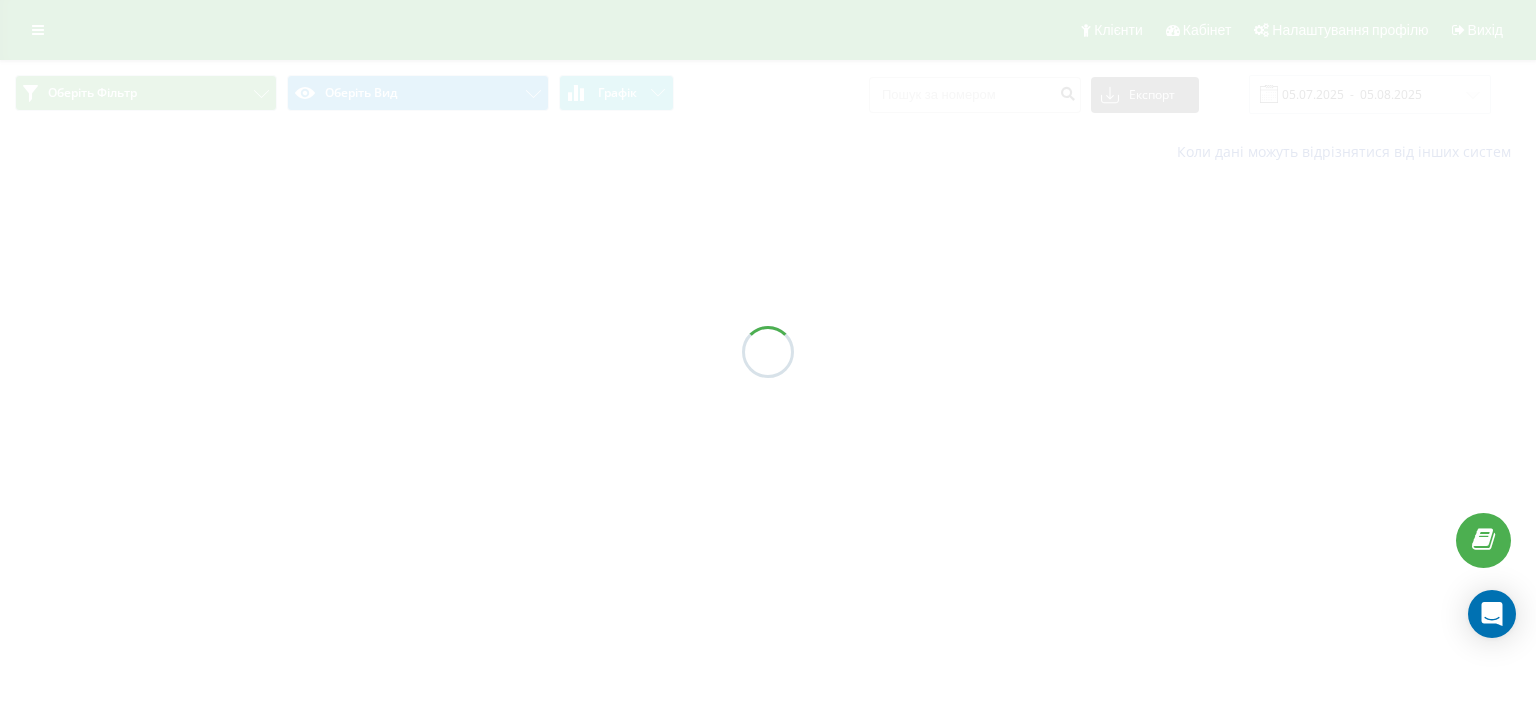 scroll, scrollTop: 0, scrollLeft: 0, axis: both 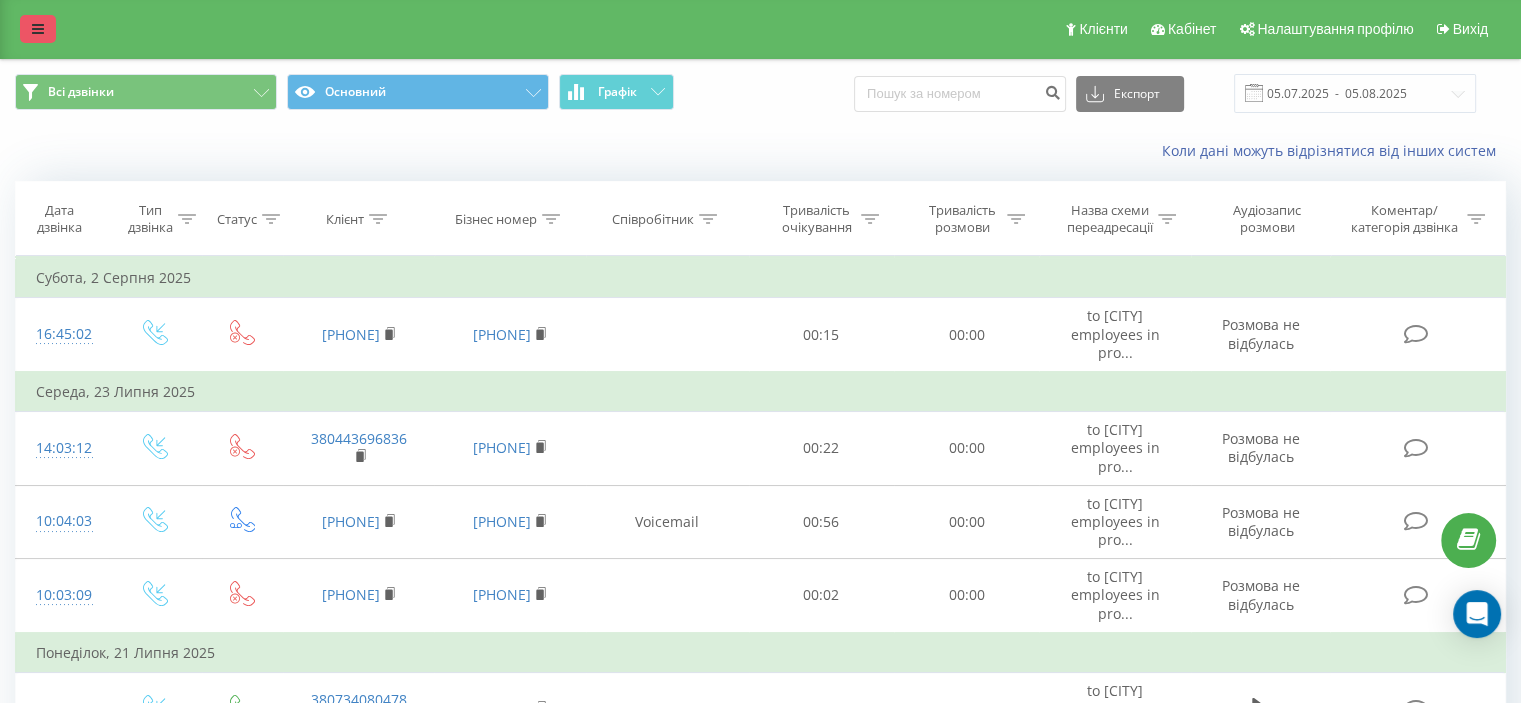 click at bounding box center [38, 29] 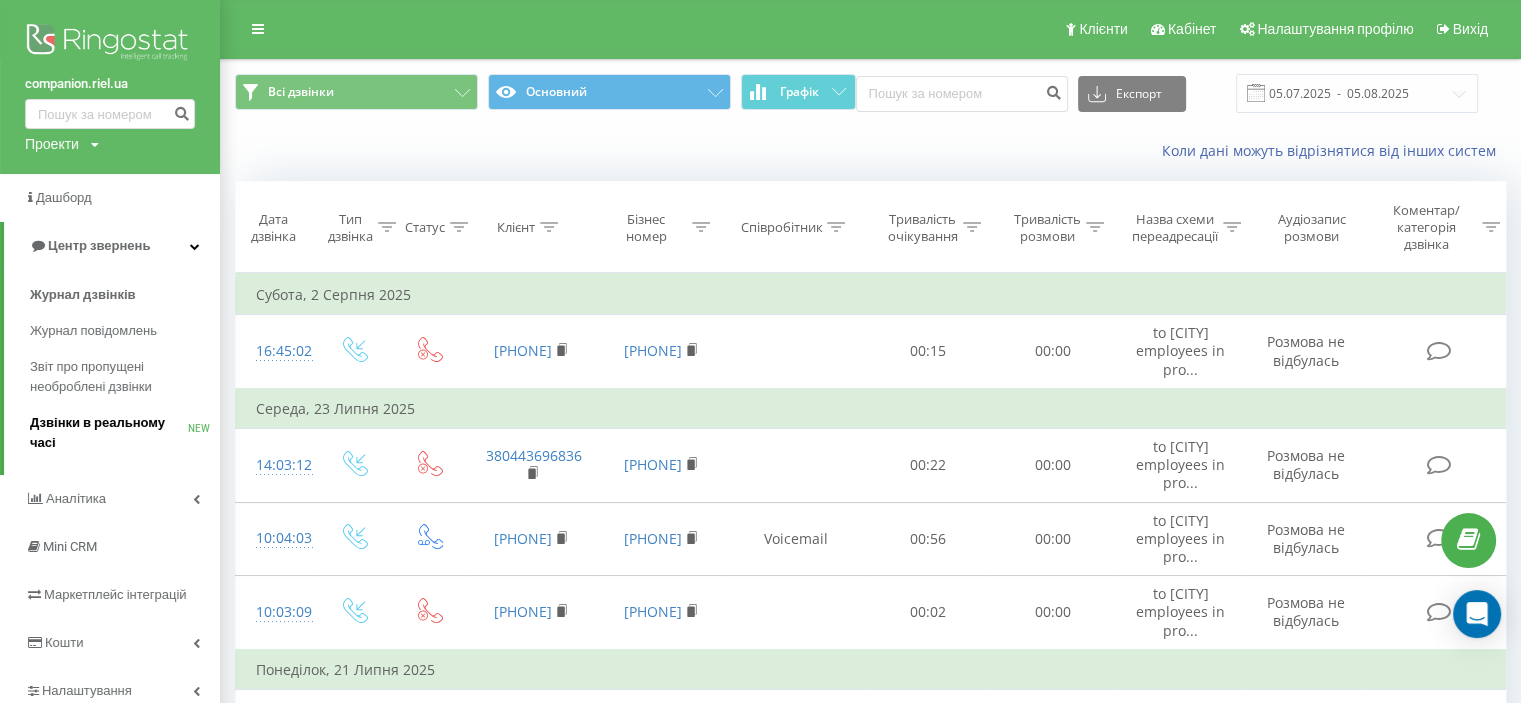 scroll, scrollTop: 206, scrollLeft: 0, axis: vertical 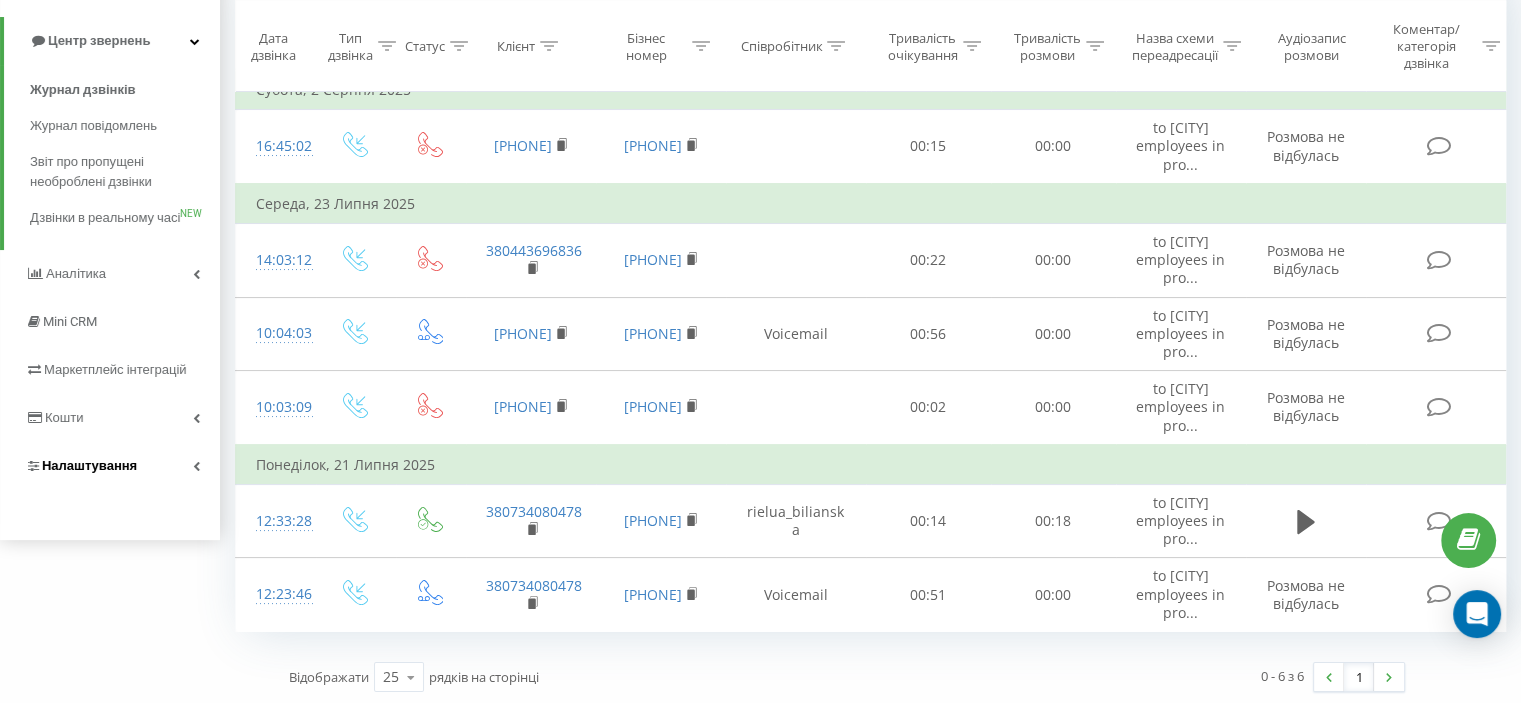 click on "Налаштування" at bounding box center [89, 465] 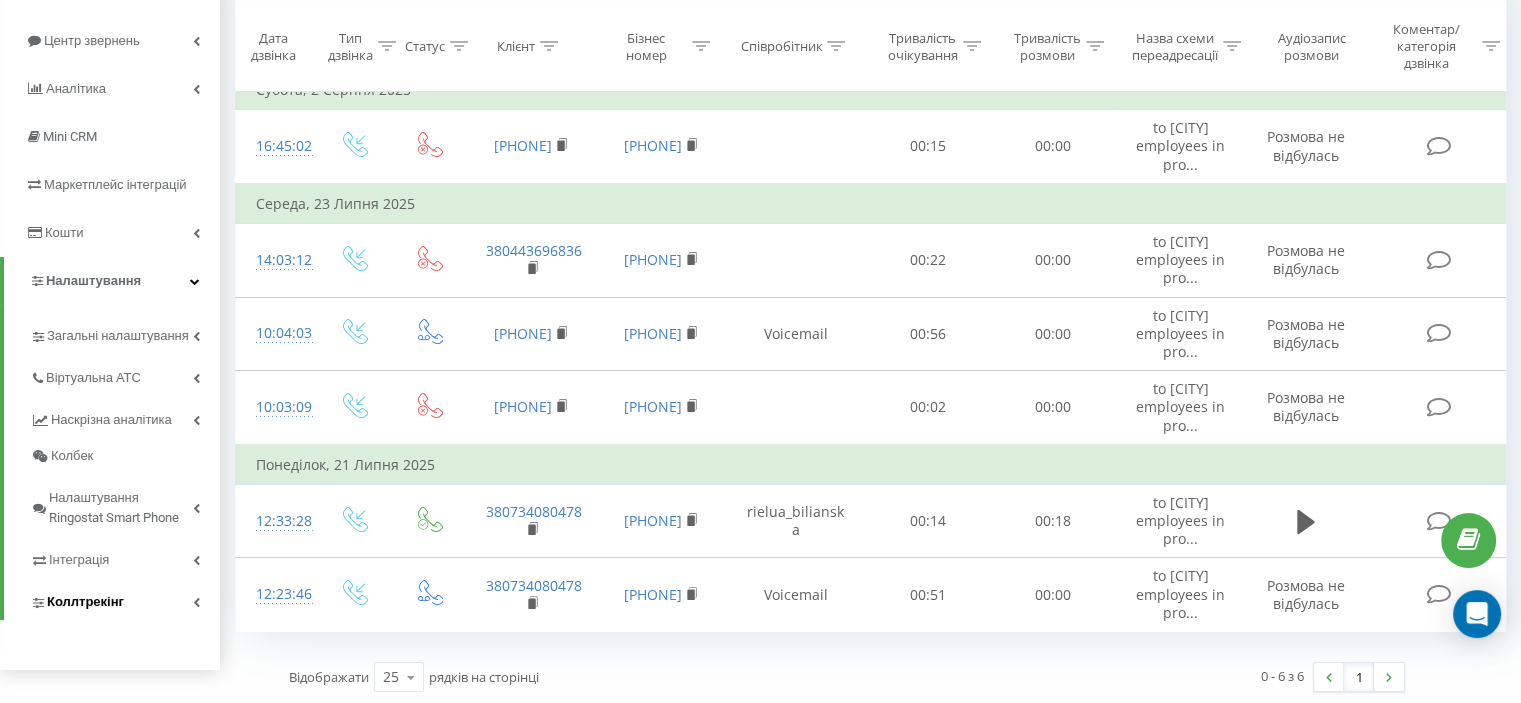 click on "Коллтрекінг" at bounding box center (85, 602) 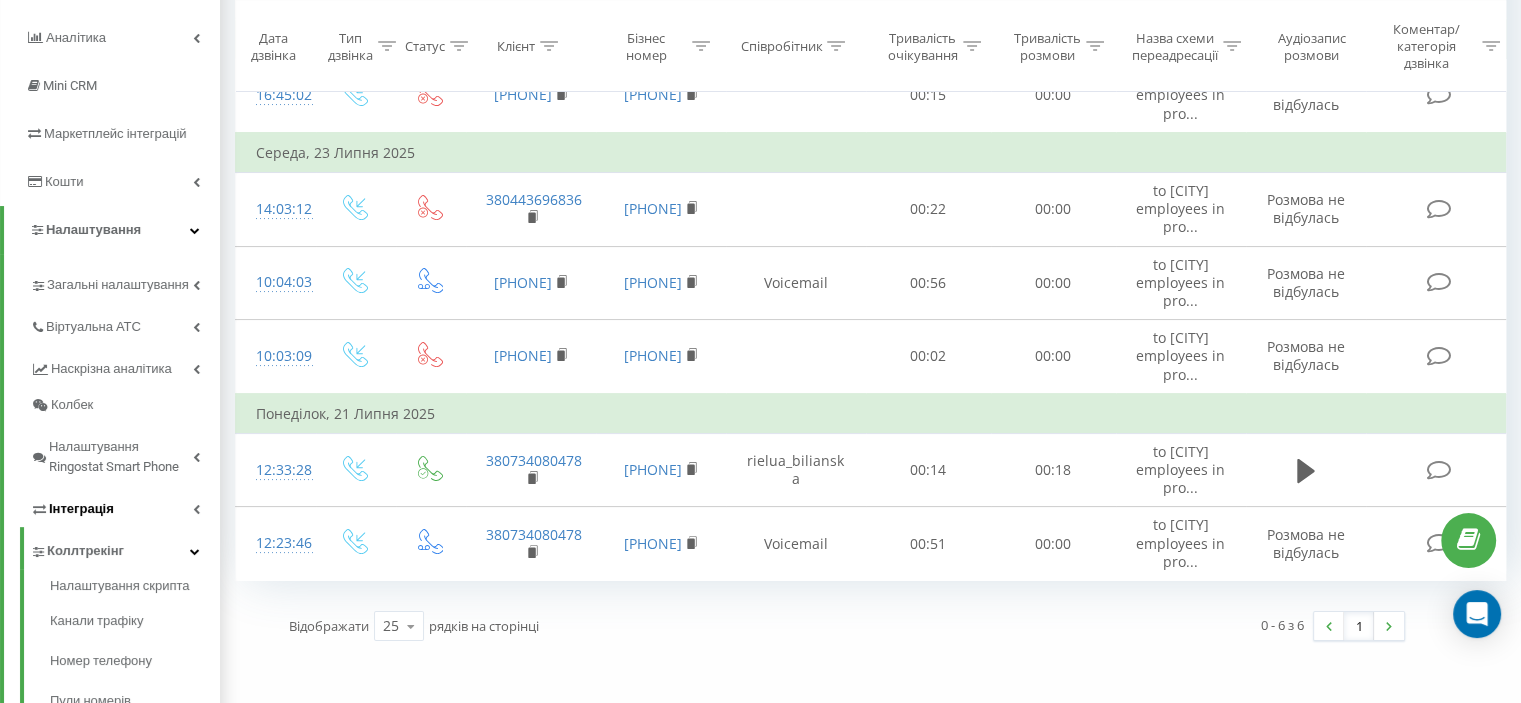scroll, scrollTop: 369, scrollLeft: 0, axis: vertical 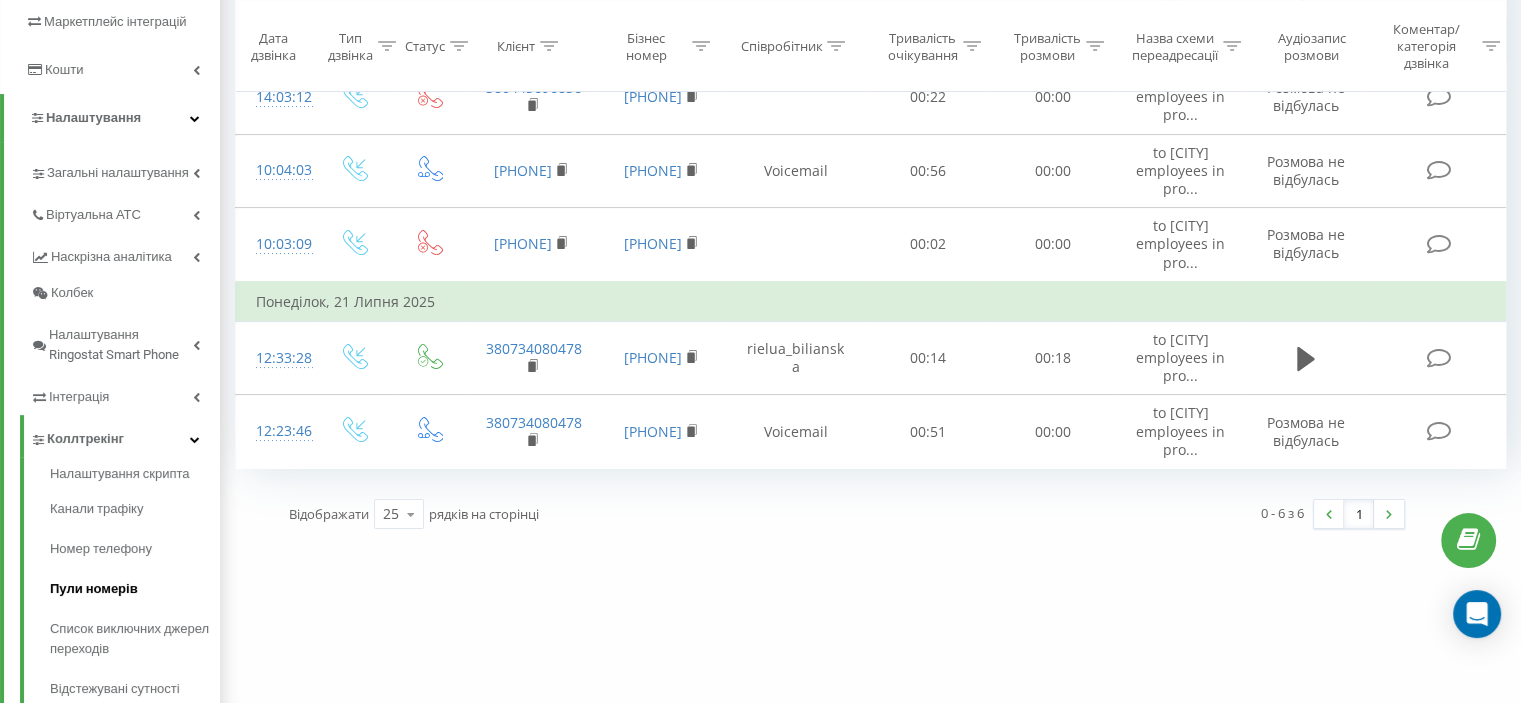click on "Пули номерів" at bounding box center [135, 589] 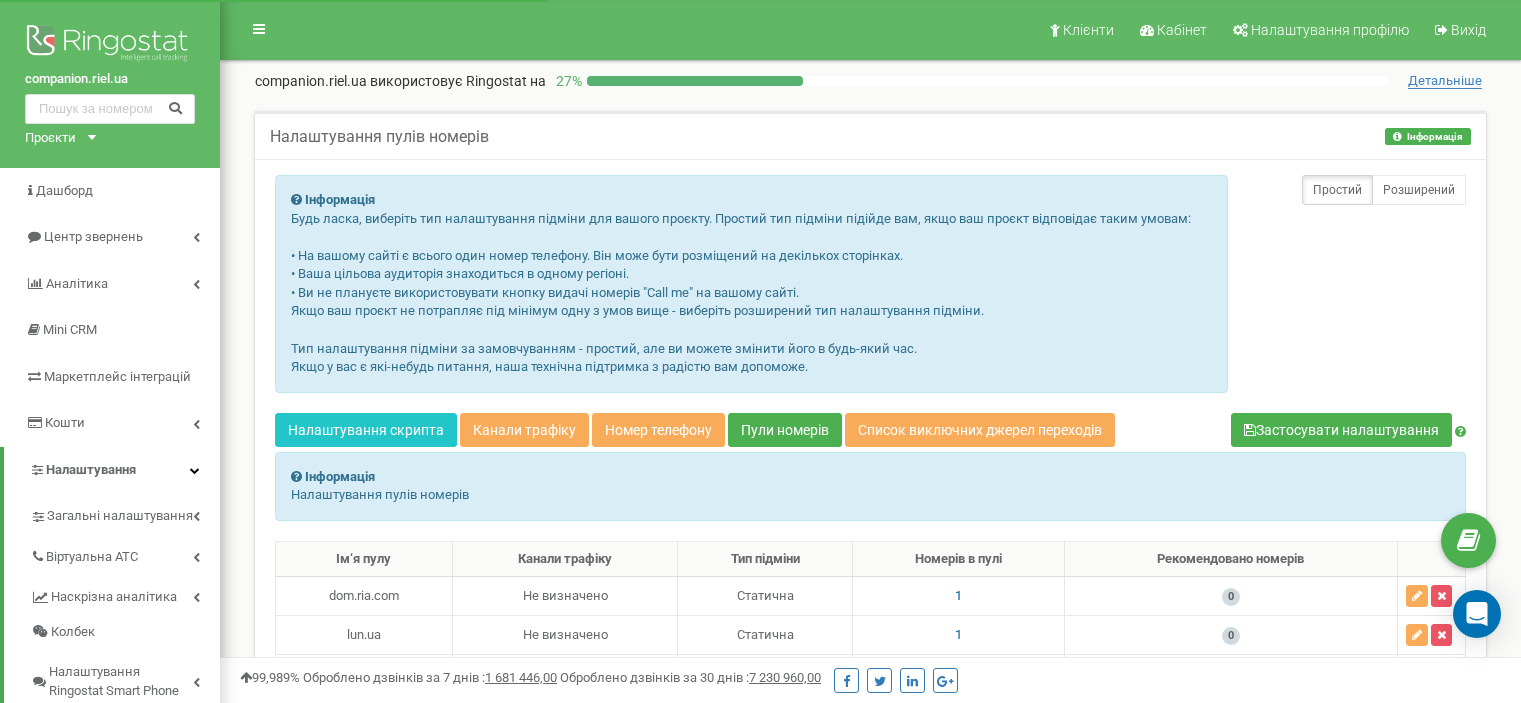 scroll, scrollTop: 330, scrollLeft: 0, axis: vertical 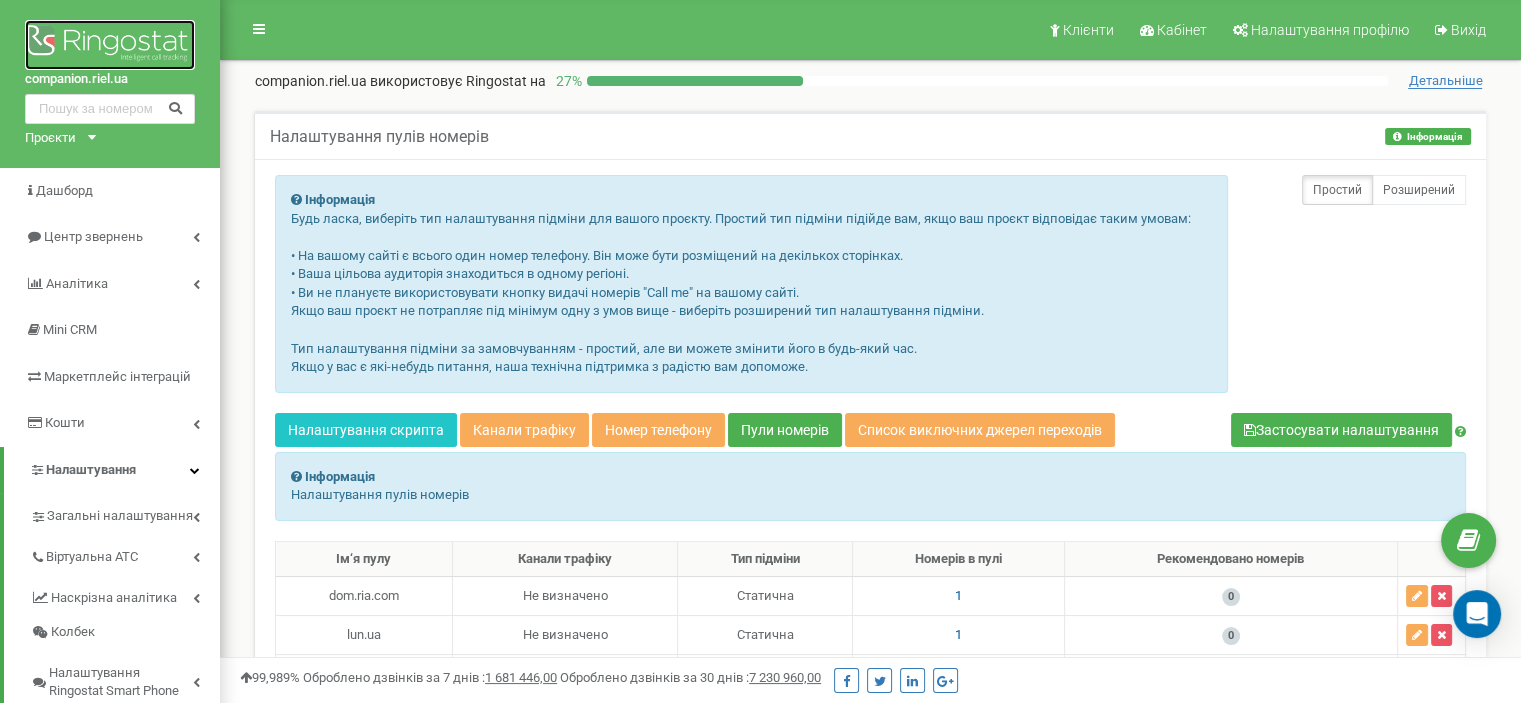 click at bounding box center (110, 45) 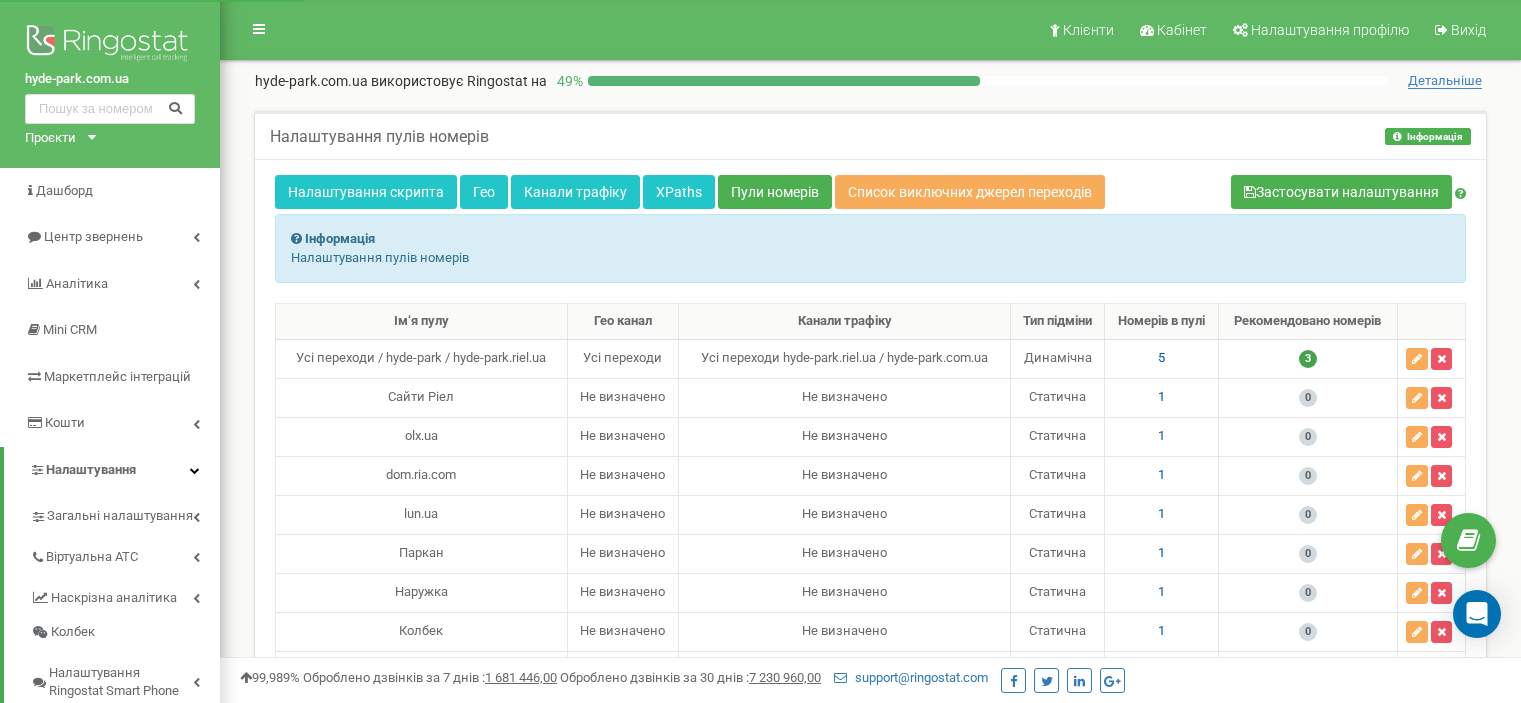 scroll, scrollTop: 0, scrollLeft: 0, axis: both 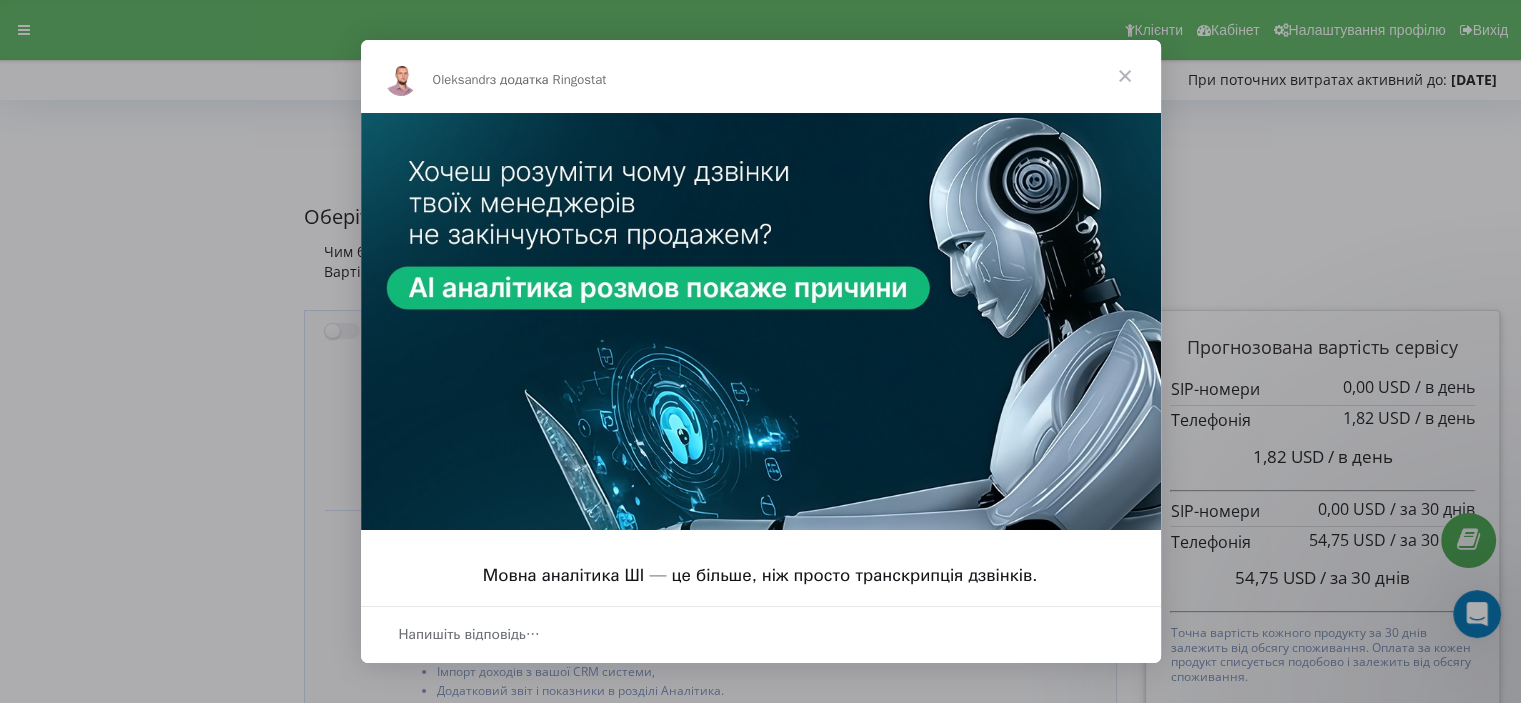 click at bounding box center [1125, 76] 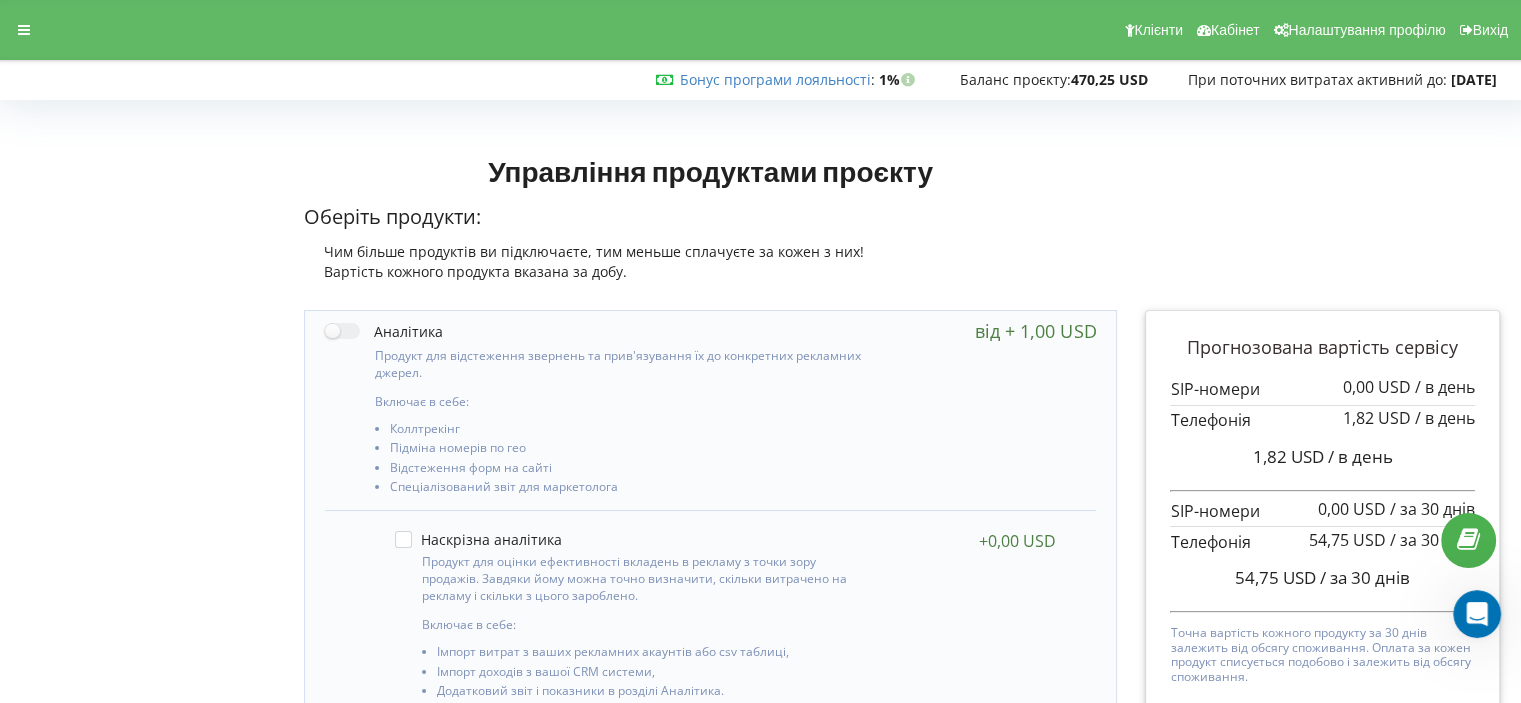 scroll, scrollTop: 0, scrollLeft: 0, axis: both 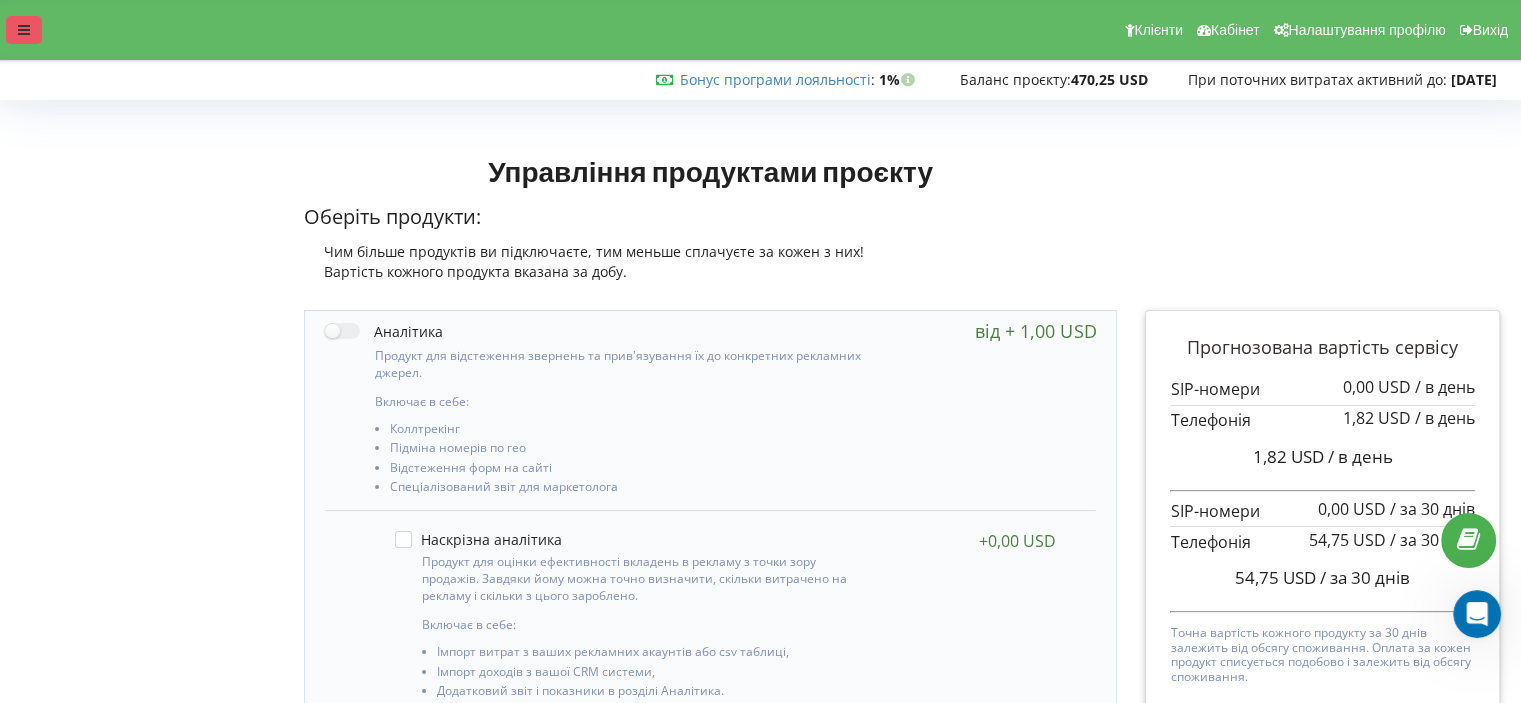 click at bounding box center (24, 30) 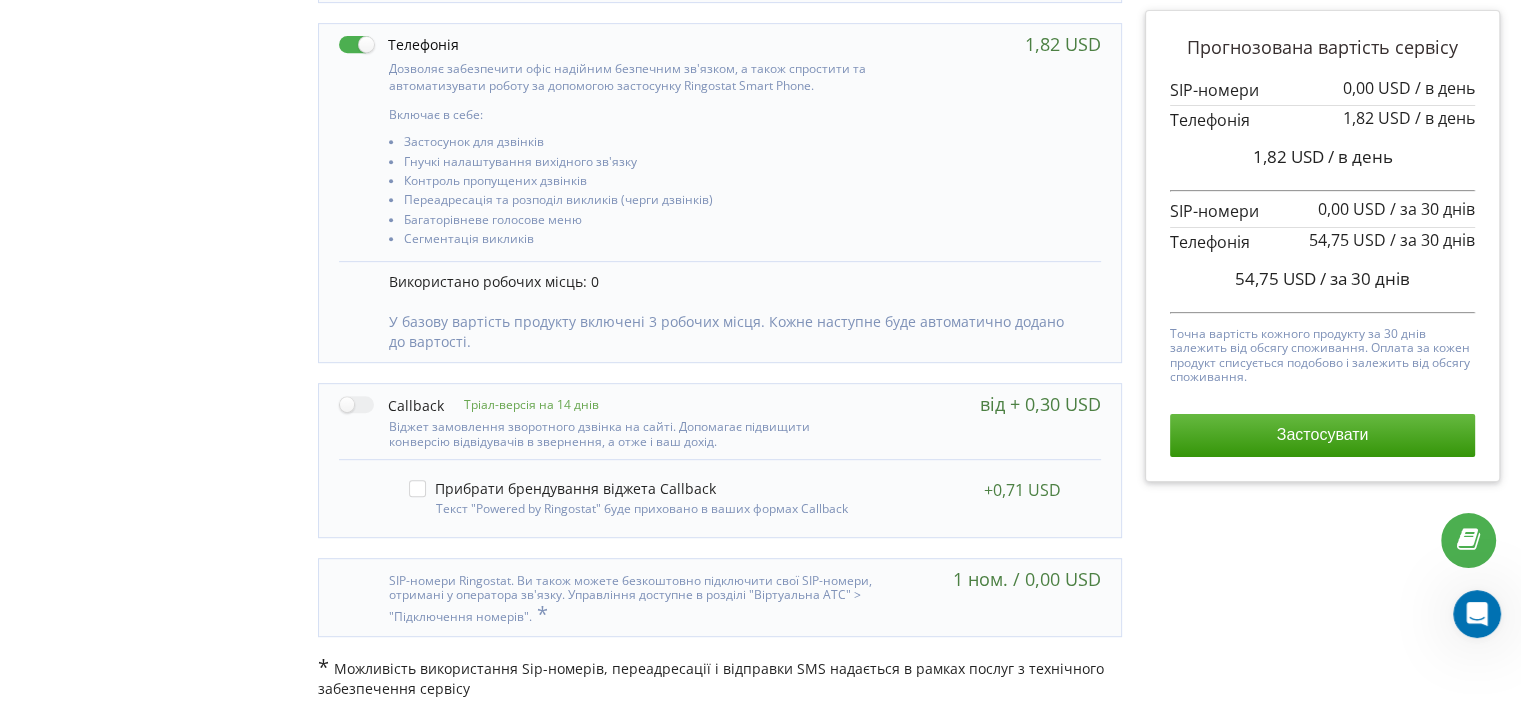 scroll, scrollTop: 925, scrollLeft: 0, axis: vertical 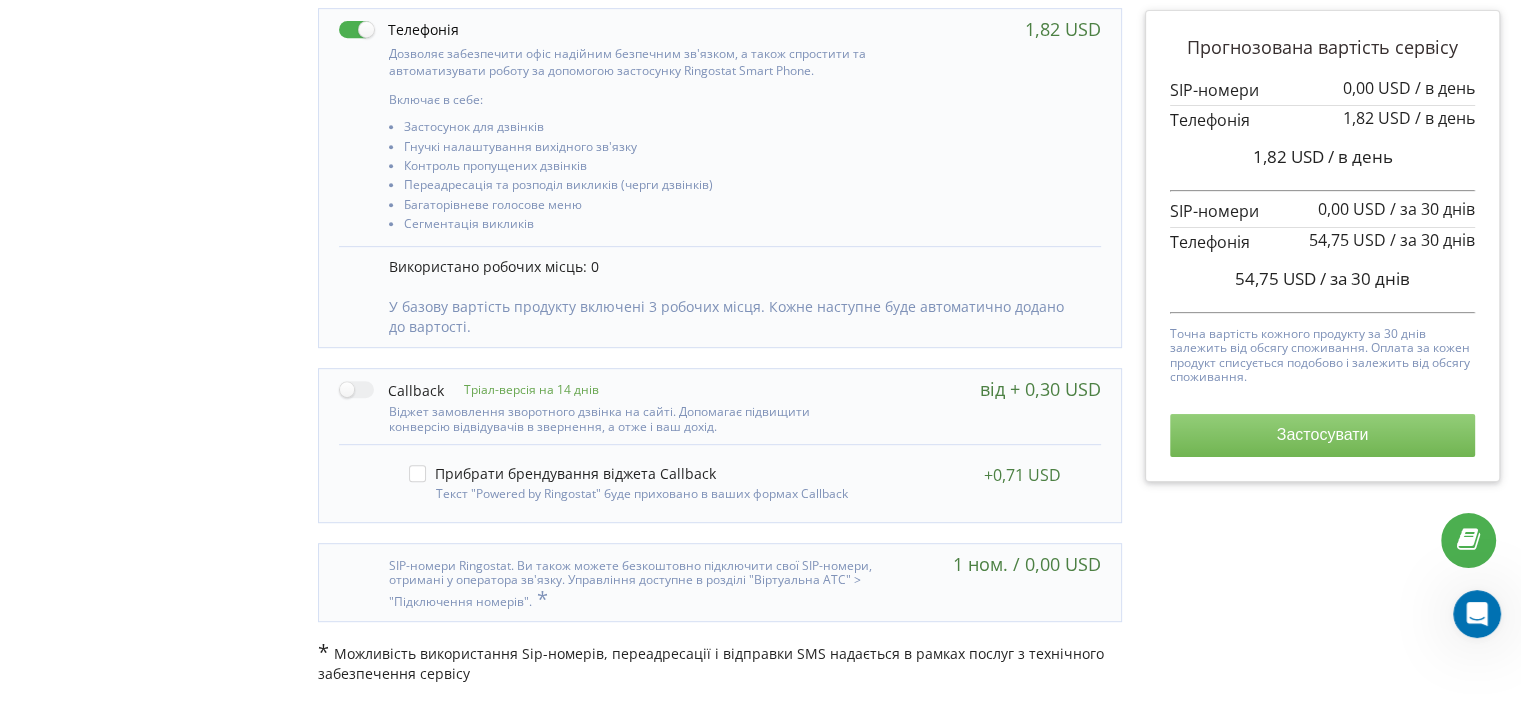 click on "Застосувати" at bounding box center [1322, 435] 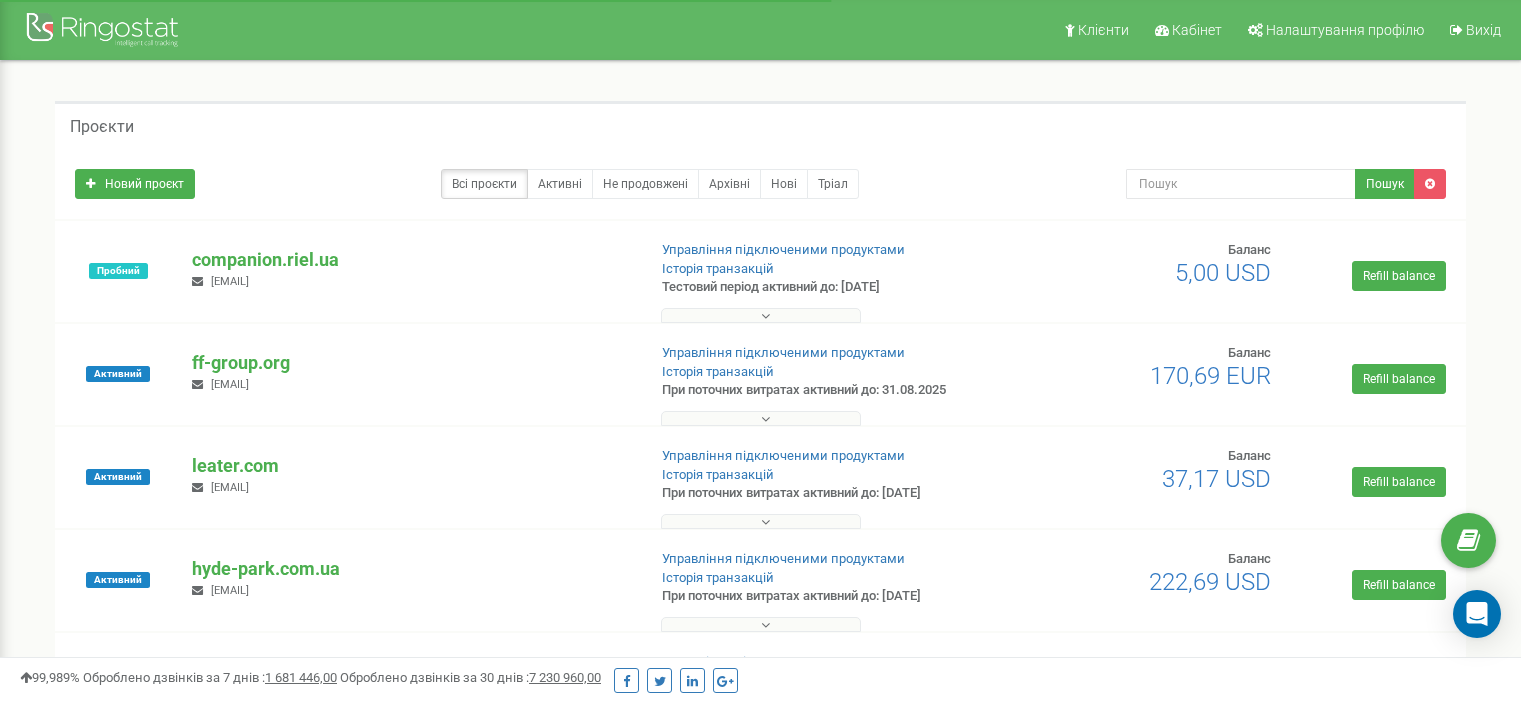 scroll, scrollTop: 0, scrollLeft: 0, axis: both 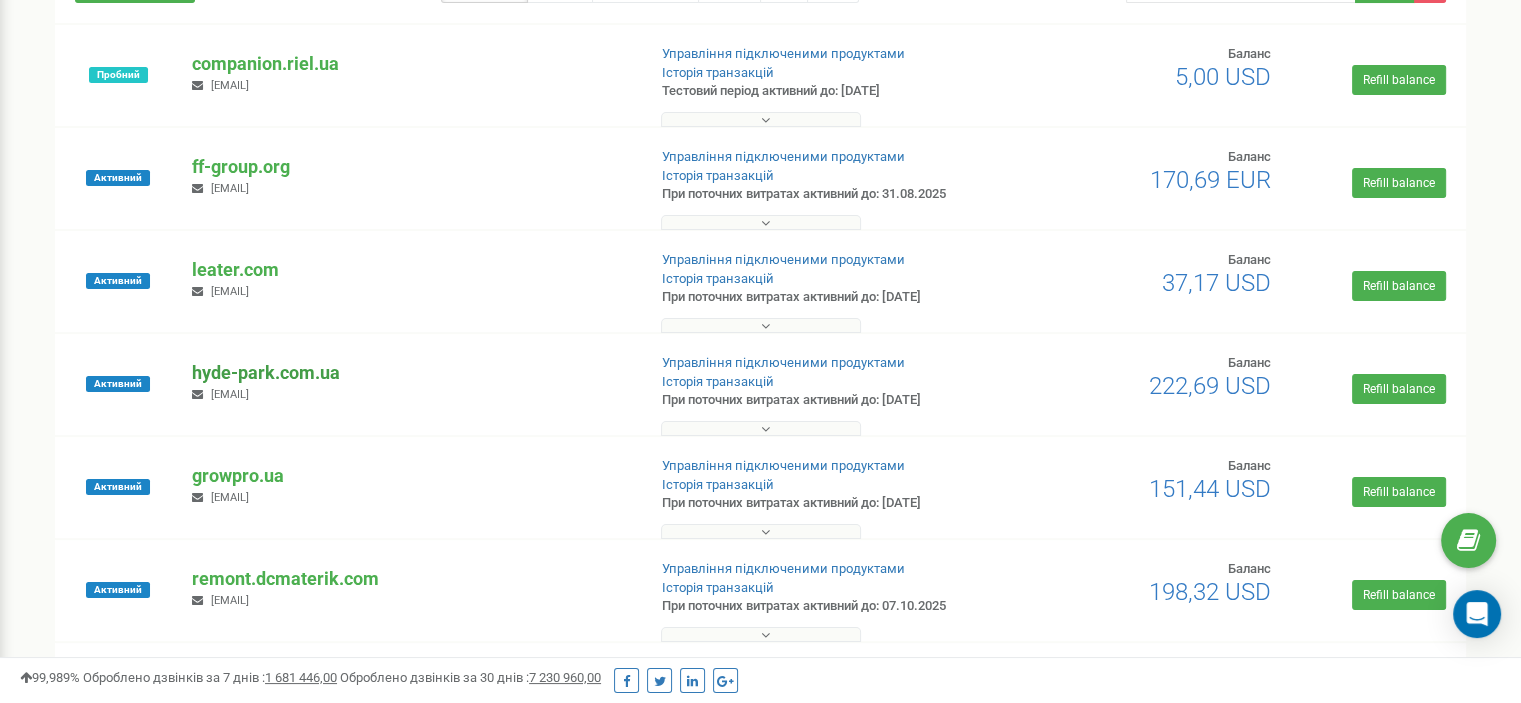 click on "hyde-park.com.ua" at bounding box center (410, 373) 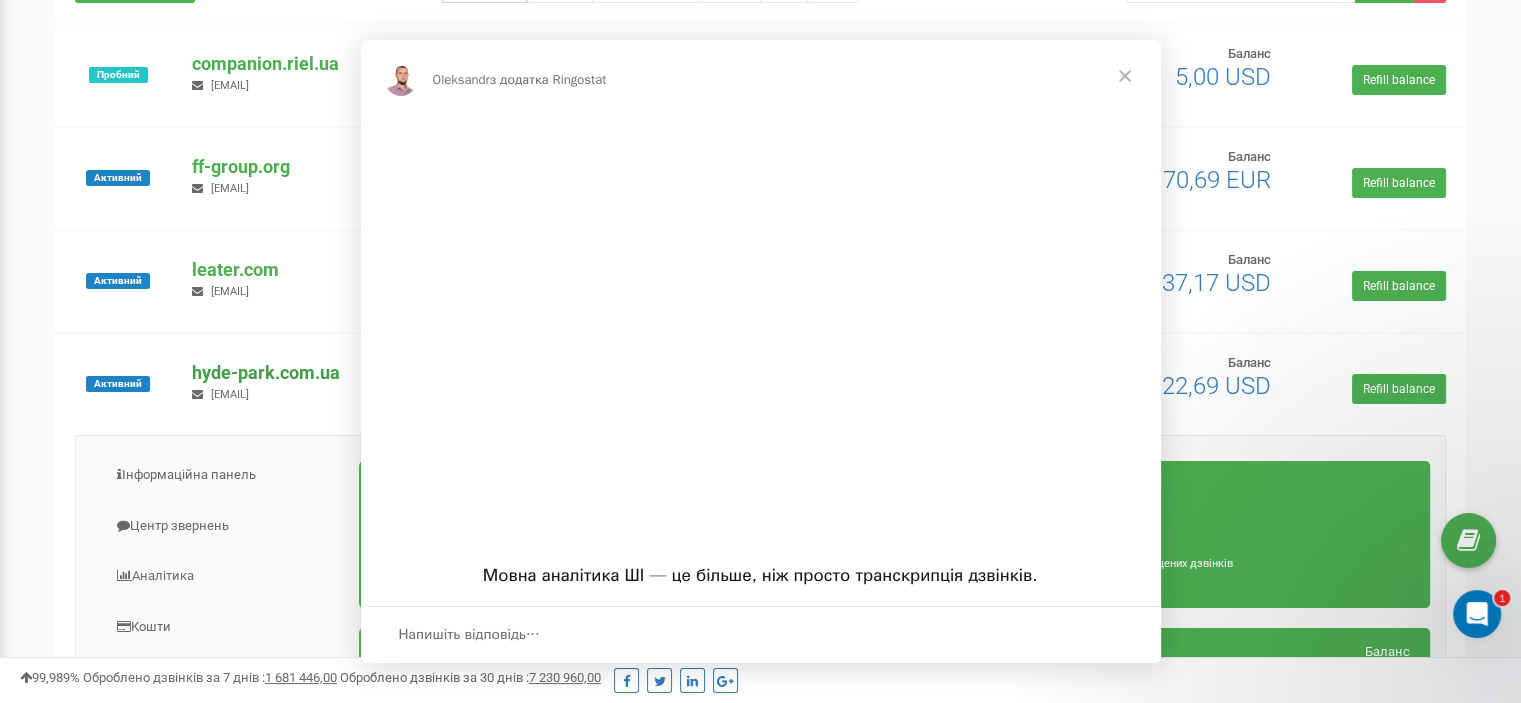 scroll, scrollTop: 0, scrollLeft: 0, axis: both 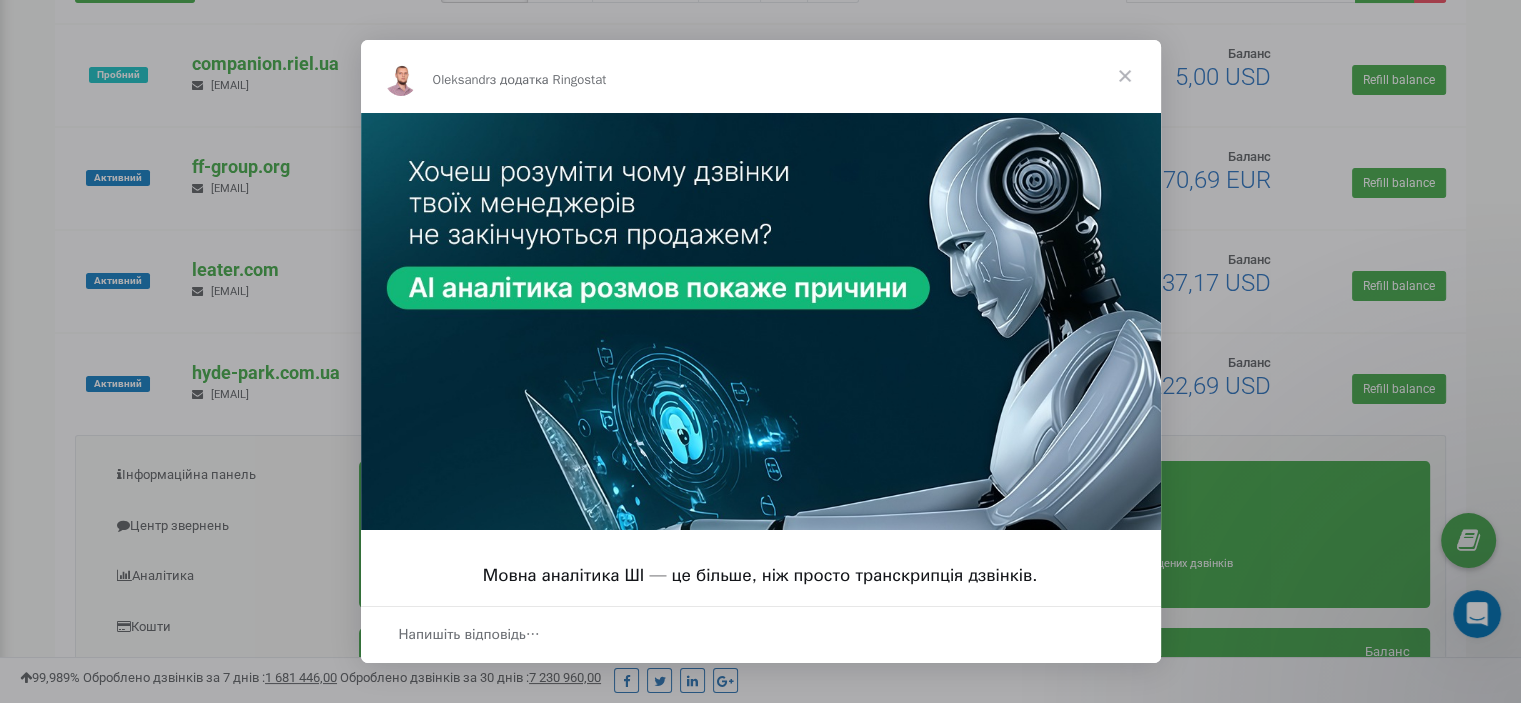 click at bounding box center [1125, 76] 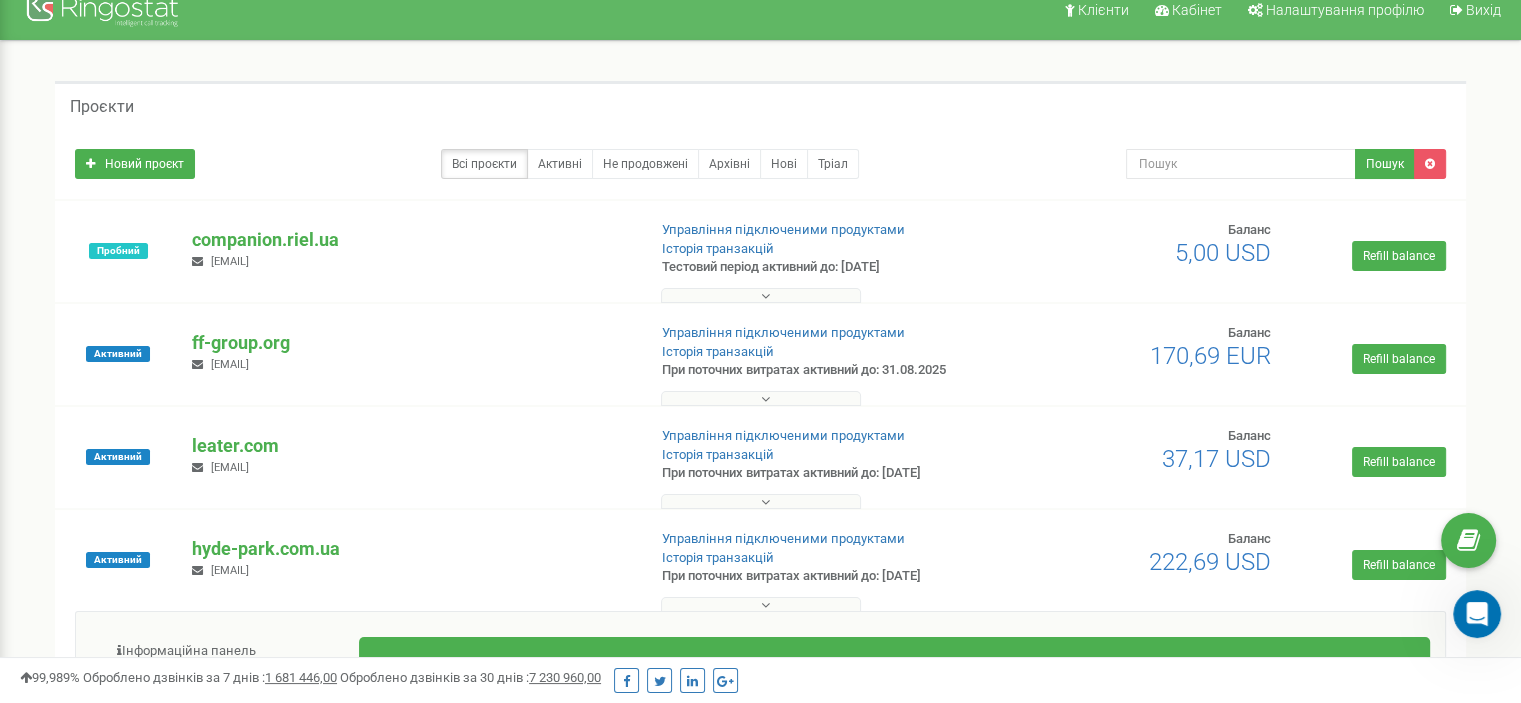 scroll, scrollTop: 20, scrollLeft: 0, axis: vertical 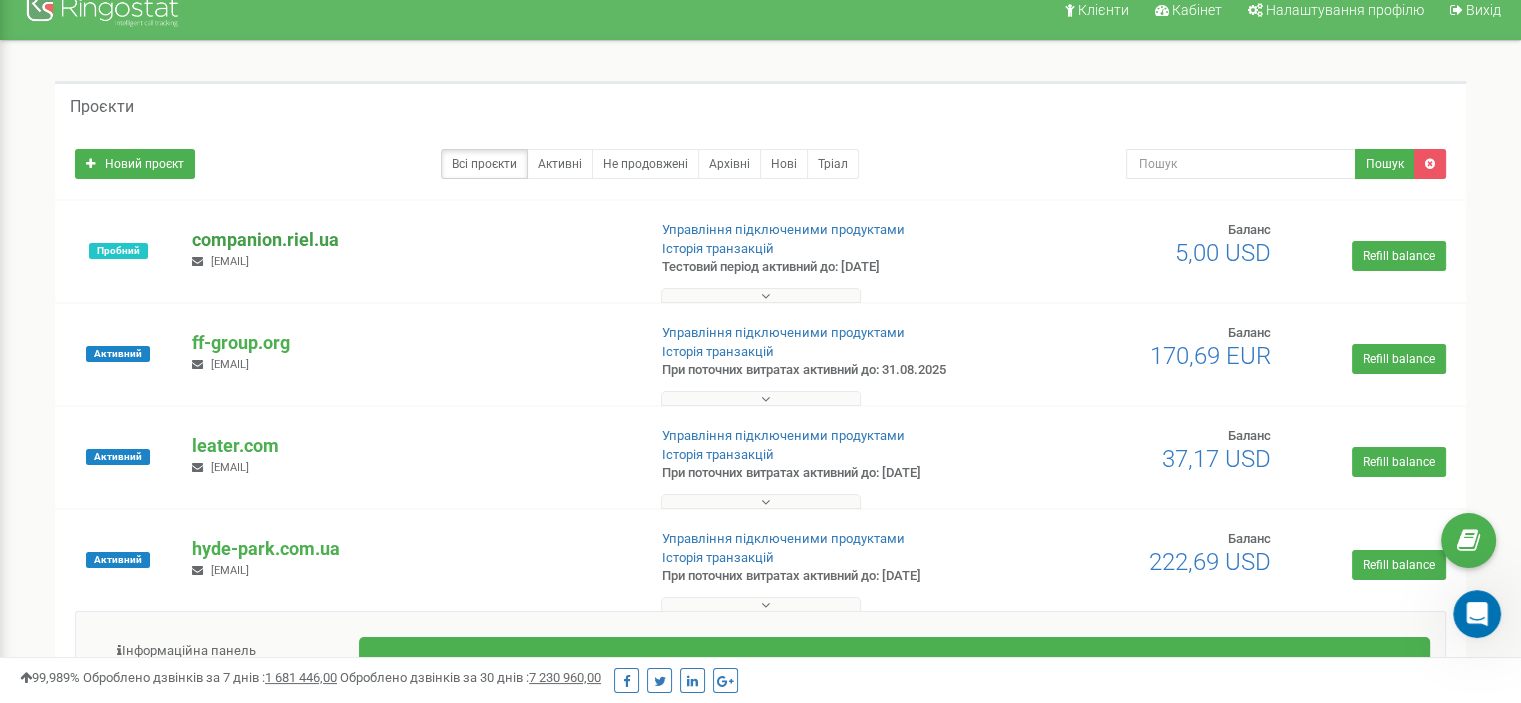 click on "companion.riel.ua" at bounding box center (410, 240) 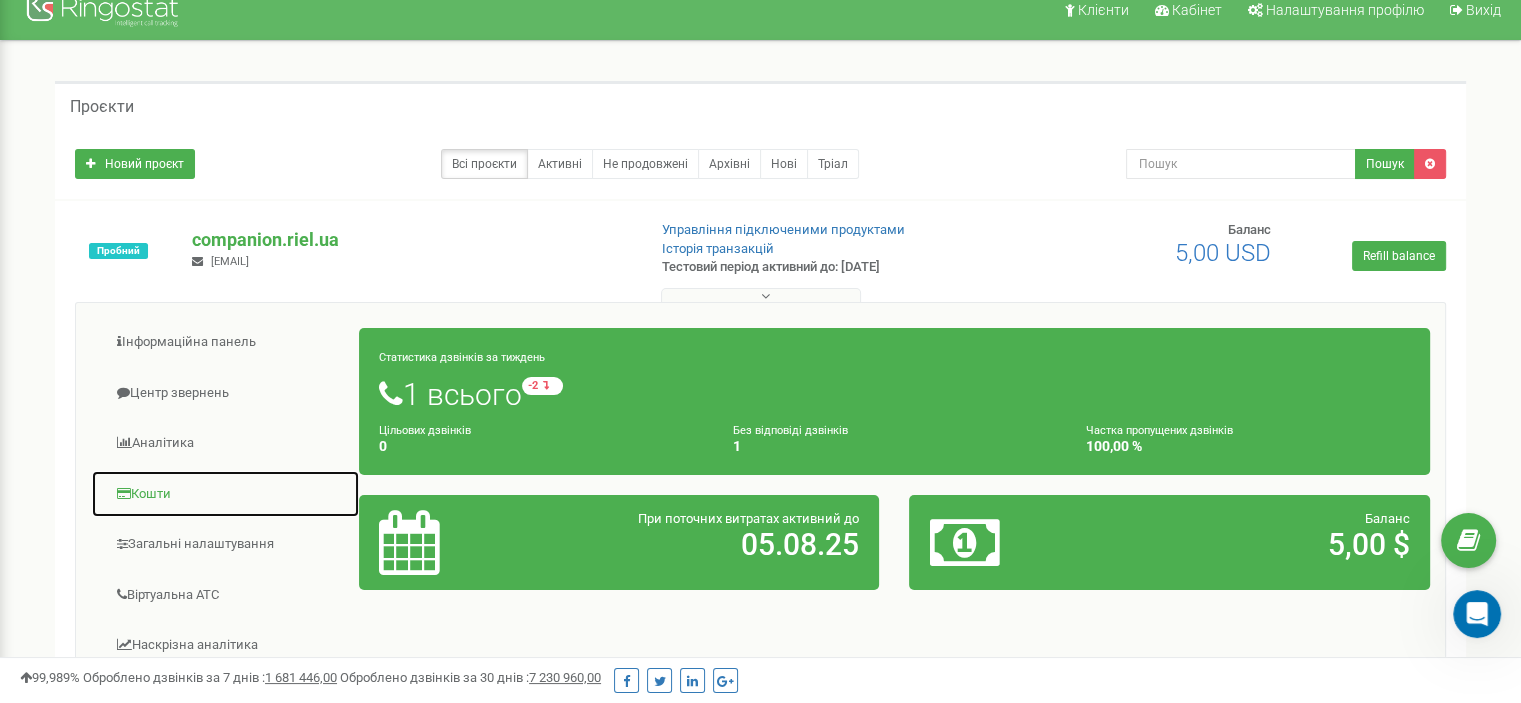 click on "Кошти" at bounding box center [225, 494] 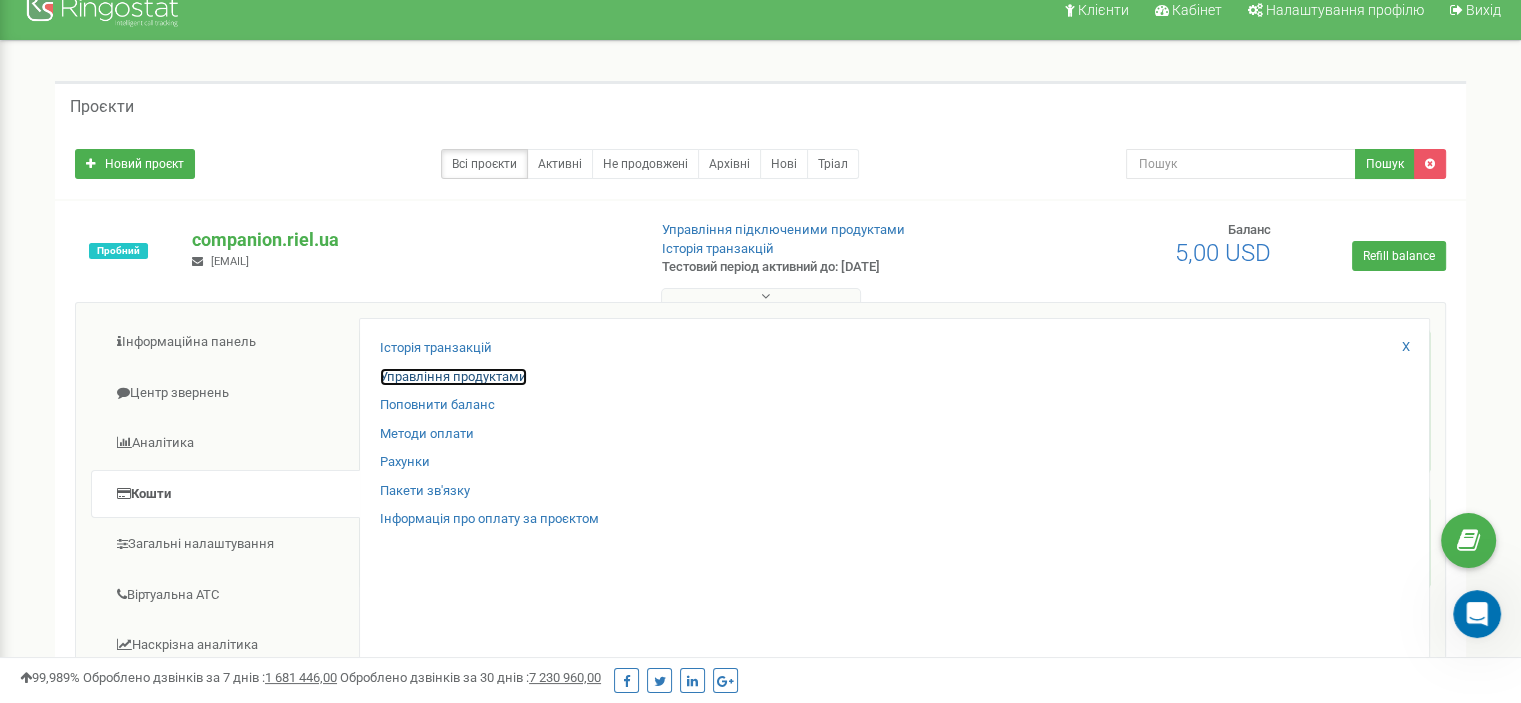 drag, startPoint x: 436, startPoint y: 407, endPoint x: 440, endPoint y: 375, distance: 32.24903 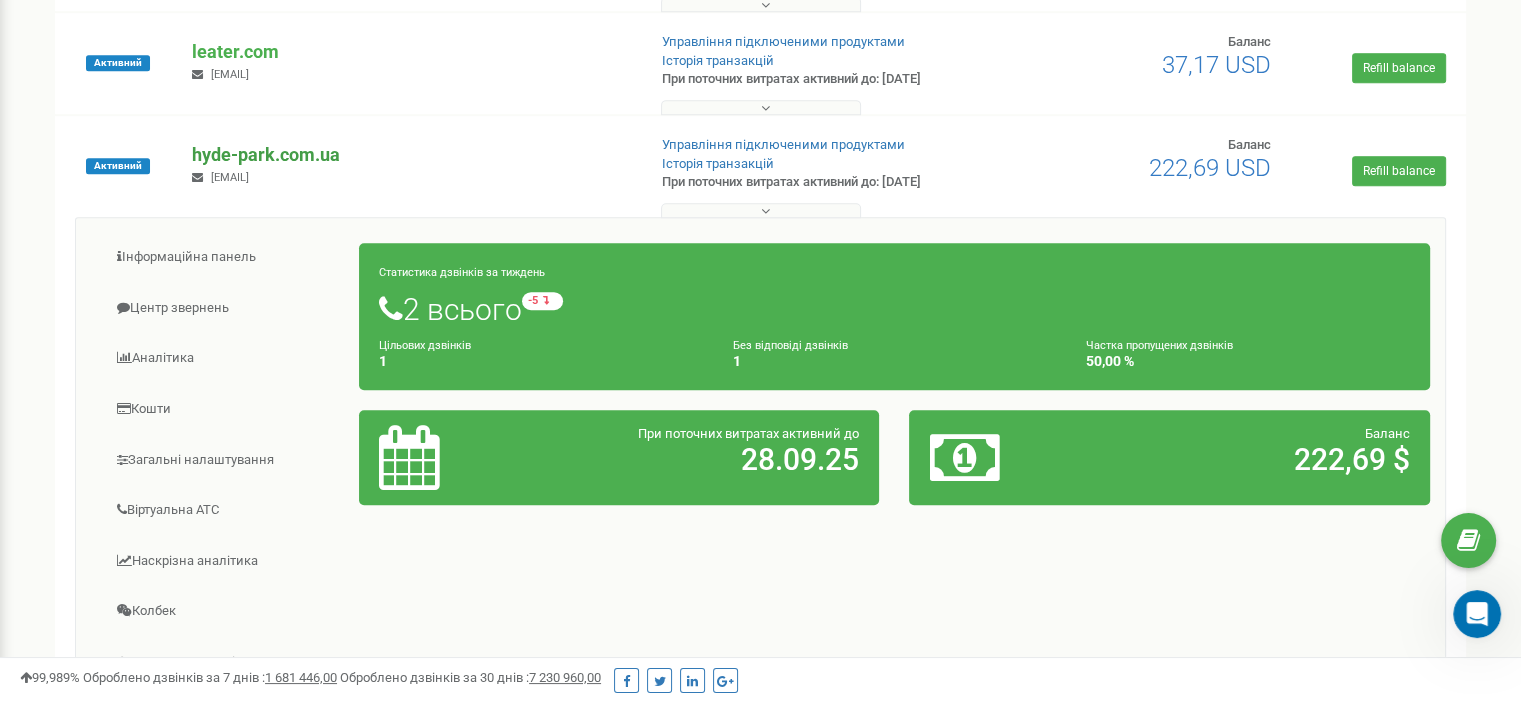 scroll, scrollTop: 1112, scrollLeft: 0, axis: vertical 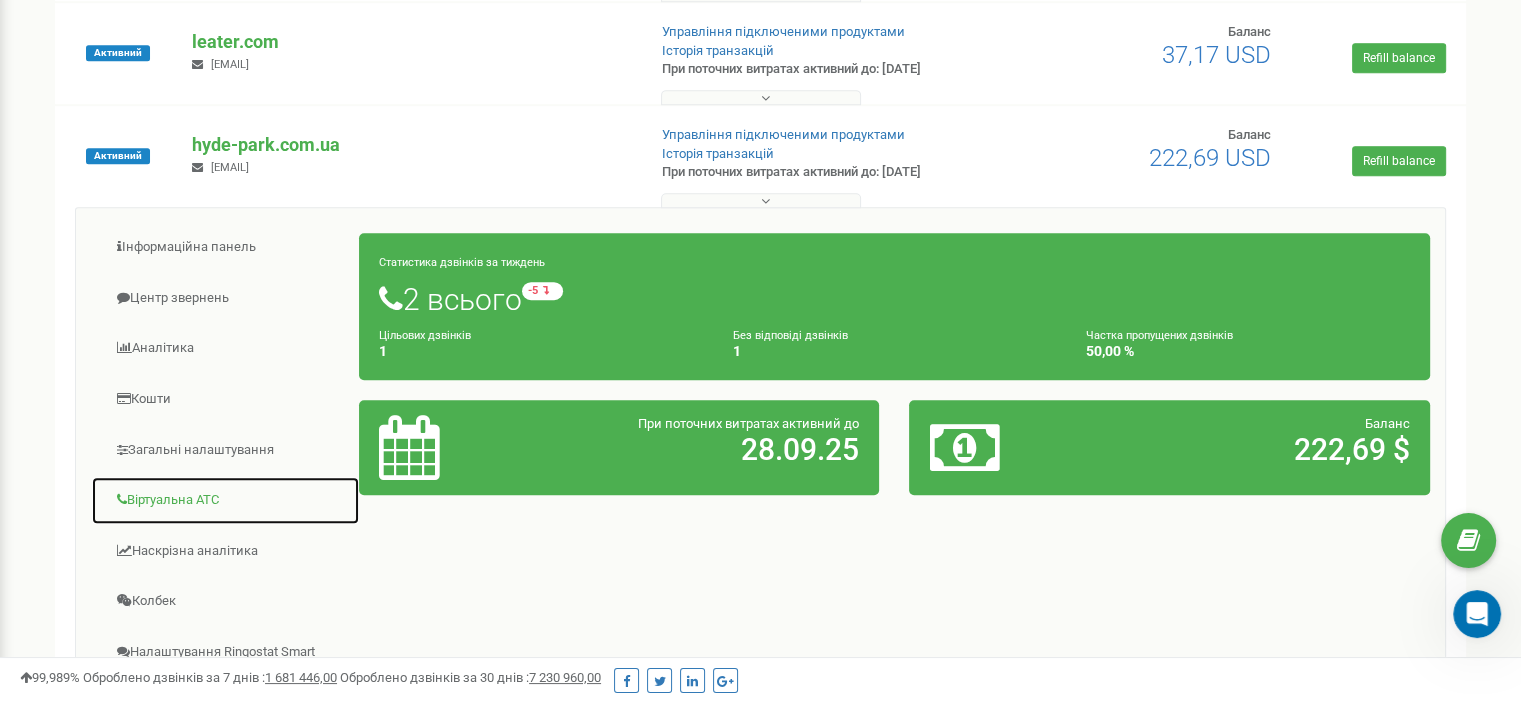 click on "Віртуальна АТС" at bounding box center [225, 500] 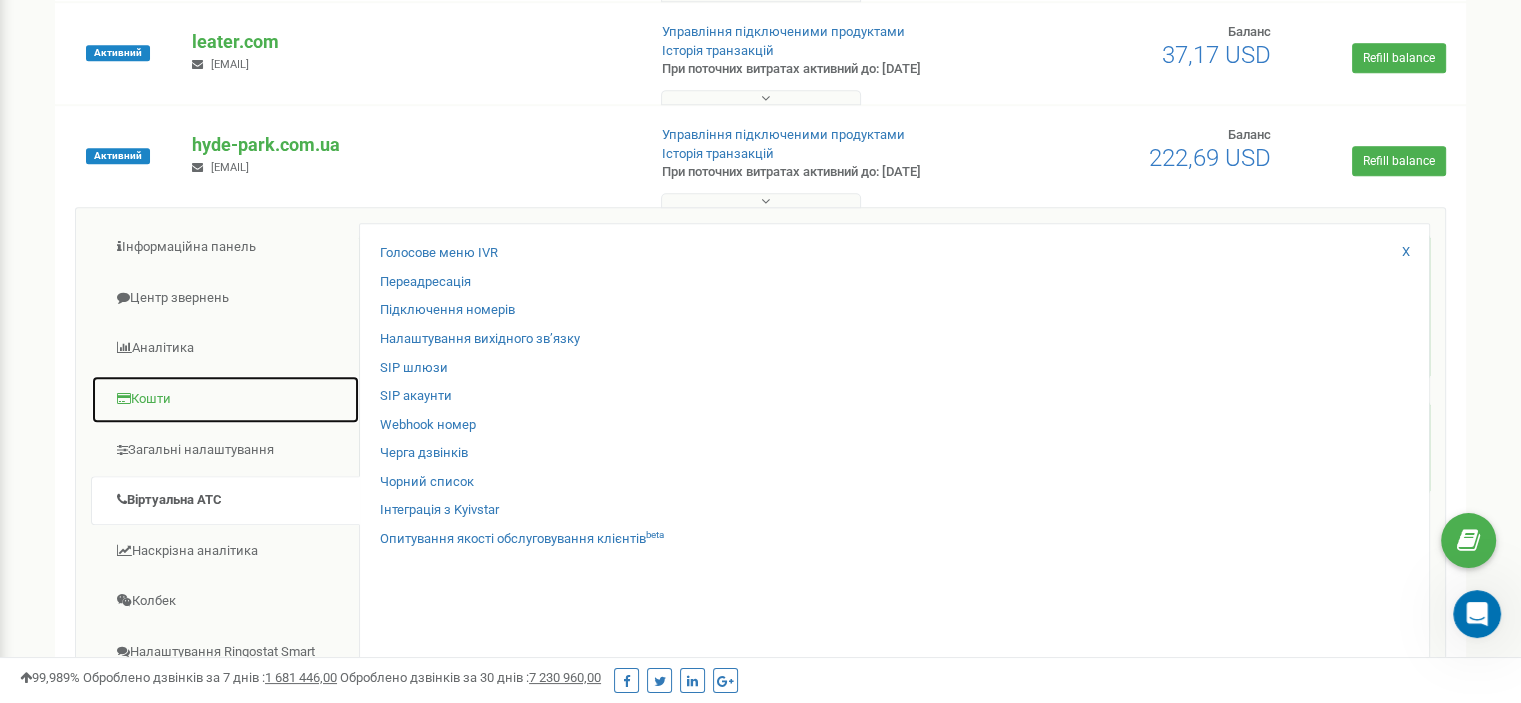 click on "Кошти" at bounding box center [225, 399] 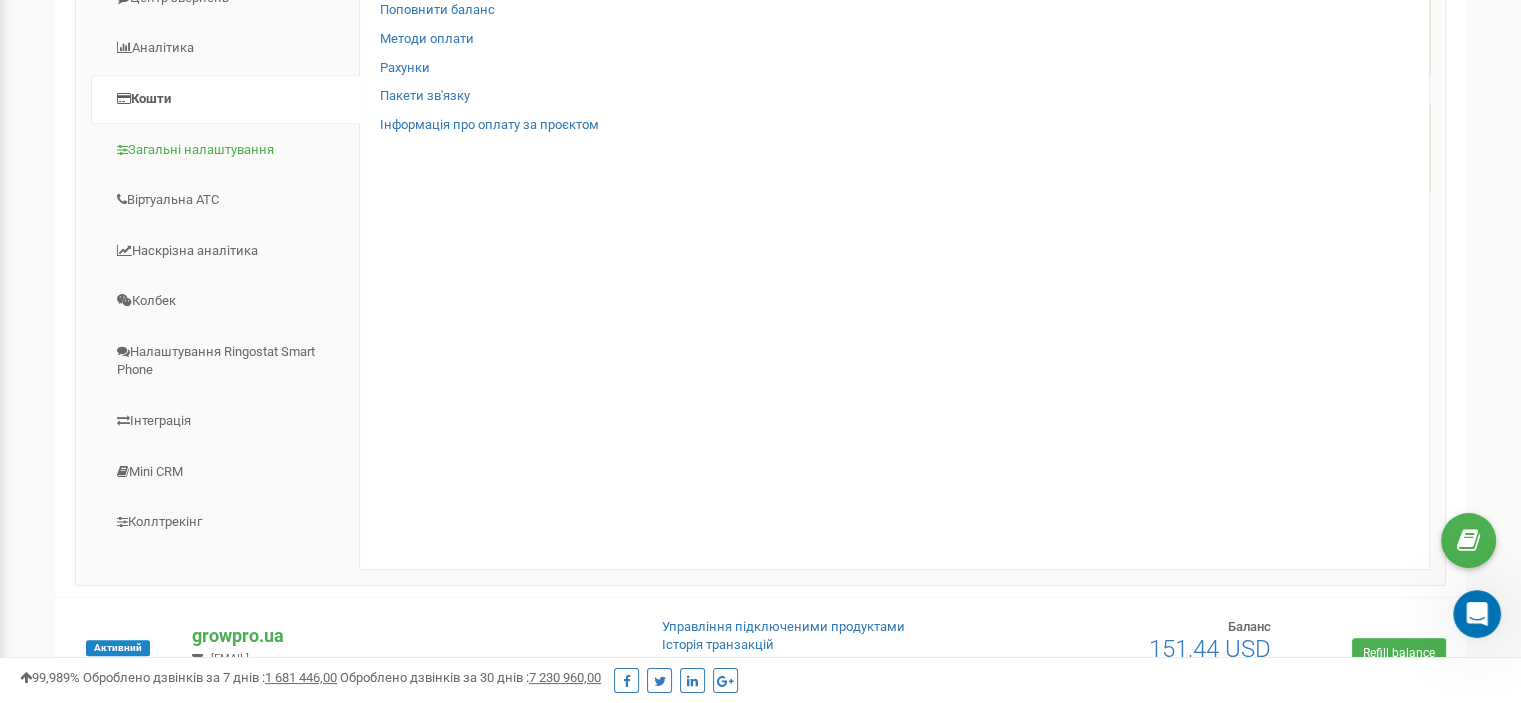 scroll, scrollTop: 1752, scrollLeft: 0, axis: vertical 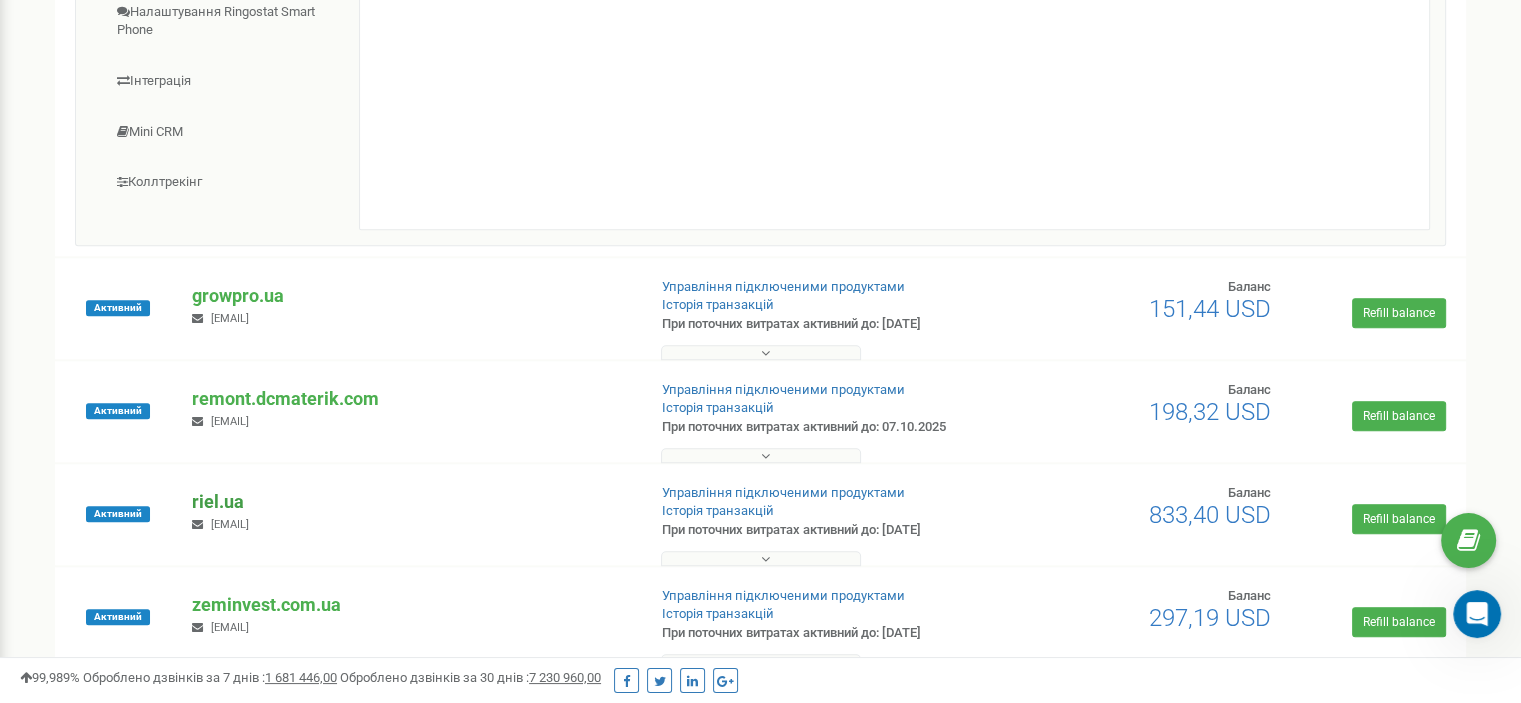 click on "riel.ua" at bounding box center [410, 502] 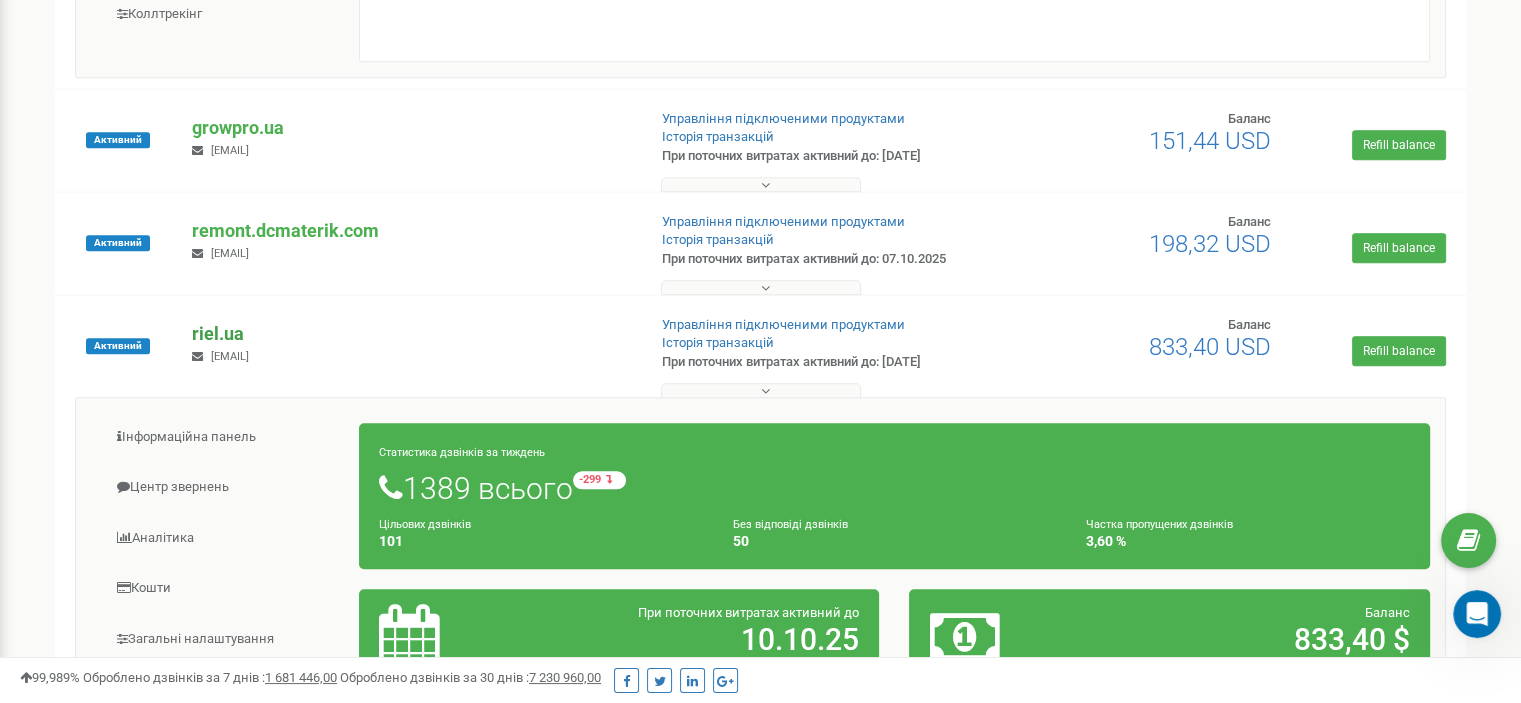 scroll, scrollTop: 1988, scrollLeft: 0, axis: vertical 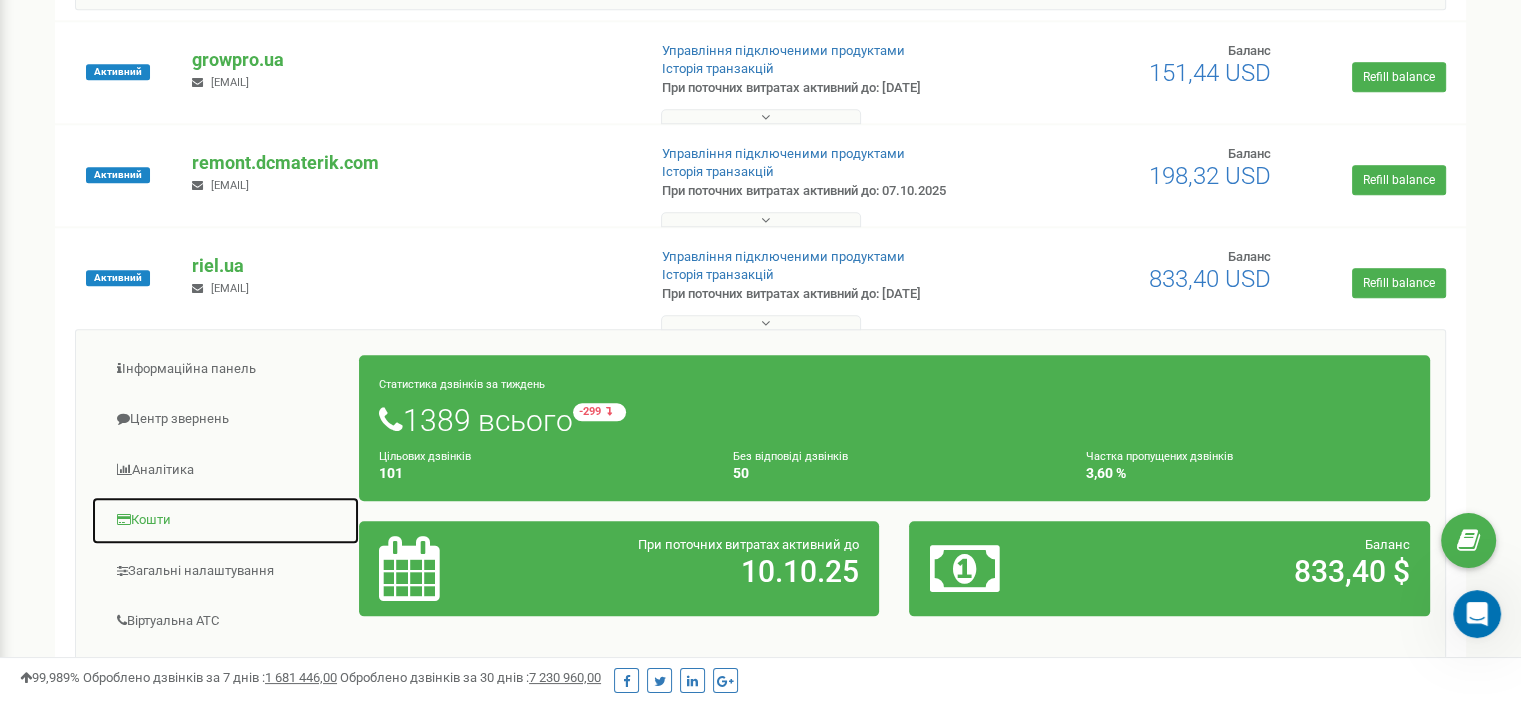 click on "Кошти" at bounding box center (225, 520) 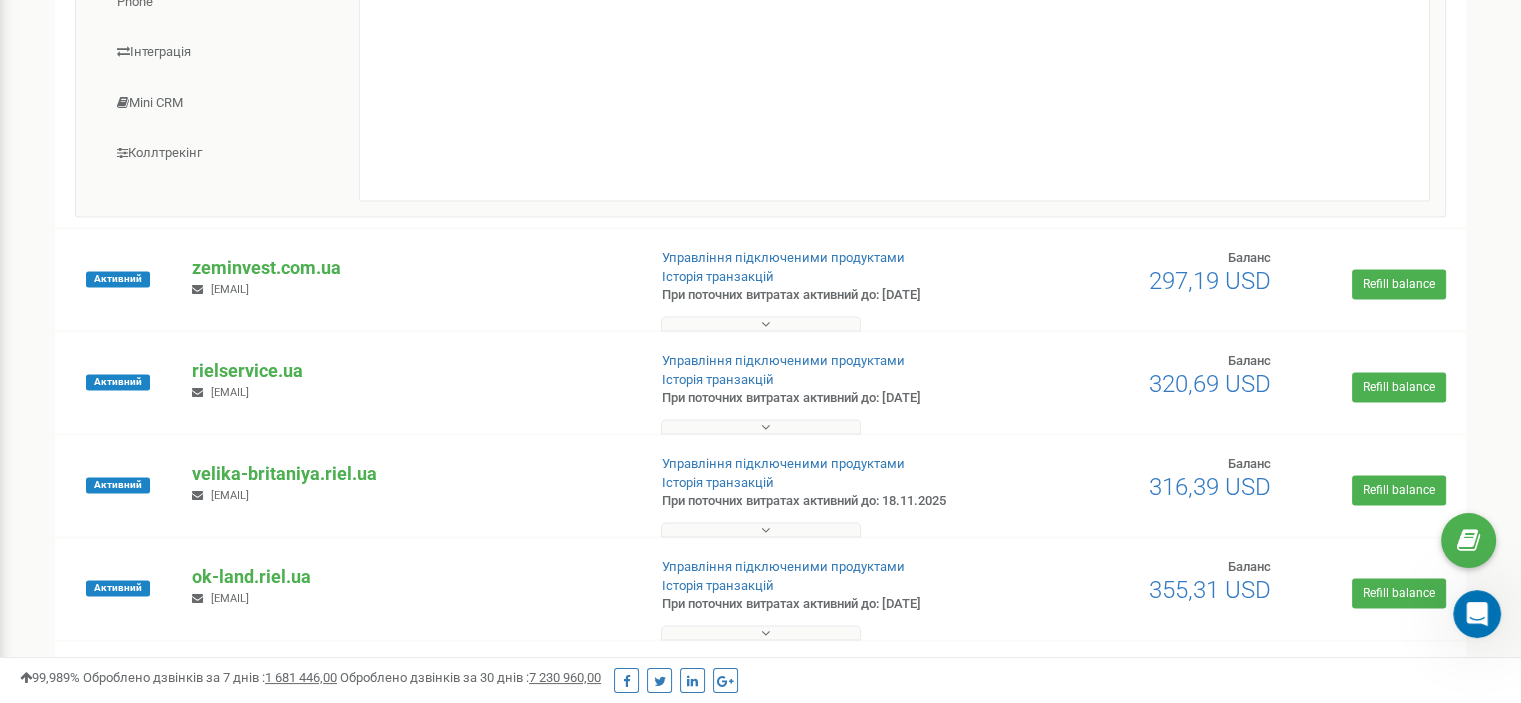 scroll, scrollTop: 2779, scrollLeft: 0, axis: vertical 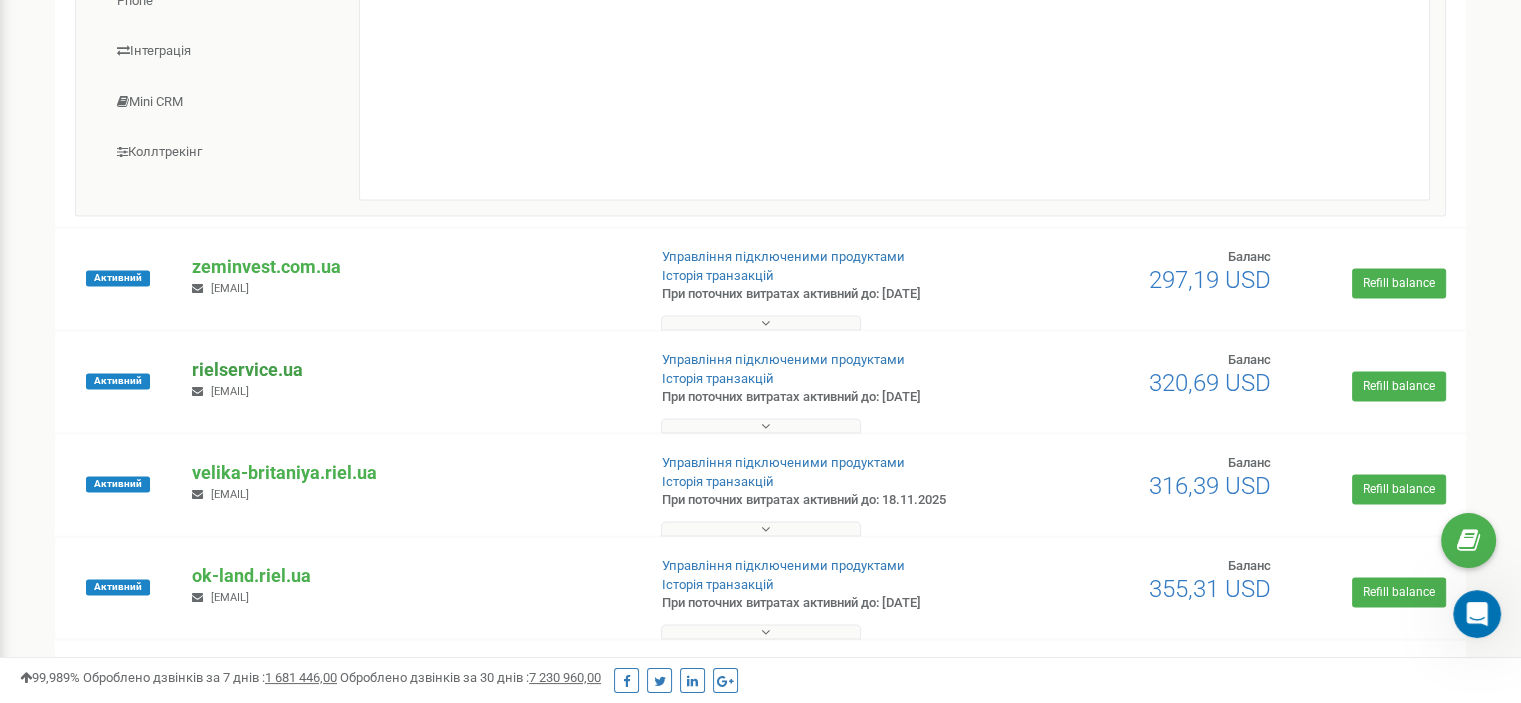 click on "rielservice.ua" at bounding box center [410, 370] 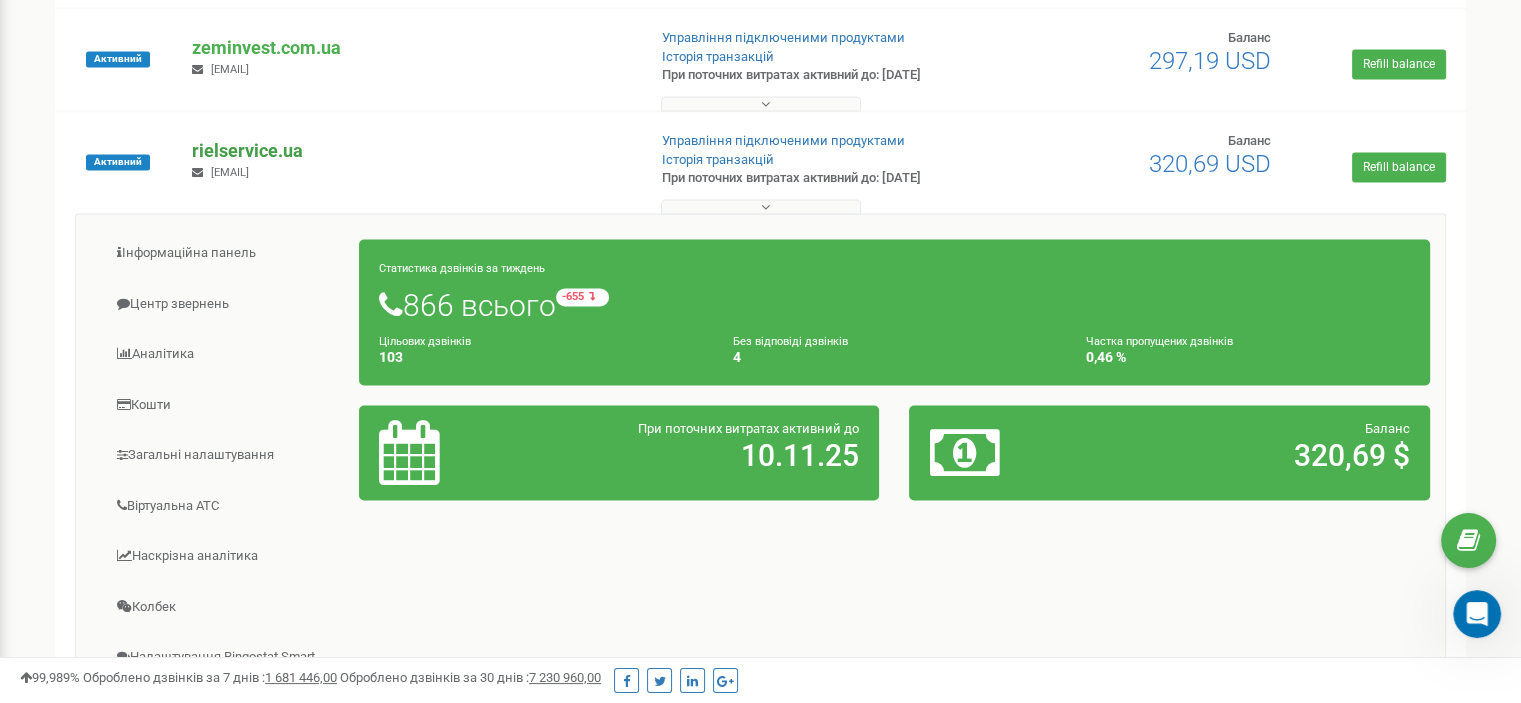 scroll, scrollTop: 2999, scrollLeft: 0, axis: vertical 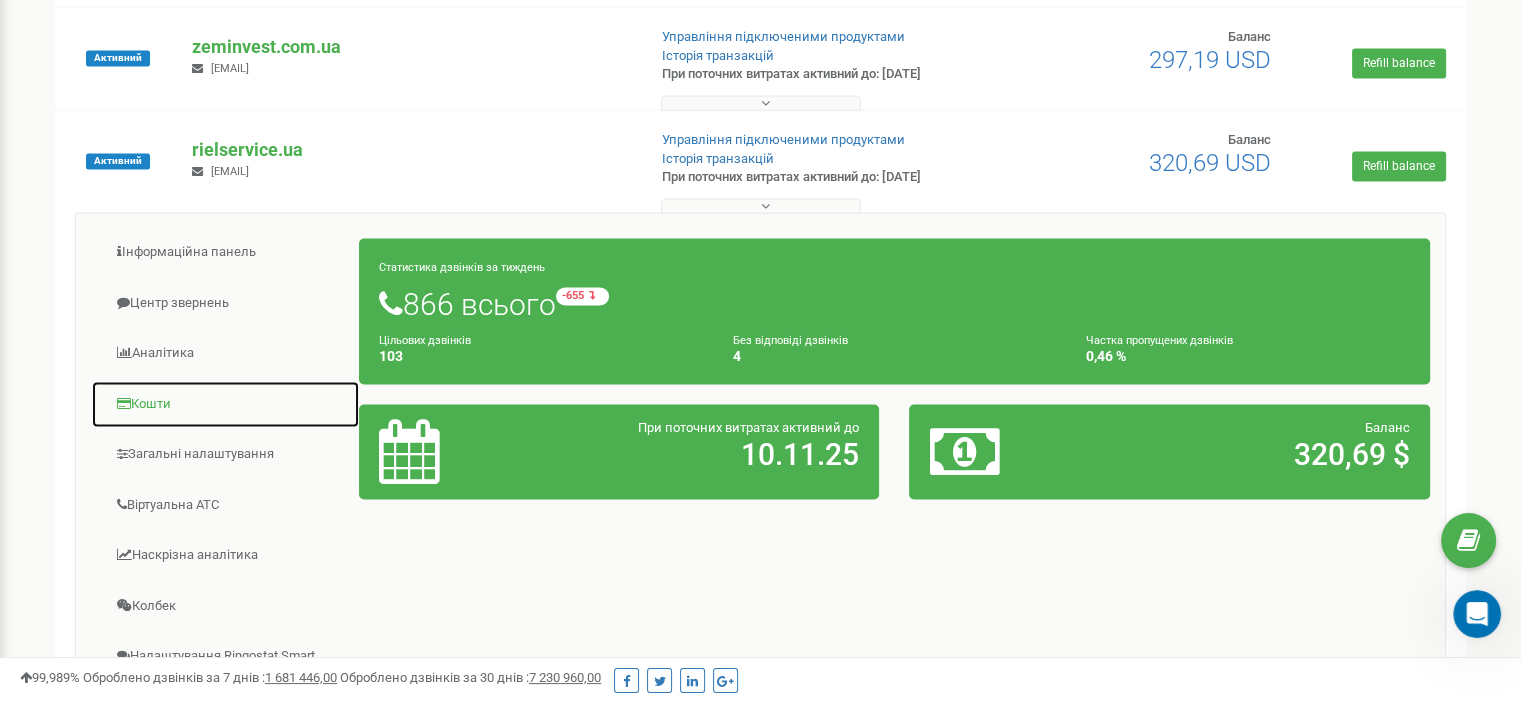 click on "Кошти" at bounding box center (225, 404) 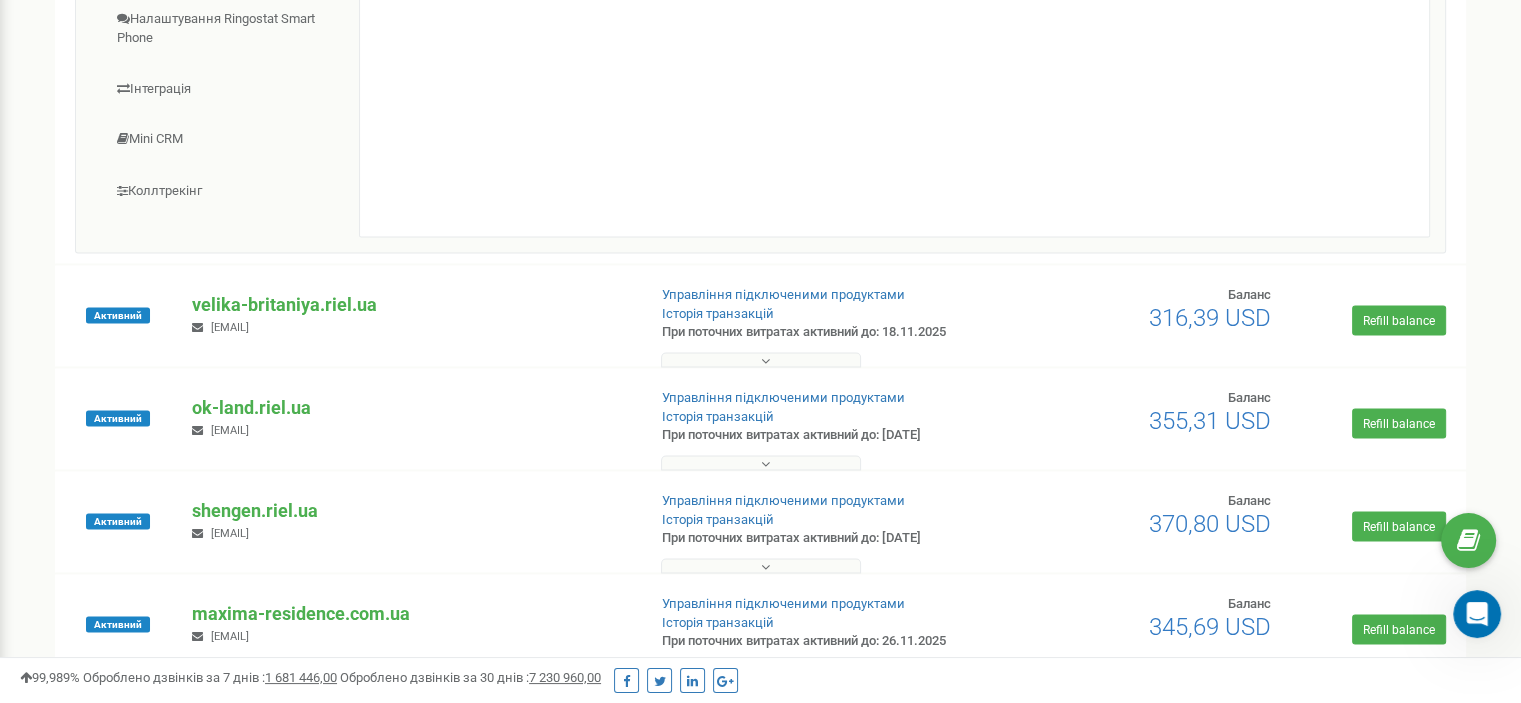 scroll, scrollTop: 3656, scrollLeft: 0, axis: vertical 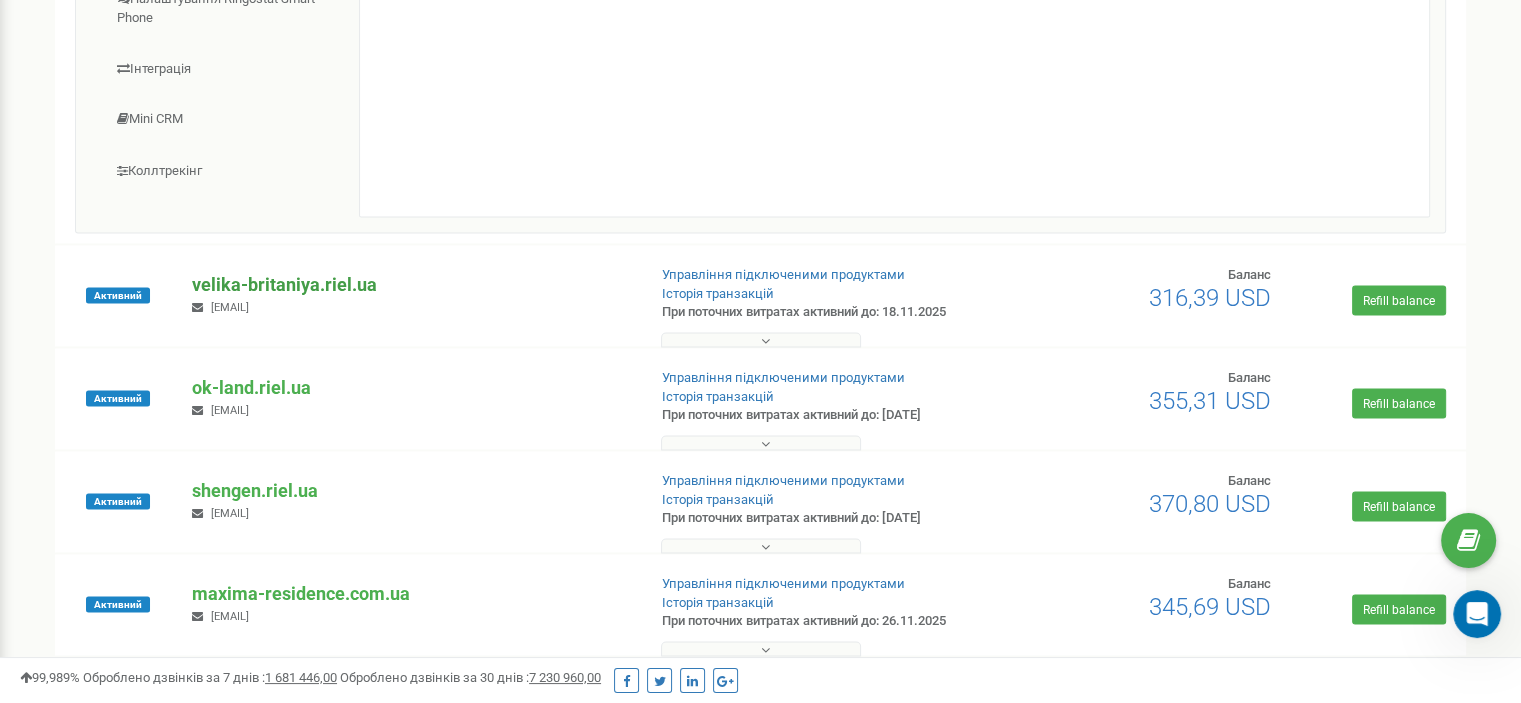click on "velika-britaniya.riel.ua" at bounding box center (410, 284) 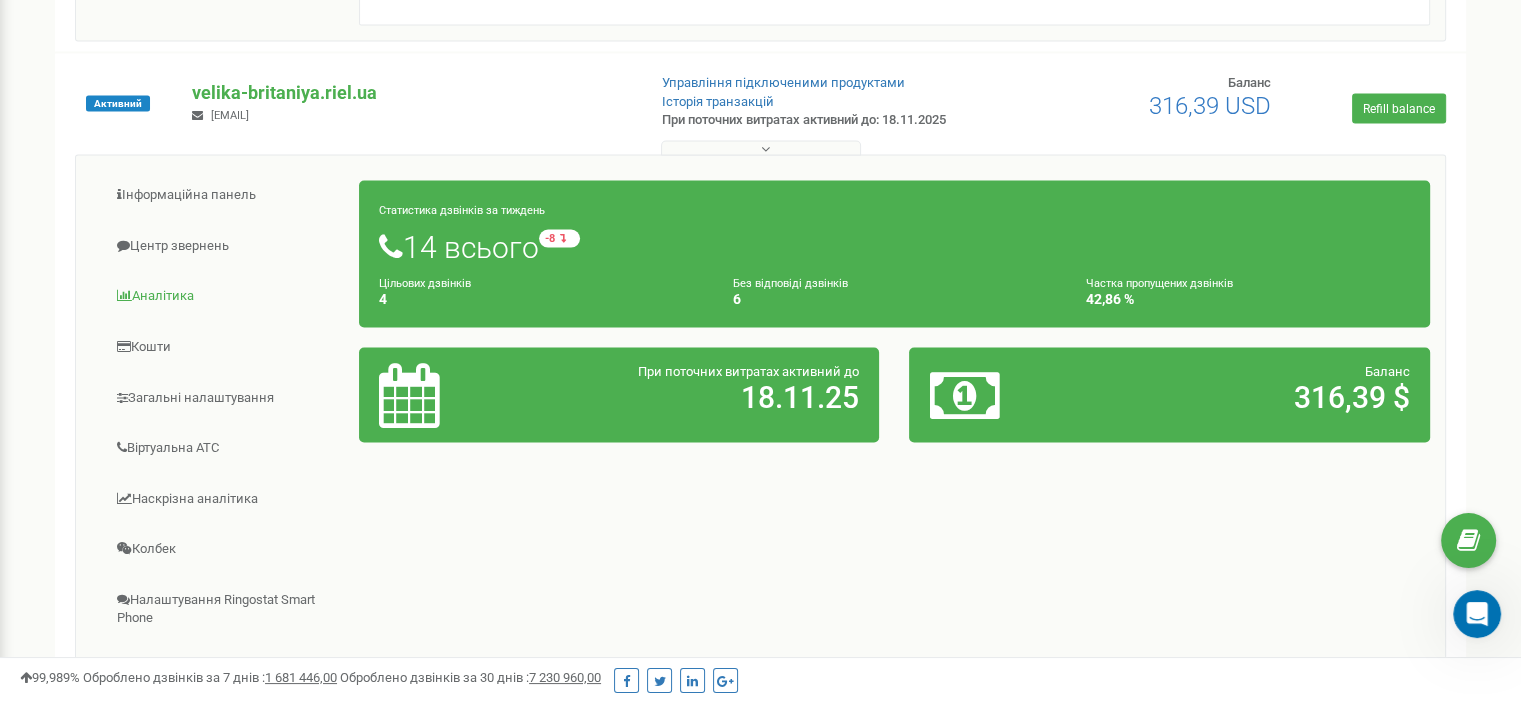scroll, scrollTop: 3844, scrollLeft: 0, axis: vertical 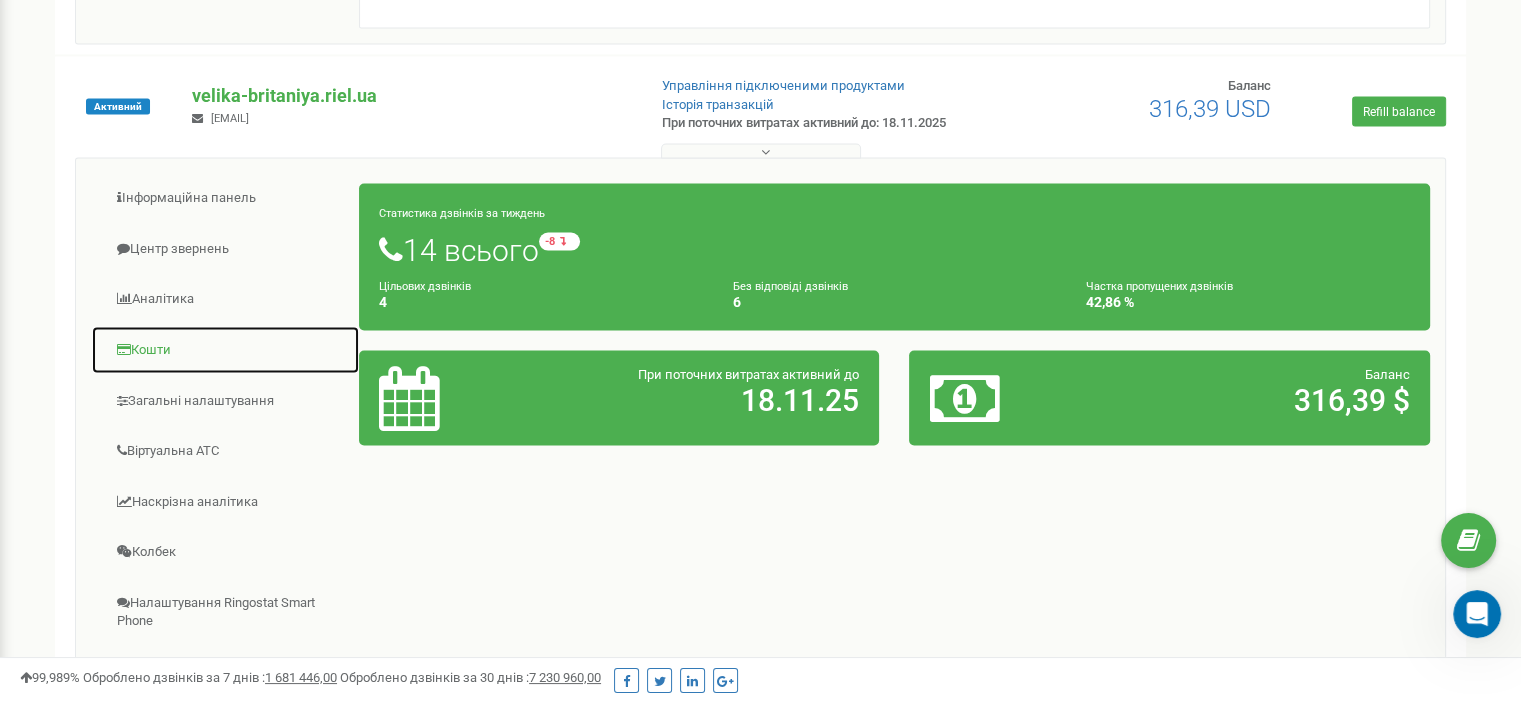 click on "Кошти" at bounding box center (225, 350) 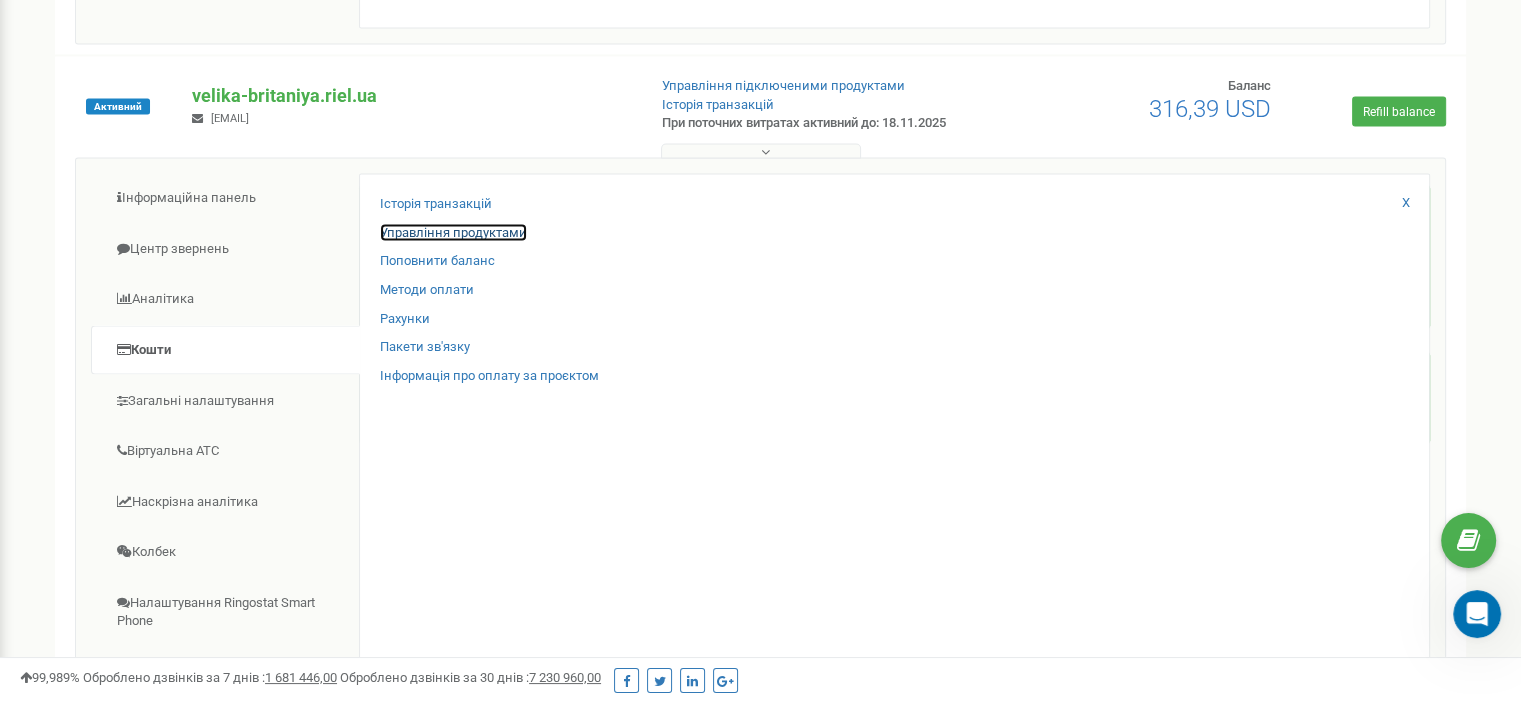 scroll, scrollTop: 4334, scrollLeft: 0, axis: vertical 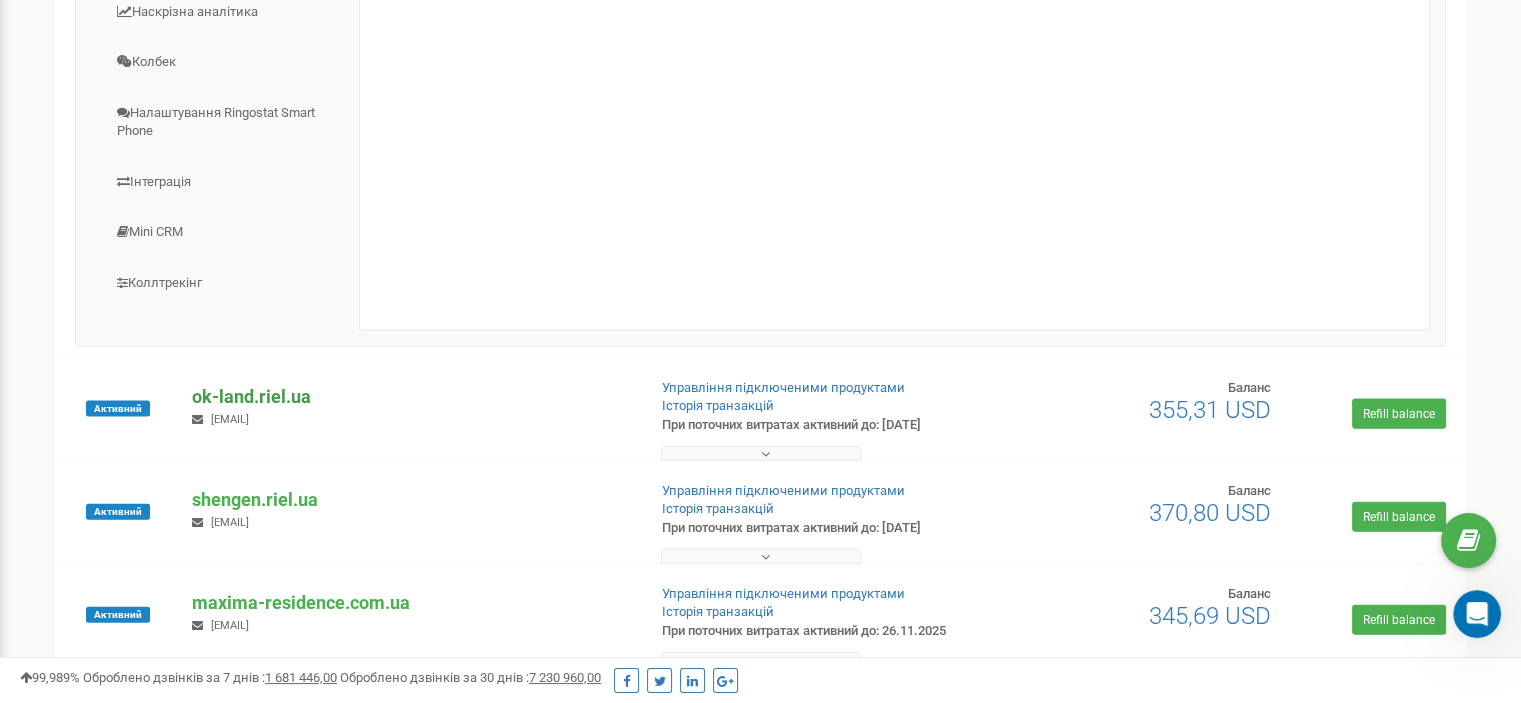 click on "ok-land.riel.ua" at bounding box center [410, 397] 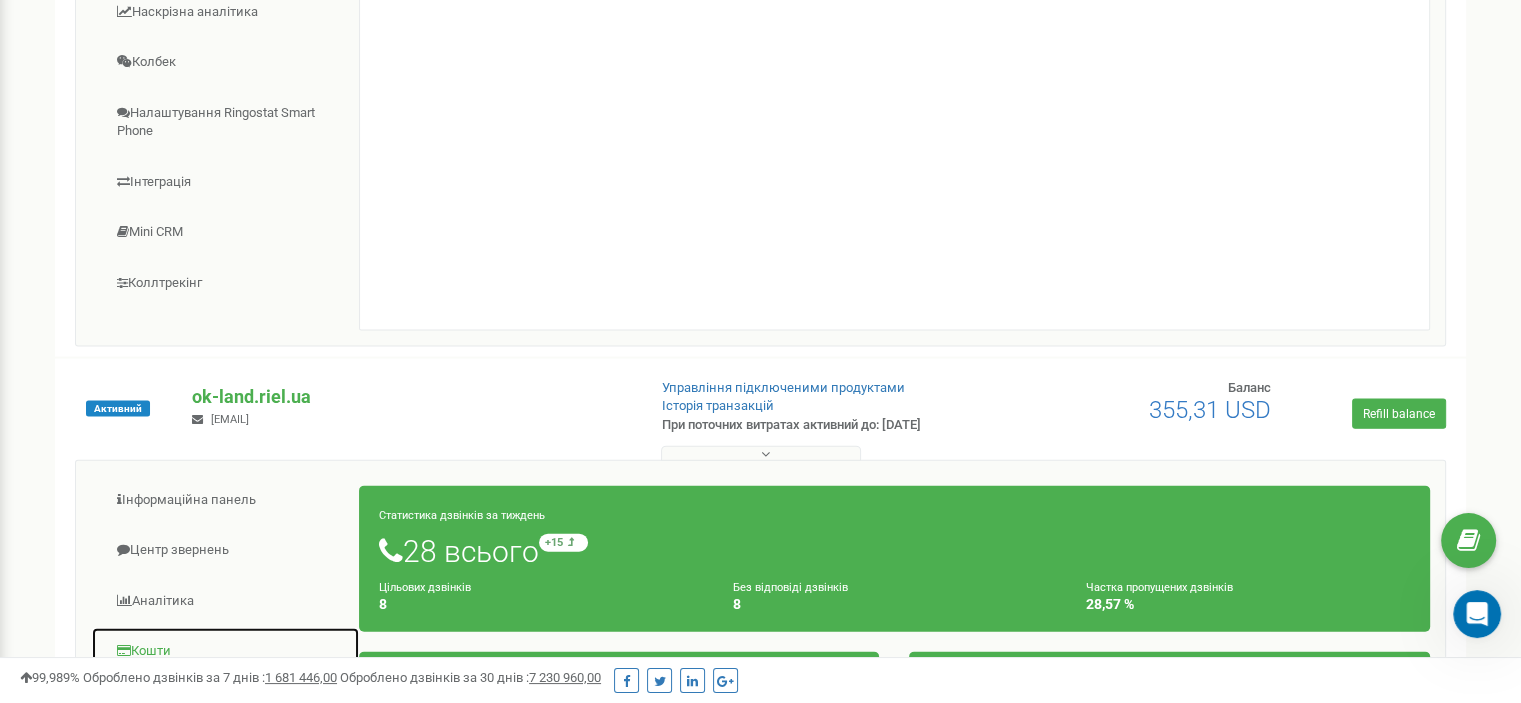 click on "Кошти" at bounding box center (225, 651) 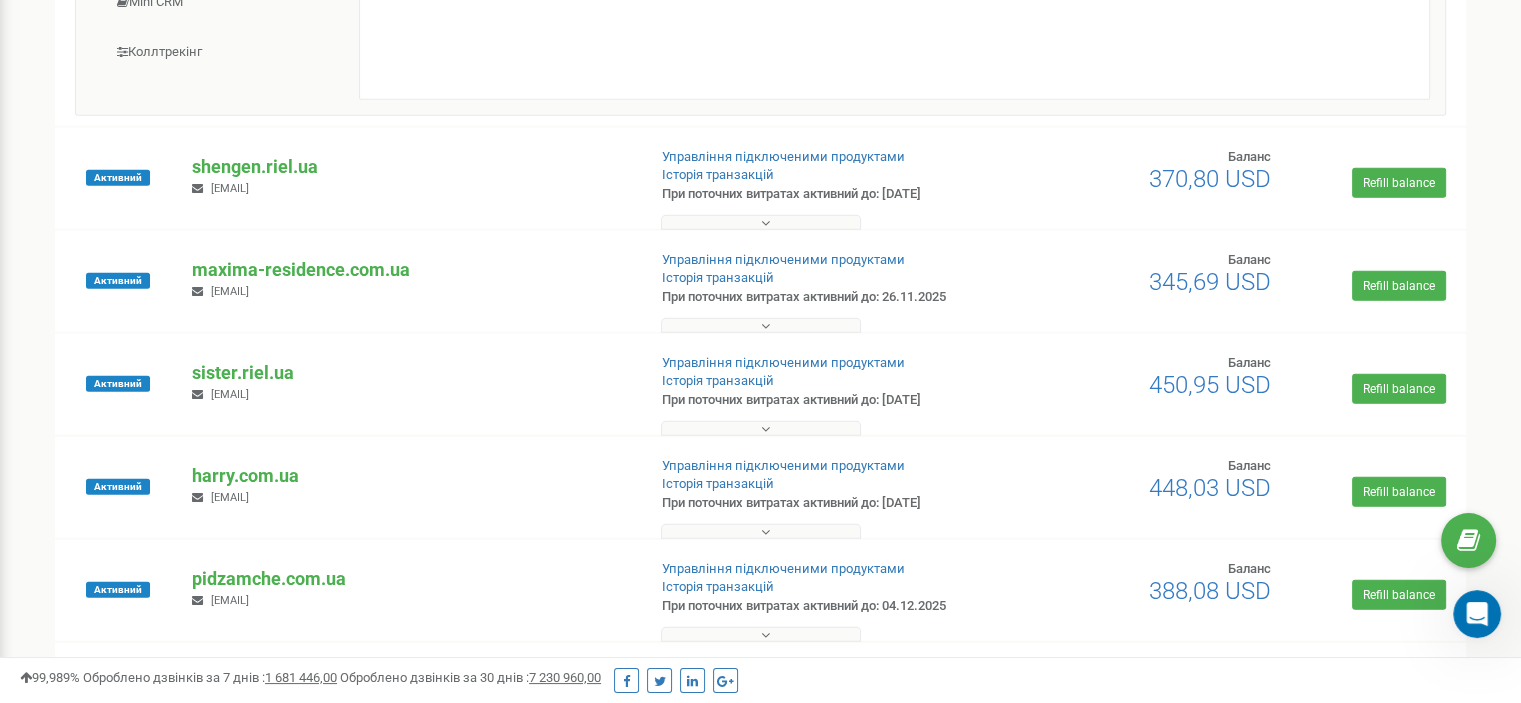 scroll, scrollTop: 5358, scrollLeft: 0, axis: vertical 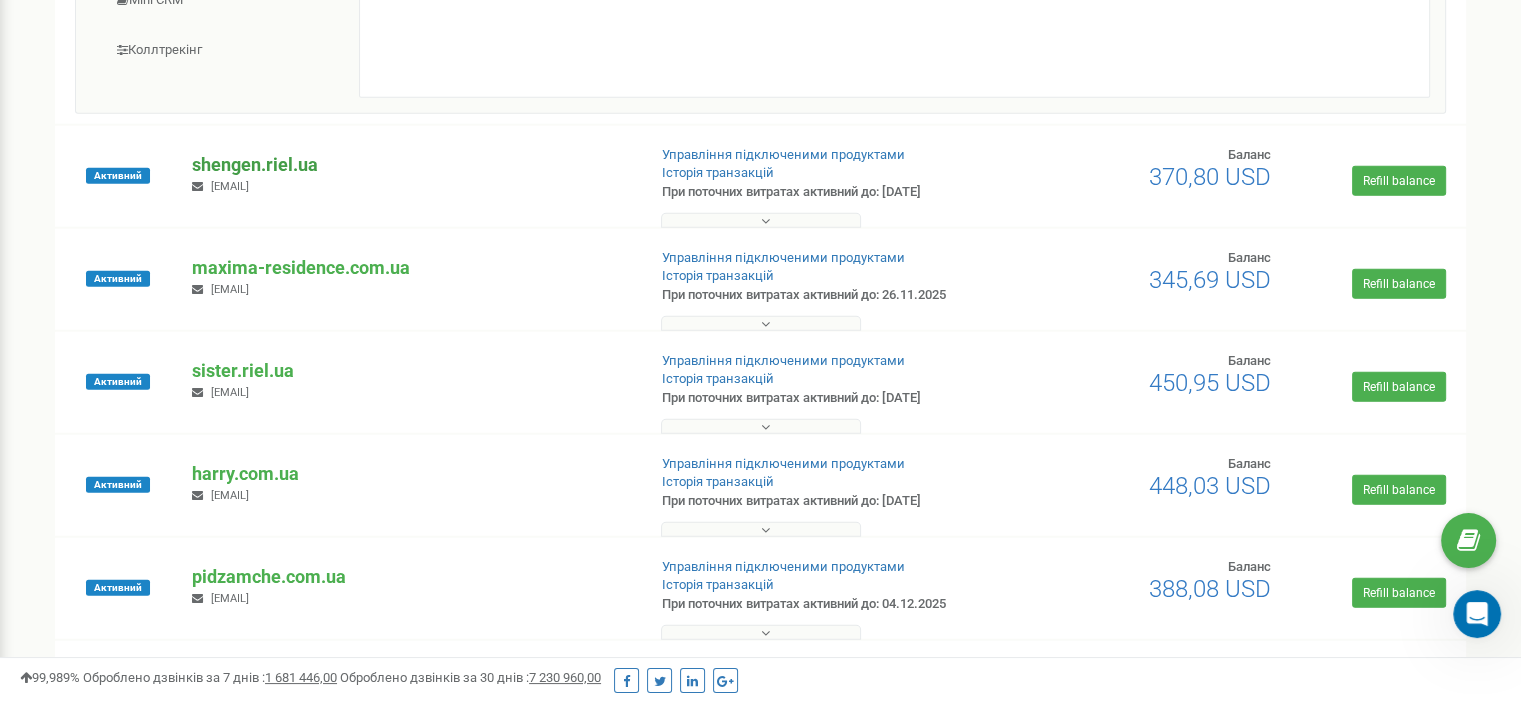 click on "shengen.riel.ua" at bounding box center [410, 165] 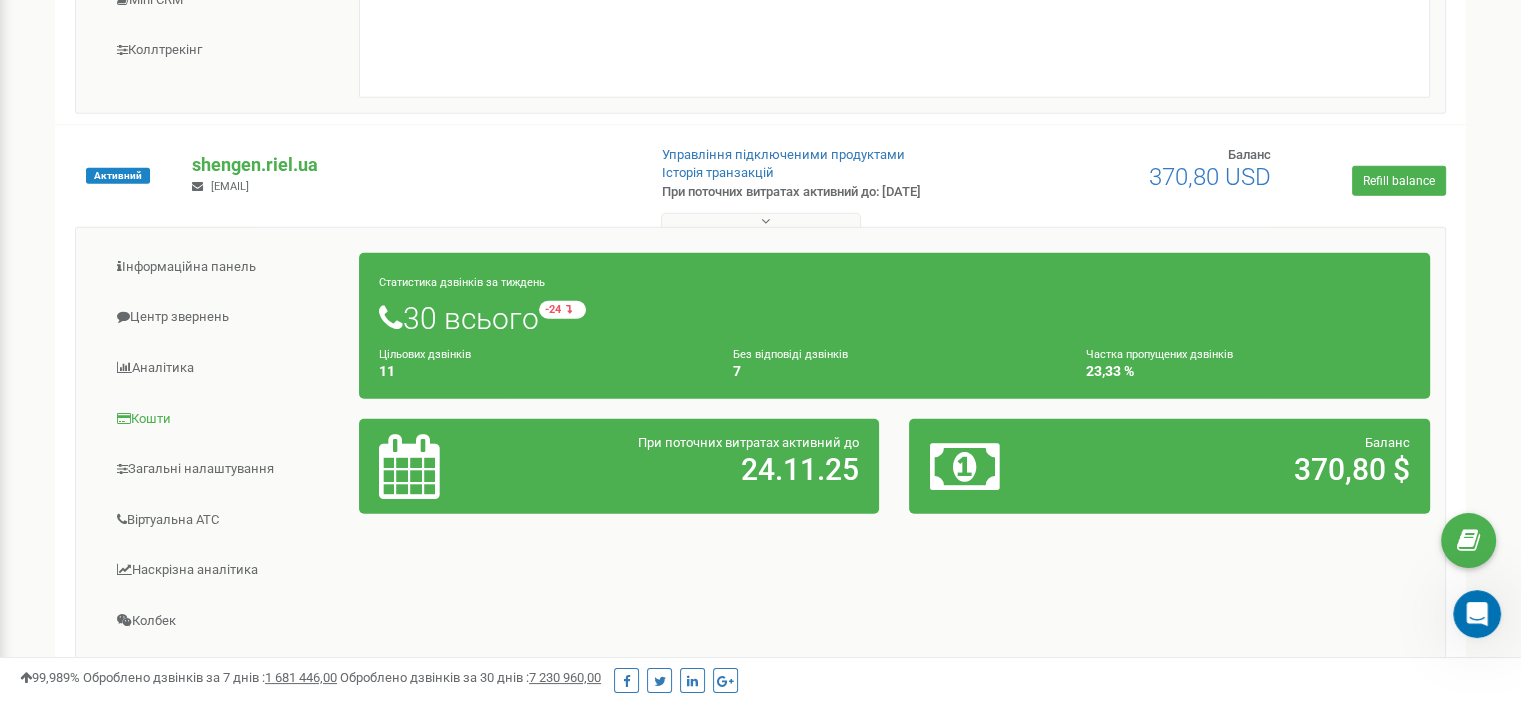 scroll, scrollTop: 5355, scrollLeft: 0, axis: vertical 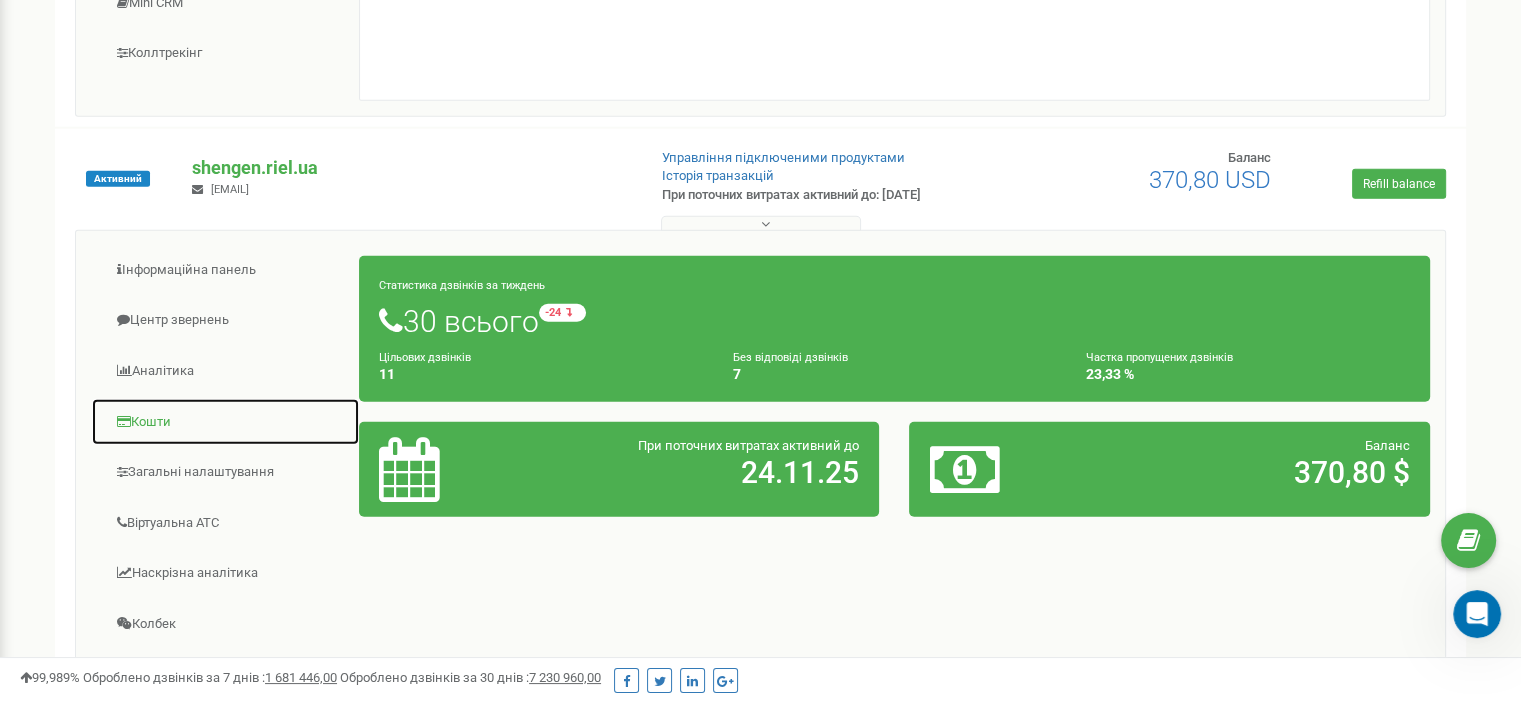 click on "Кошти" at bounding box center [225, 422] 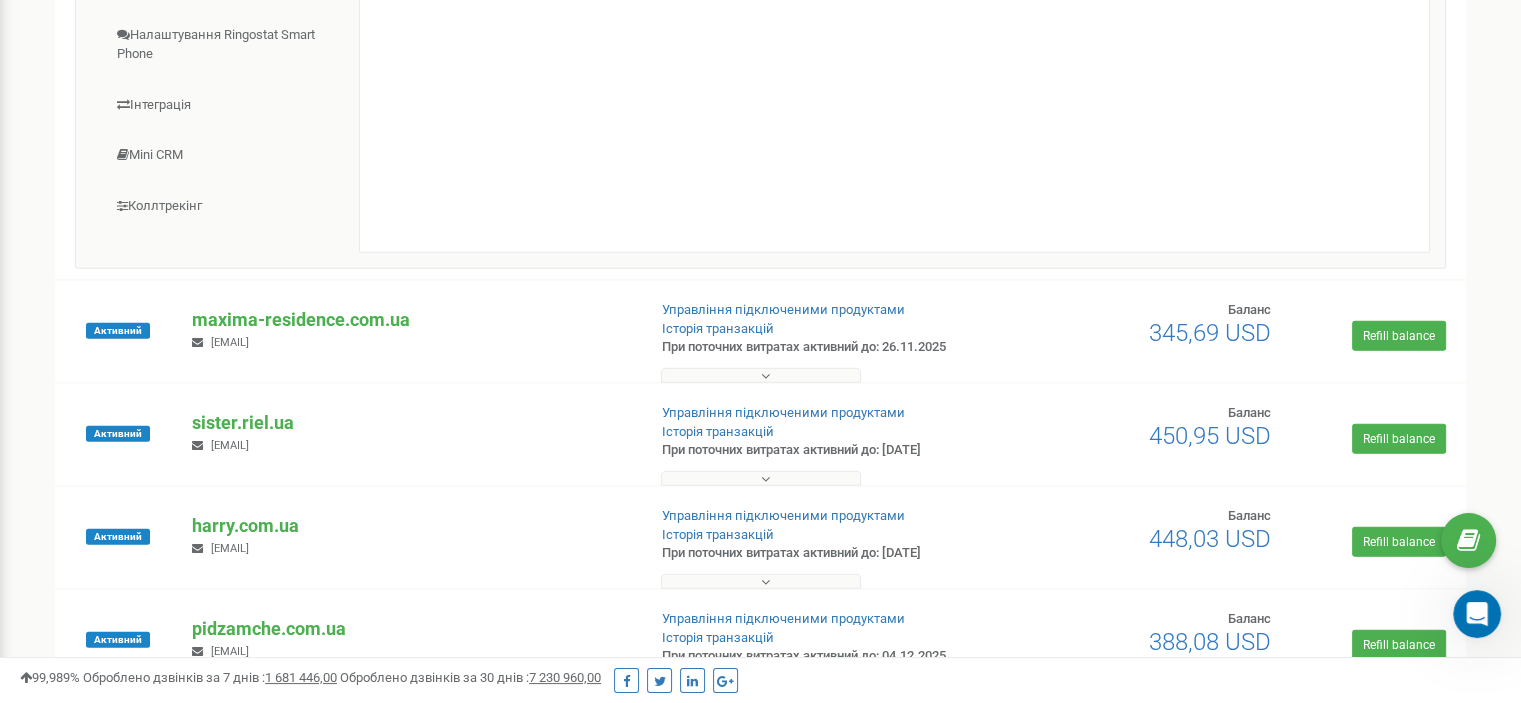 scroll, scrollTop: 5996, scrollLeft: 0, axis: vertical 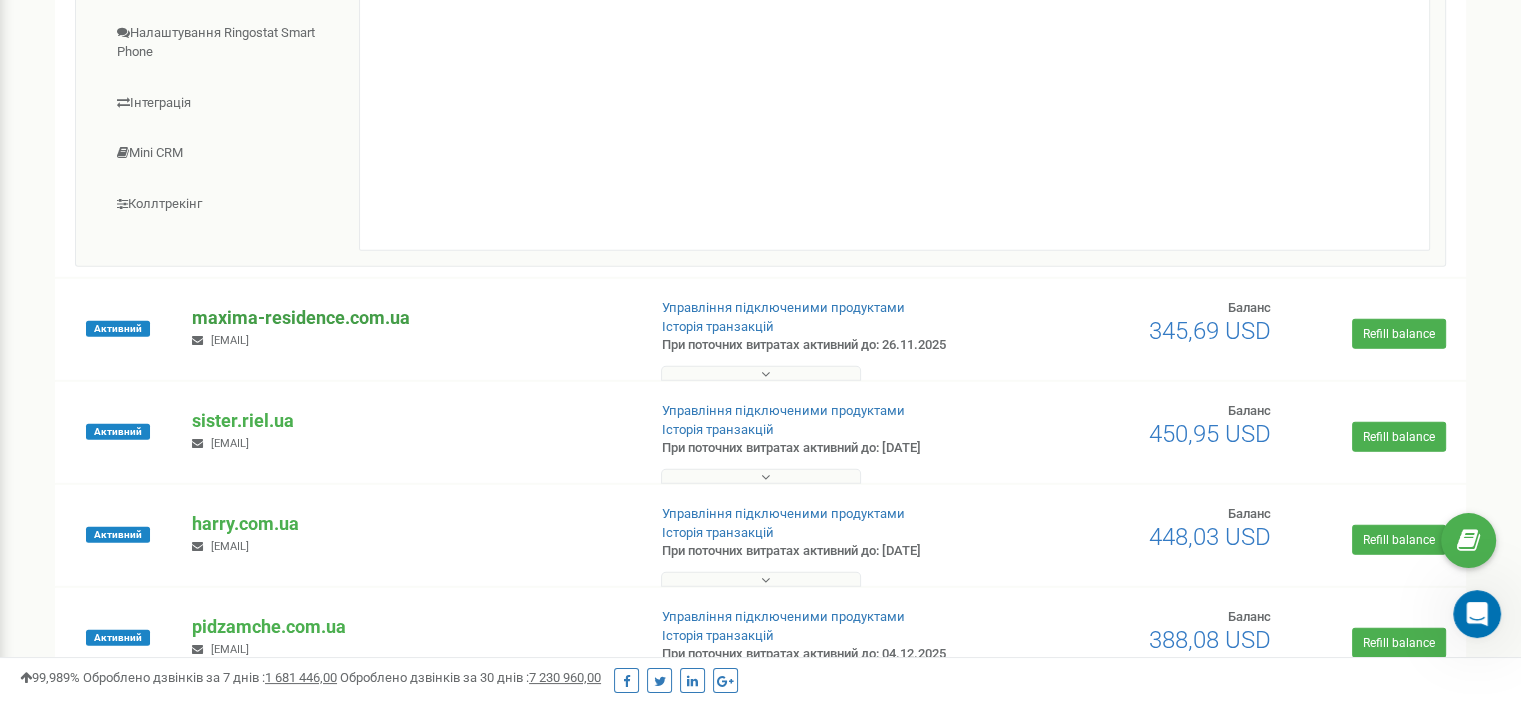 click on "maxima-residence.com.ua" at bounding box center [410, 318] 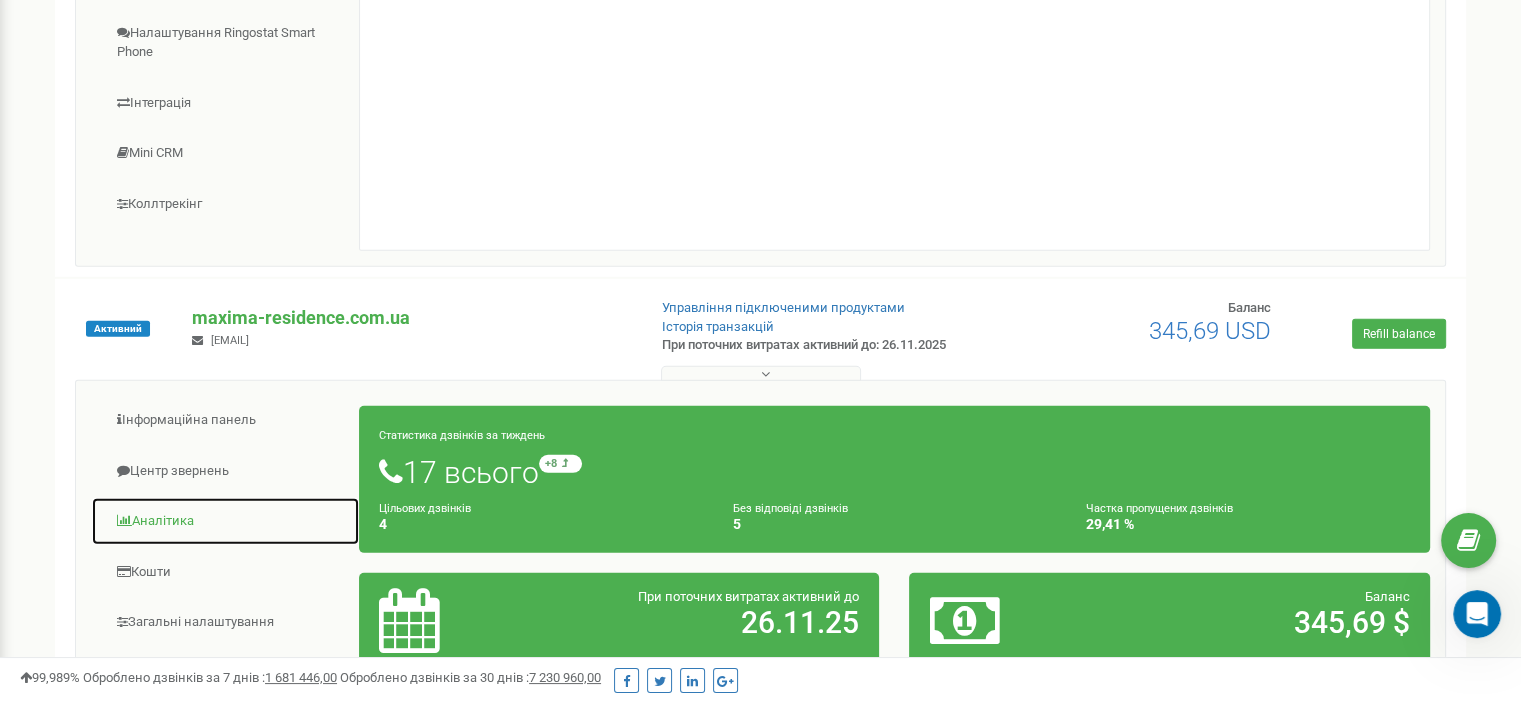 click on "Аналiтика" at bounding box center (225, 521) 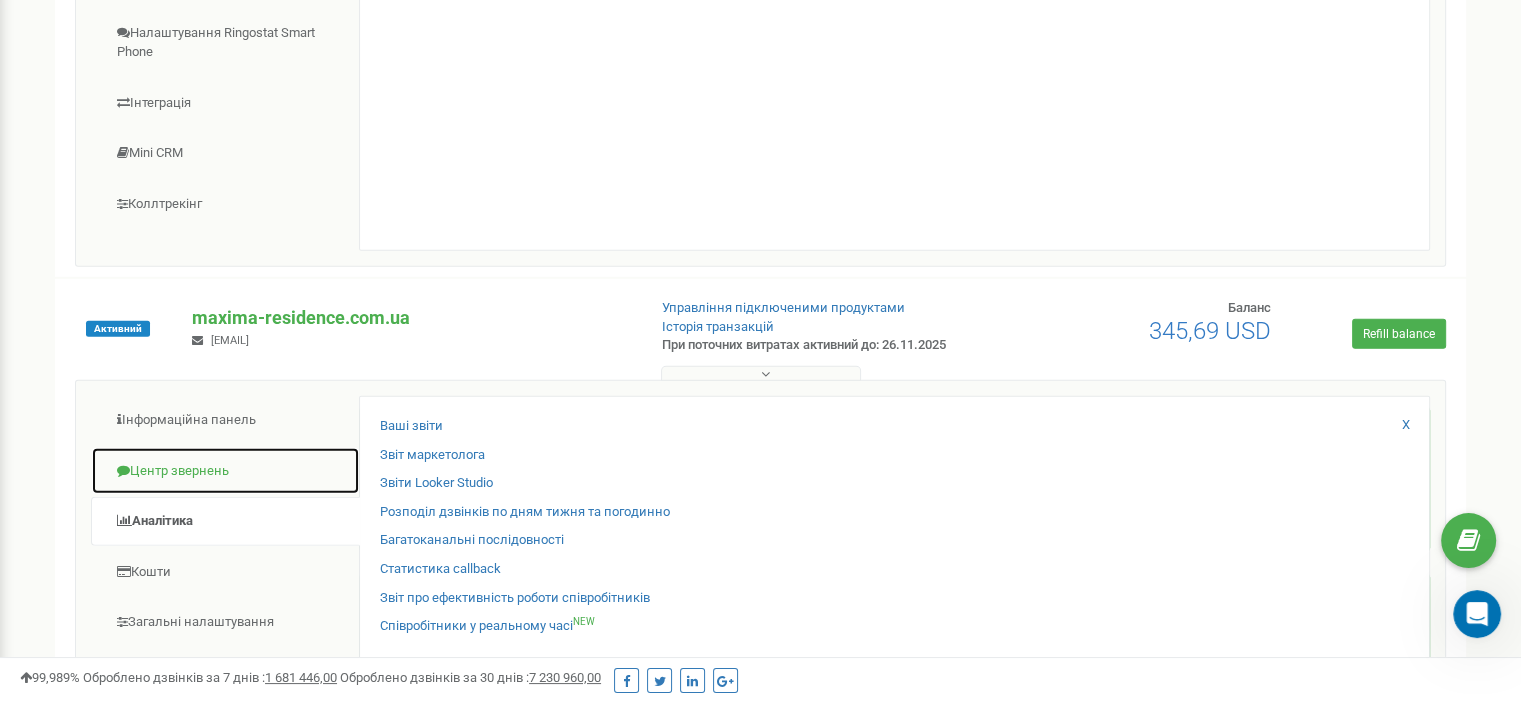 click on "Центр звернень" at bounding box center [225, 471] 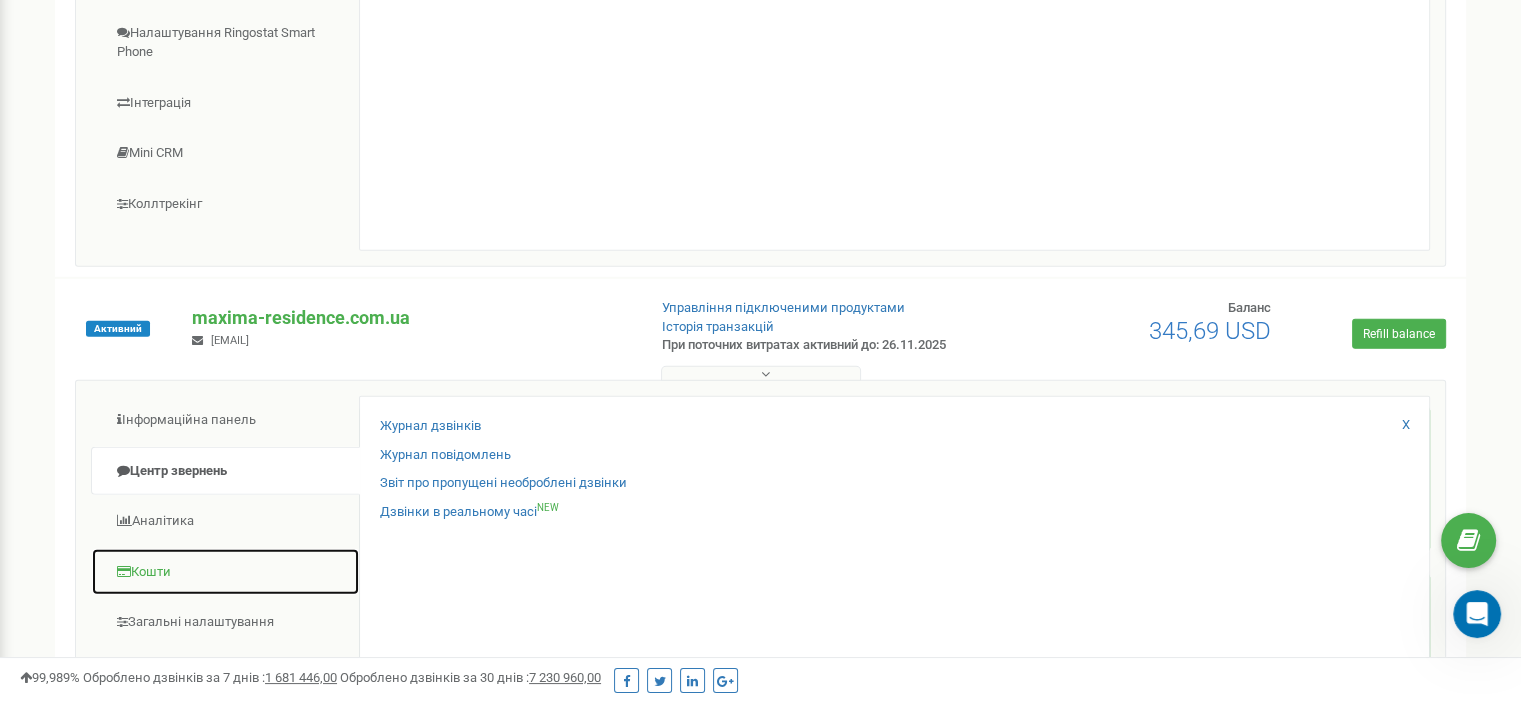 click on "Кошти" at bounding box center [225, 572] 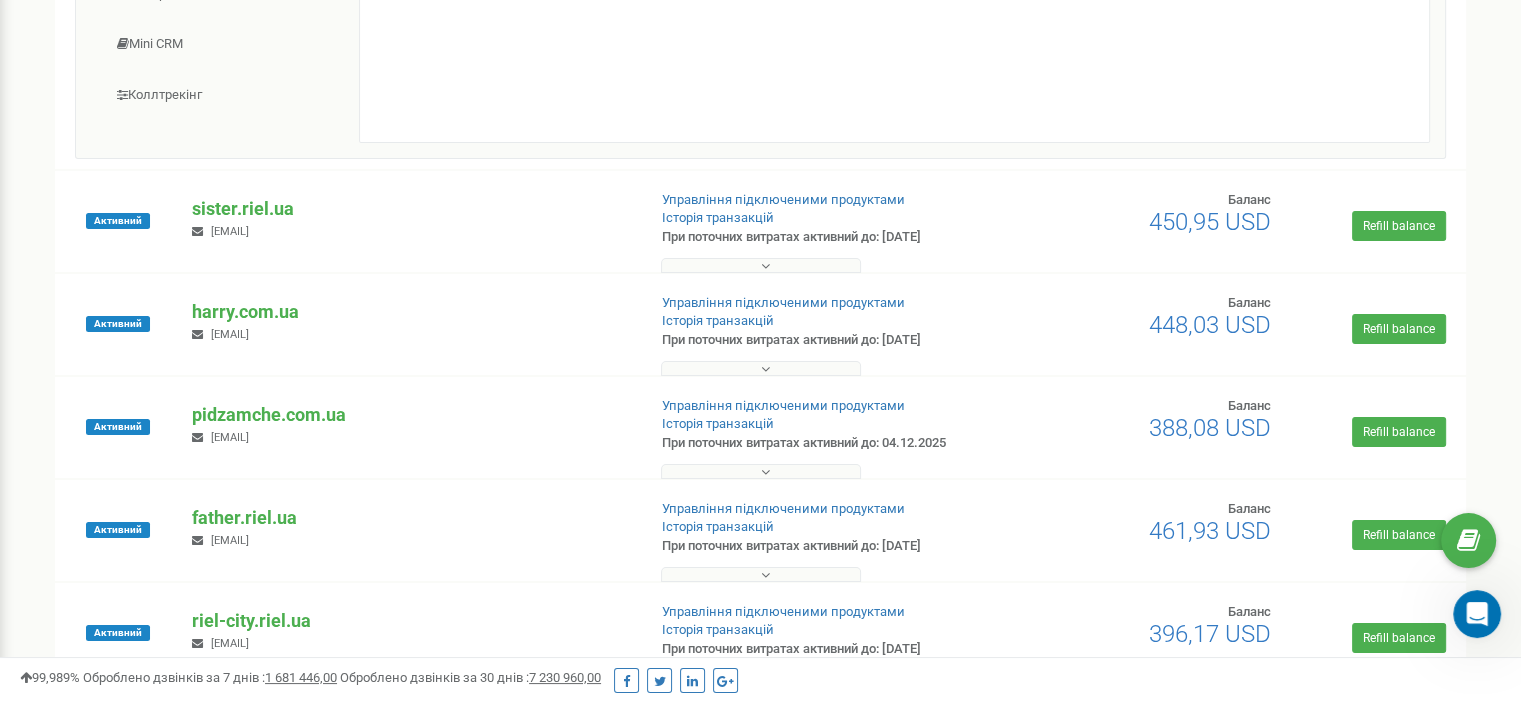 scroll, scrollTop: 6914, scrollLeft: 0, axis: vertical 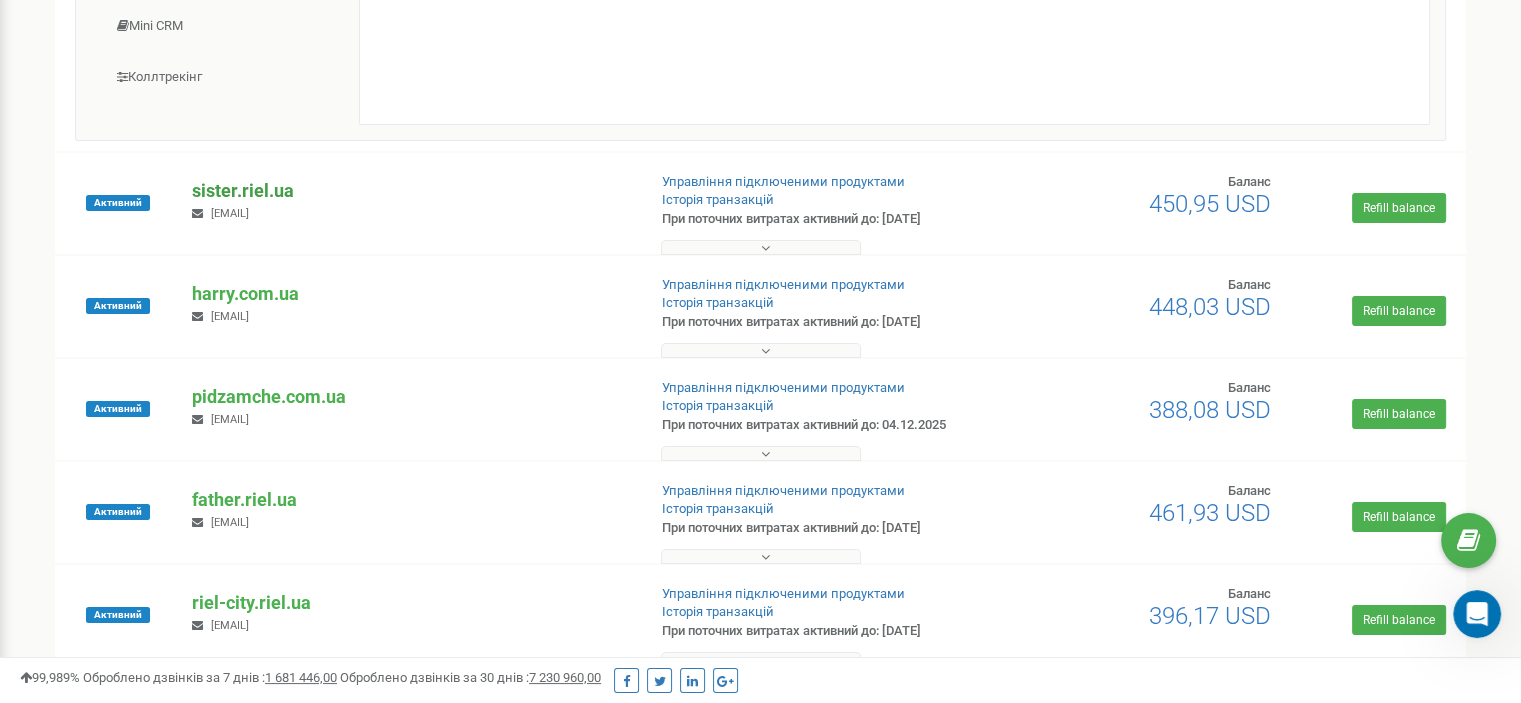 click on "sister.riel.ua" at bounding box center (410, 191) 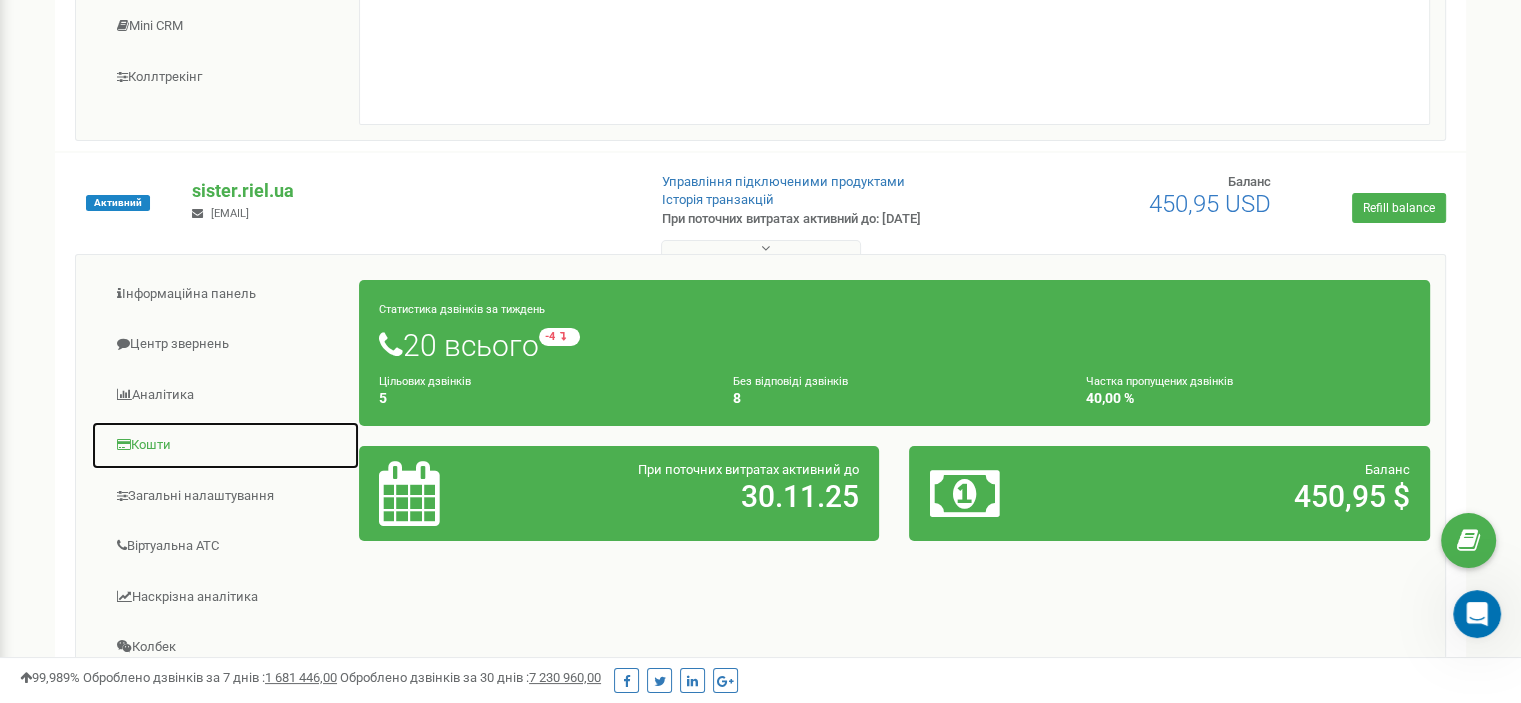 click on "Кошти" at bounding box center [225, 445] 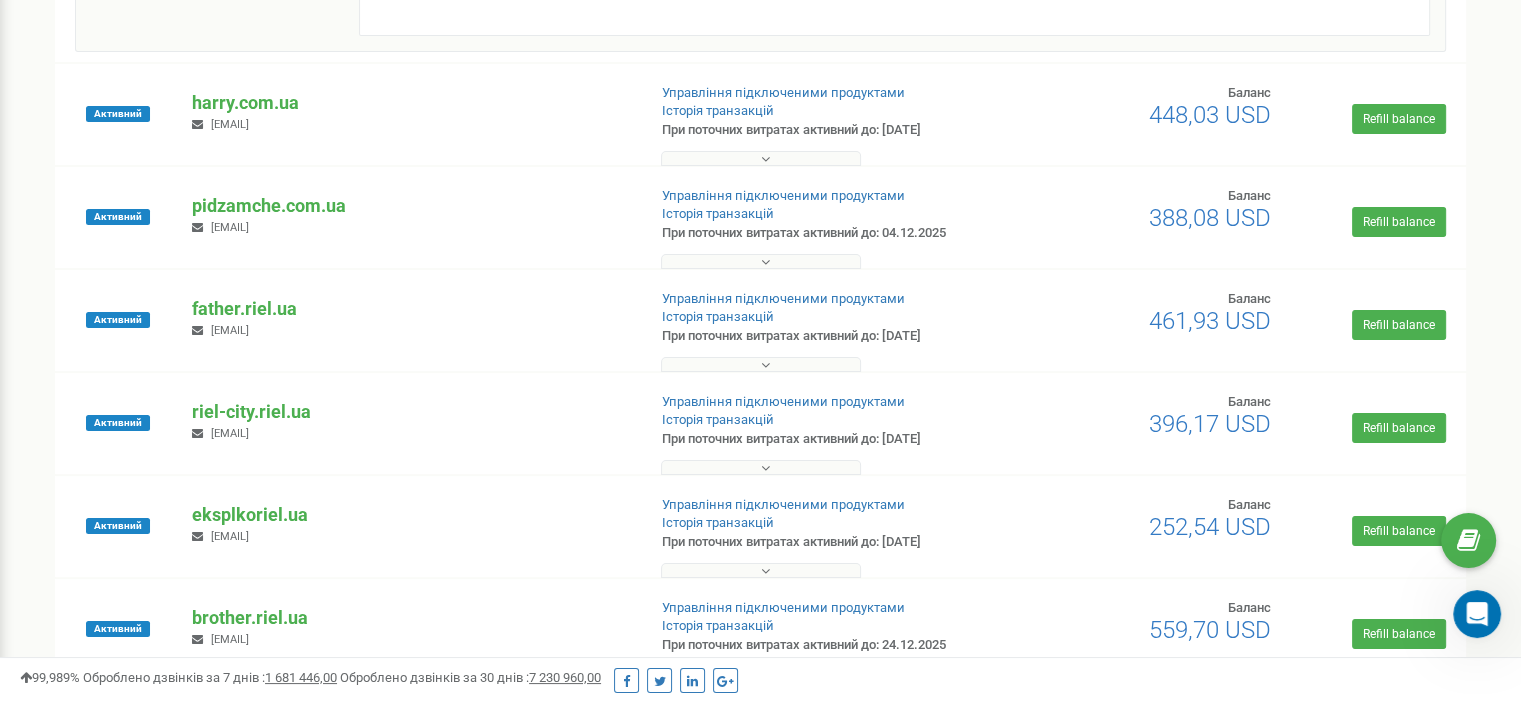 scroll, scrollTop: 7796, scrollLeft: 0, axis: vertical 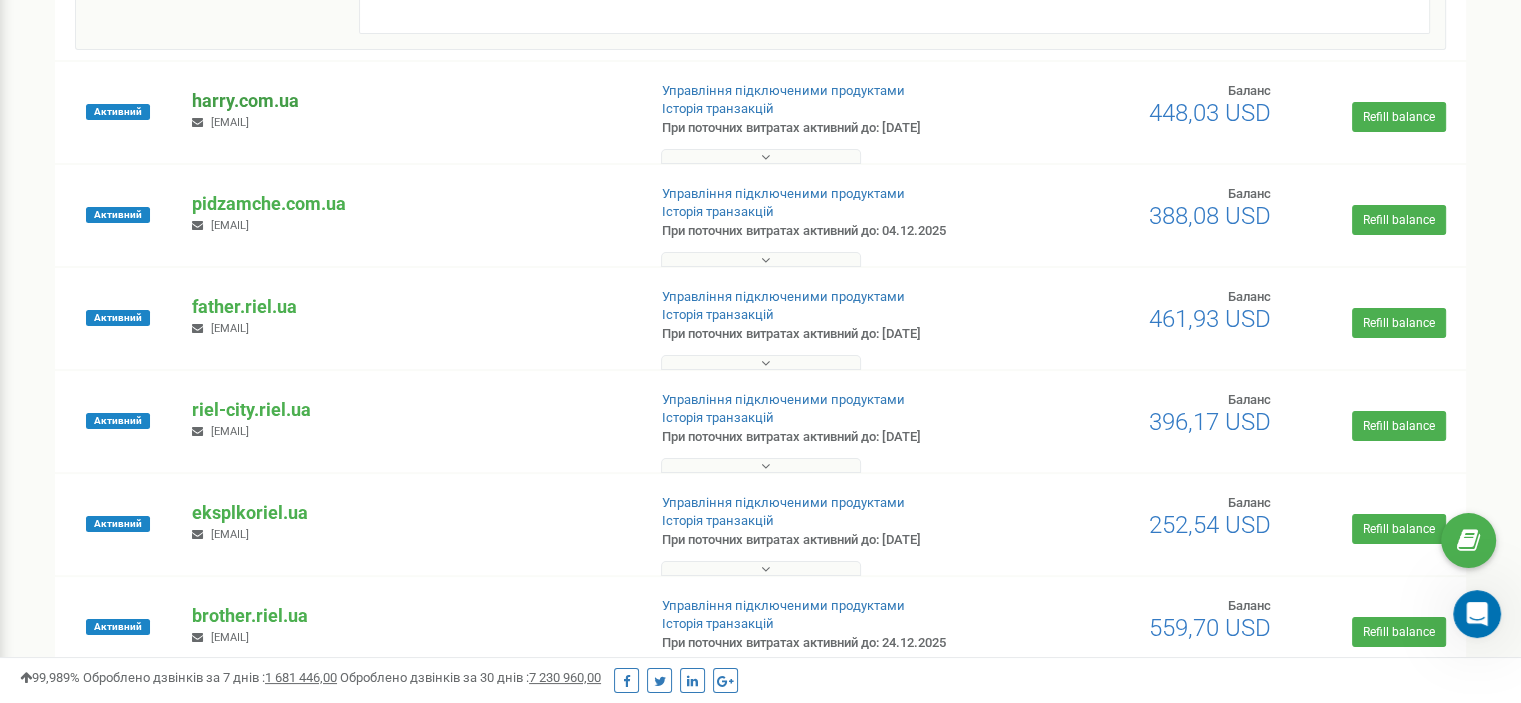 click on "harry.com.ua" at bounding box center [410, 101] 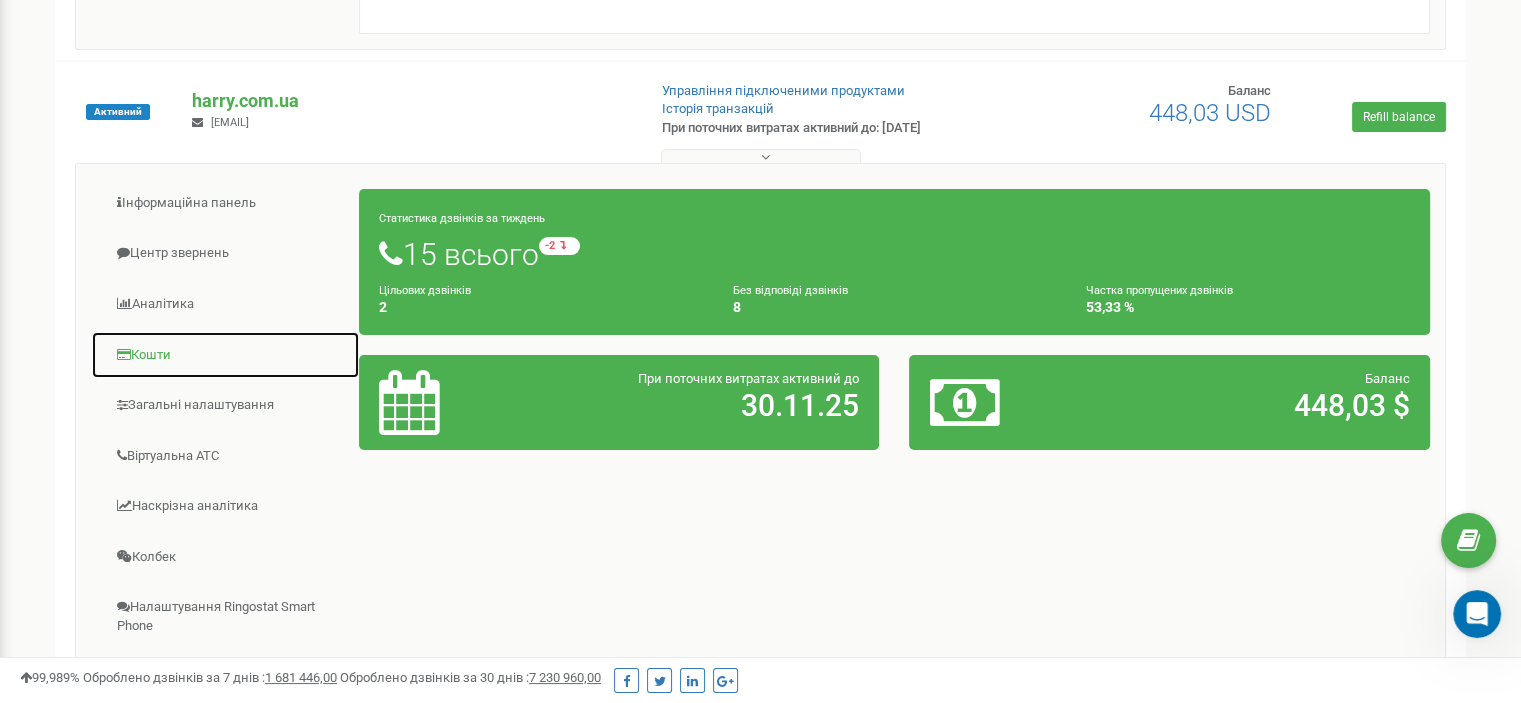 click on "Кошти" at bounding box center [225, 355] 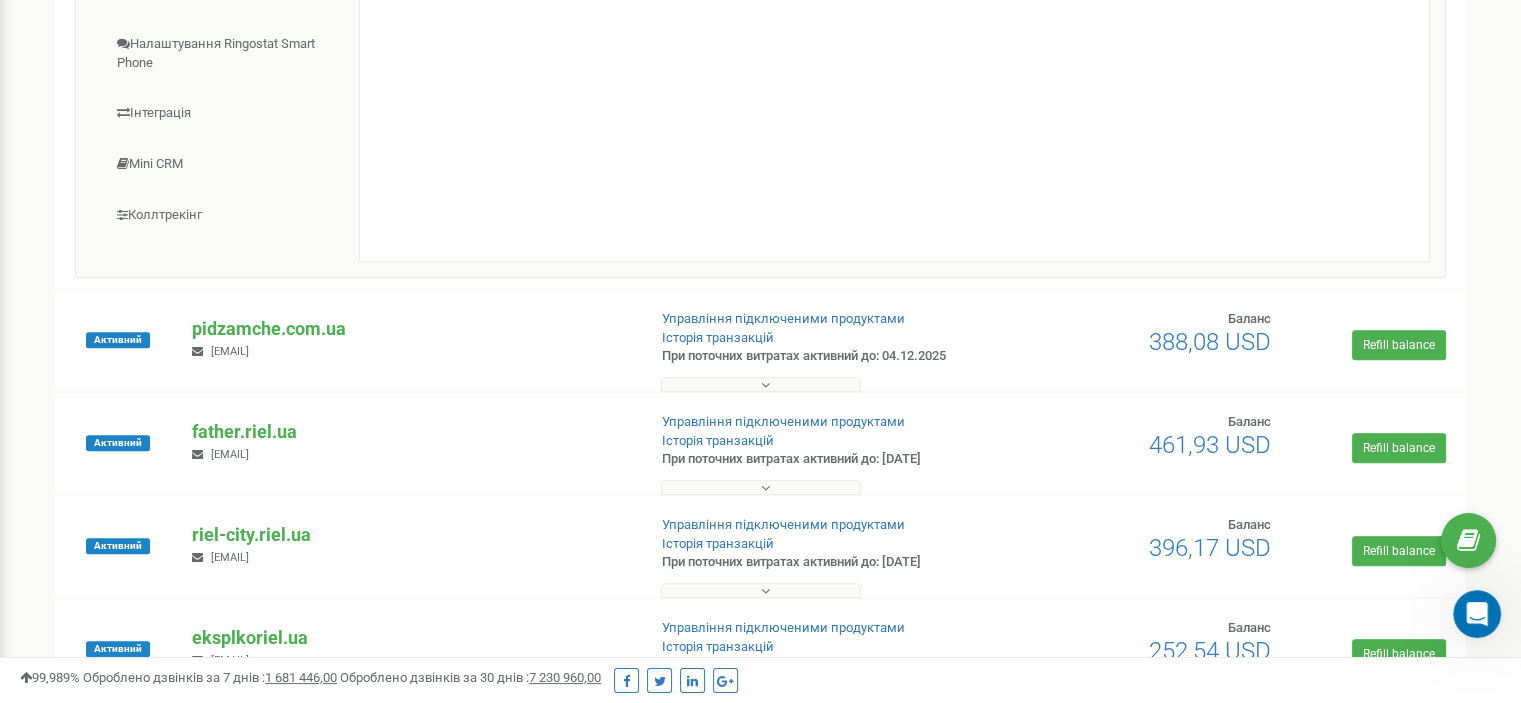 scroll, scrollTop: 8360, scrollLeft: 0, axis: vertical 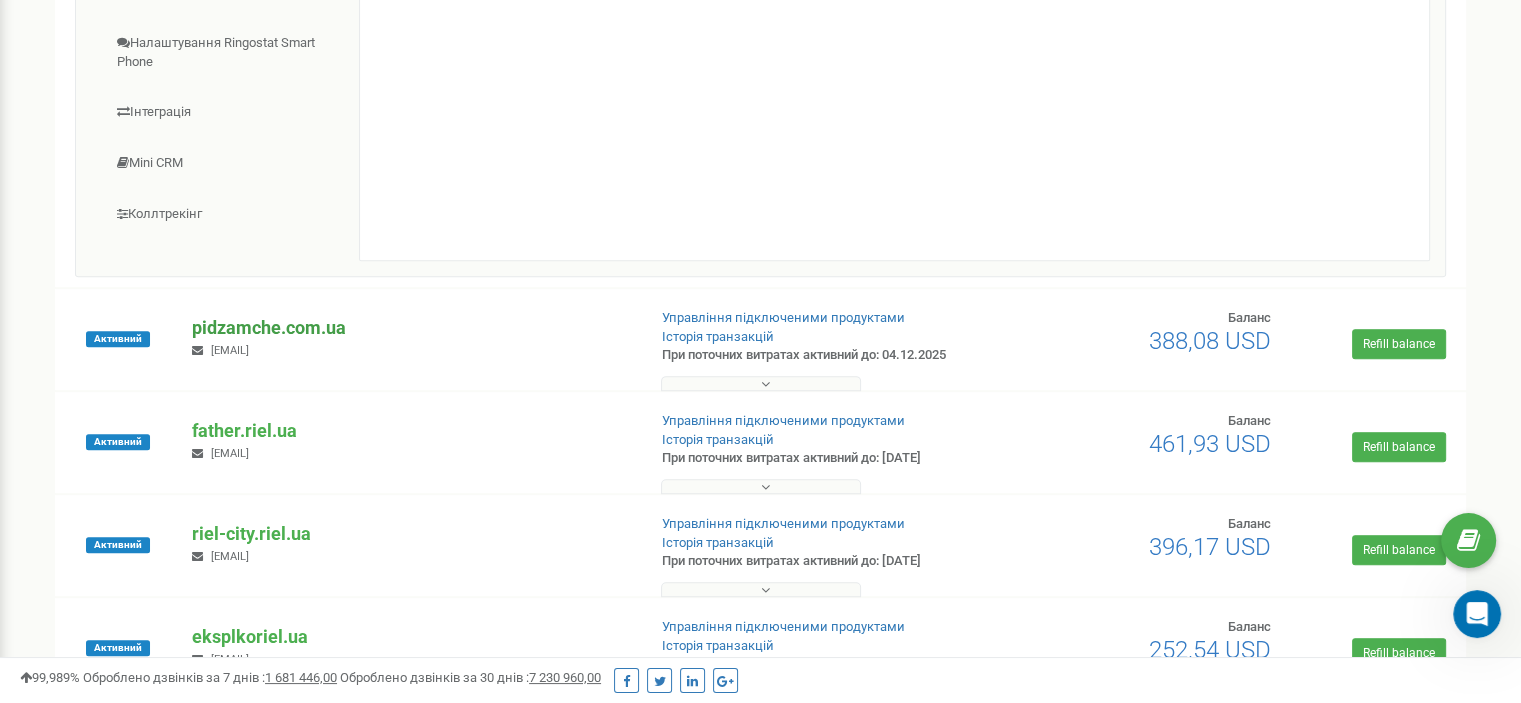 click on "pidzamche.com.ua" at bounding box center [410, 328] 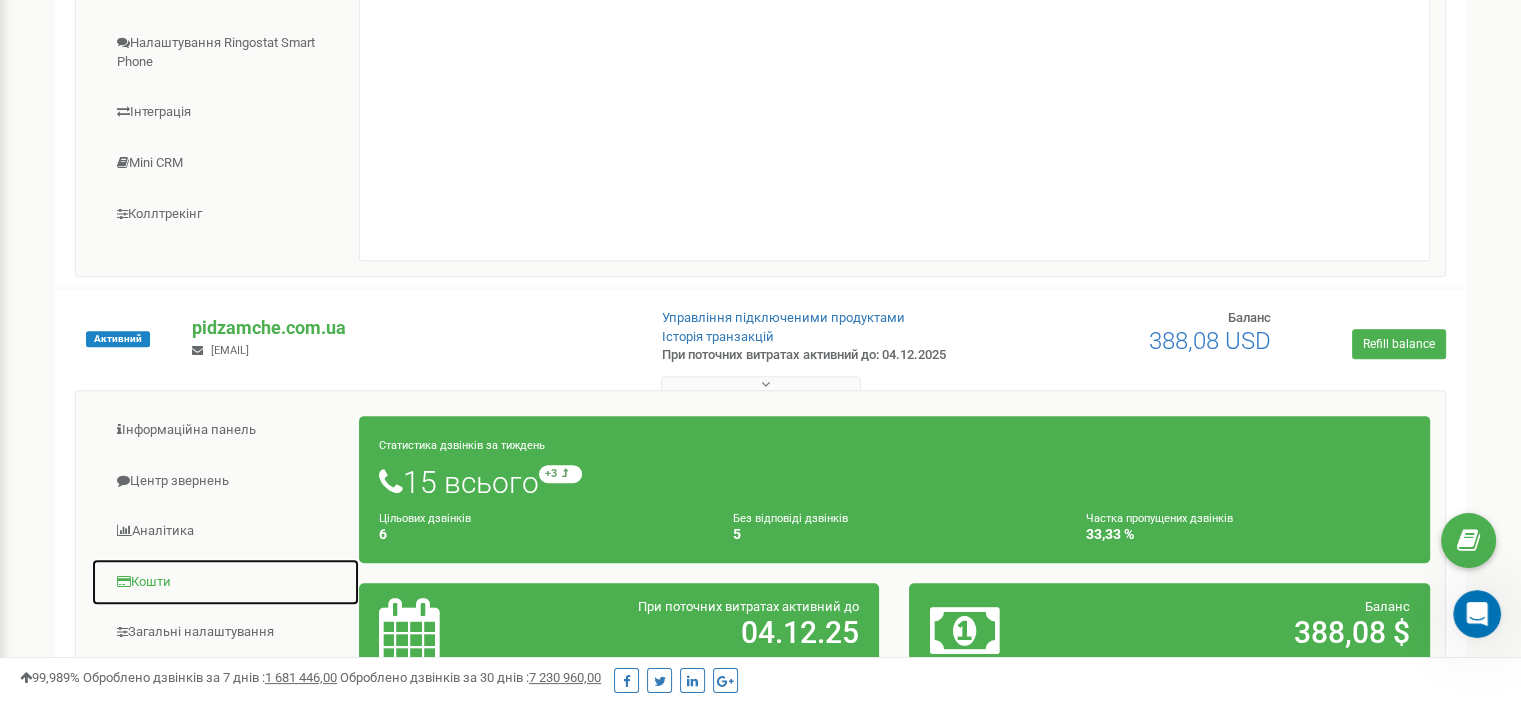 click on "Кошти" at bounding box center [225, 582] 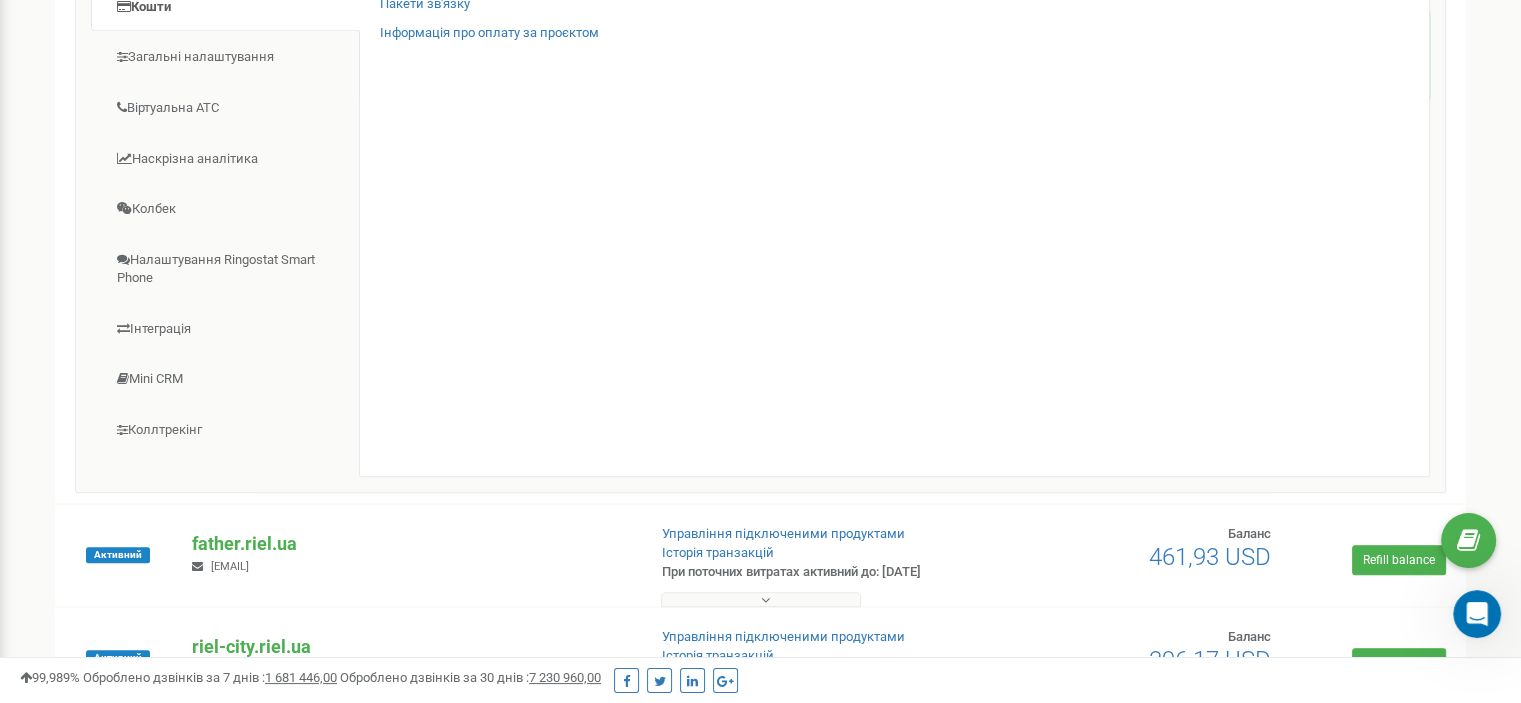 scroll, scrollTop: 9200, scrollLeft: 0, axis: vertical 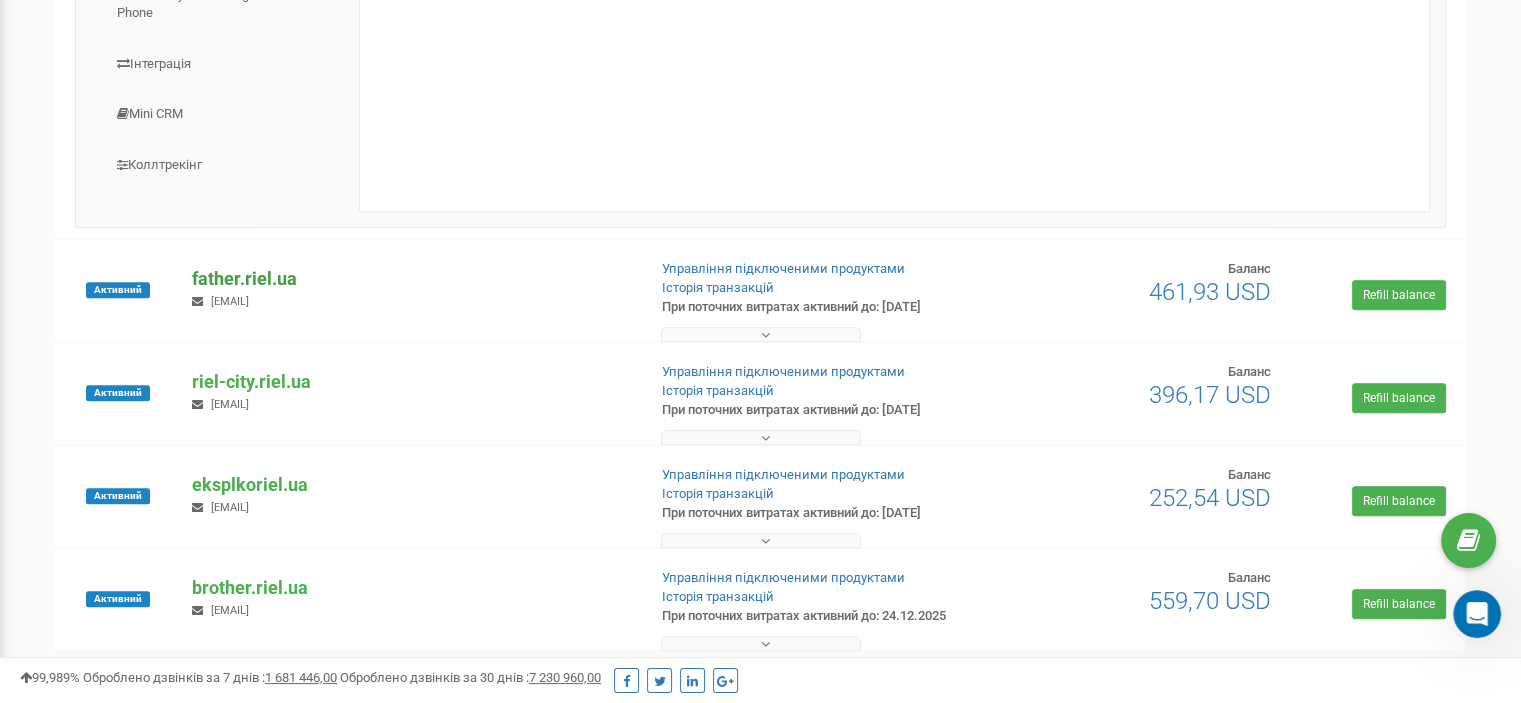 click on "father.riel.ua" at bounding box center (410, 279) 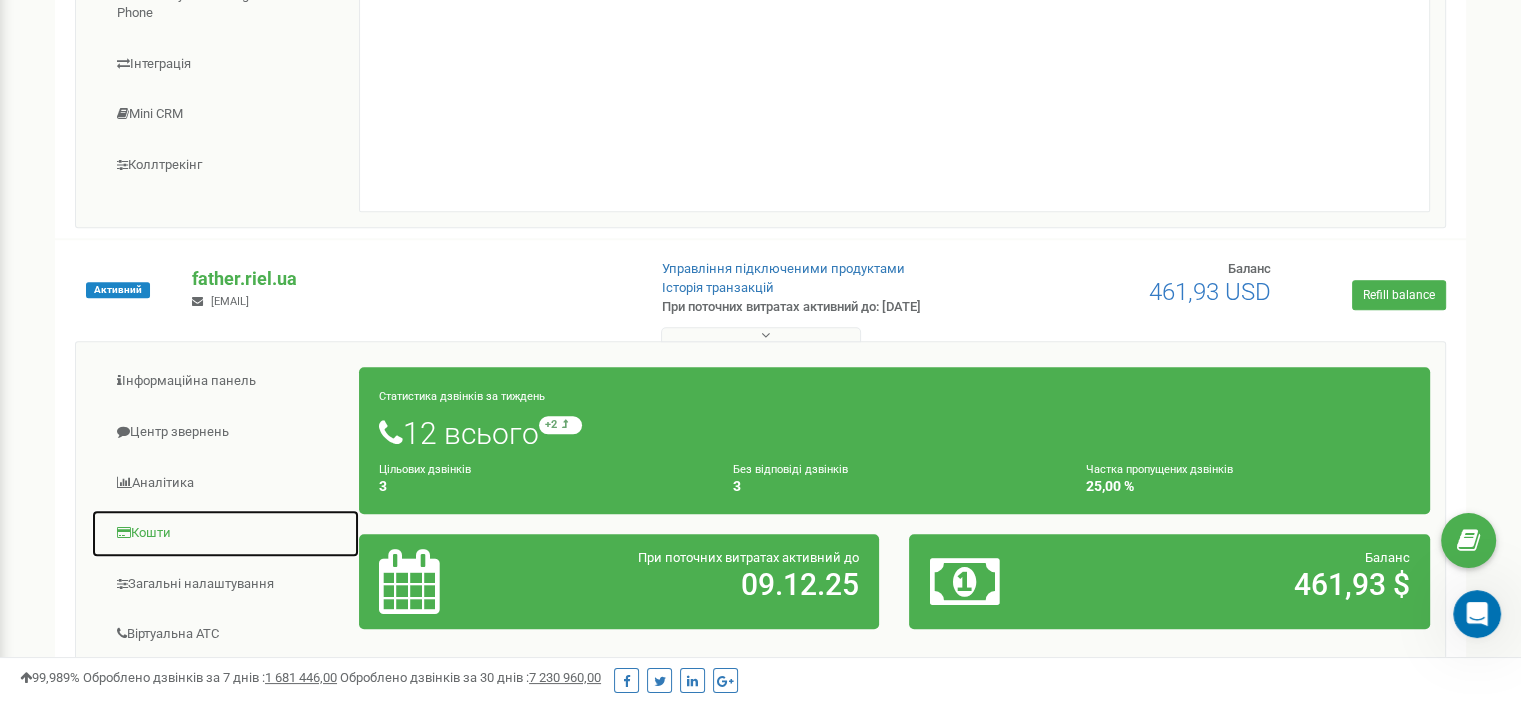 click on "Кошти" at bounding box center (225, 533) 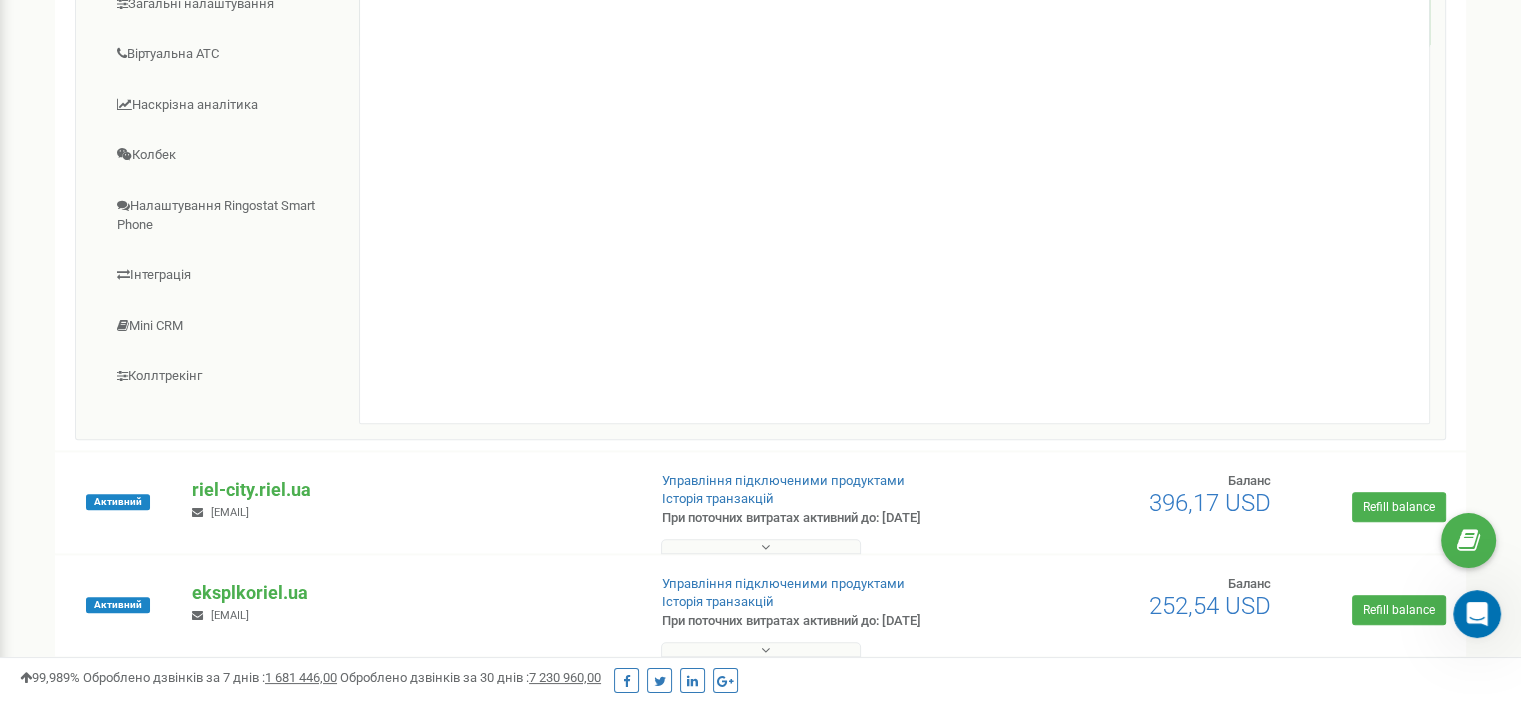 scroll, scrollTop: 9788, scrollLeft: 0, axis: vertical 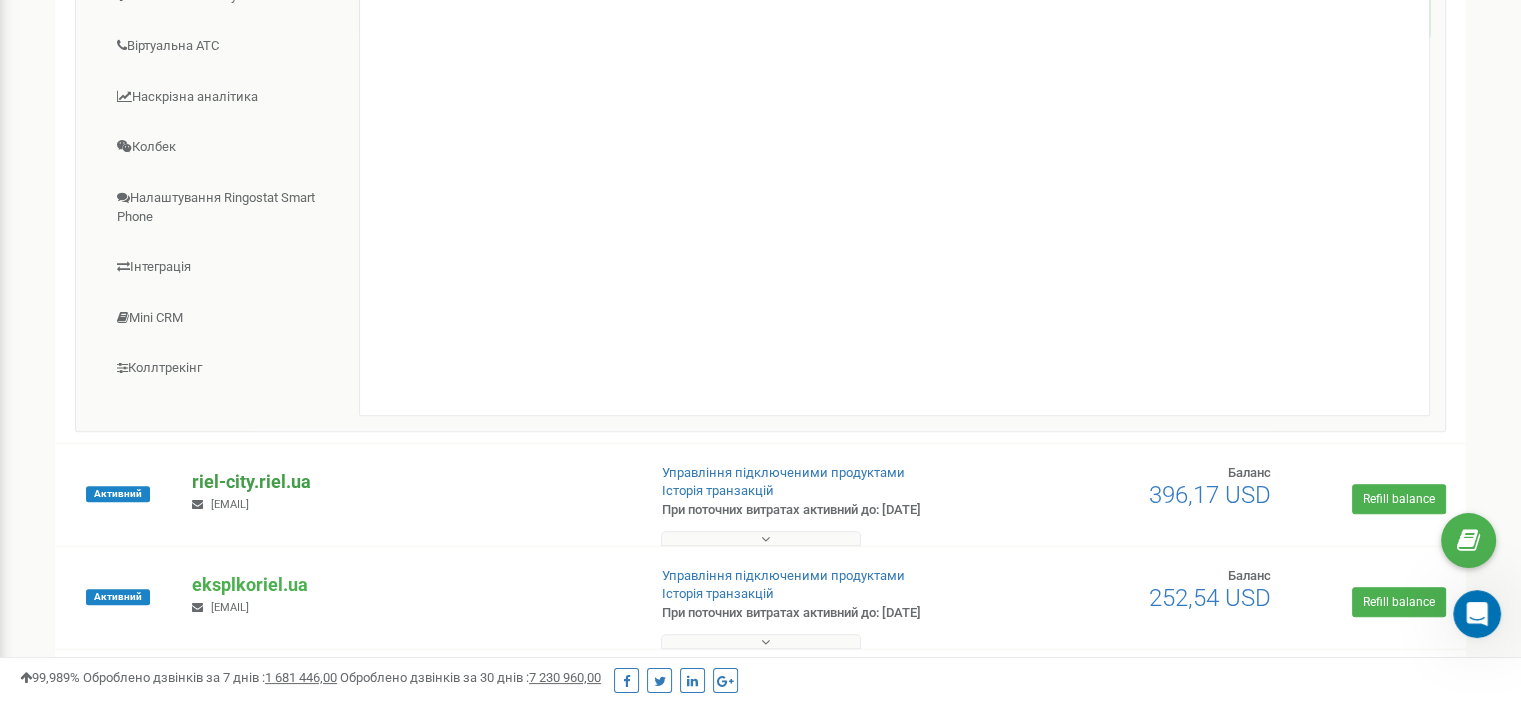 click on "riel-city.riel.ua" at bounding box center (410, 482) 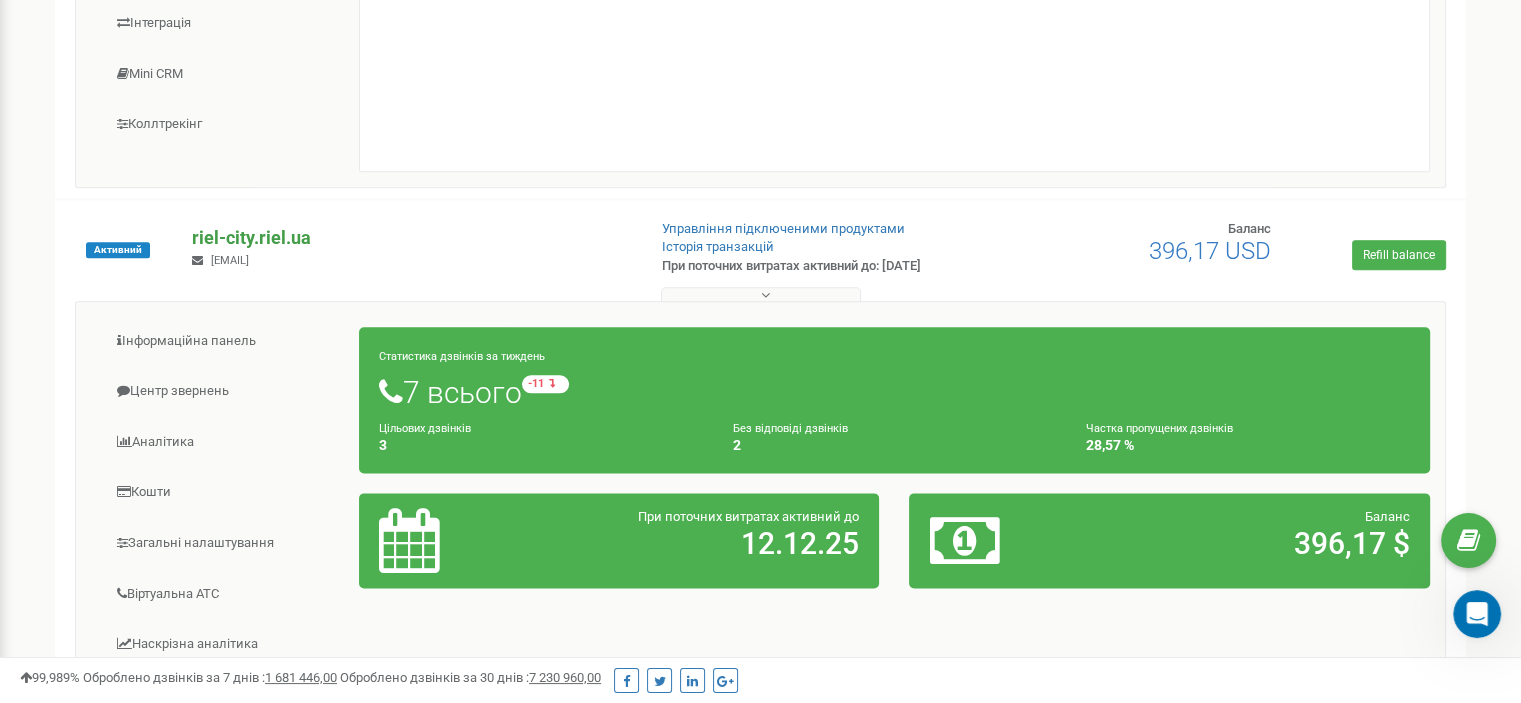 scroll, scrollTop: 10076, scrollLeft: 0, axis: vertical 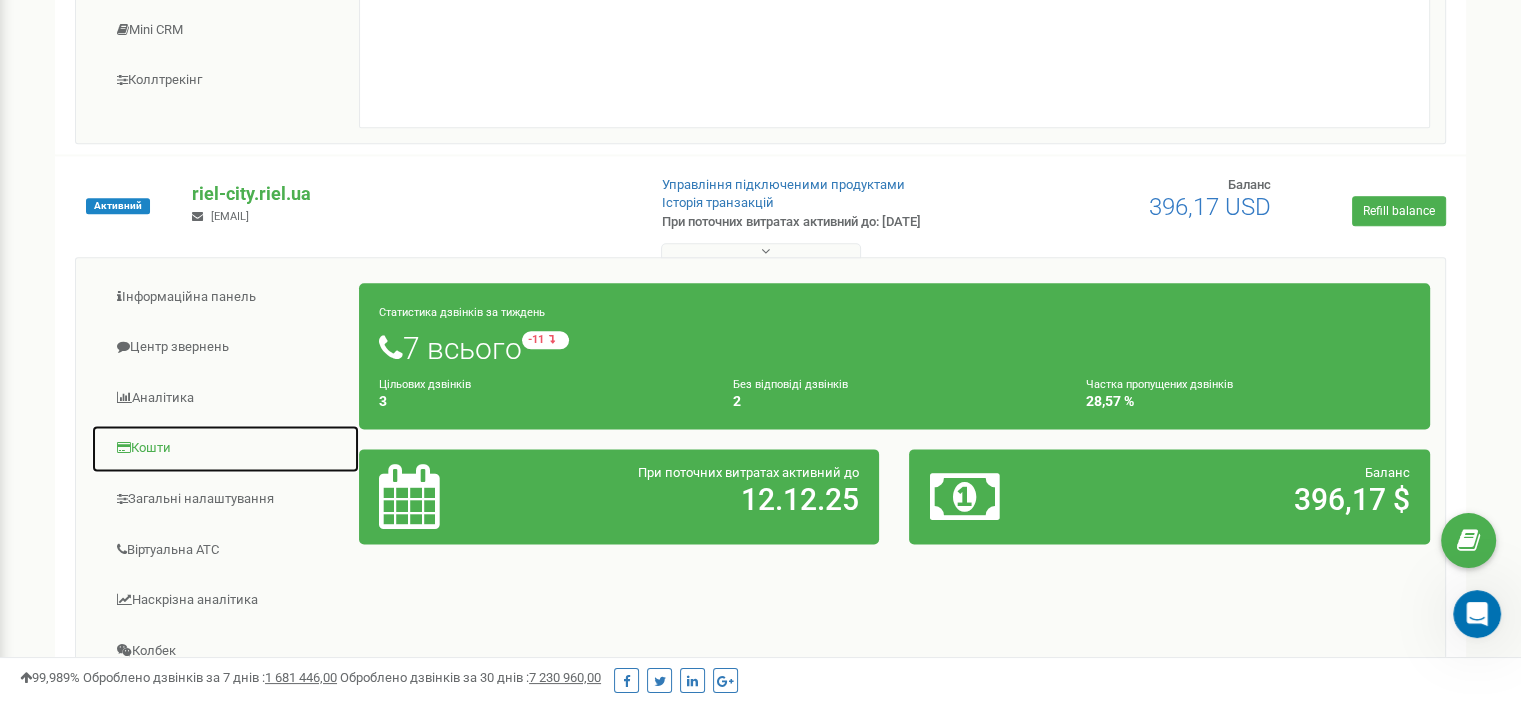 click on "Кошти" at bounding box center (225, 448) 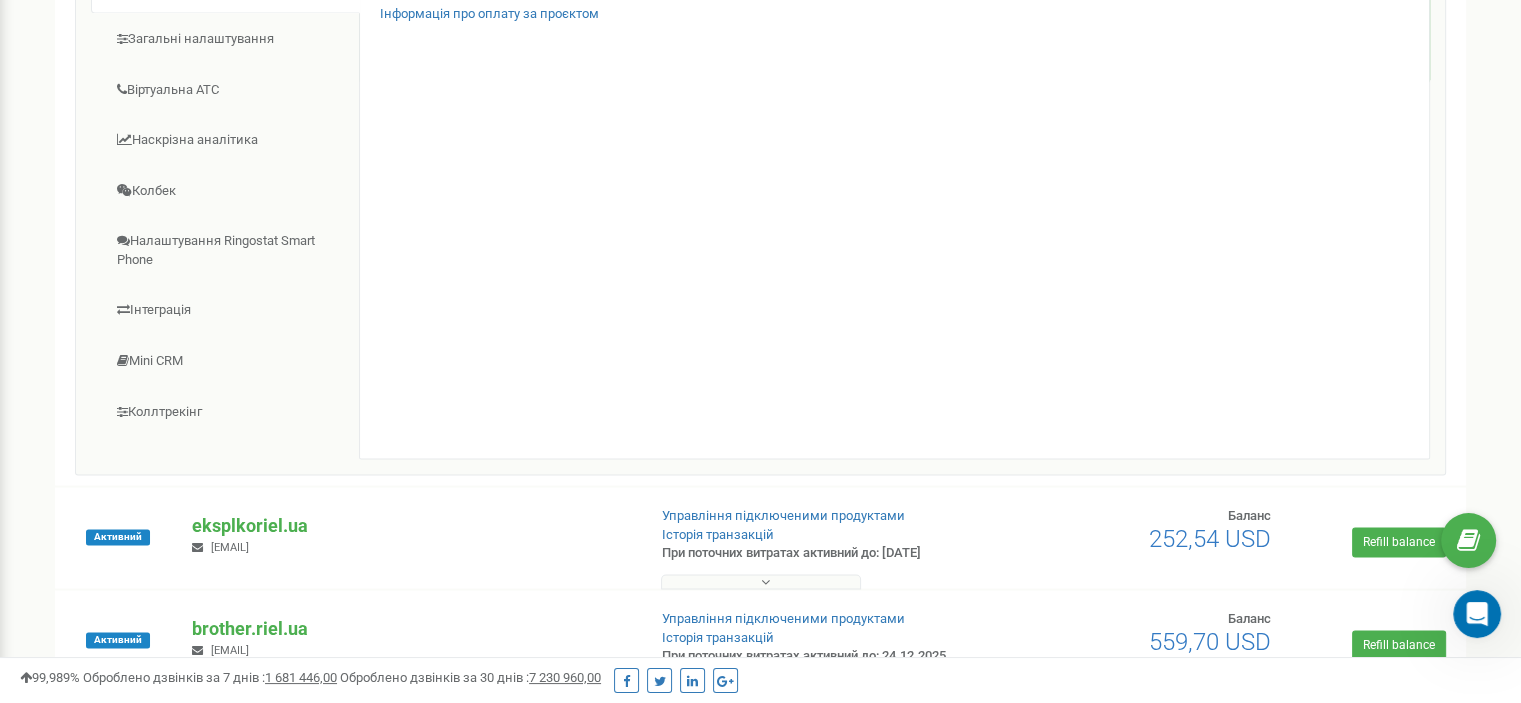 scroll, scrollTop: 10565, scrollLeft: 0, axis: vertical 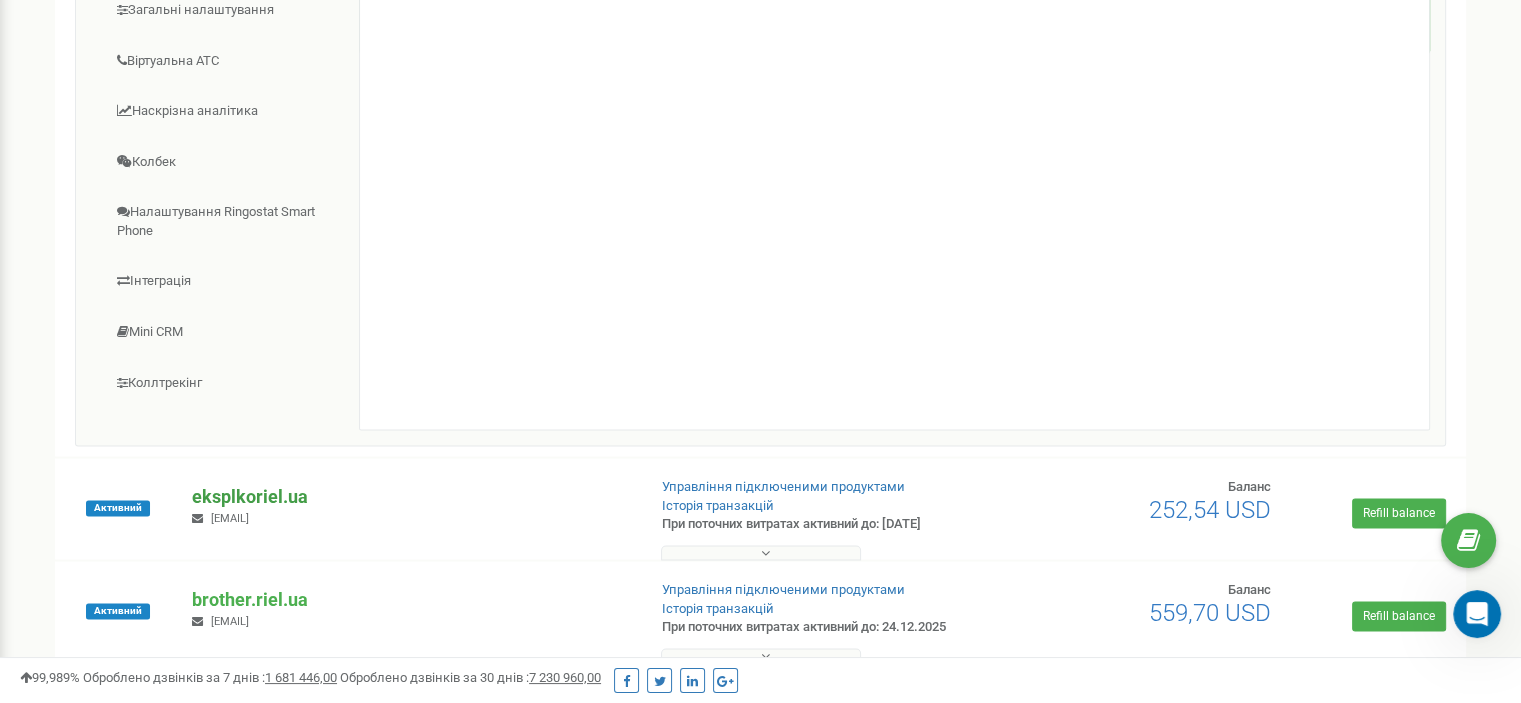 click on "eksplkoriel.ua" at bounding box center (410, 497) 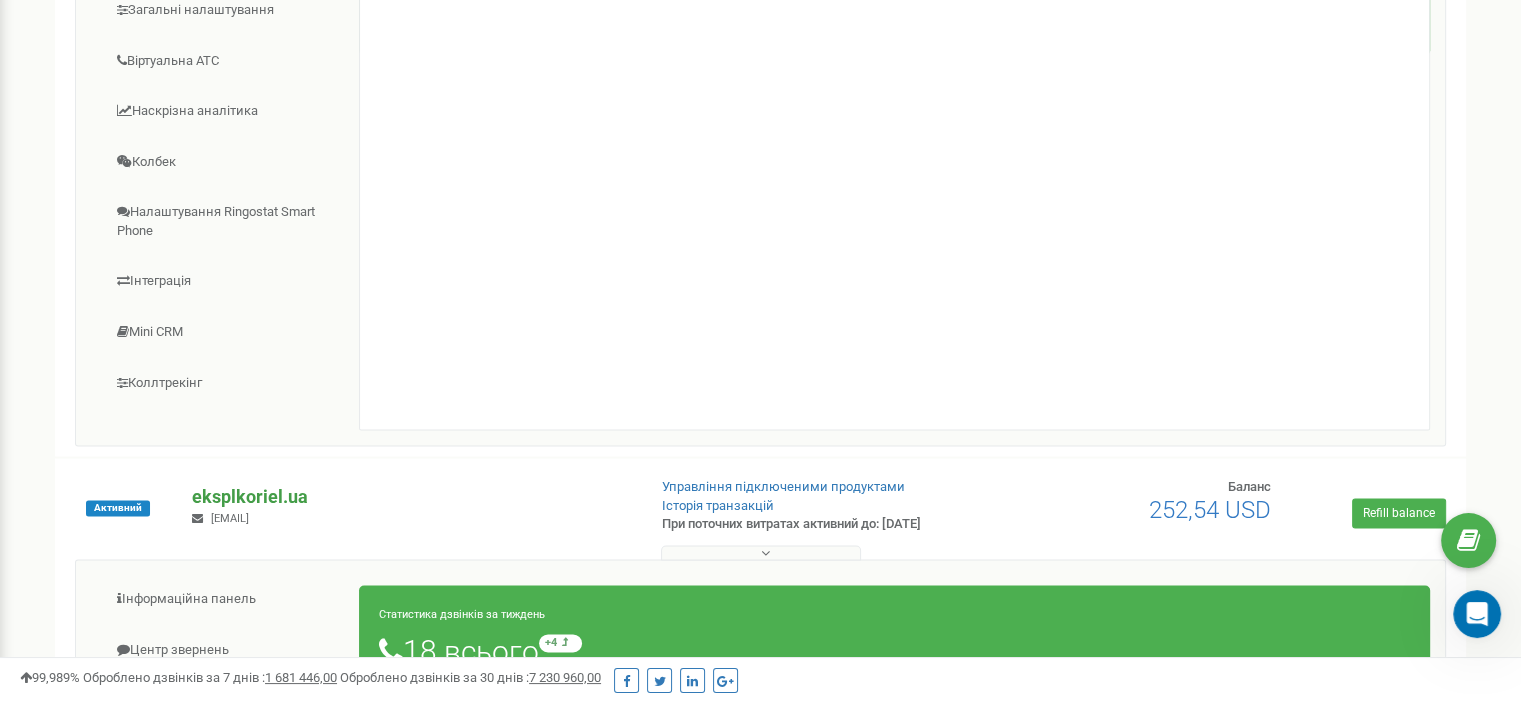scroll, scrollTop: 10836, scrollLeft: 0, axis: vertical 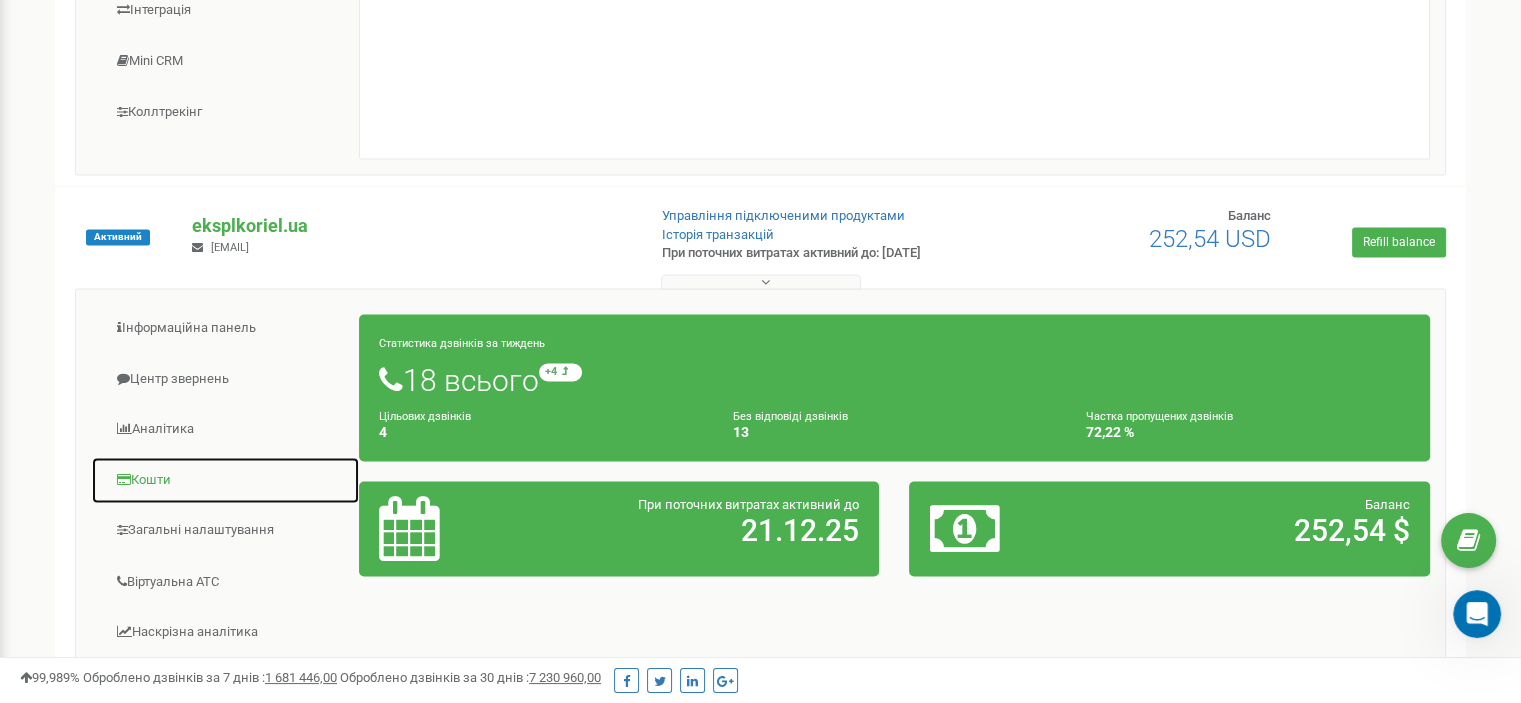 click on "Кошти" at bounding box center (225, 480) 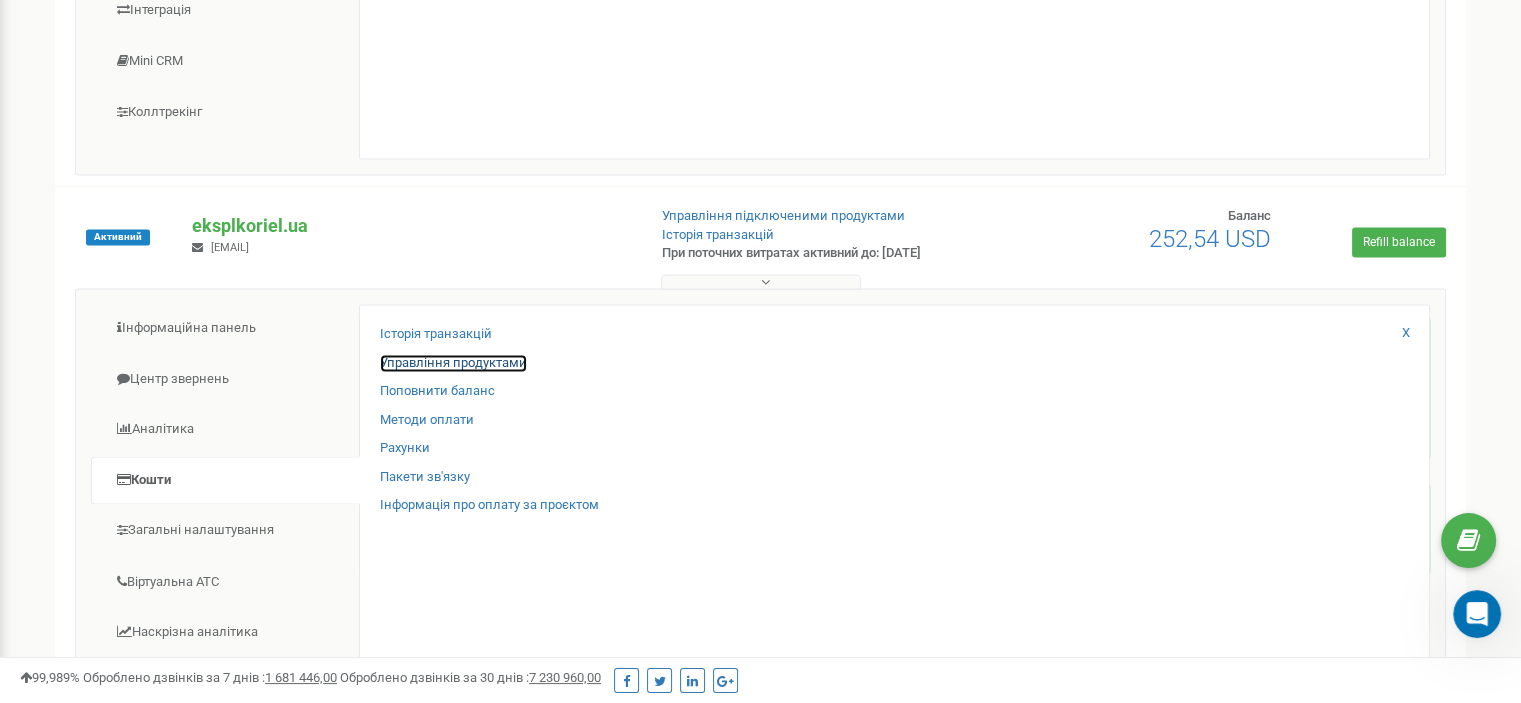 scroll, scrollTop: 11248, scrollLeft: 0, axis: vertical 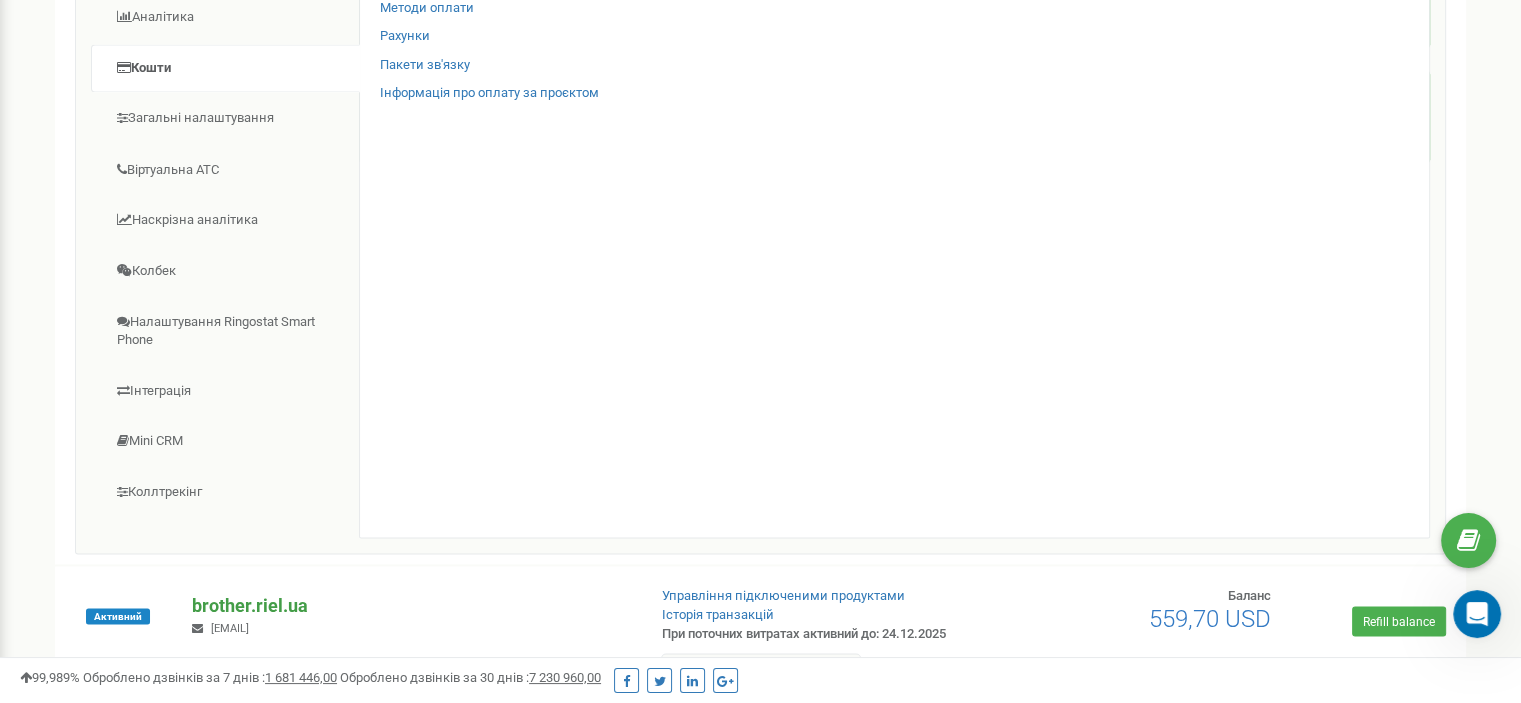 click on "brother.riel.ua" at bounding box center [410, 605] 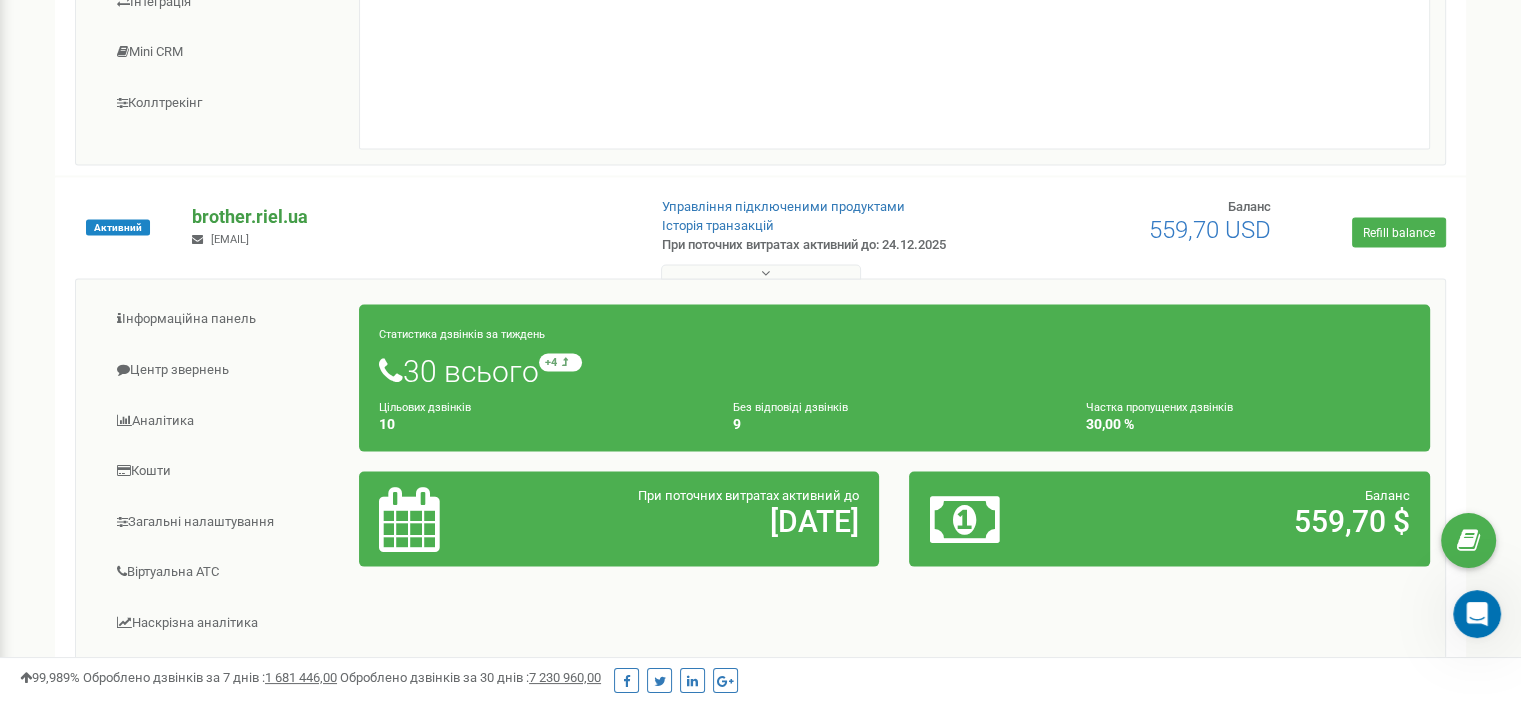 scroll, scrollTop: 11639, scrollLeft: 0, axis: vertical 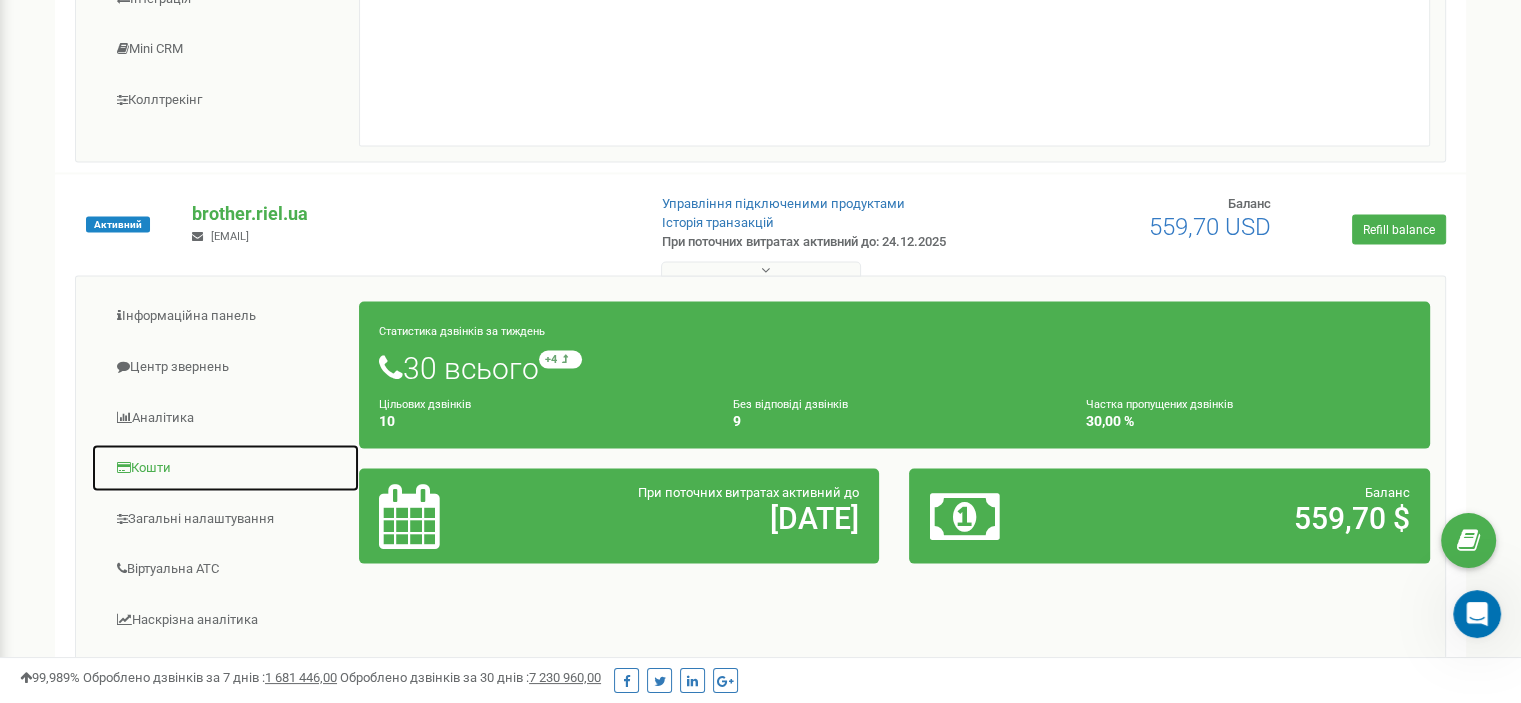 click on "Кошти" at bounding box center [225, 468] 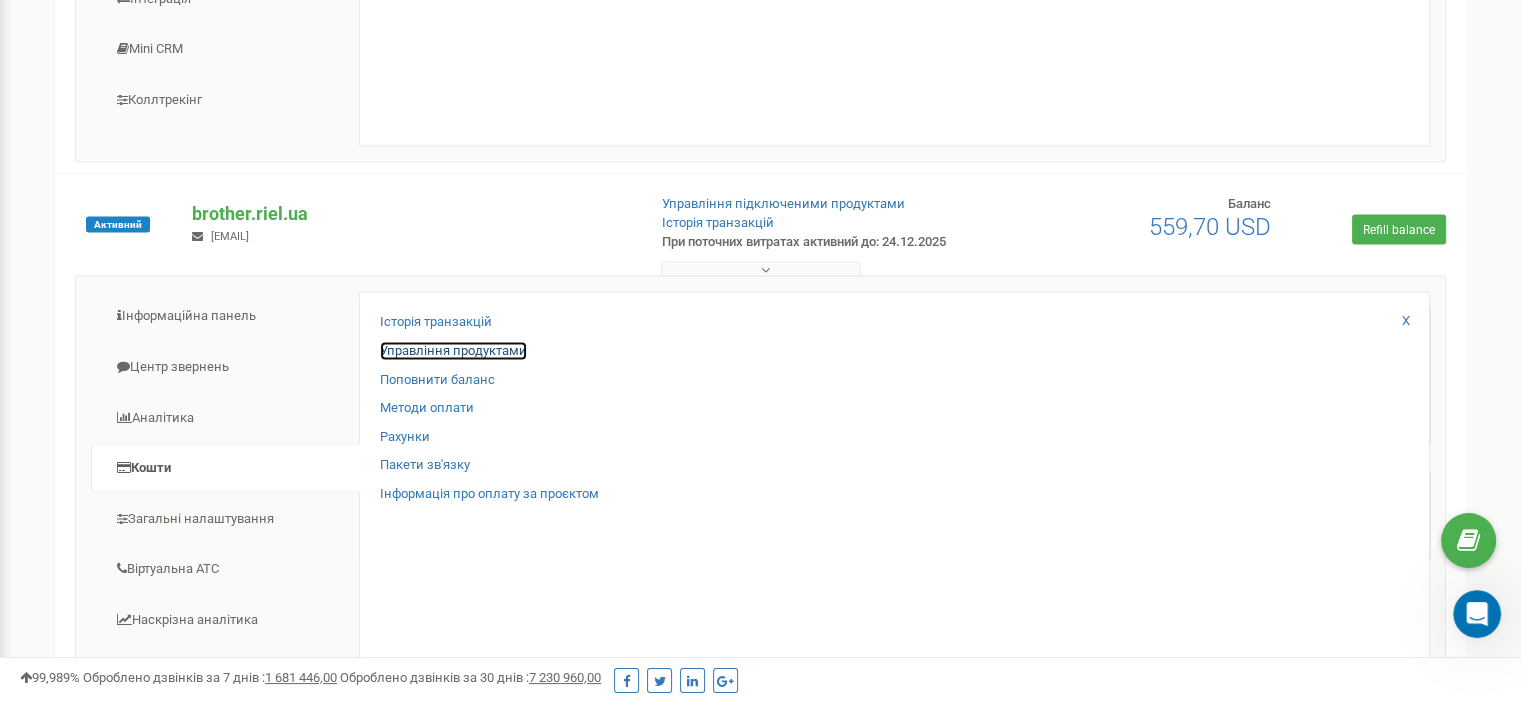 scroll, scrollTop: 11931, scrollLeft: 0, axis: vertical 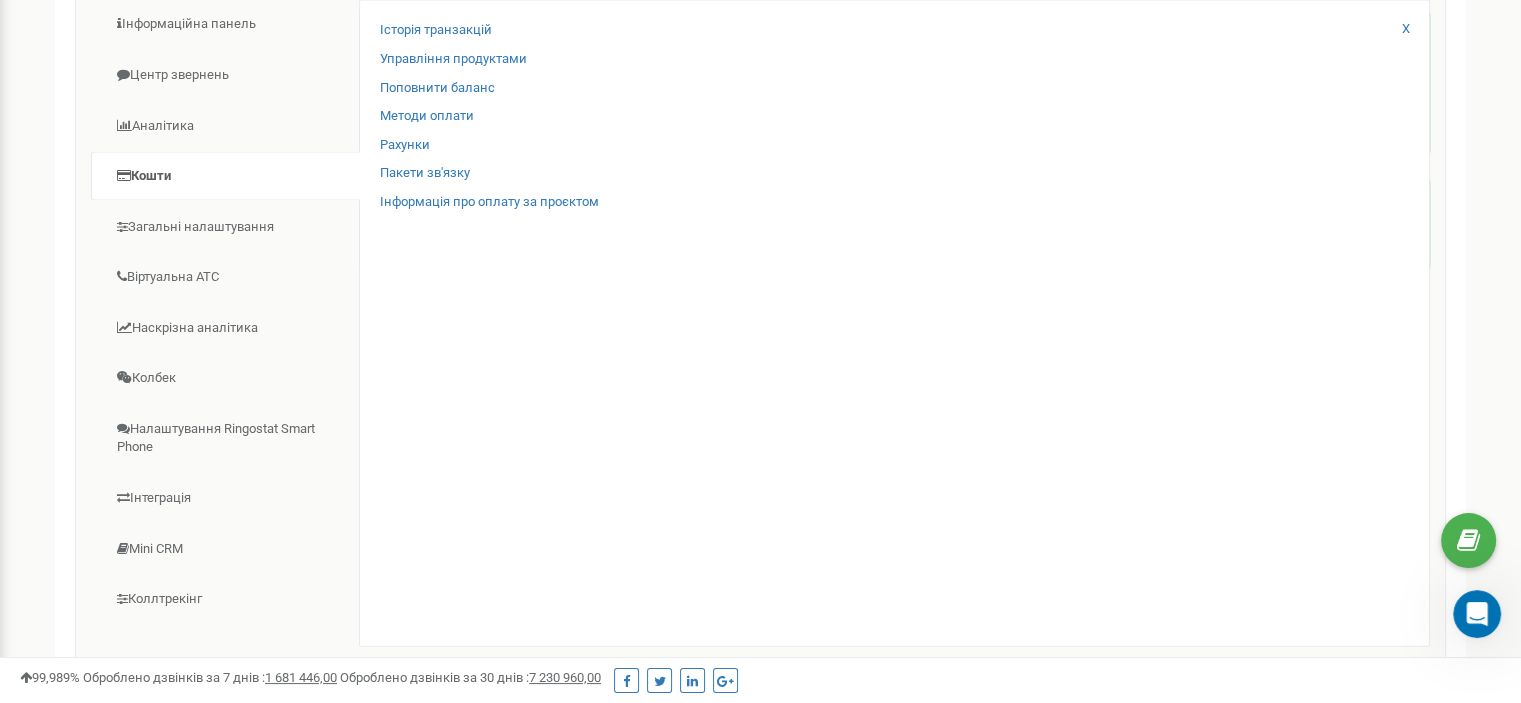 click on "2" at bounding box center (1391, 710) 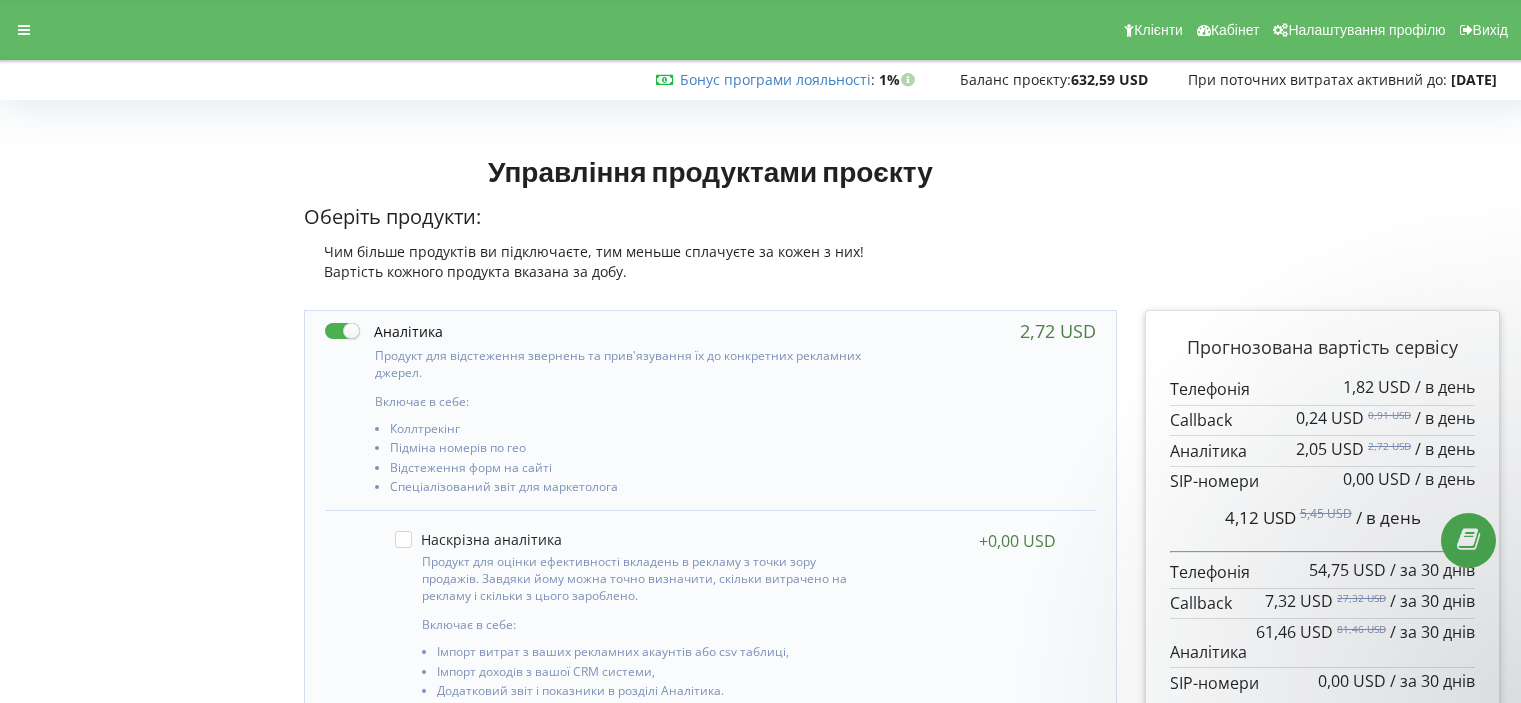 scroll, scrollTop: 0, scrollLeft: 0, axis: both 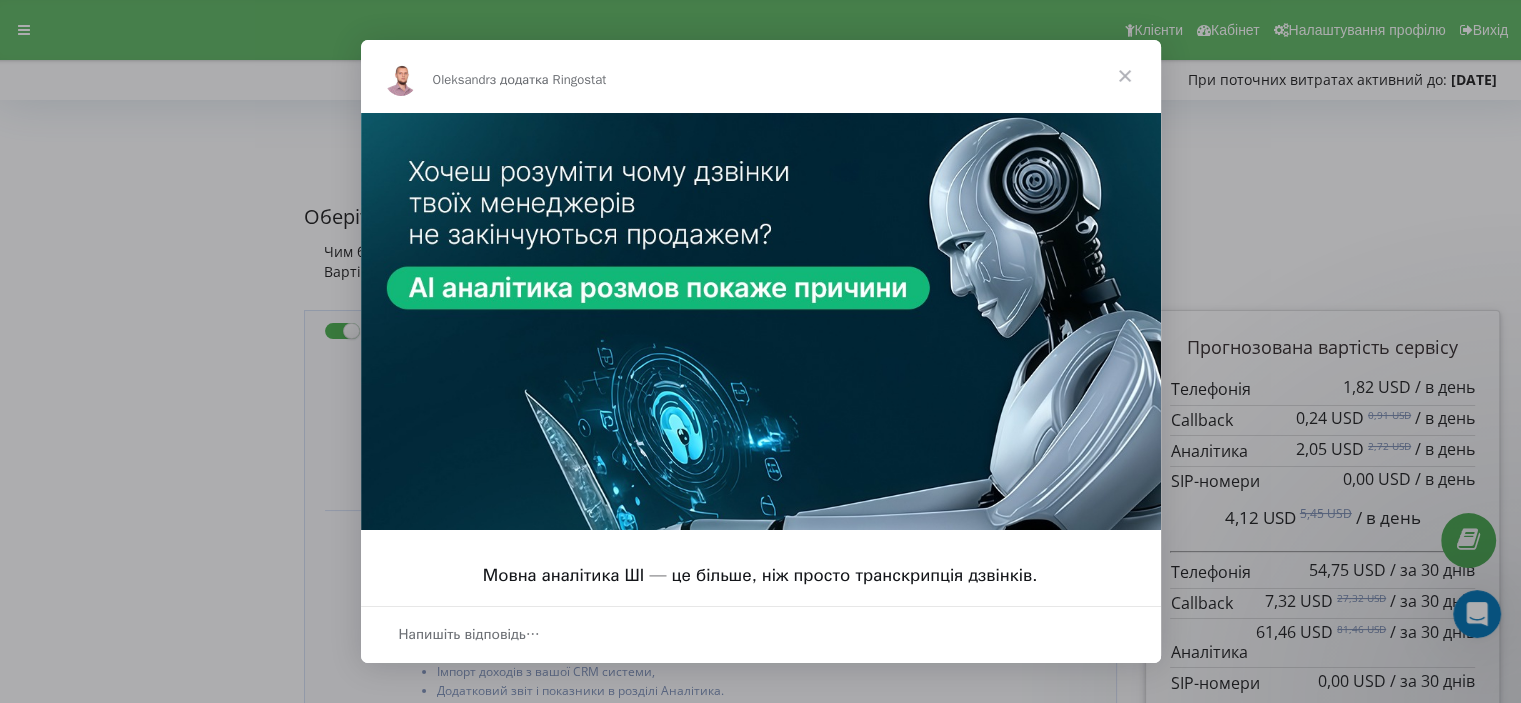 click at bounding box center [1125, 76] 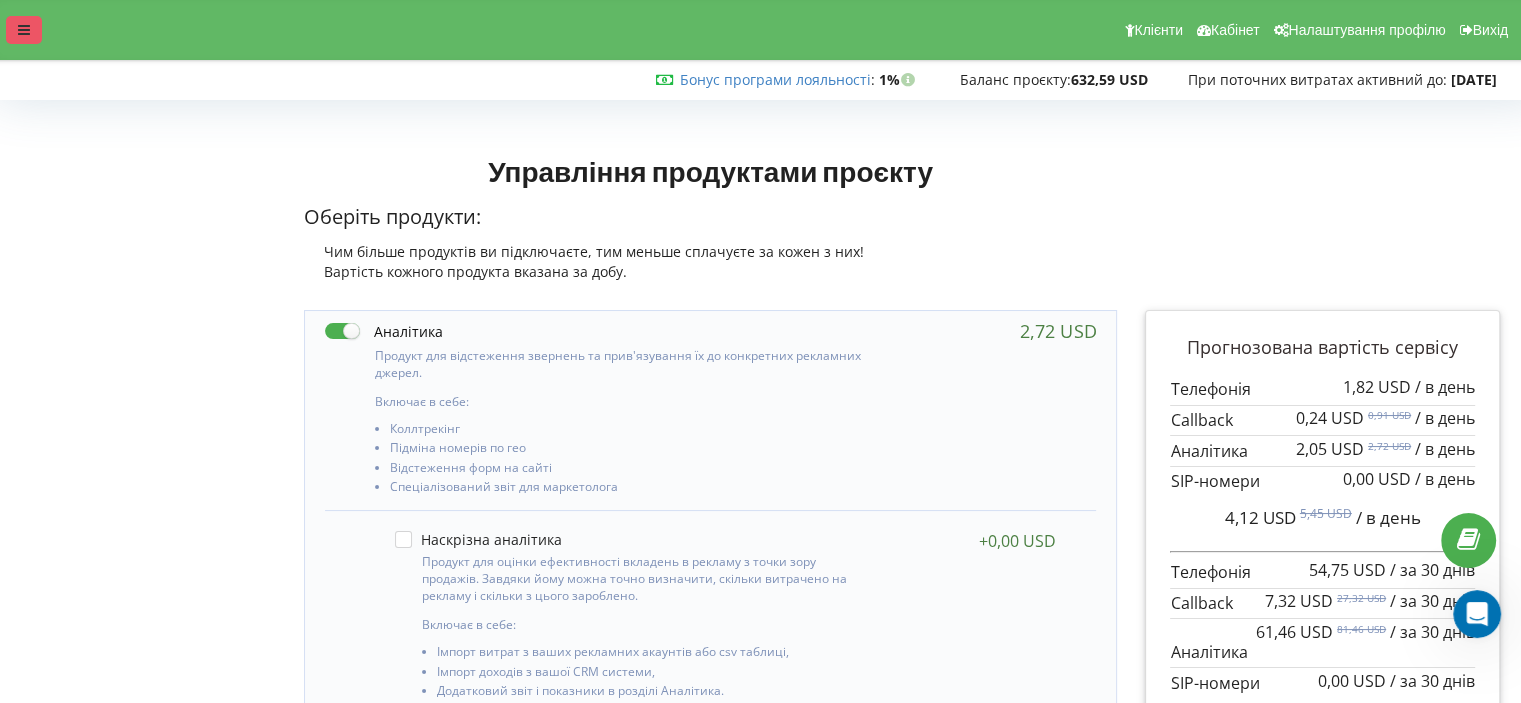 click at bounding box center [24, 30] 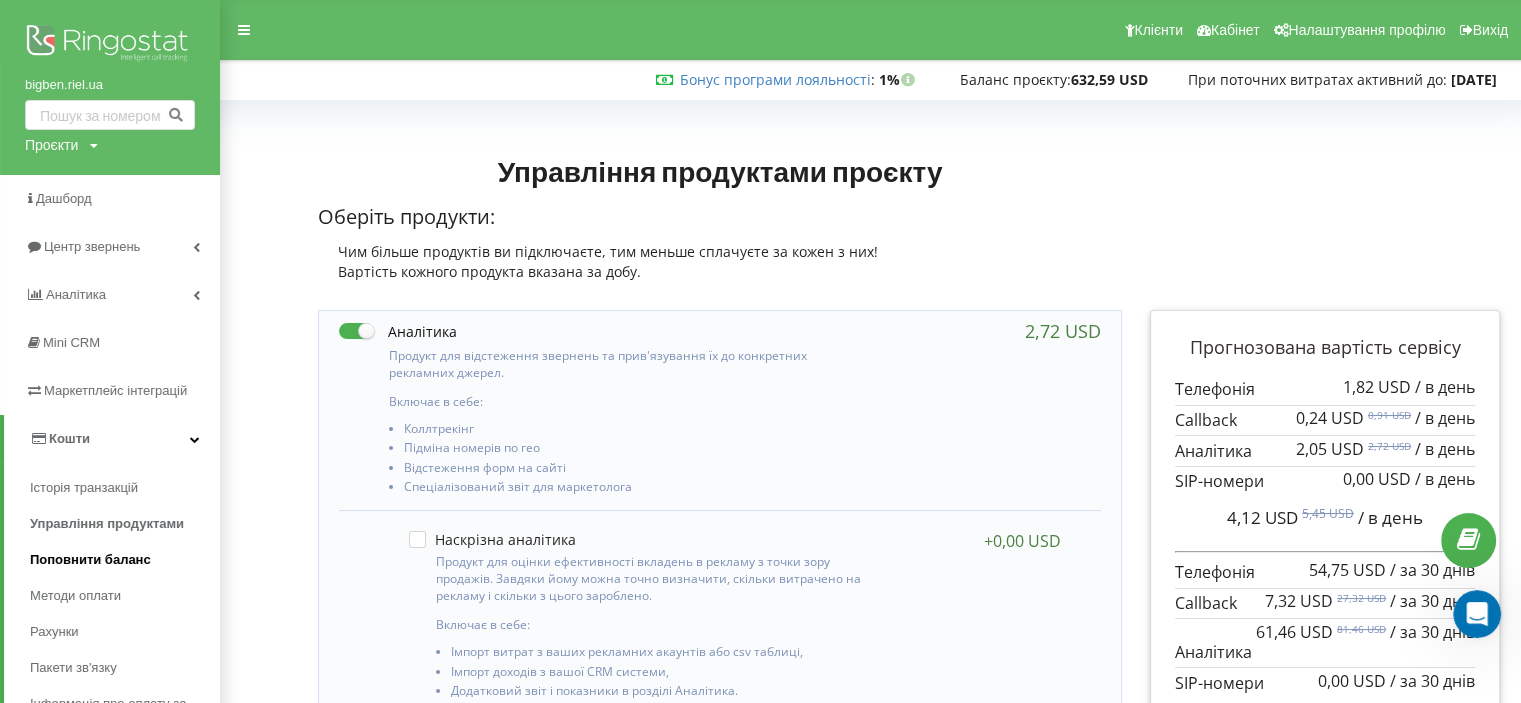 click on "Поповнити баланс" at bounding box center [90, 560] 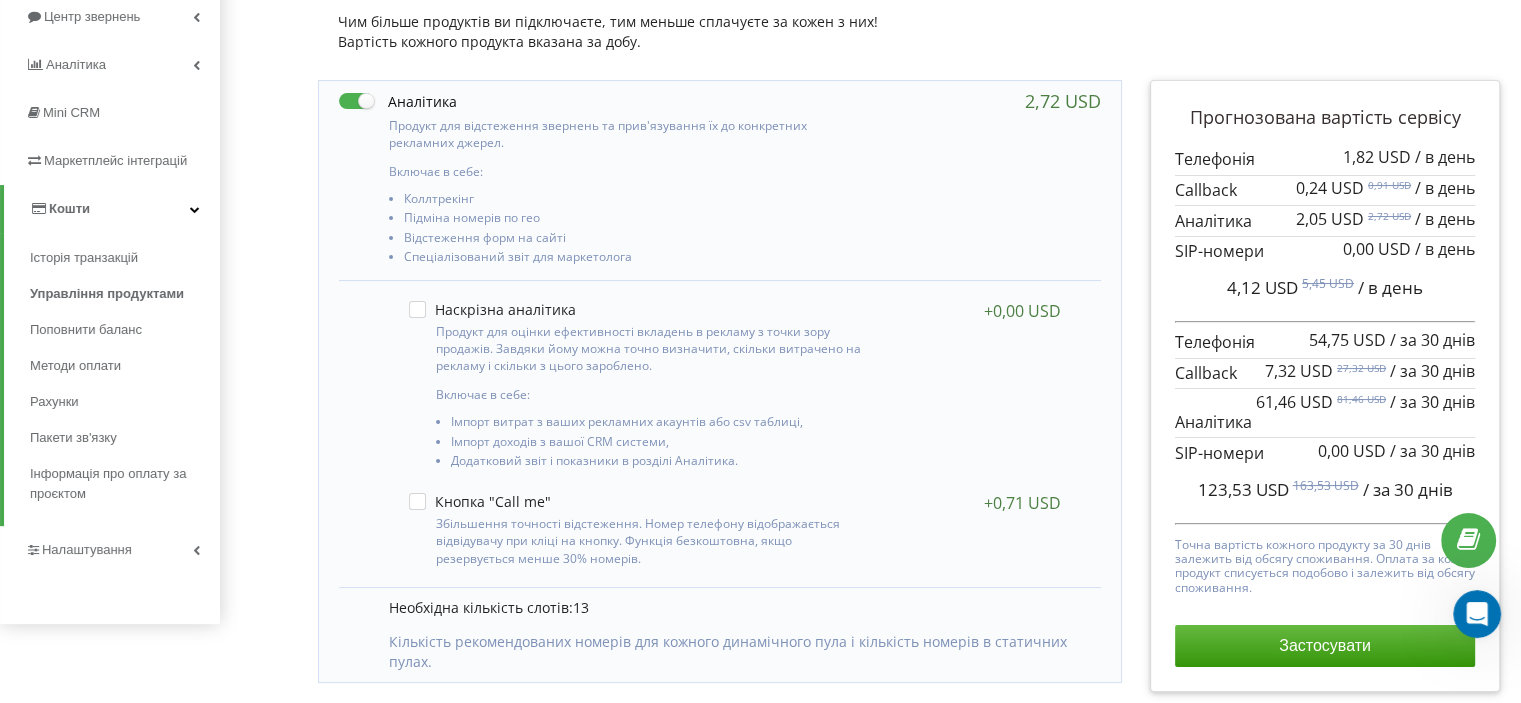 scroll, scrollTop: 252, scrollLeft: 0, axis: vertical 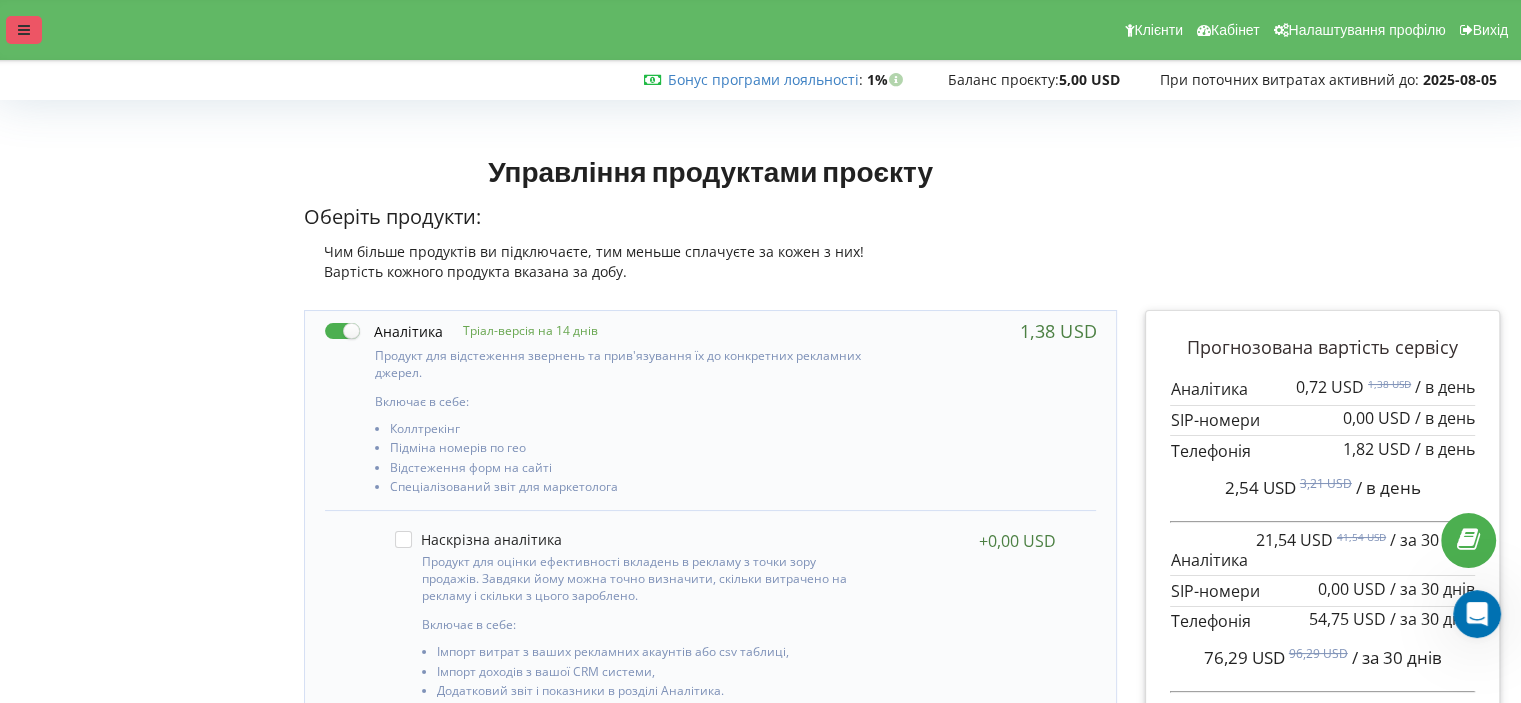 click at bounding box center [24, 30] 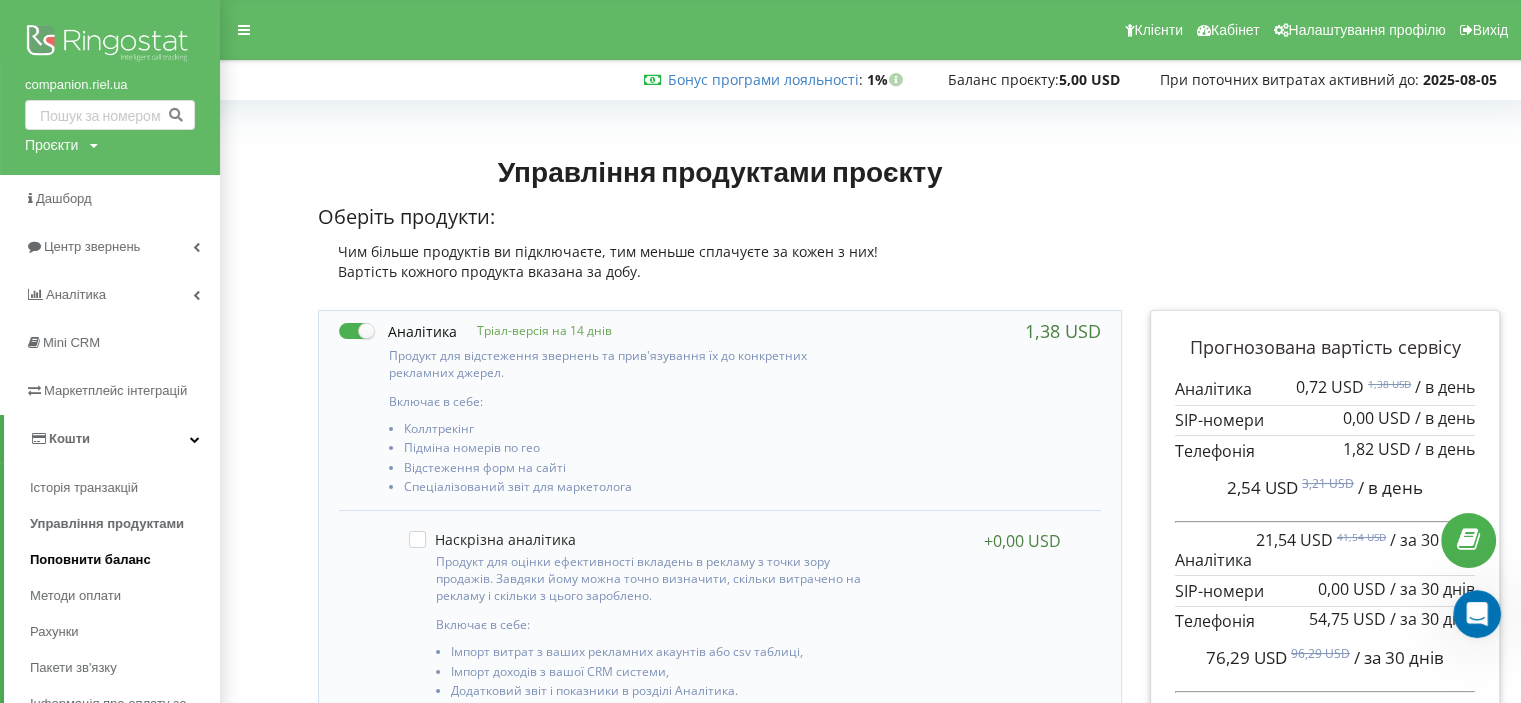 click on "Поповнити баланс" at bounding box center (90, 560) 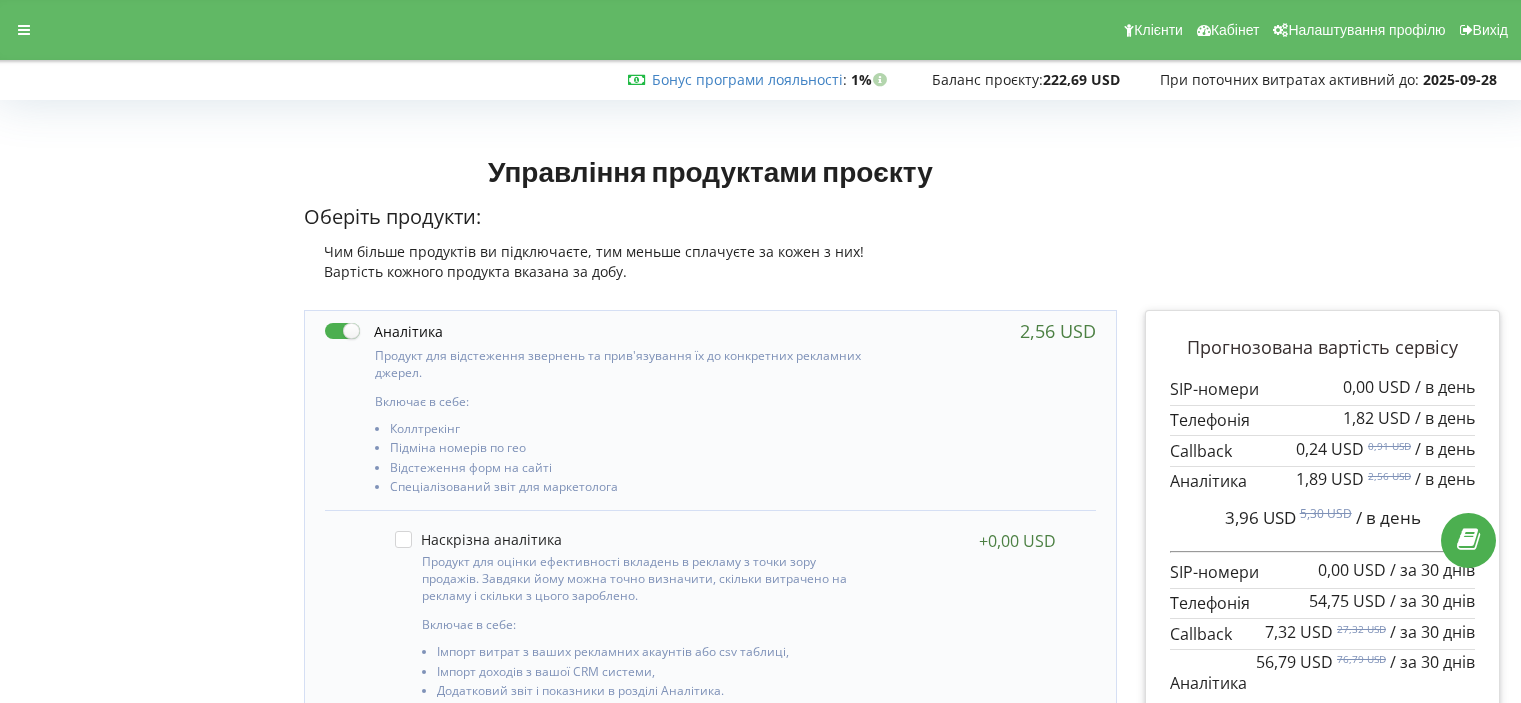 scroll, scrollTop: 0, scrollLeft: 0, axis: both 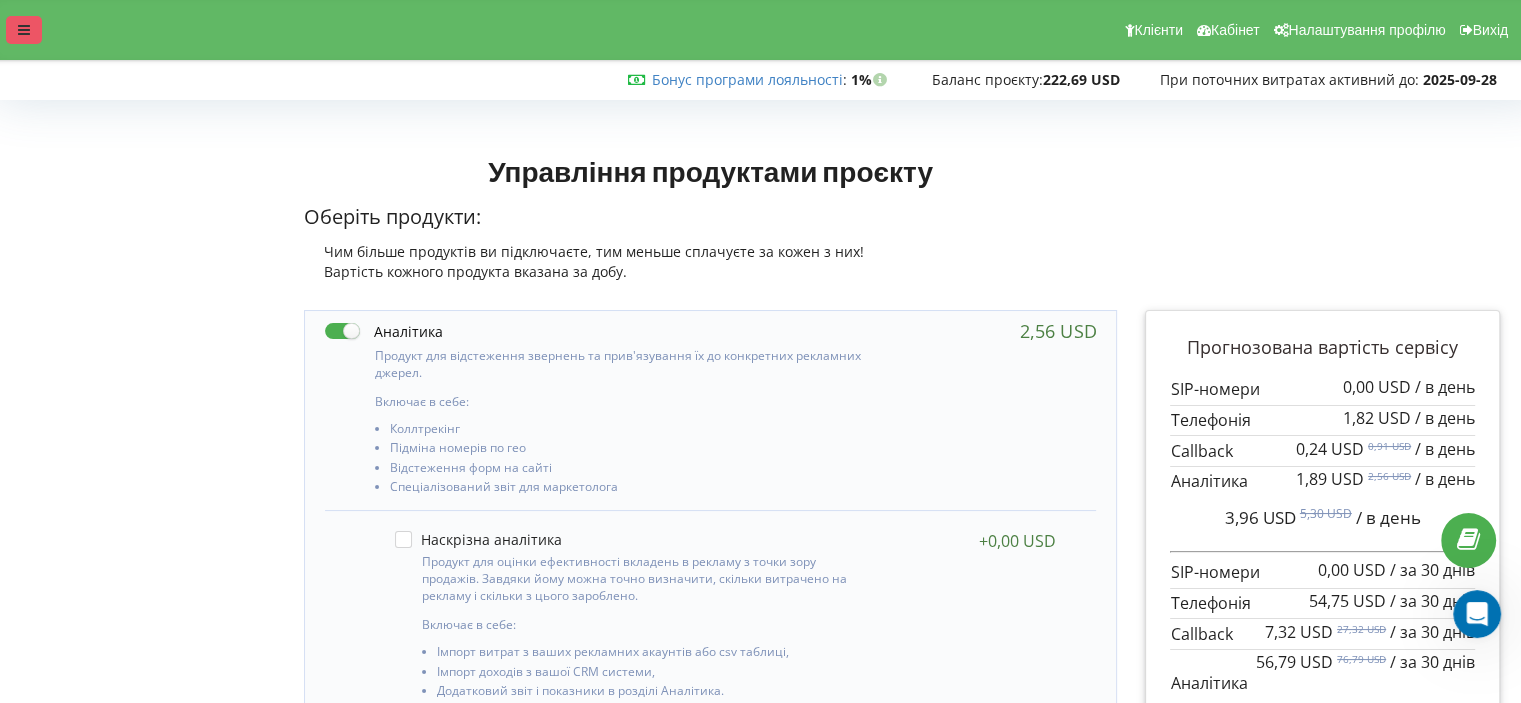 click at bounding box center [24, 30] 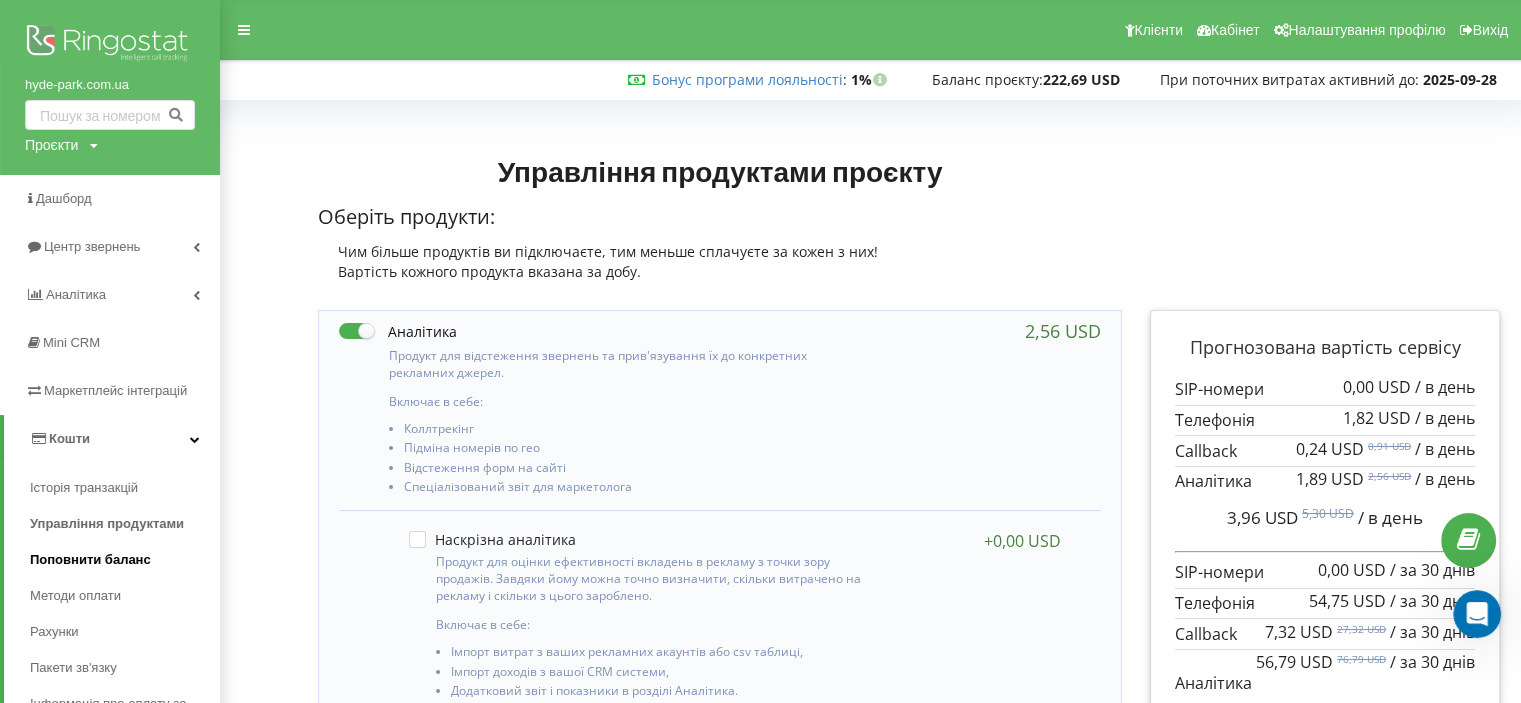 click on "Поповнити баланс" at bounding box center (90, 560) 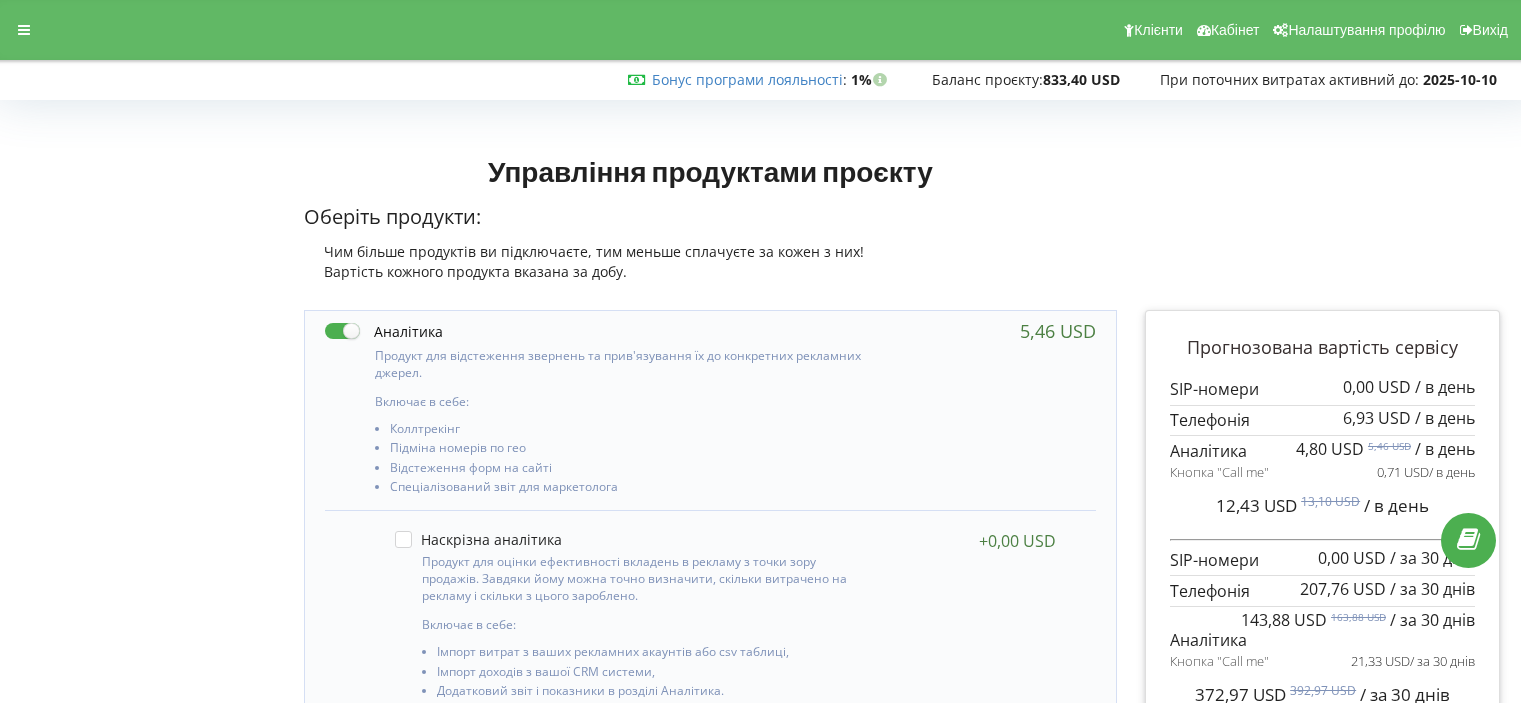 scroll, scrollTop: 0, scrollLeft: 0, axis: both 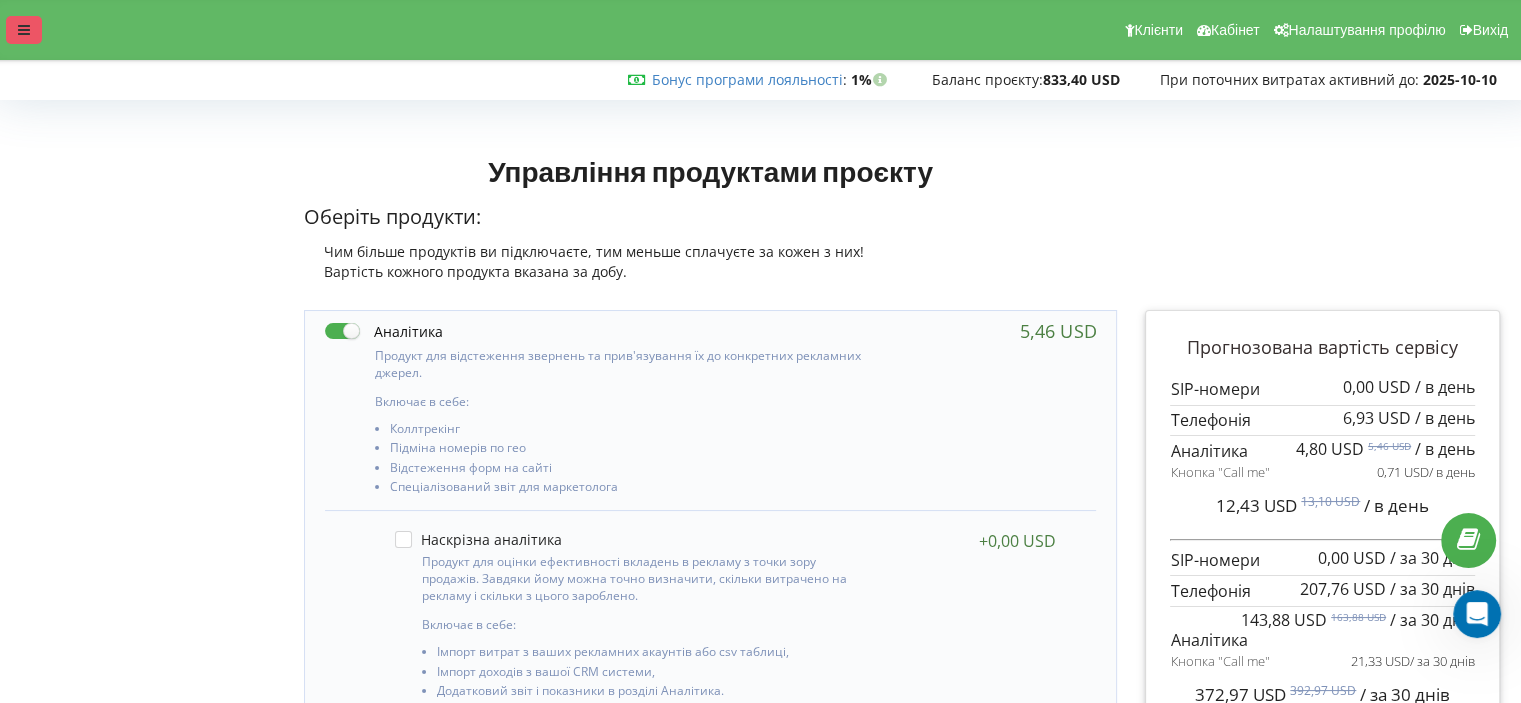 click at bounding box center (24, 30) 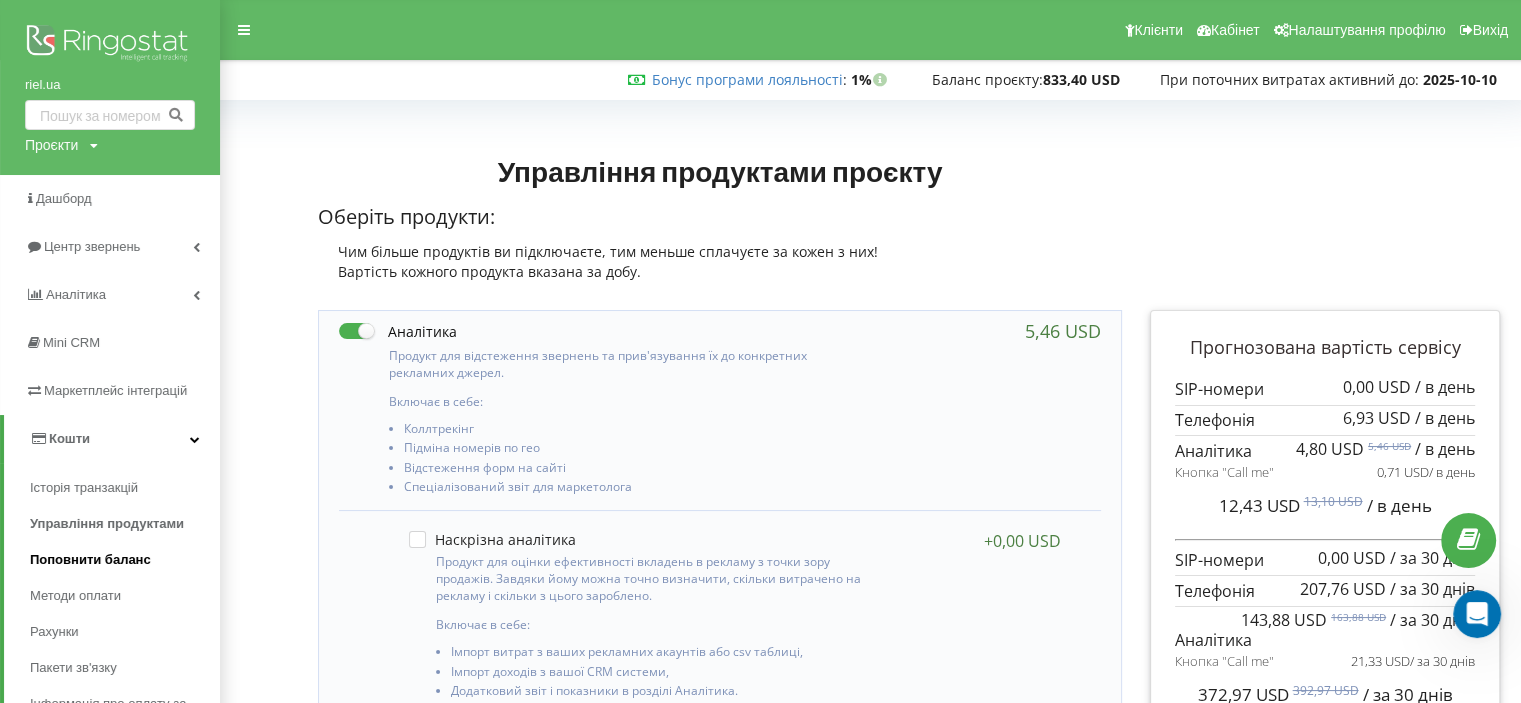 click on "Поповнити баланс" at bounding box center [90, 560] 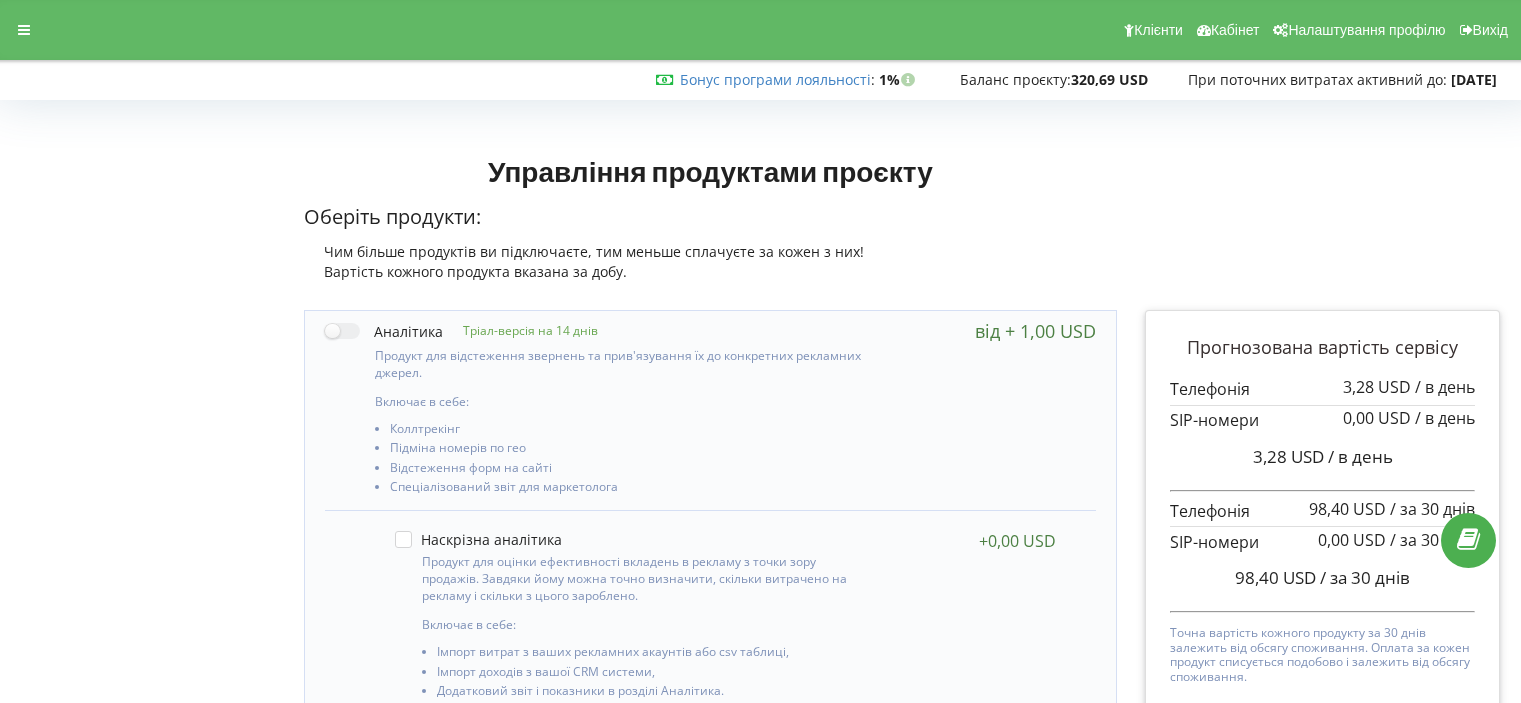 scroll, scrollTop: 0, scrollLeft: 0, axis: both 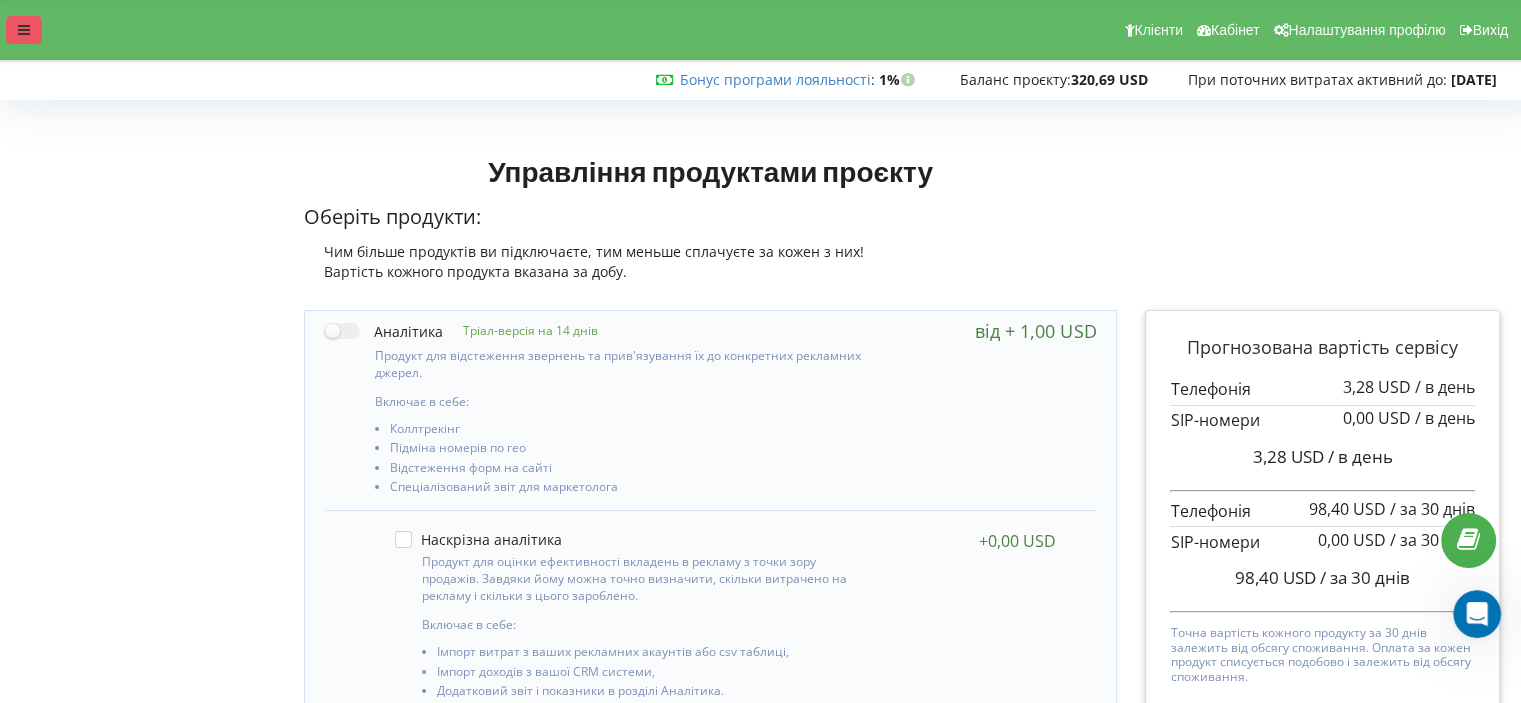 click at bounding box center (24, 30) 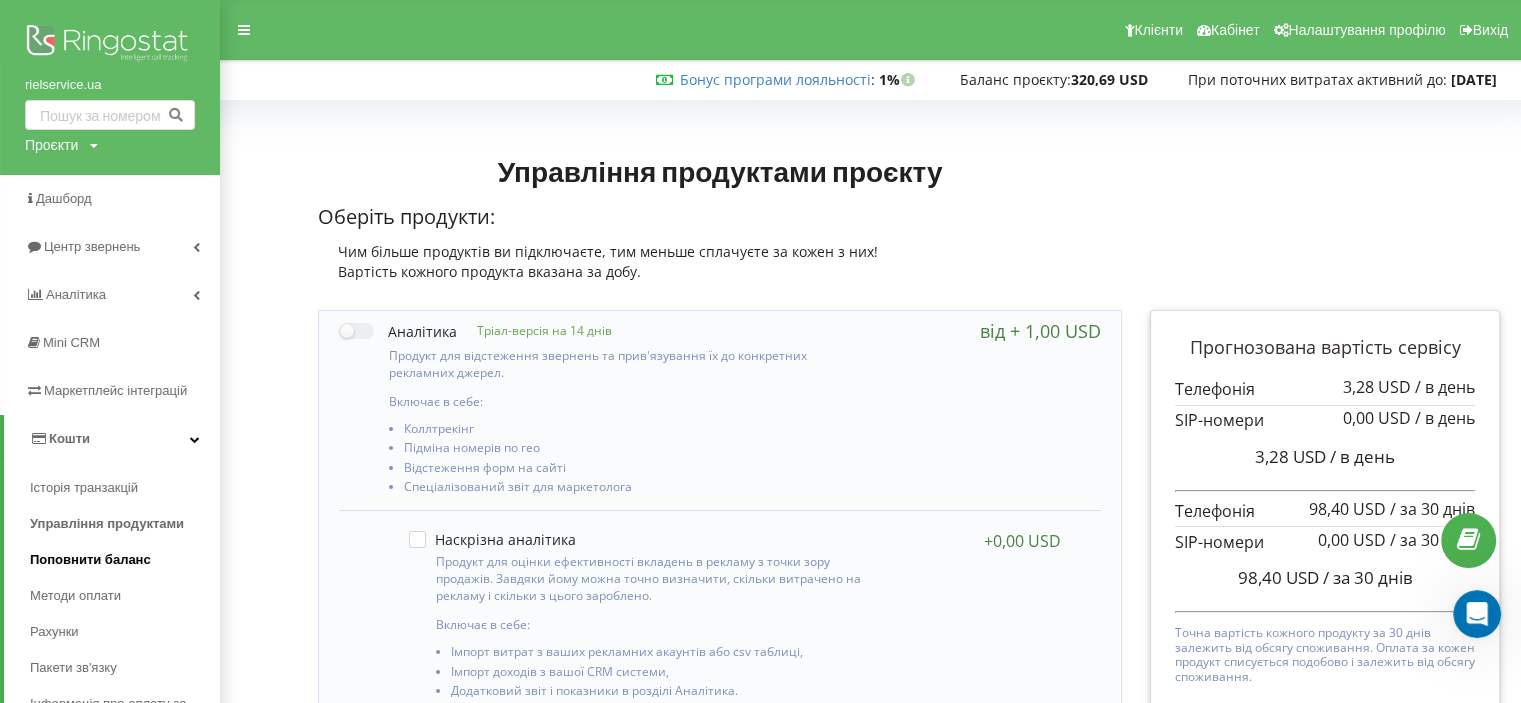 click on "Поповнити баланс" at bounding box center (125, 560) 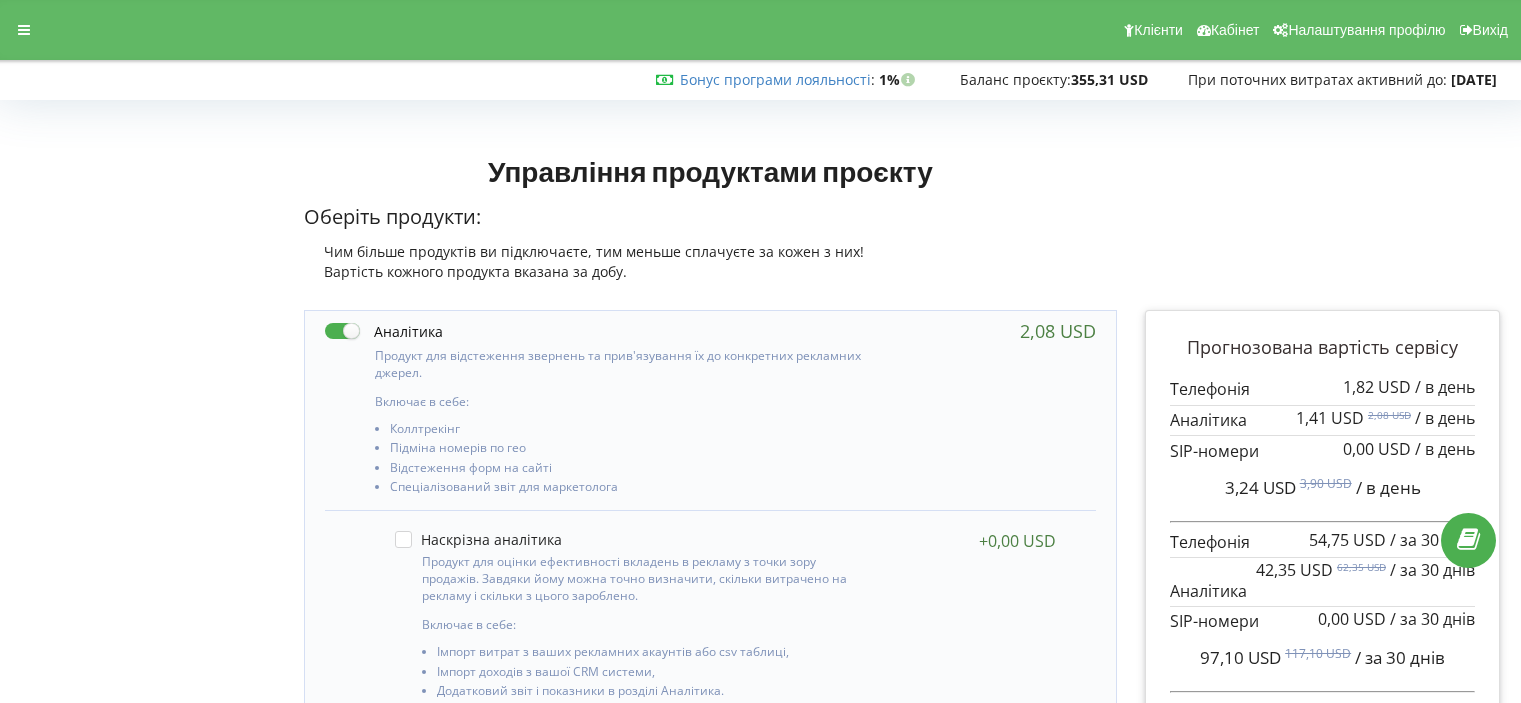 scroll, scrollTop: 0, scrollLeft: 0, axis: both 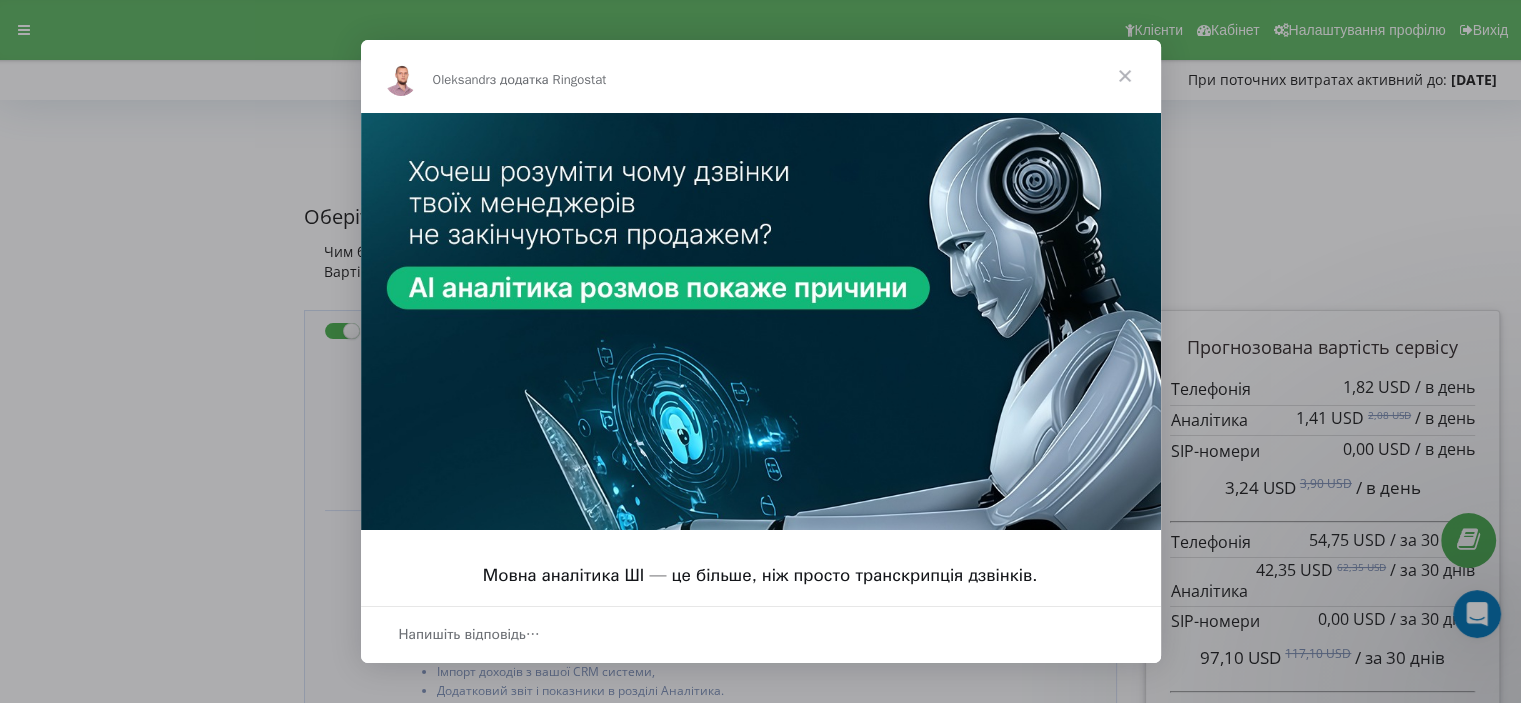 click at bounding box center (1125, 76) 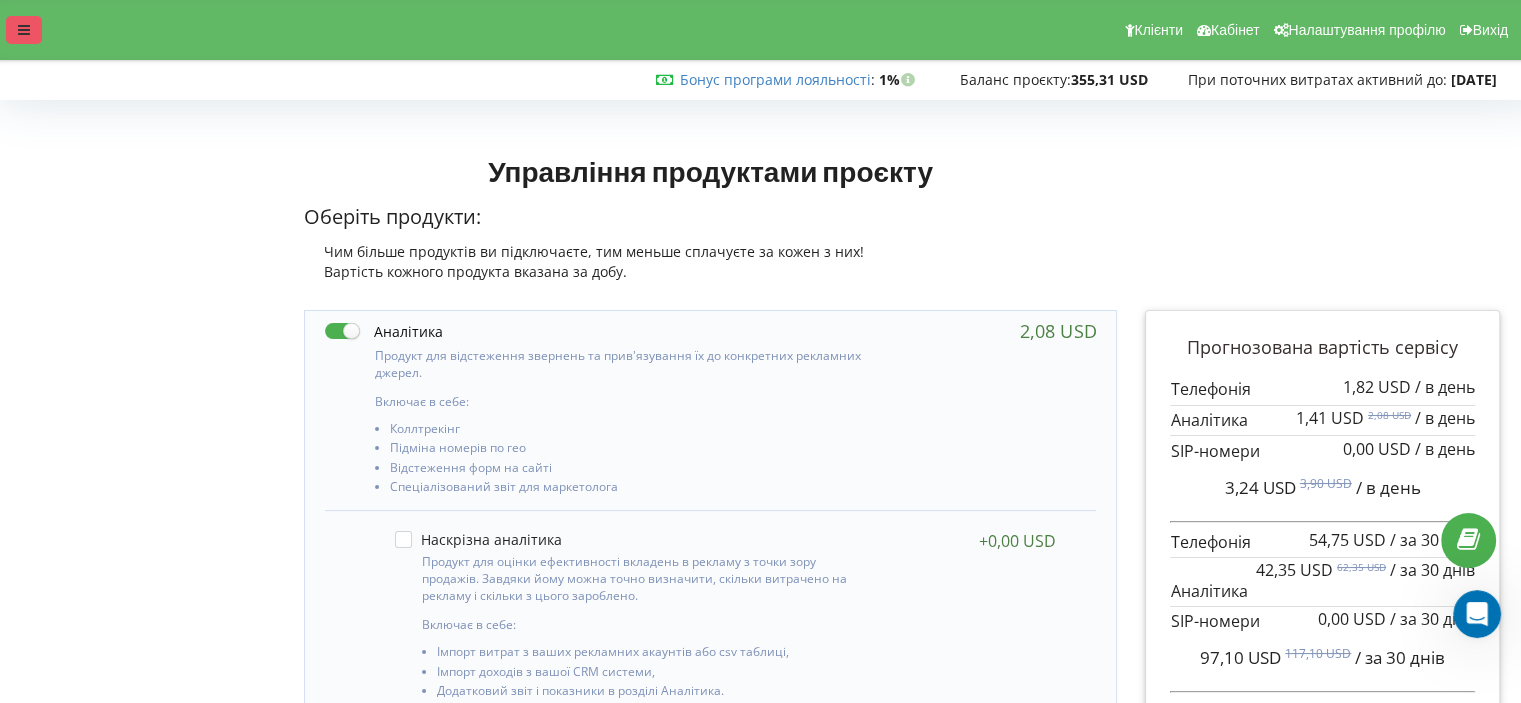 click at bounding box center (24, 30) 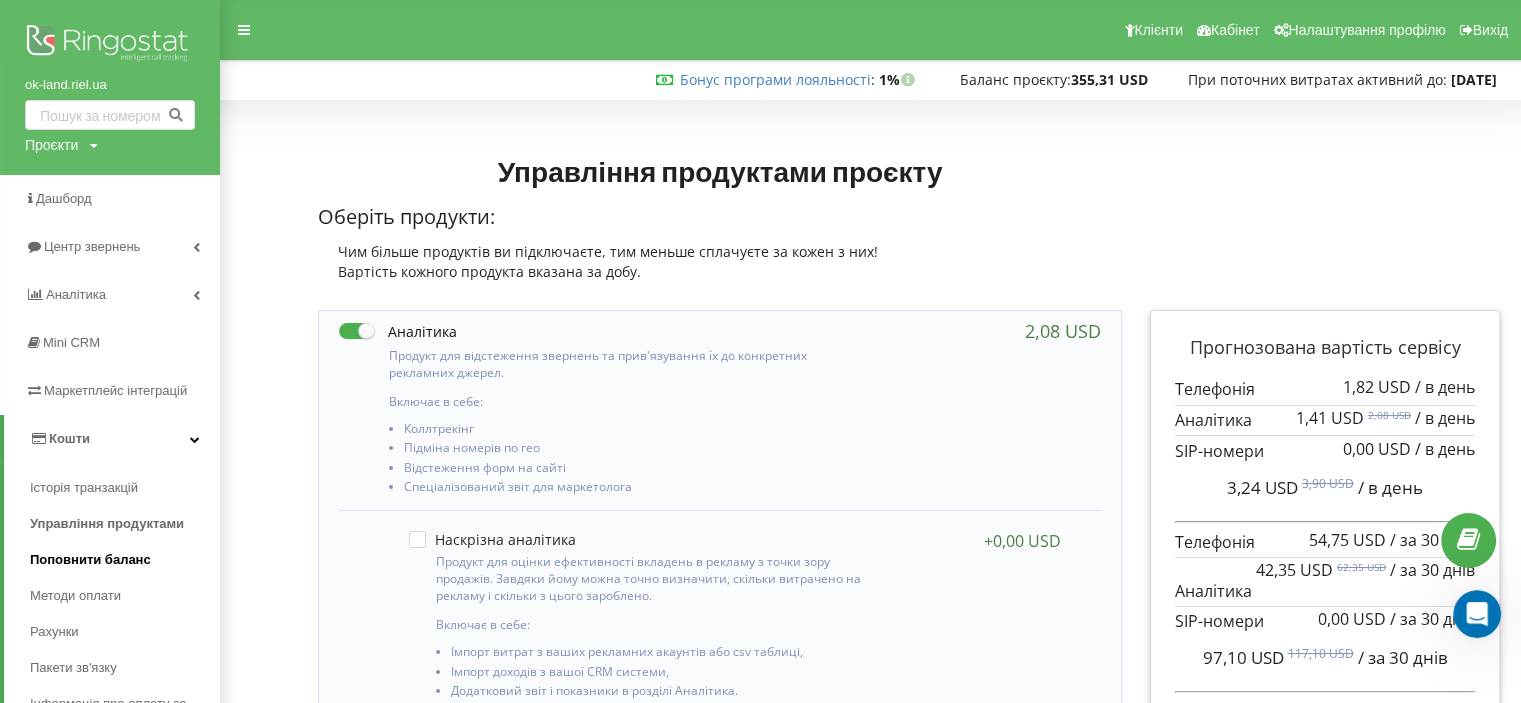 click on "Поповнити баланс" at bounding box center (90, 560) 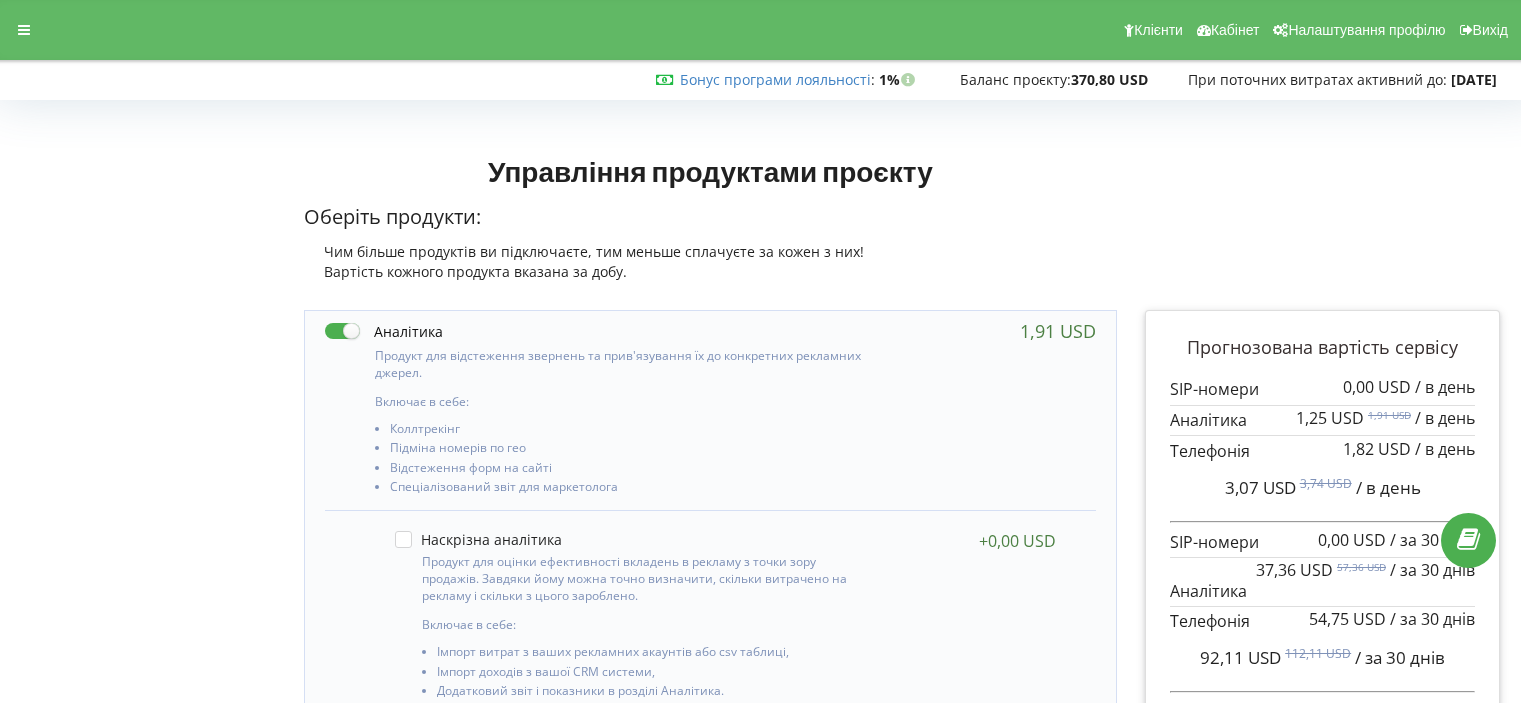 scroll, scrollTop: 0, scrollLeft: 0, axis: both 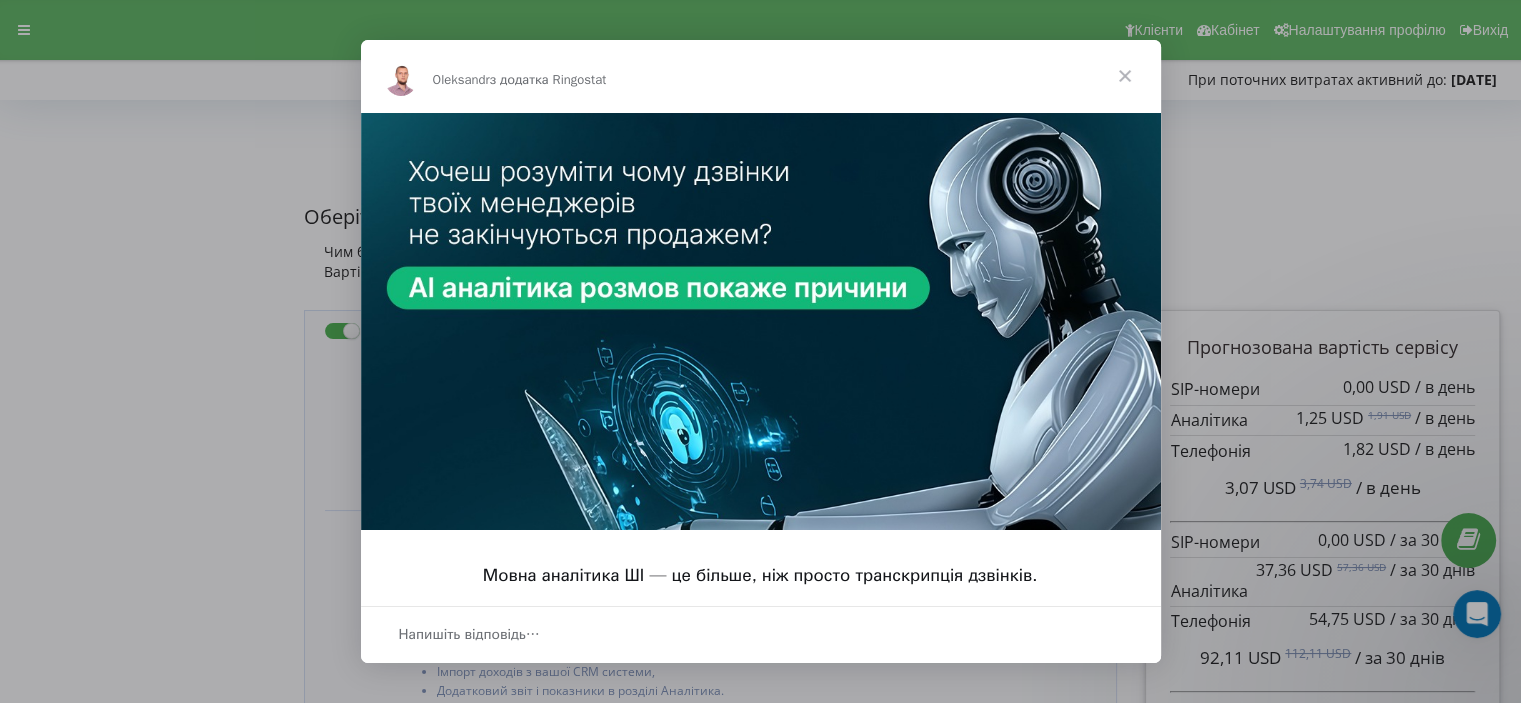 click at bounding box center (1125, 76) 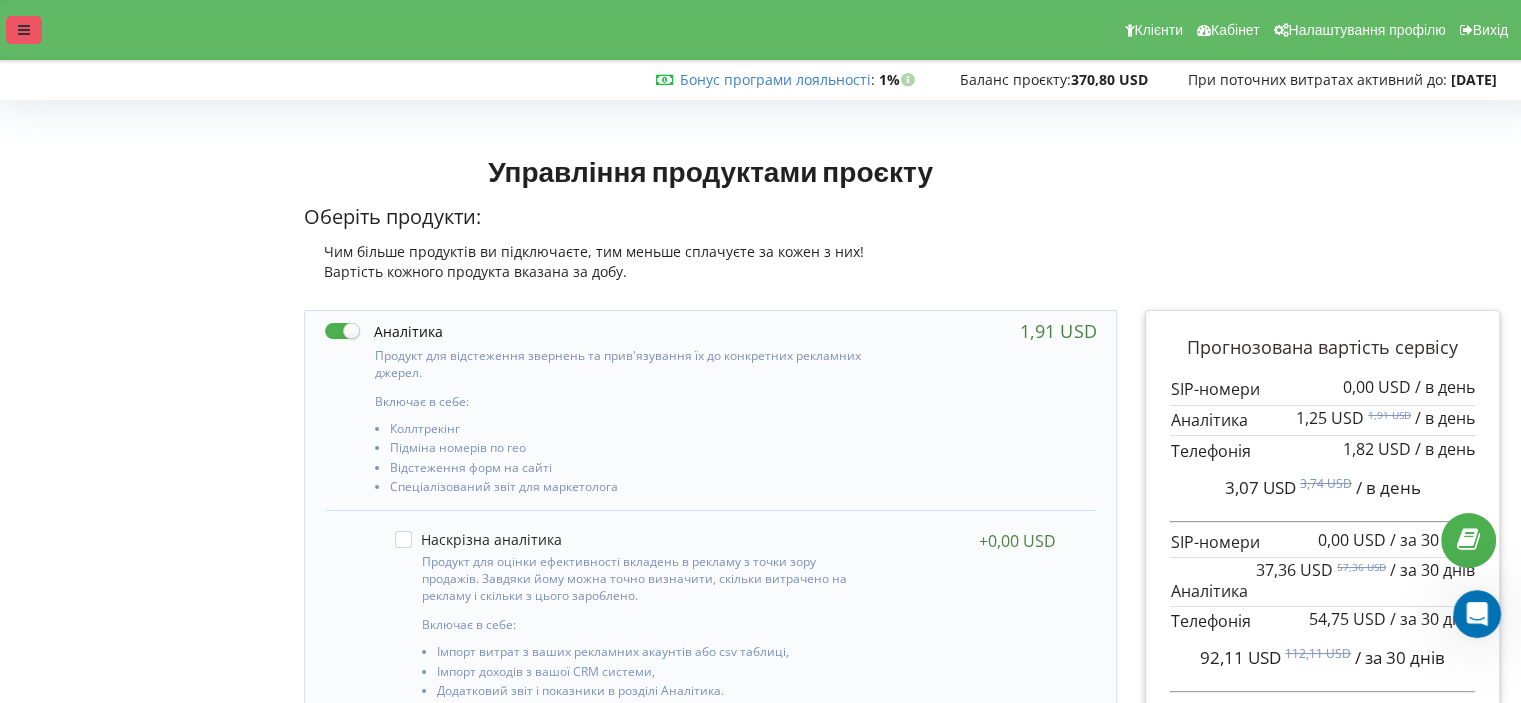 click at bounding box center (24, 30) 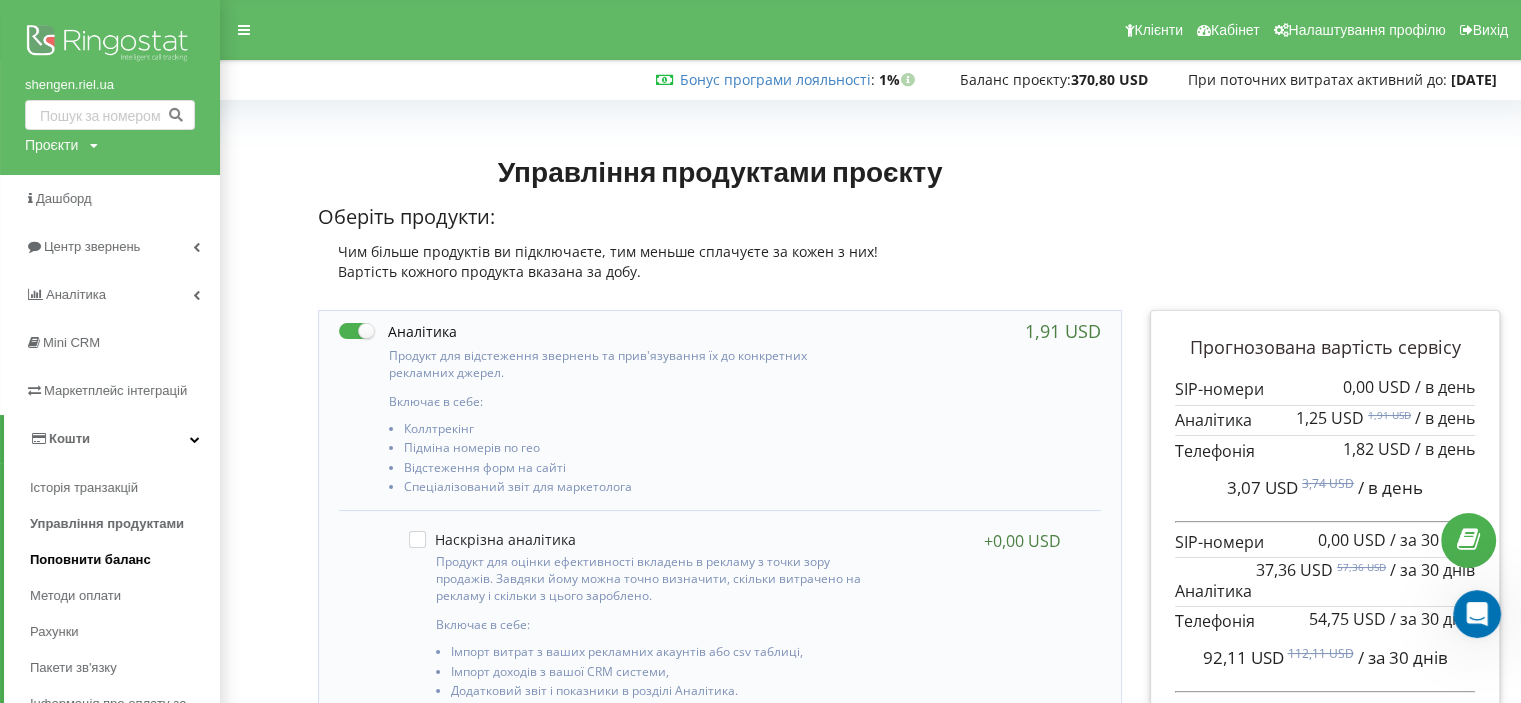 click on "Поповнити баланс" at bounding box center [125, 560] 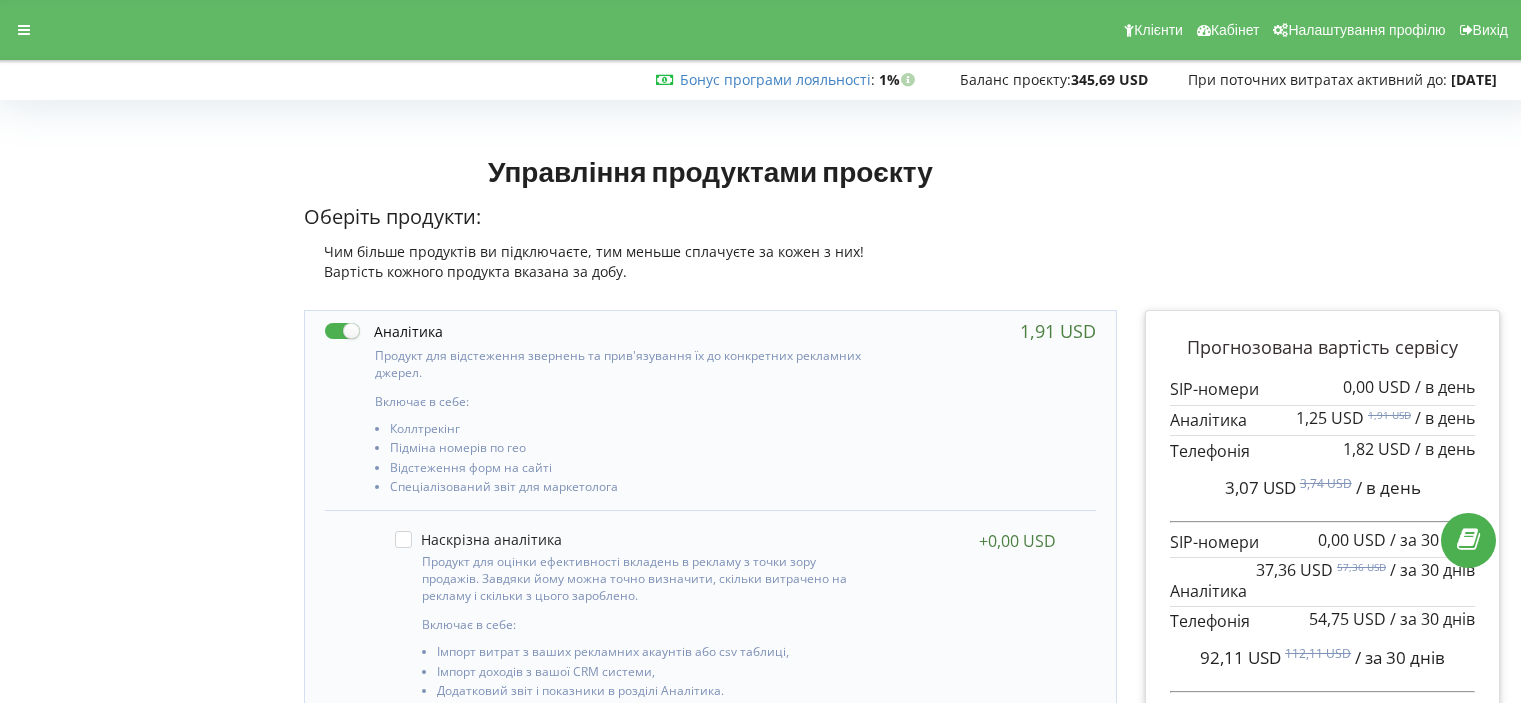 scroll, scrollTop: 0, scrollLeft: 0, axis: both 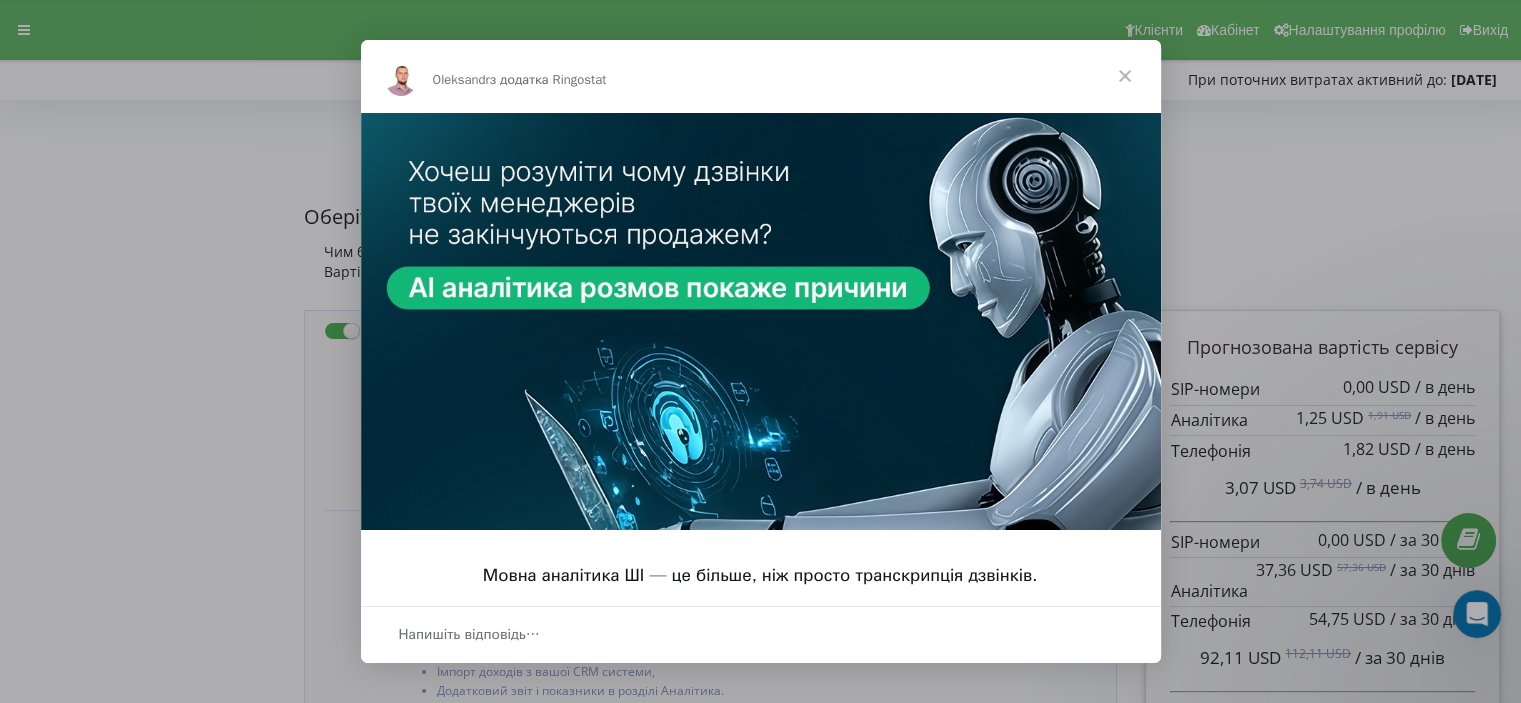 click at bounding box center (1125, 76) 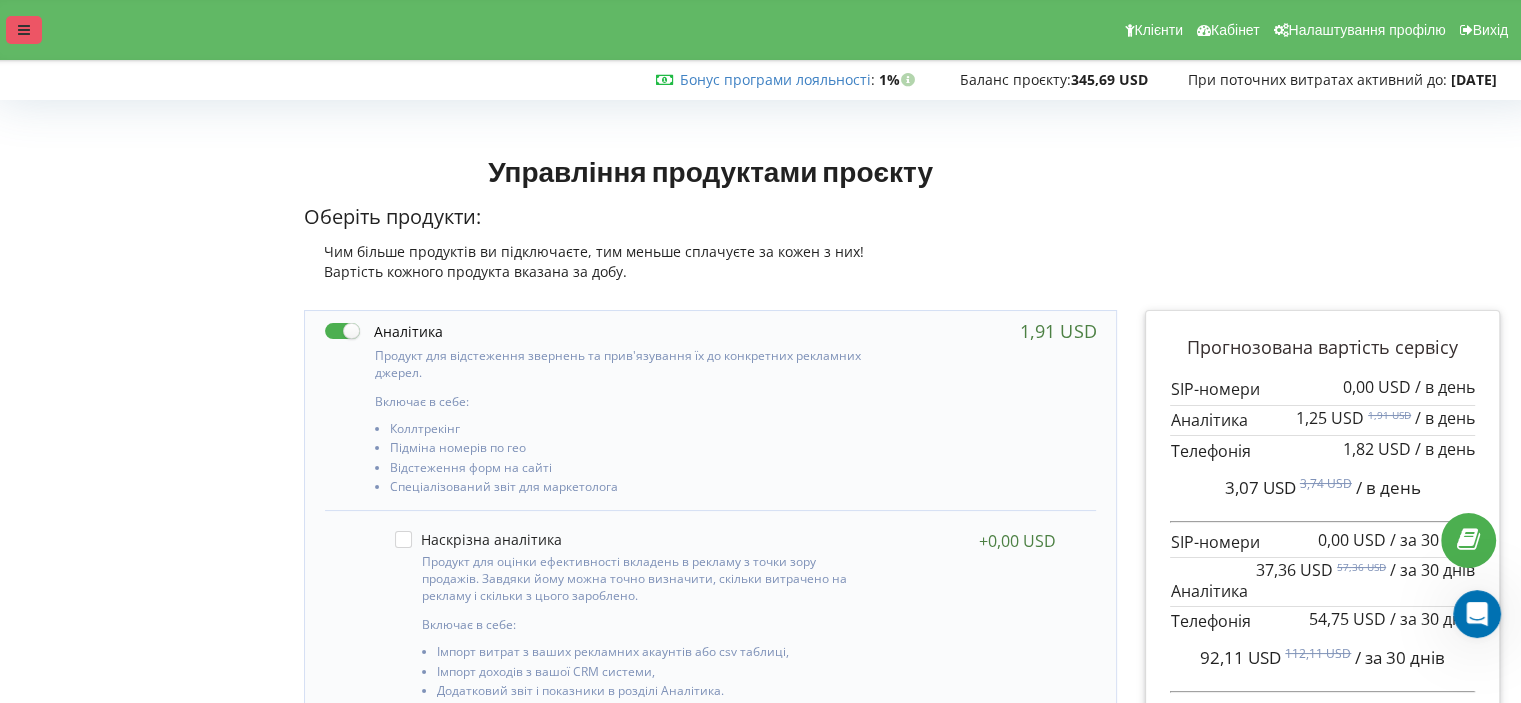 click at bounding box center [24, 30] 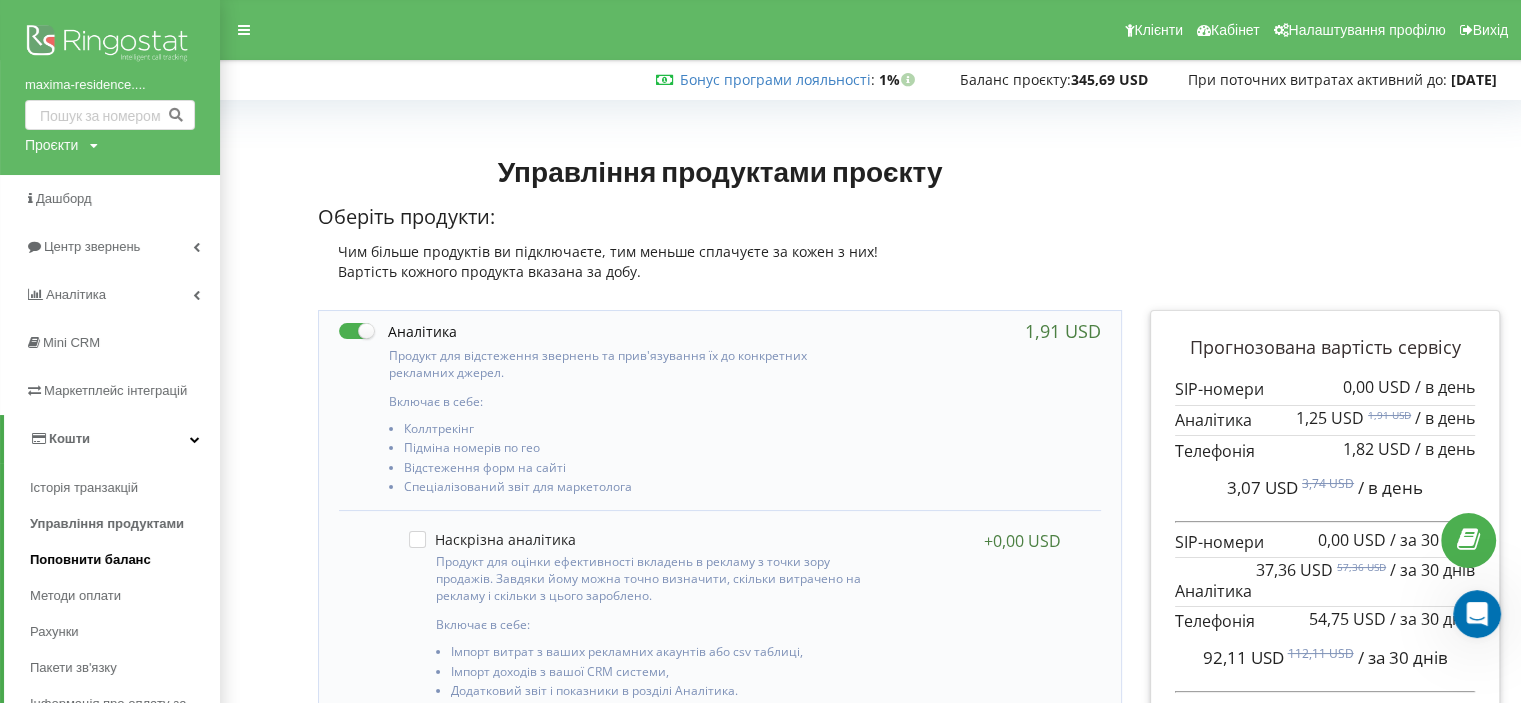 click on "Поповнити баланс" at bounding box center [90, 560] 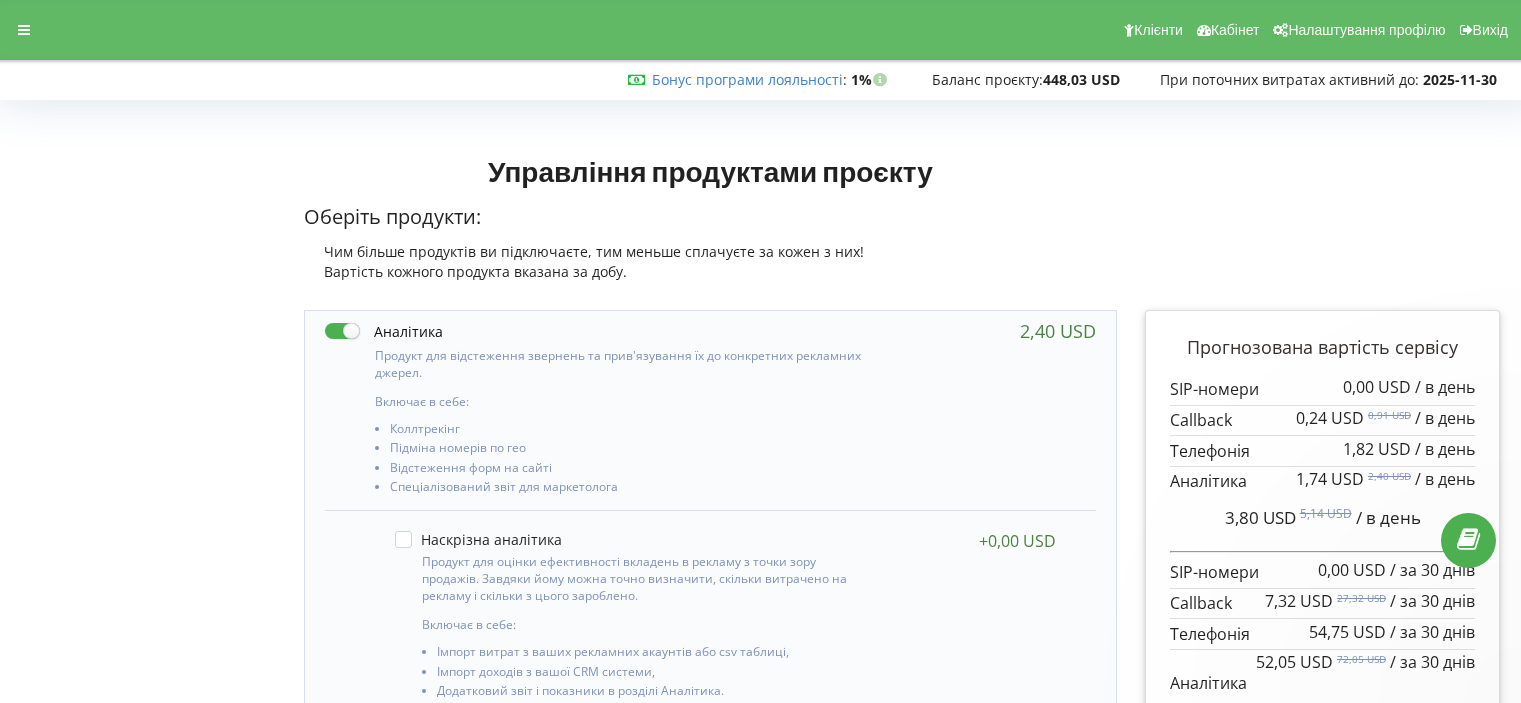 scroll, scrollTop: 0, scrollLeft: 0, axis: both 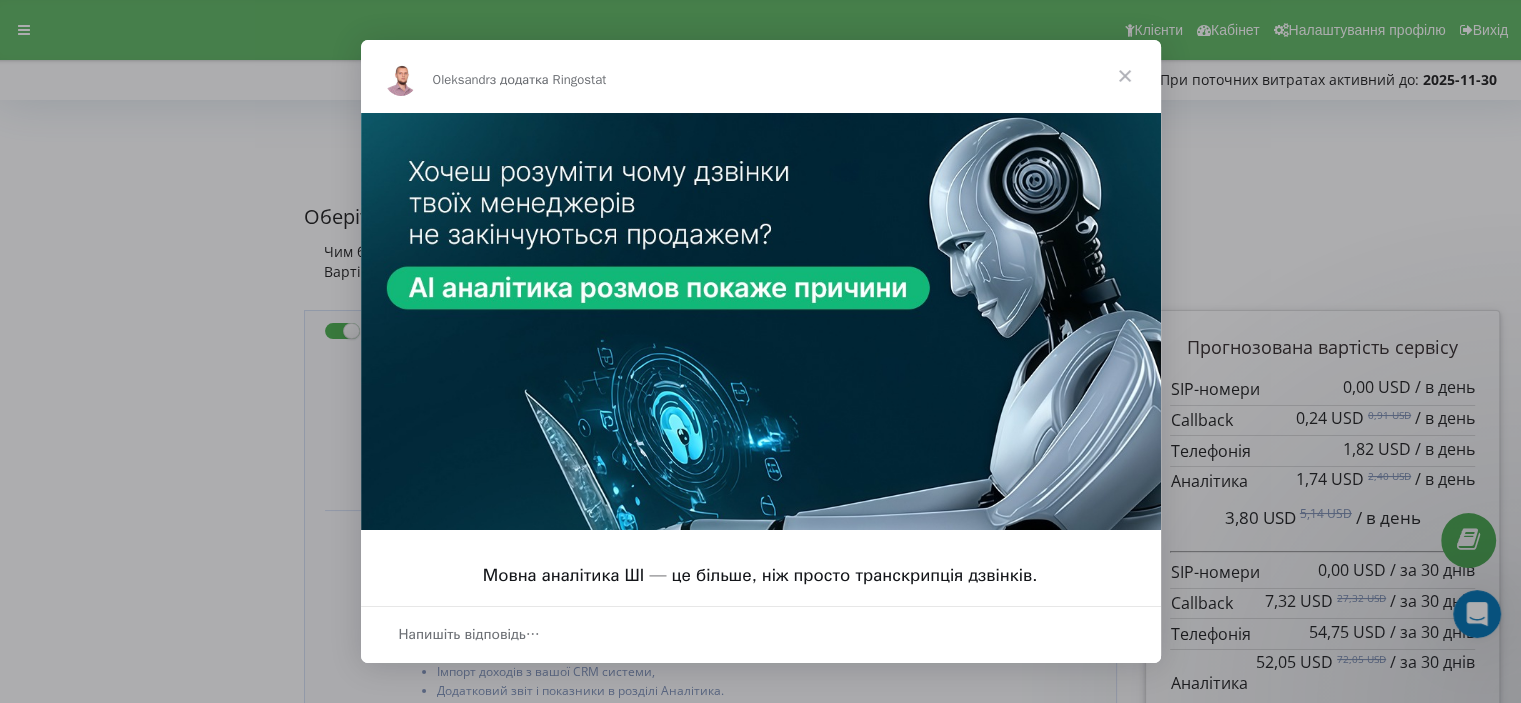 click at bounding box center (1125, 76) 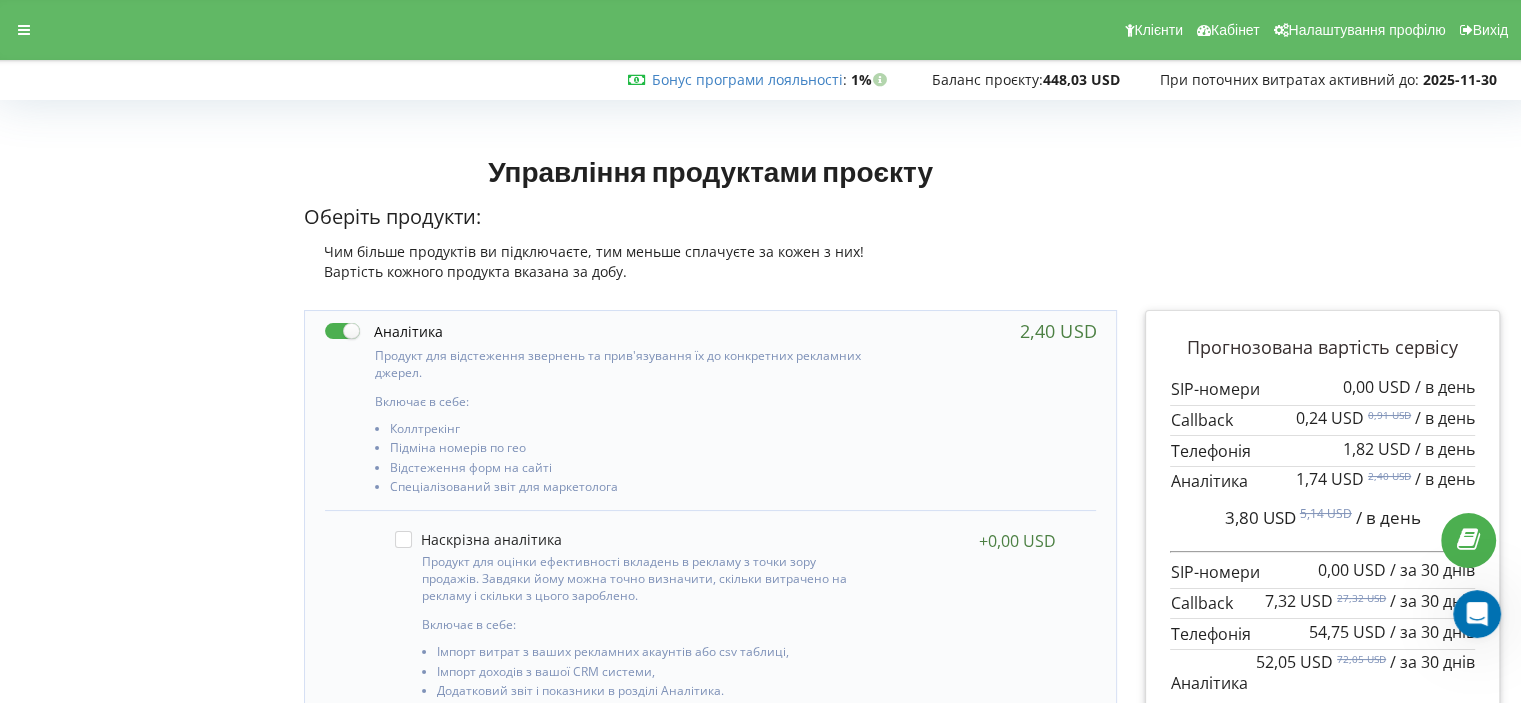 click on "Клієнти Кабінет Налаштування профілю Вихід" at bounding box center (760, 30) 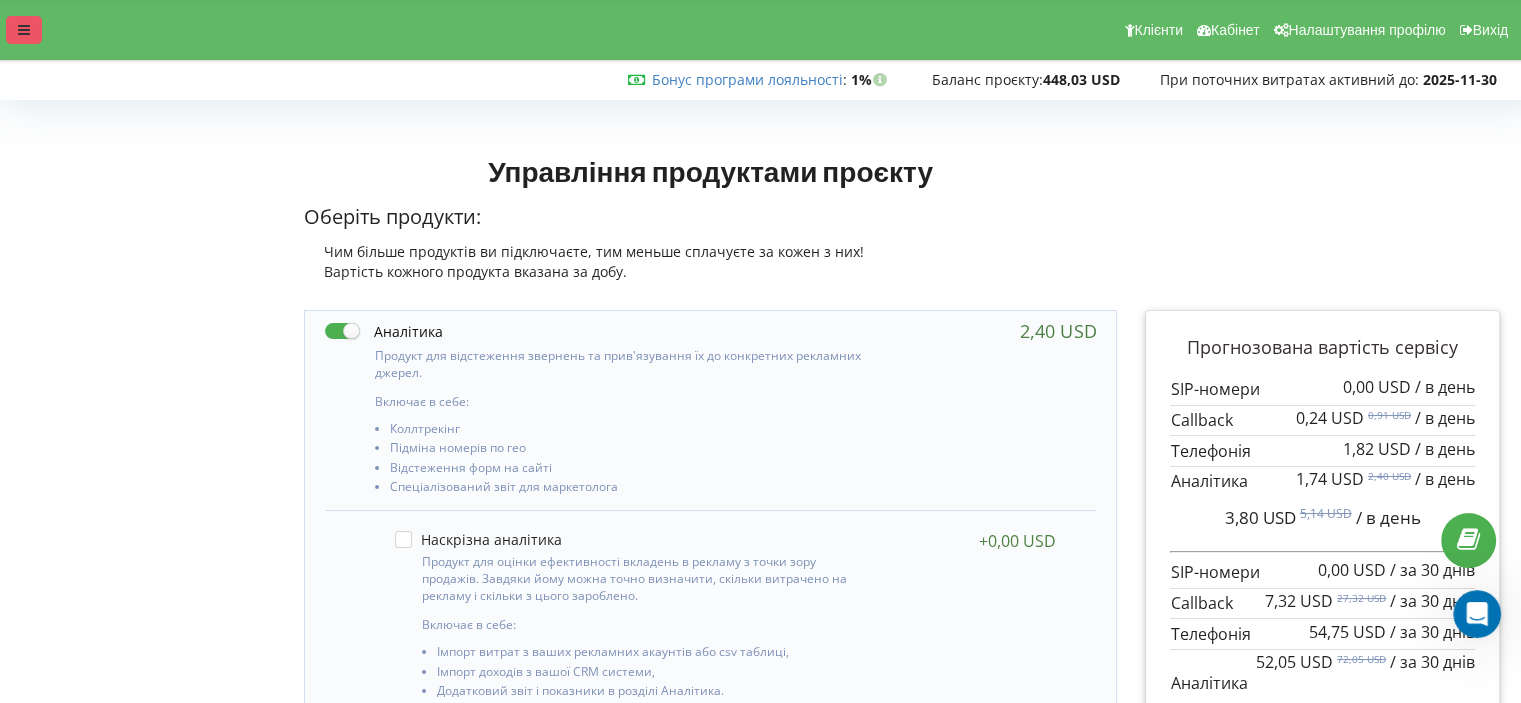 click at bounding box center (24, 30) 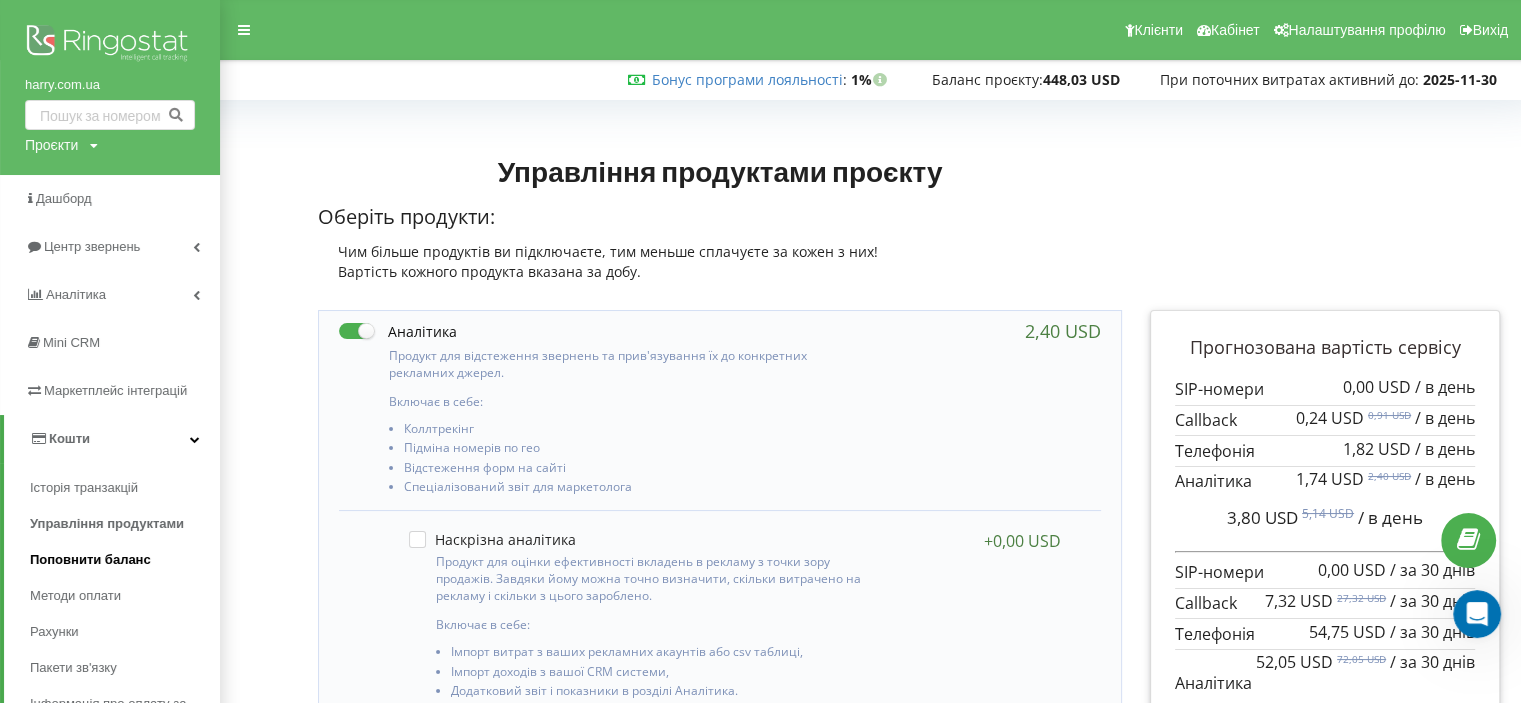 click on "Поповнити баланс" at bounding box center [125, 560] 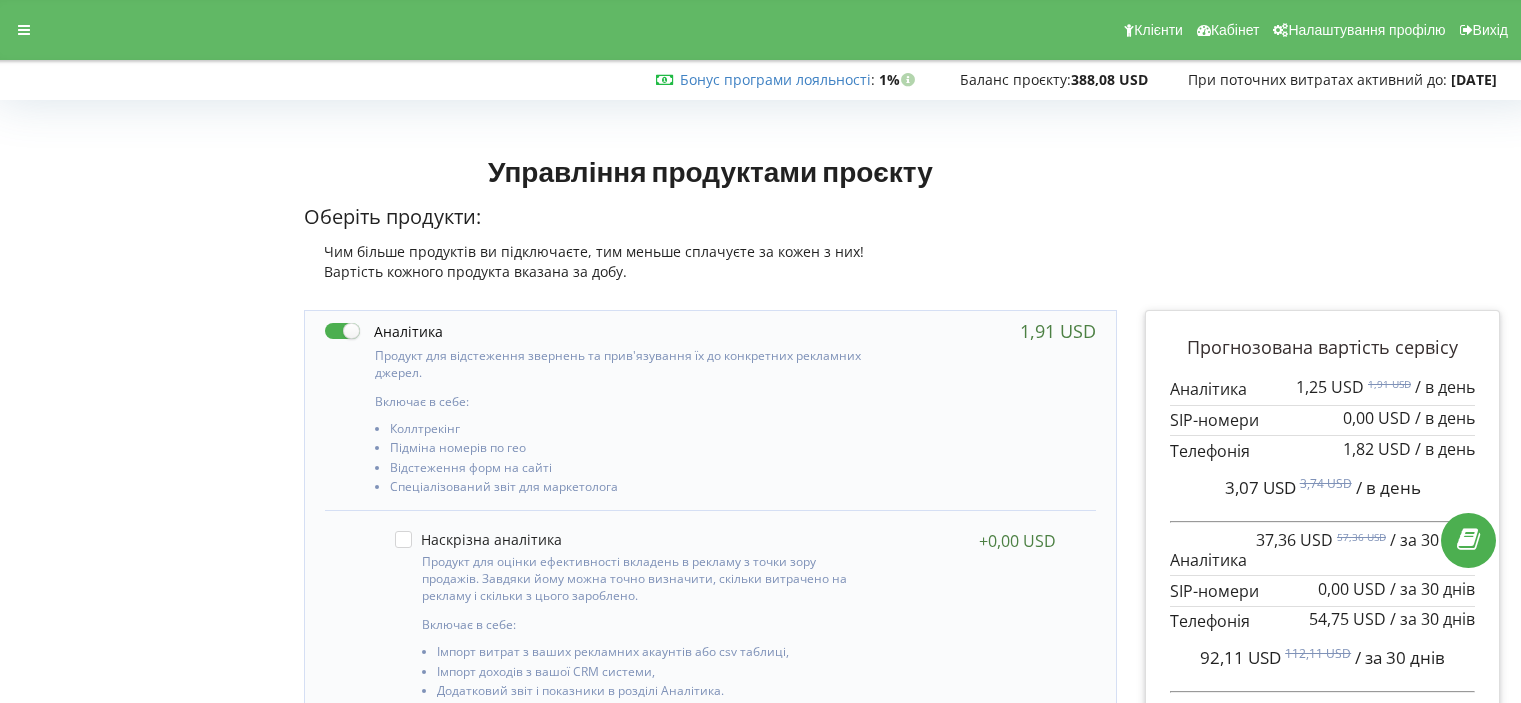 scroll, scrollTop: 0, scrollLeft: 0, axis: both 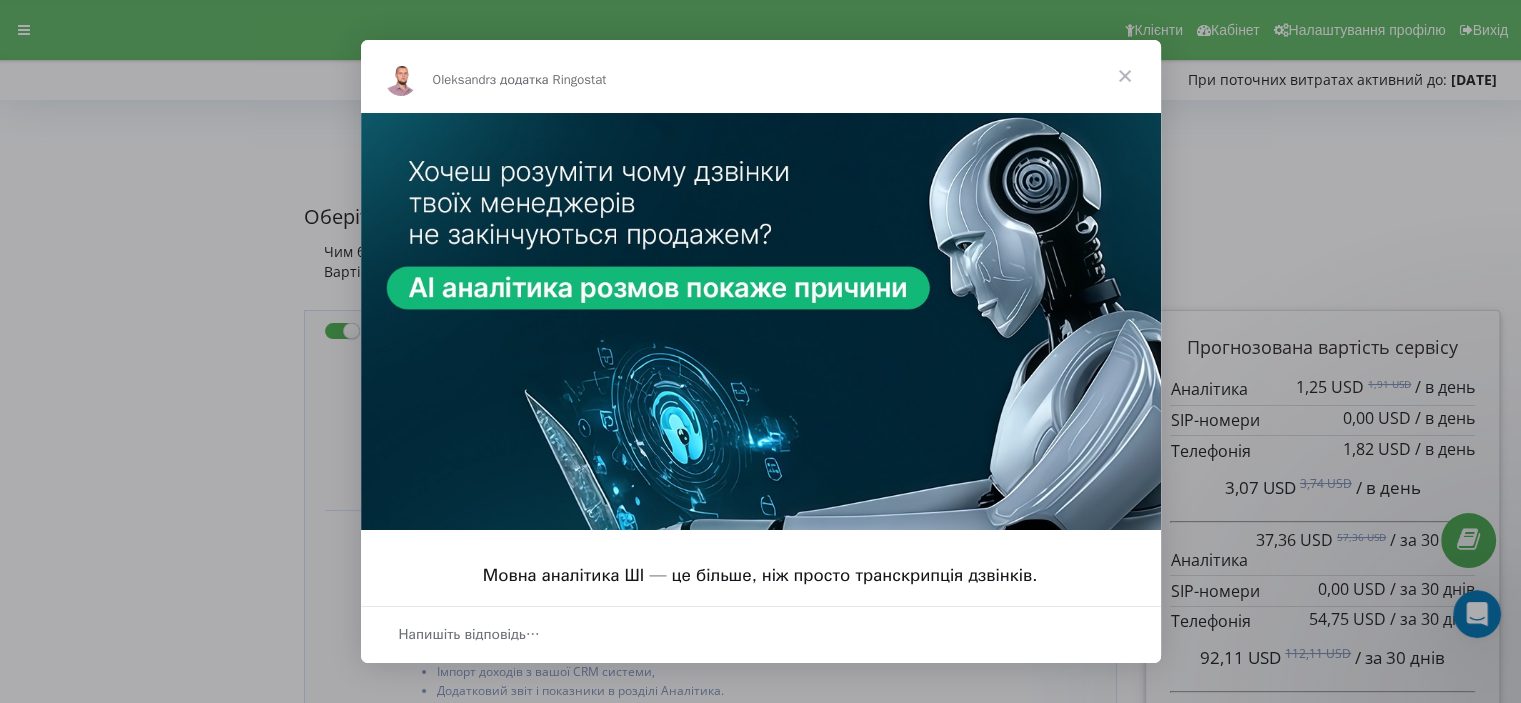 click at bounding box center (1125, 76) 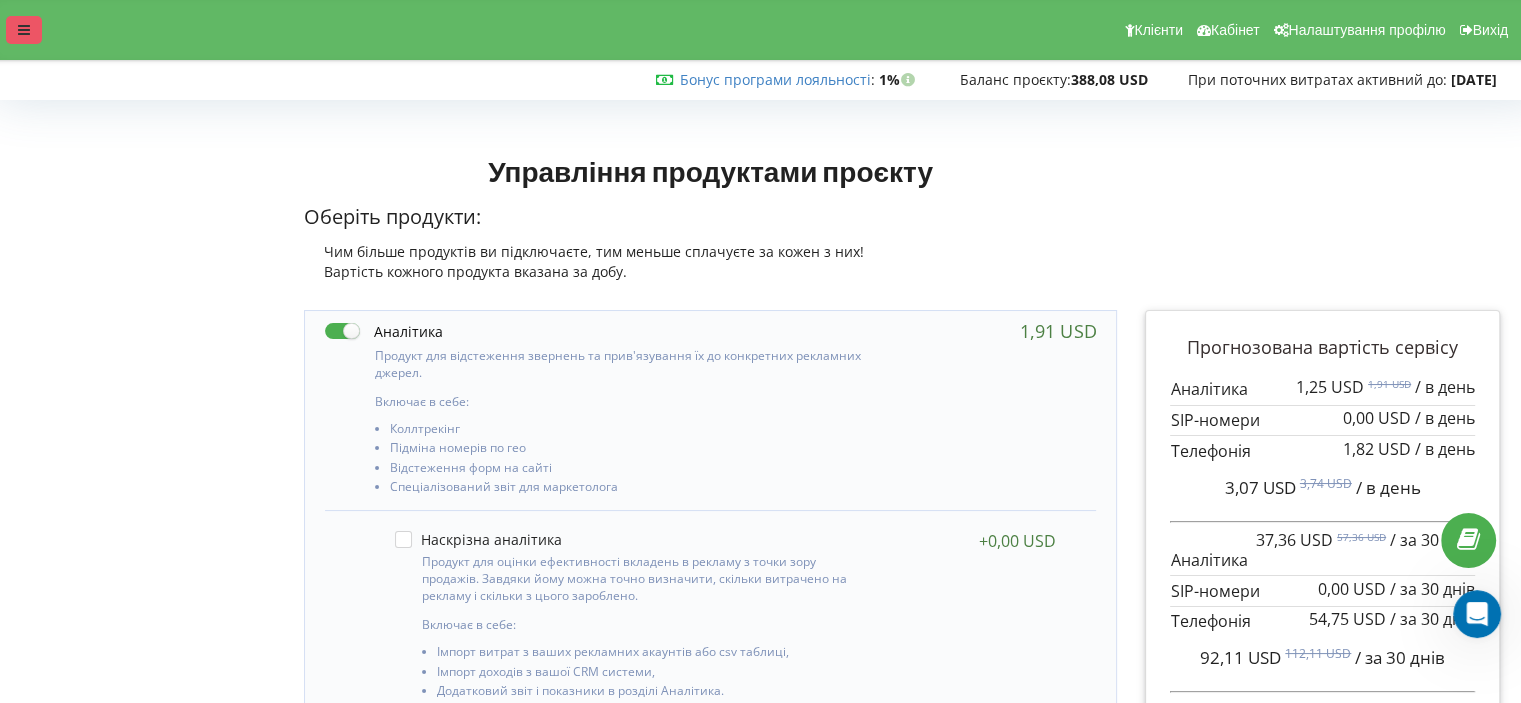 click at bounding box center [24, 30] 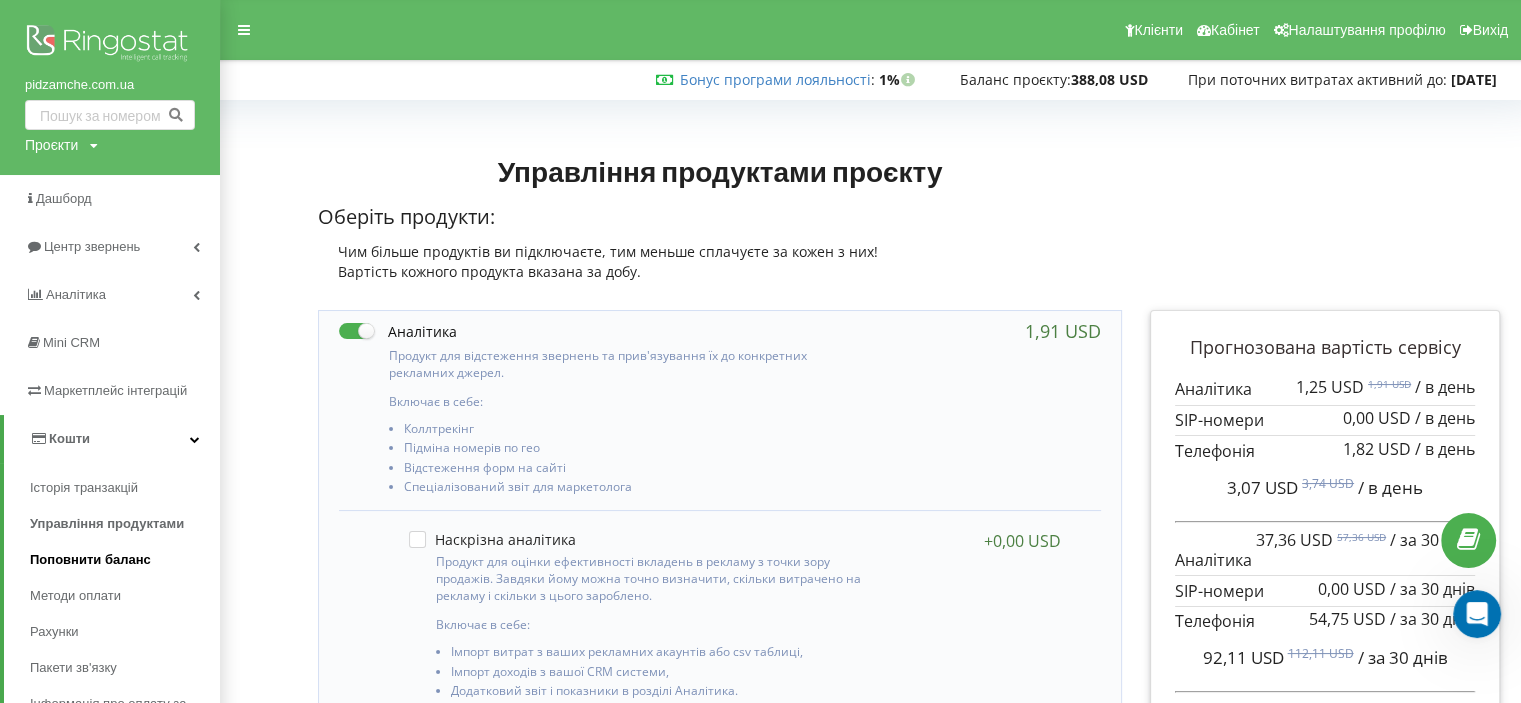 click on "Поповнити баланс" at bounding box center [125, 560] 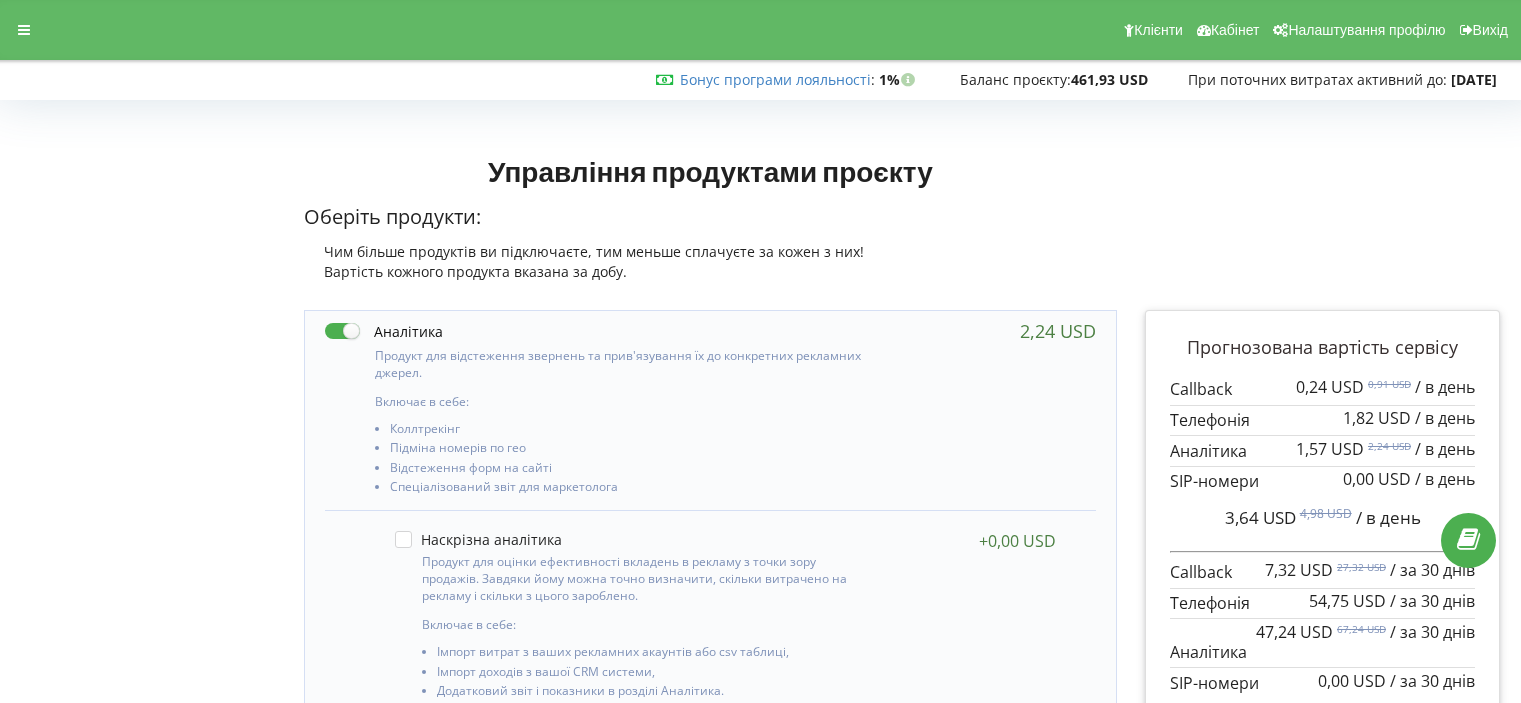 scroll, scrollTop: 0, scrollLeft: 0, axis: both 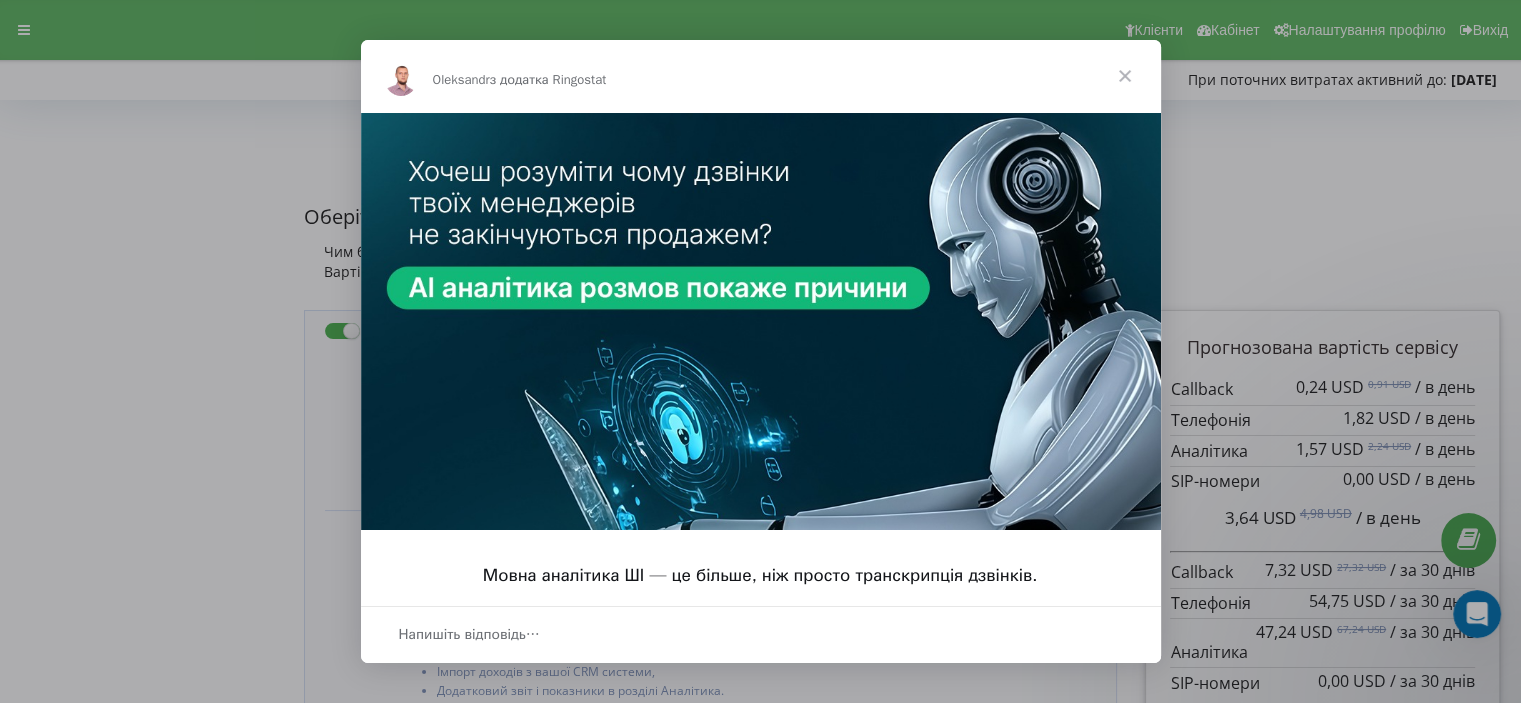 click at bounding box center (1125, 76) 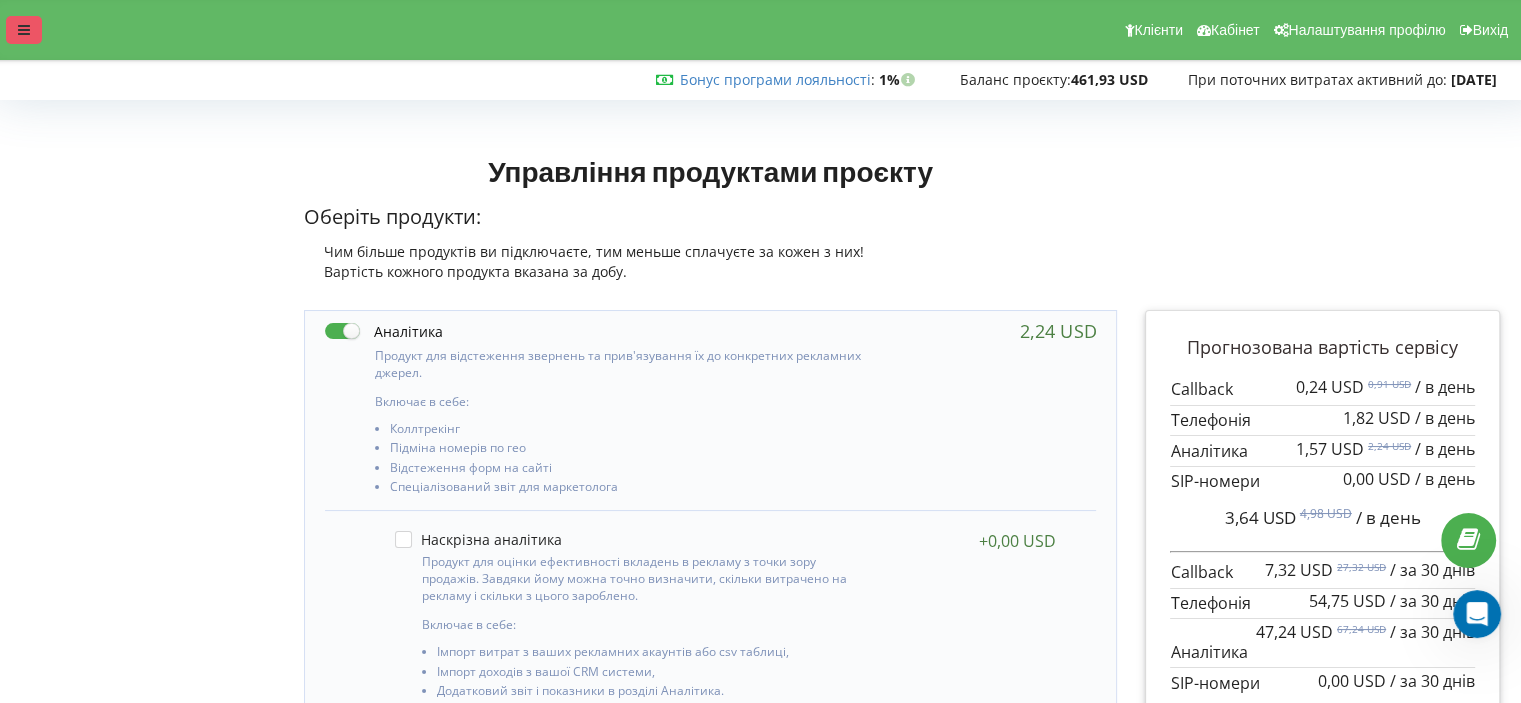 click at bounding box center [24, 30] 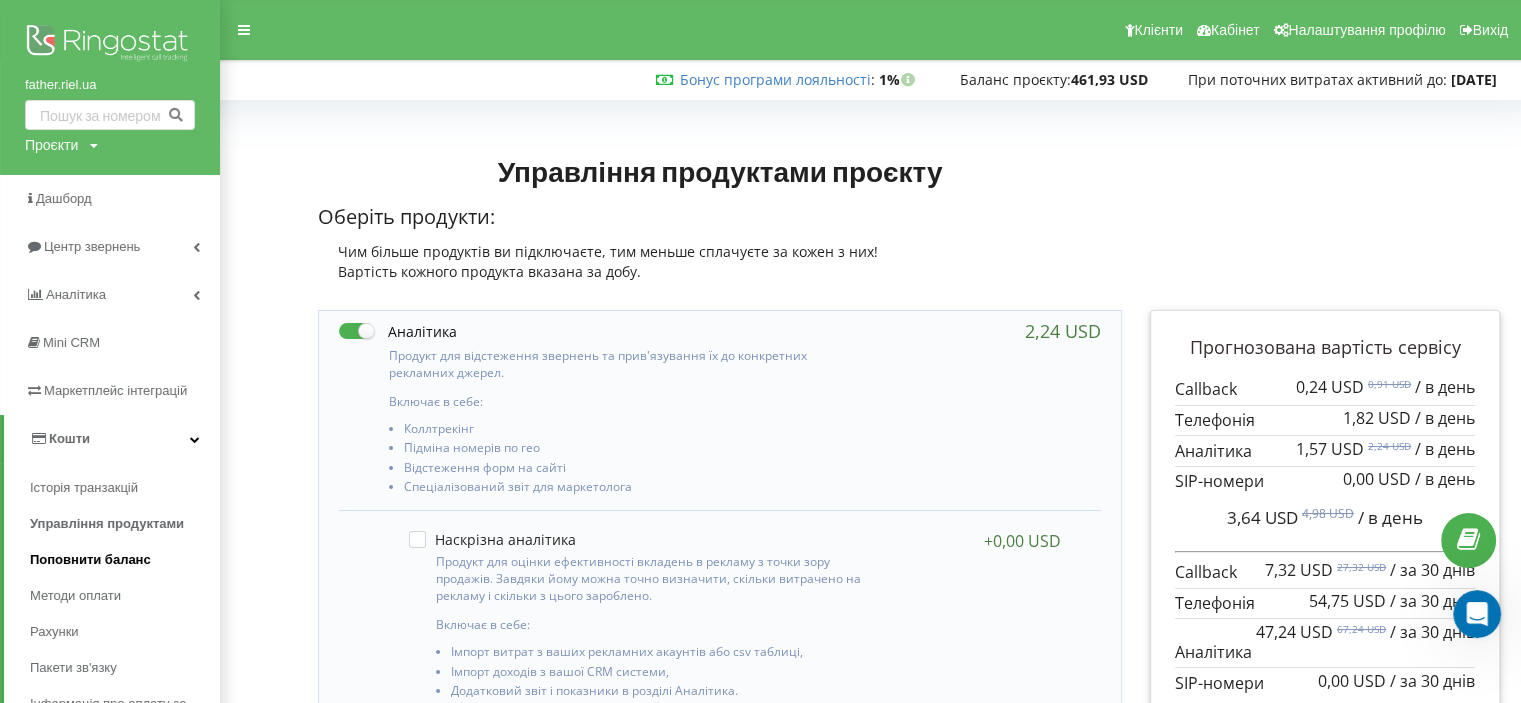 click on "Поповнити баланс" at bounding box center [90, 560] 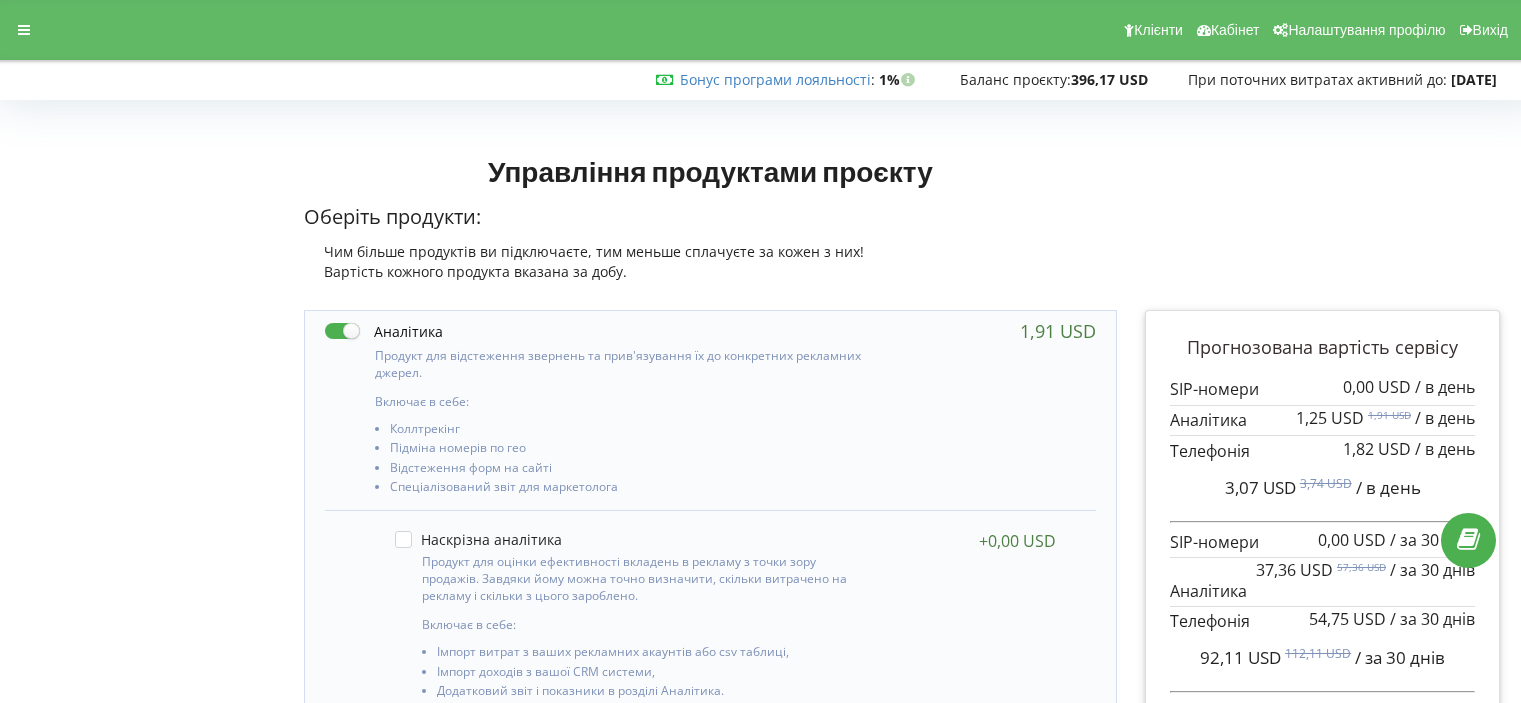 scroll, scrollTop: 0, scrollLeft: 0, axis: both 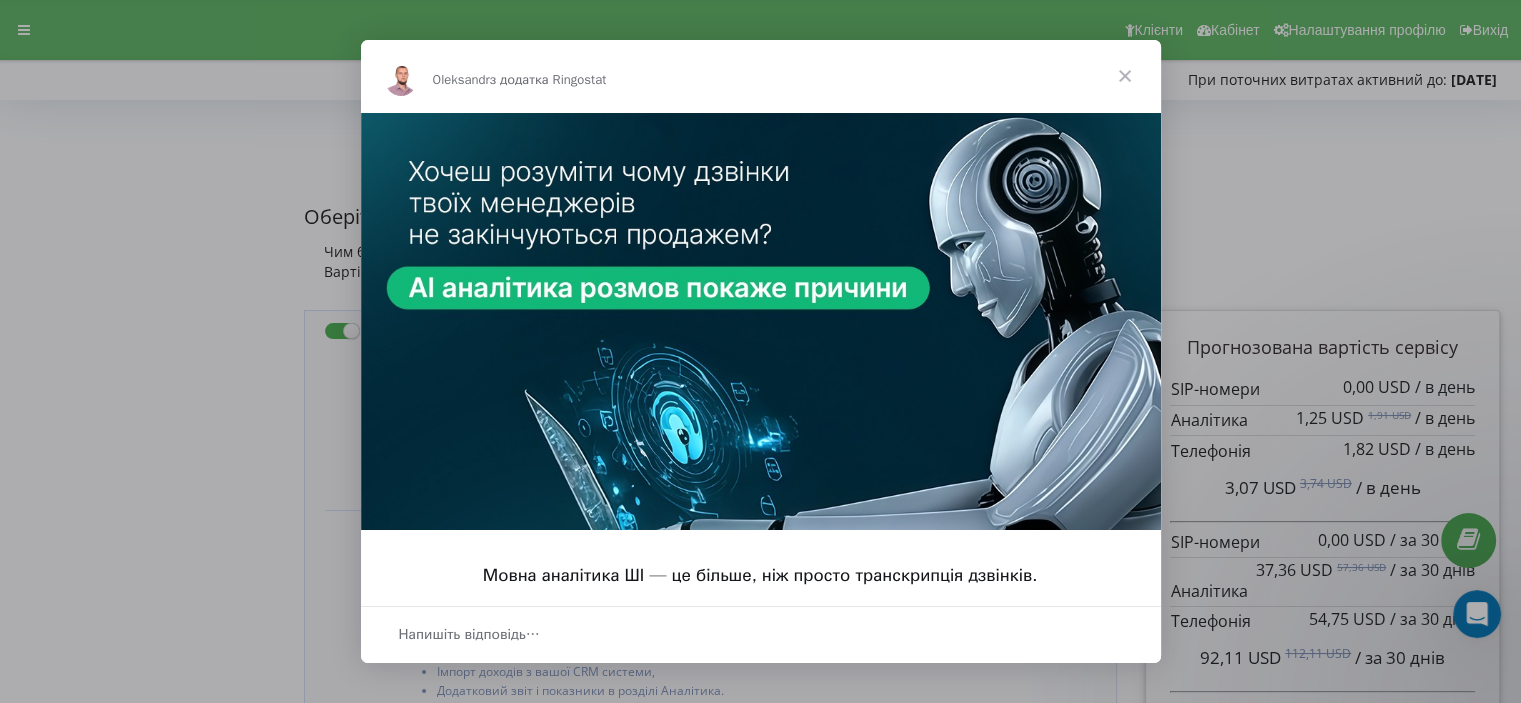 click at bounding box center [1125, 76] 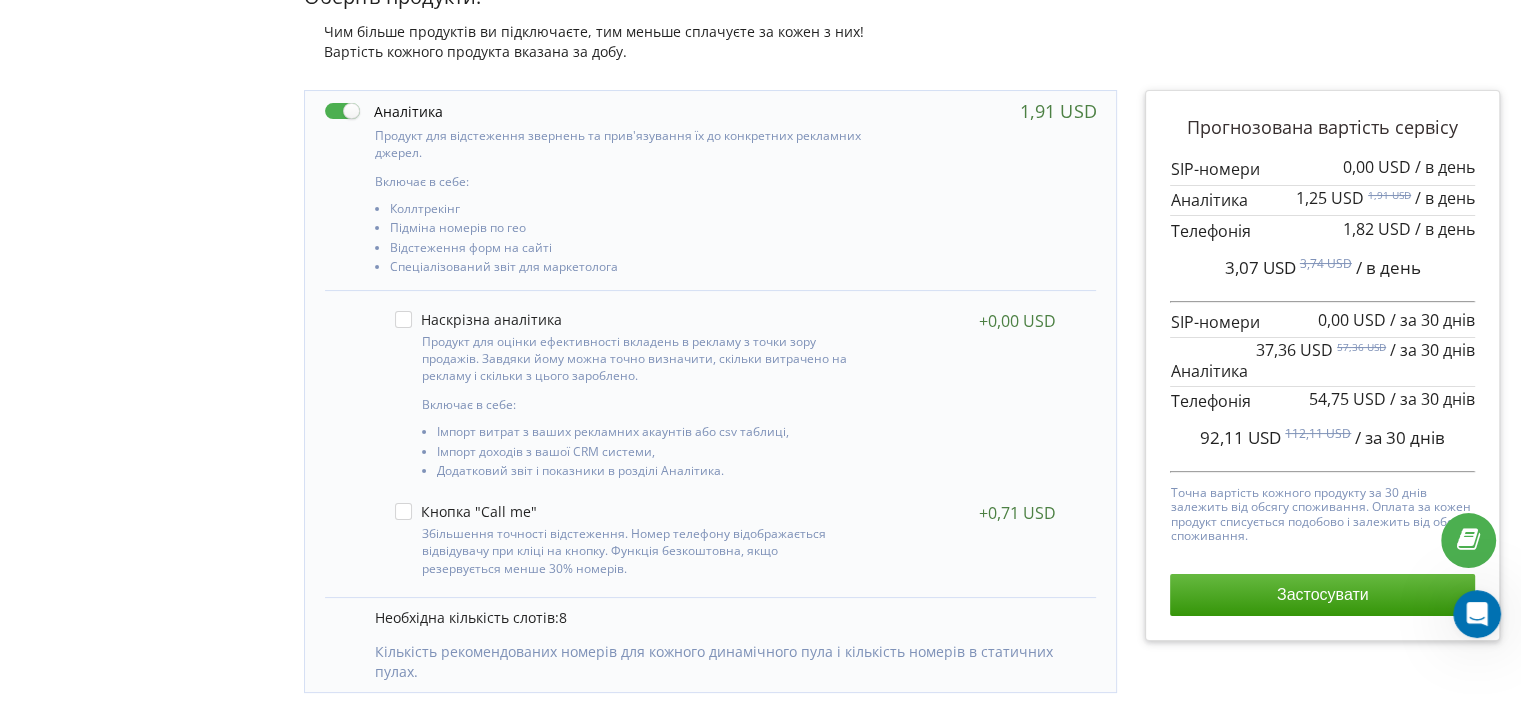 scroll, scrollTop: 0, scrollLeft: 0, axis: both 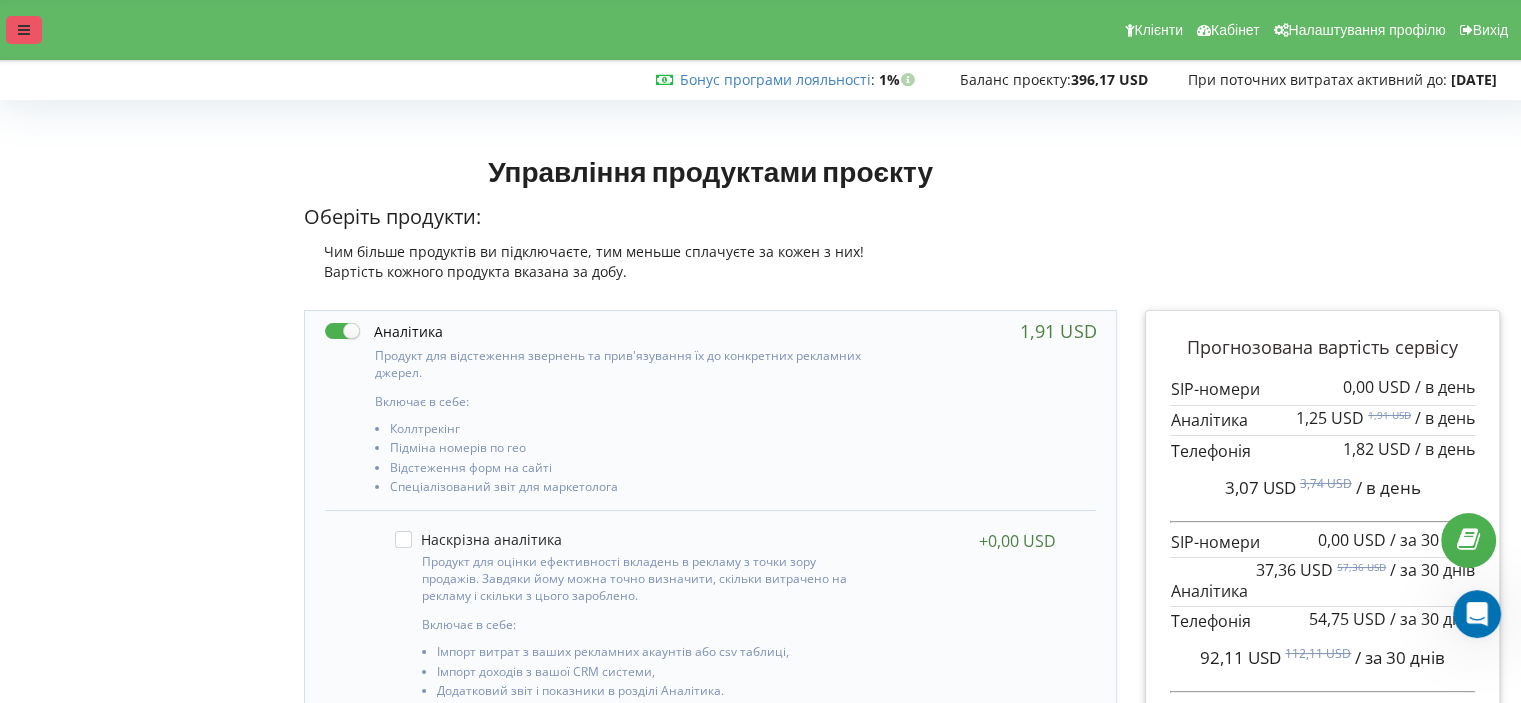 click at bounding box center (24, 30) 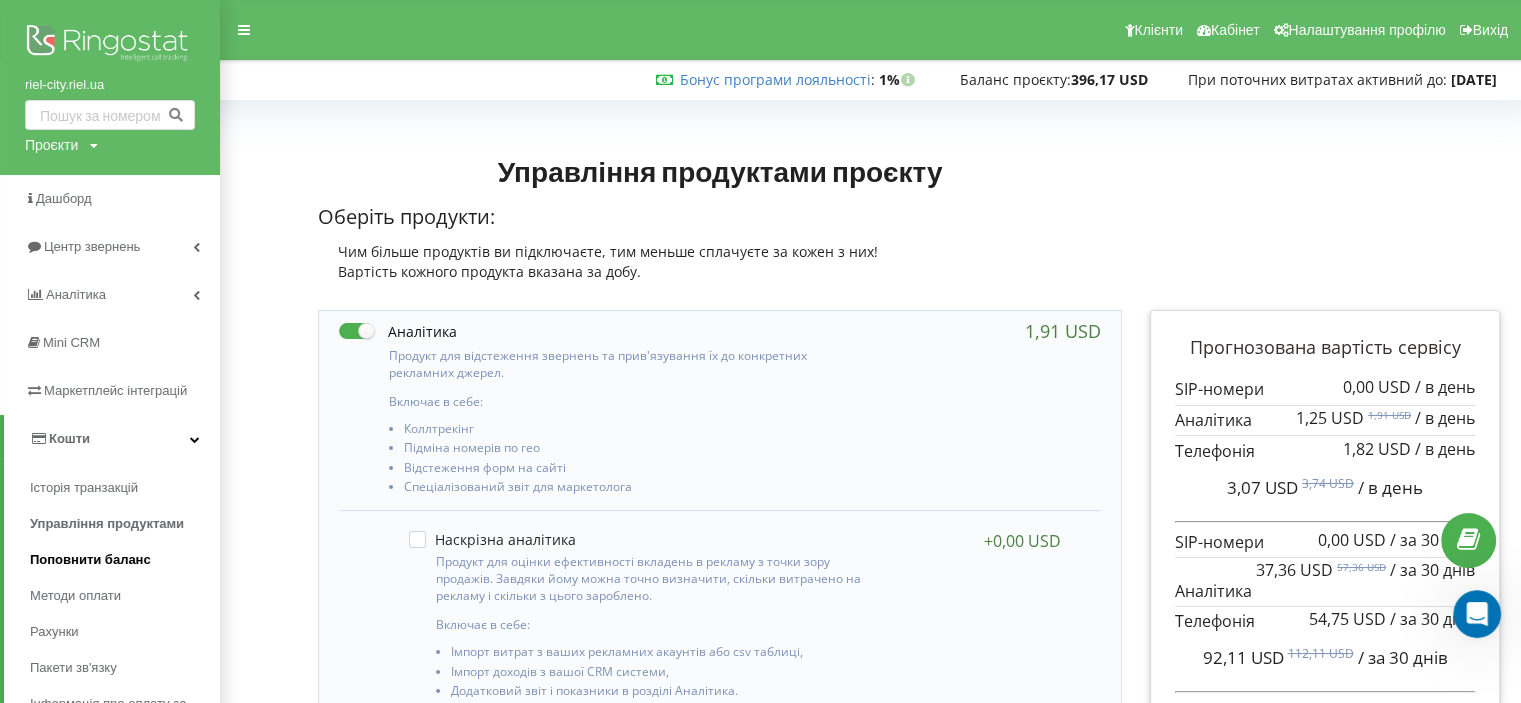 click on "Поповнити баланс" at bounding box center [125, 560] 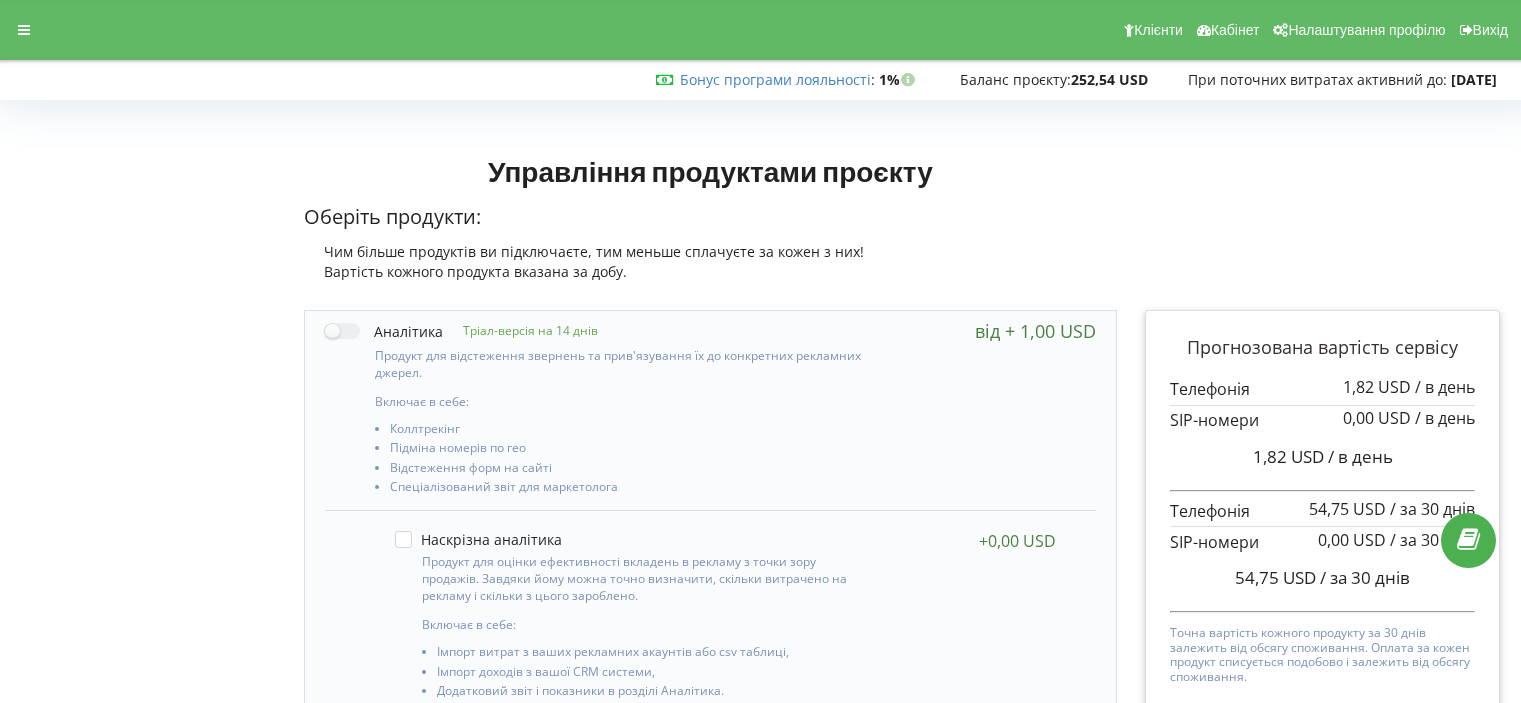 scroll, scrollTop: 0, scrollLeft: 0, axis: both 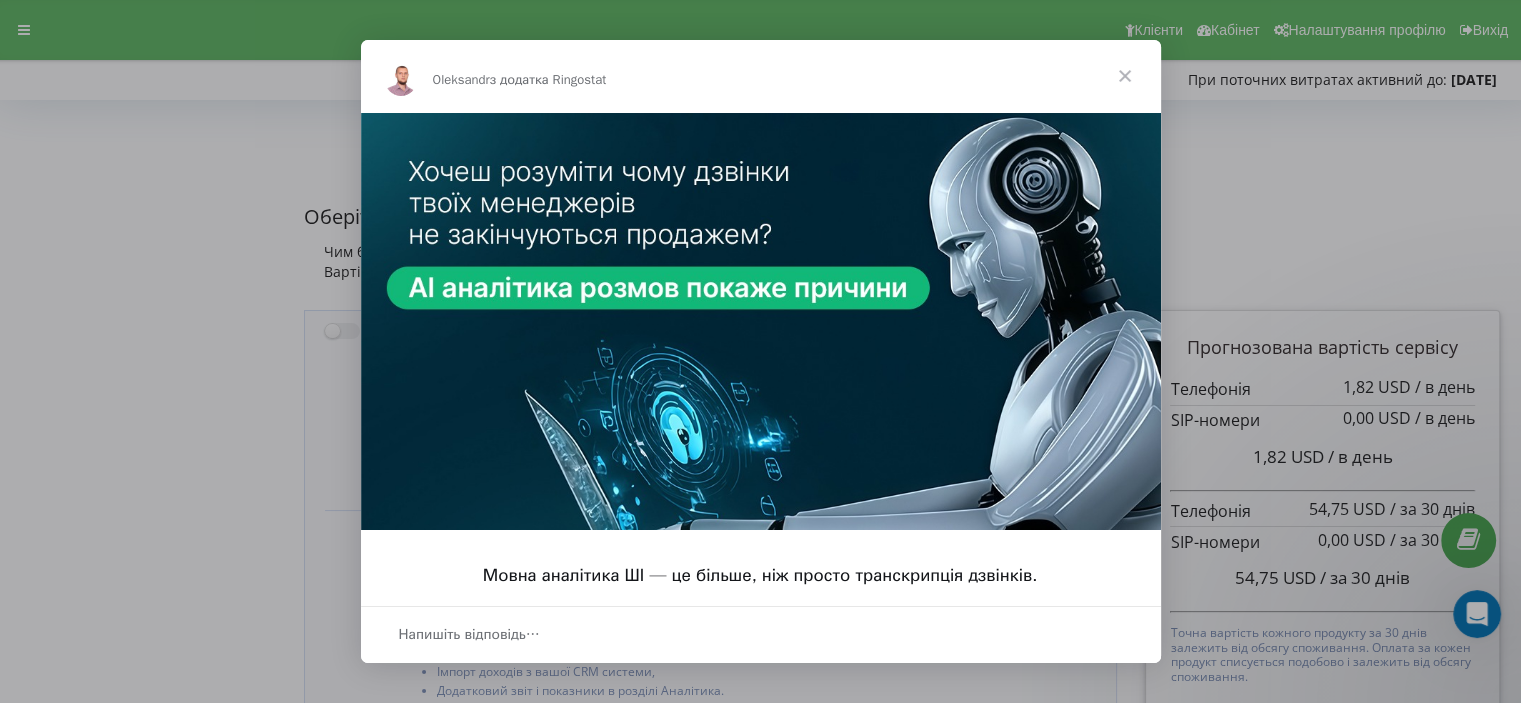click at bounding box center (1125, 76) 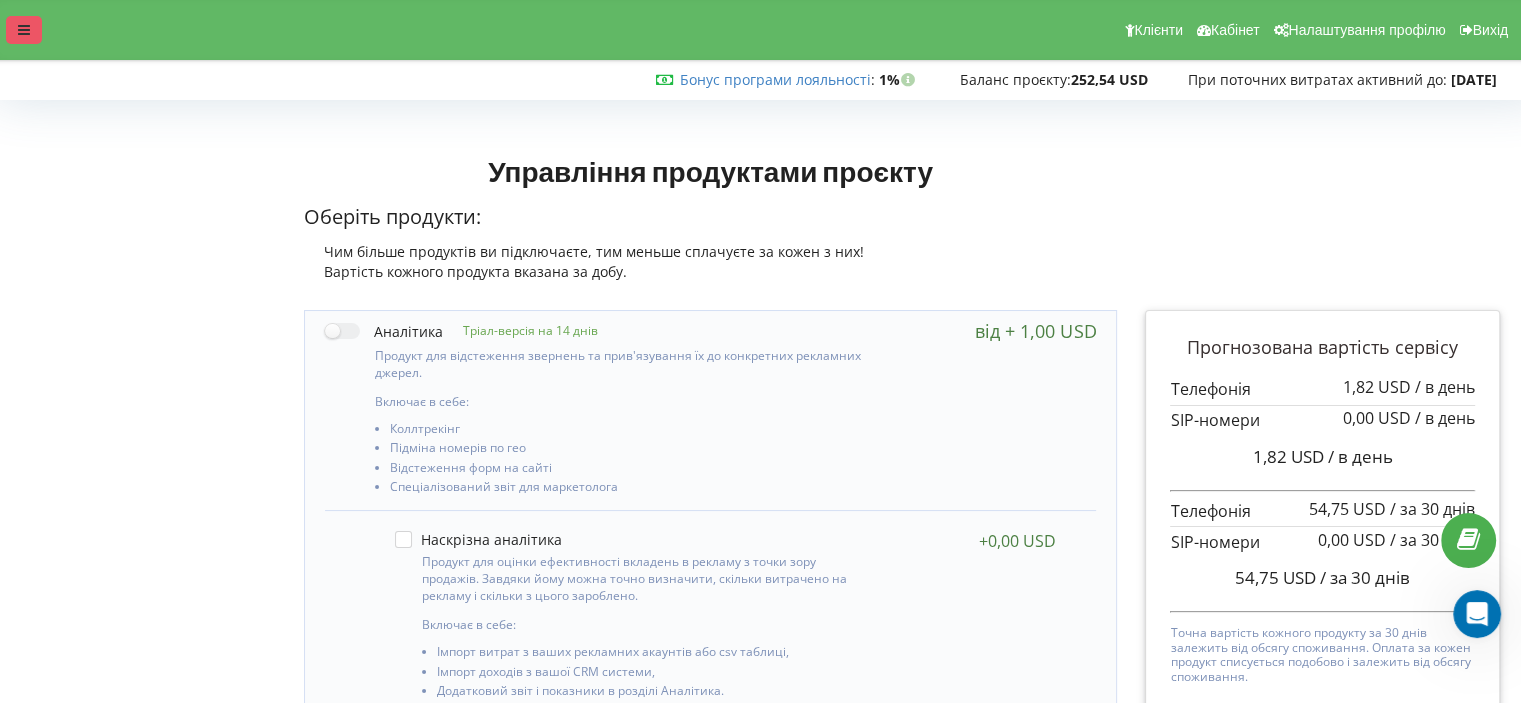 click at bounding box center [24, 30] 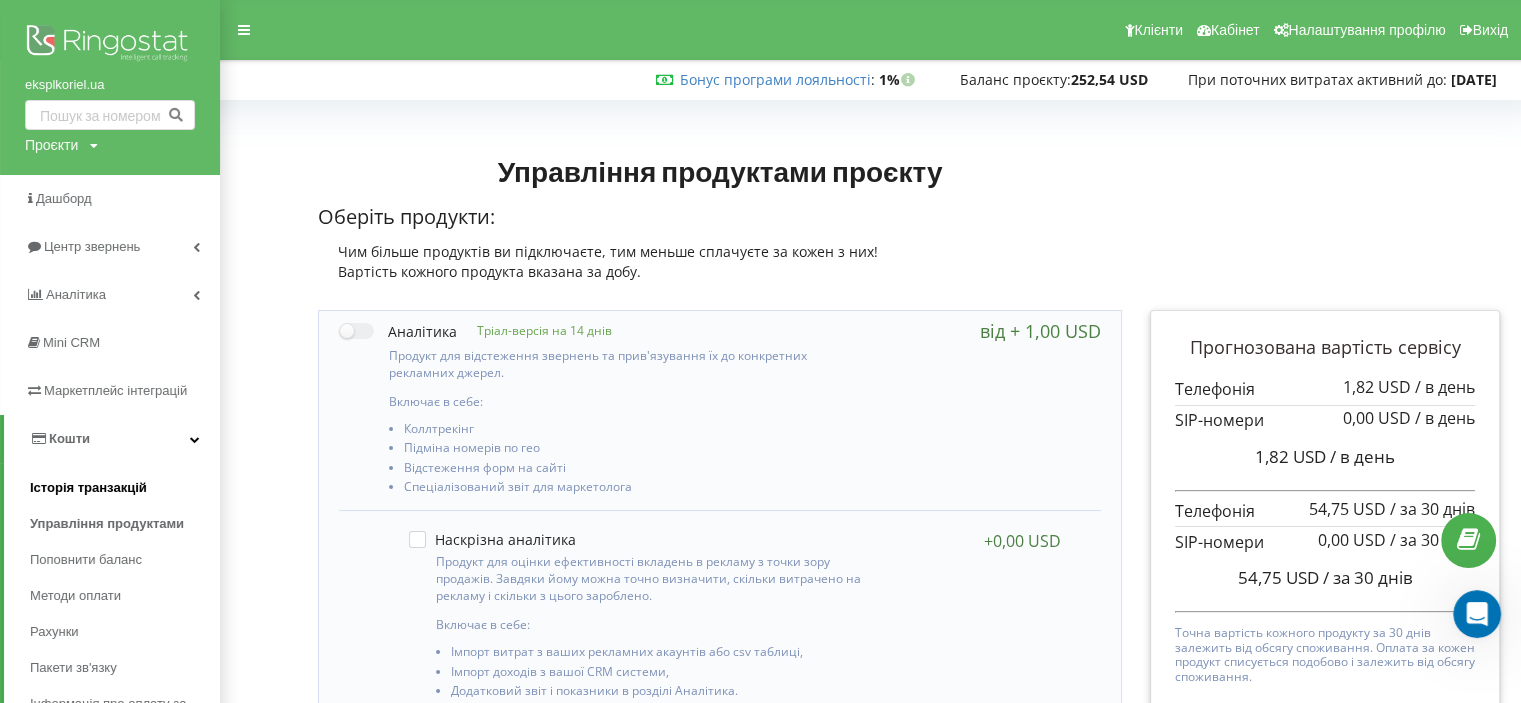 scroll, scrollTop: 170, scrollLeft: 0, axis: vertical 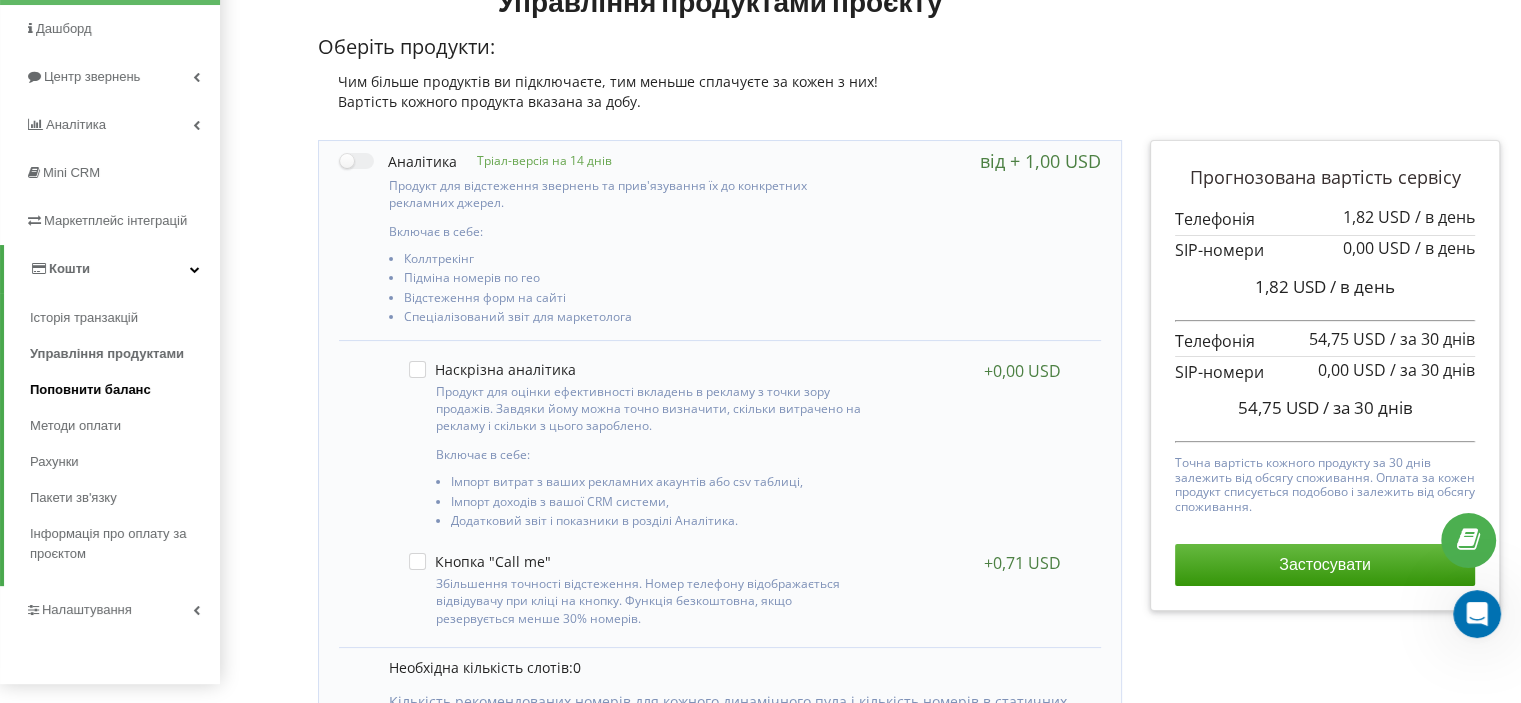 click on "Поповнити баланс" at bounding box center (90, 390) 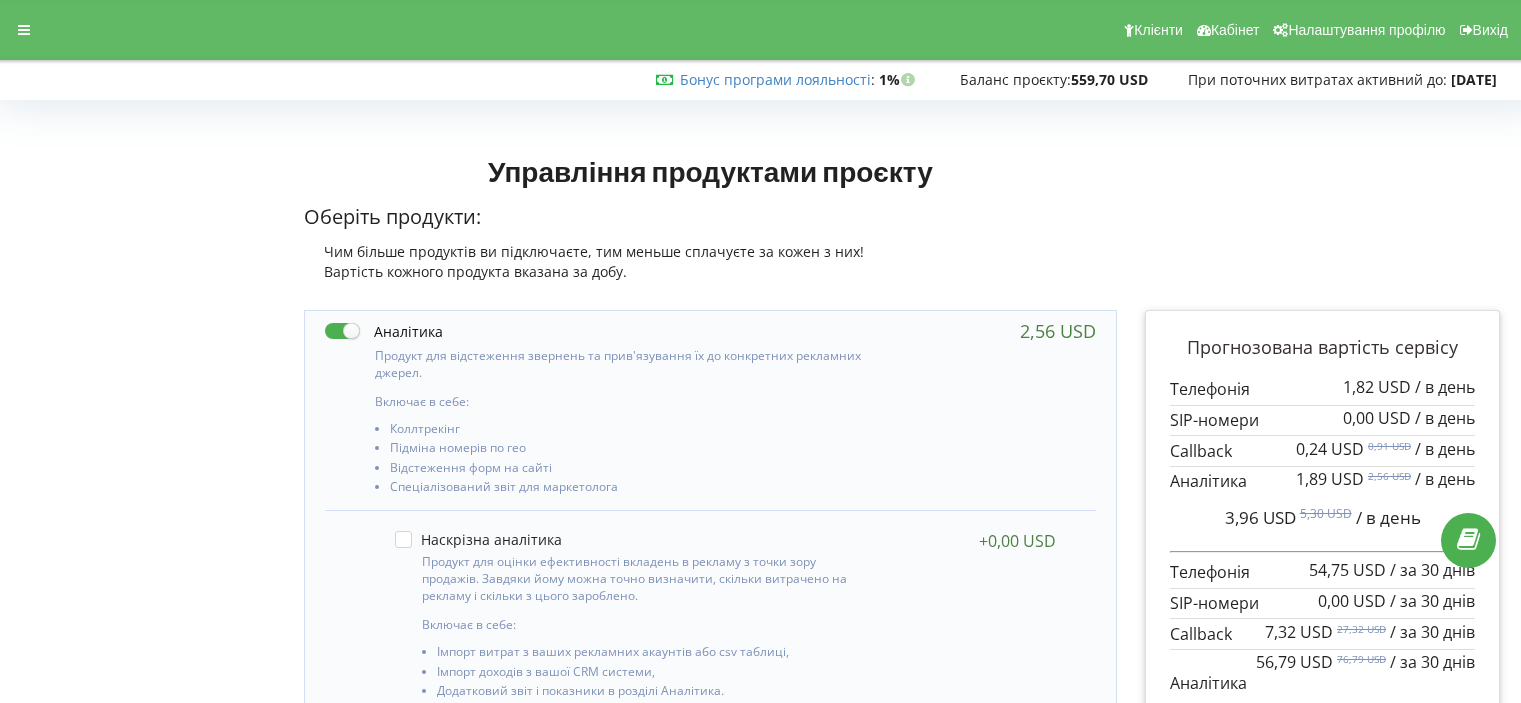 scroll, scrollTop: 0, scrollLeft: 0, axis: both 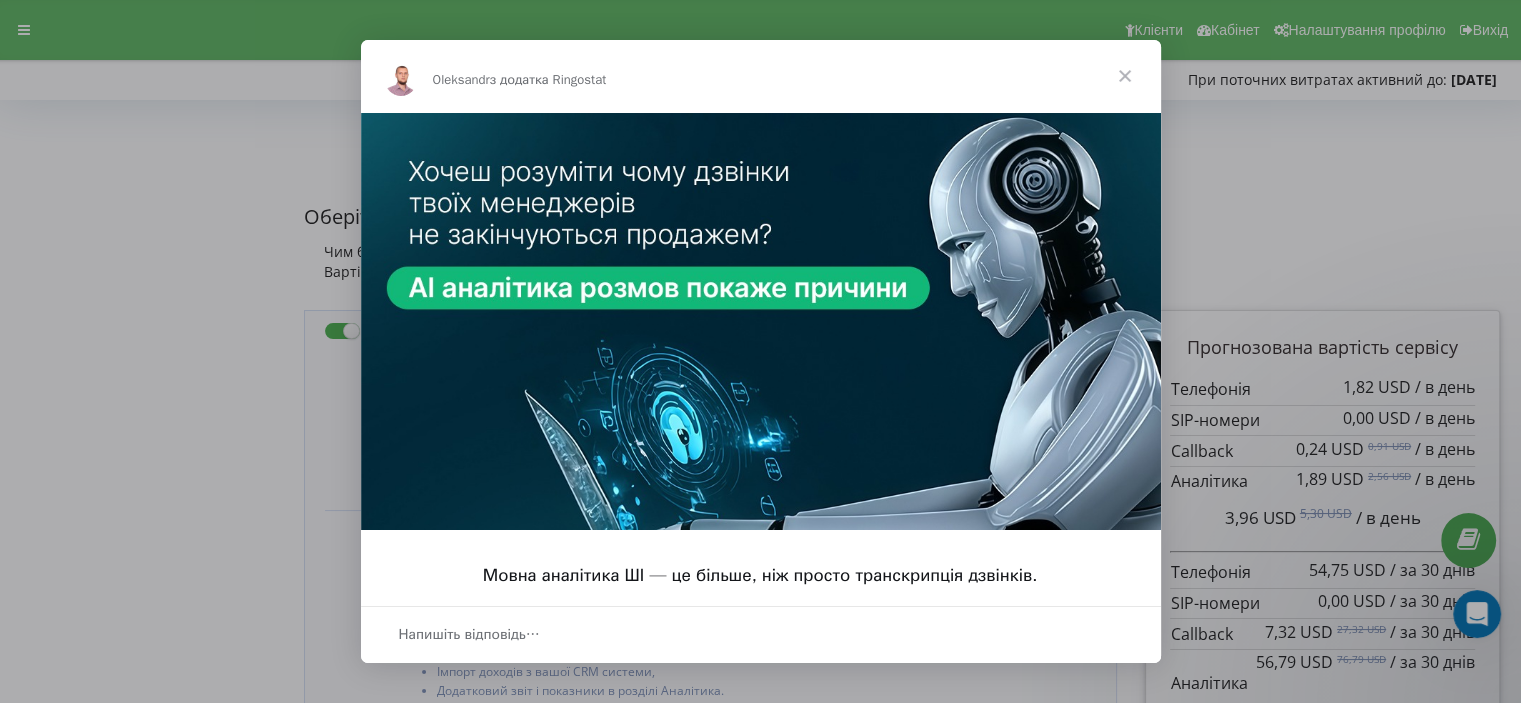 click at bounding box center [1125, 76] 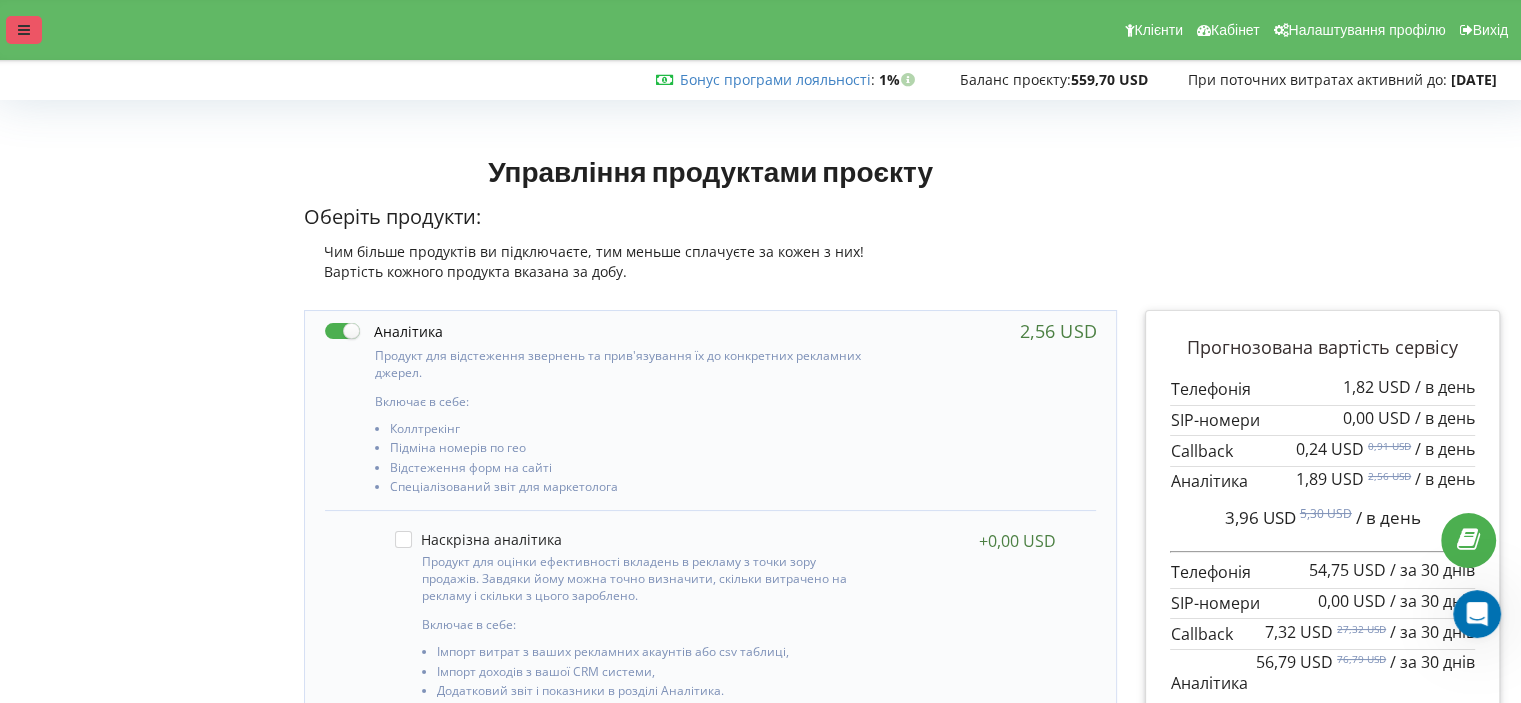 click at bounding box center [24, 30] 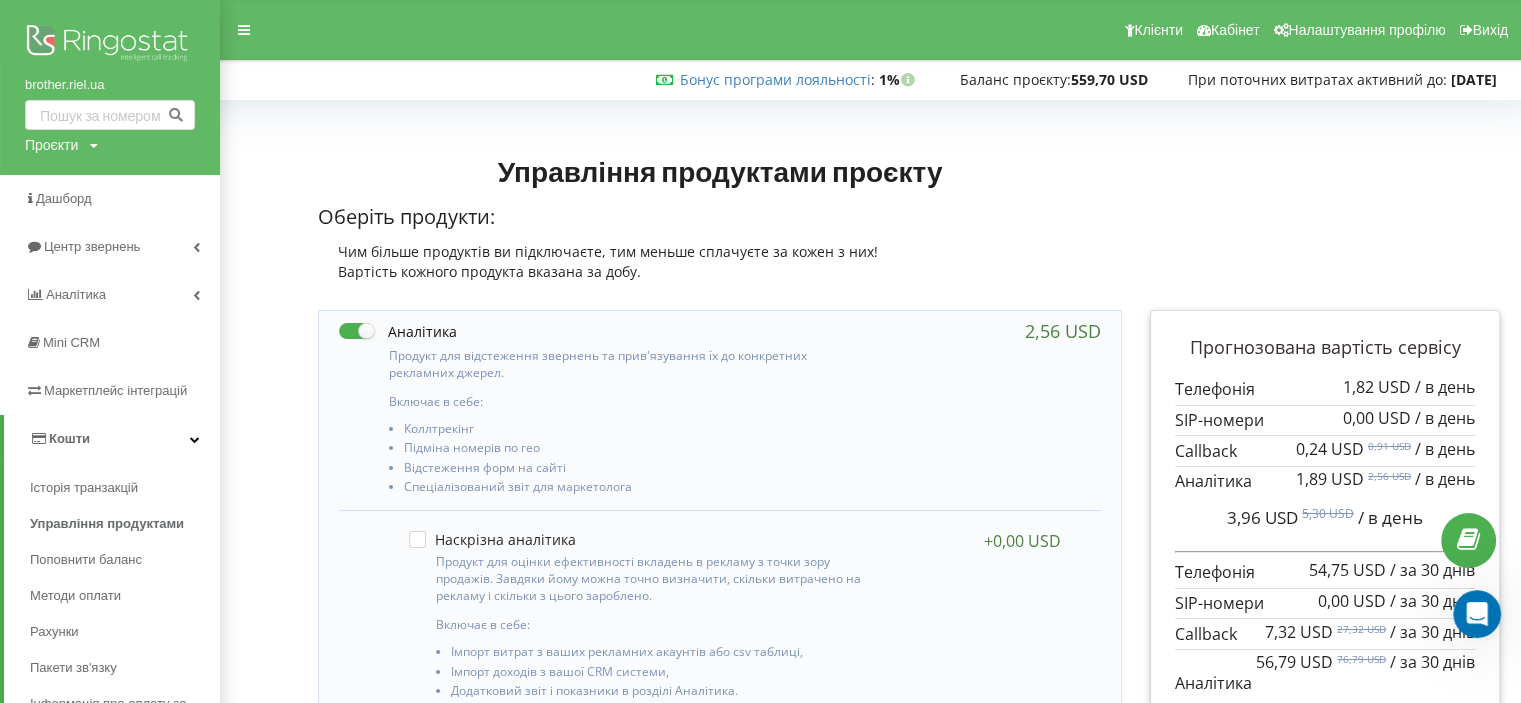 scroll, scrollTop: 104, scrollLeft: 0, axis: vertical 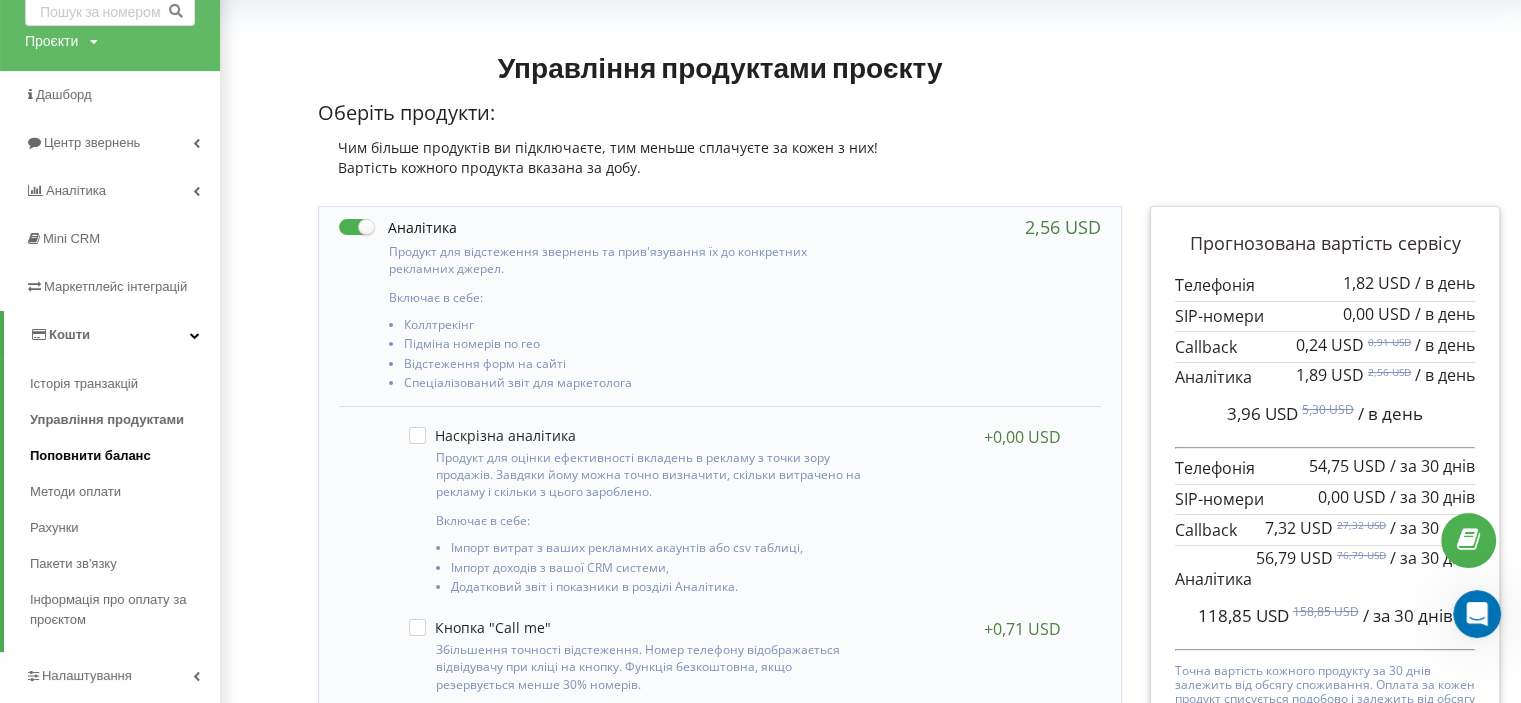 click on "Поповнити баланс" at bounding box center [90, 456] 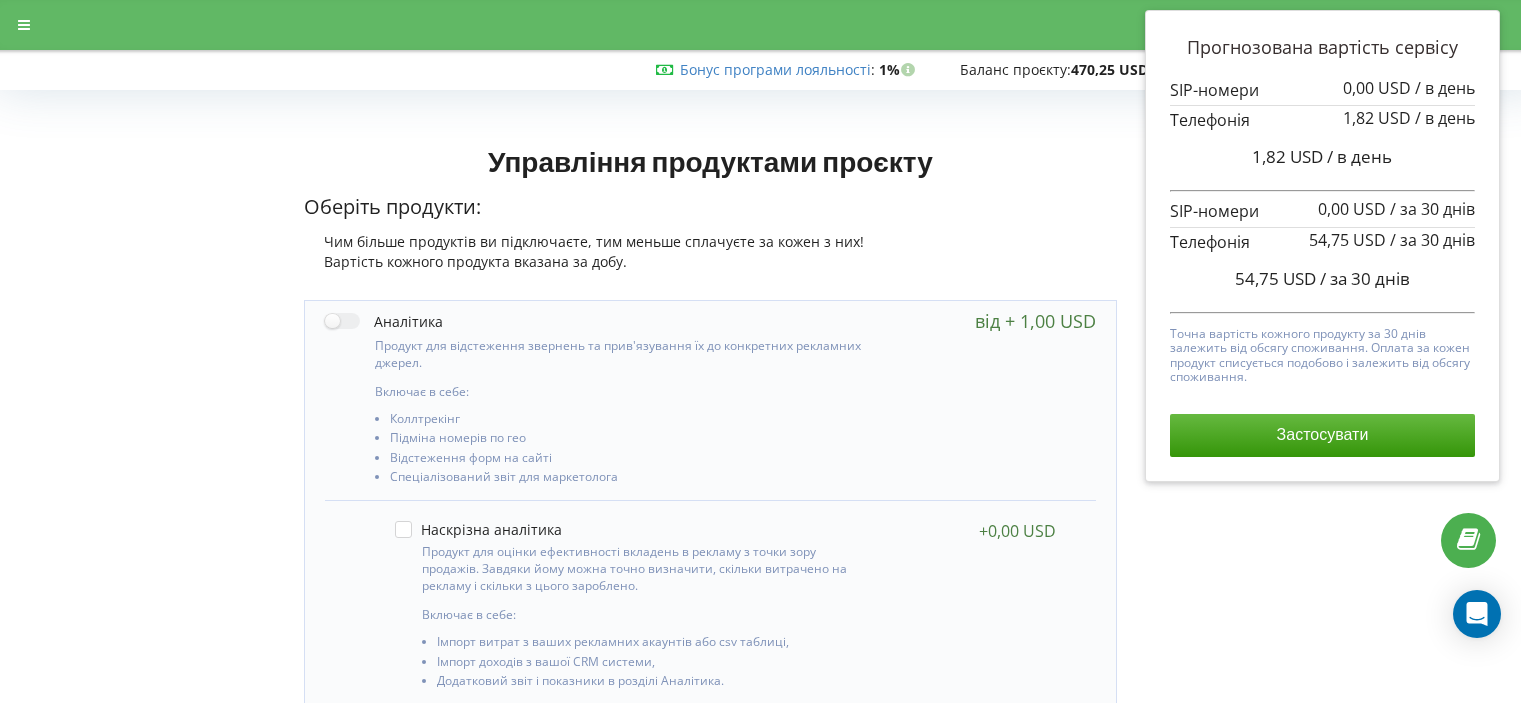 scroll, scrollTop: 925, scrollLeft: 0, axis: vertical 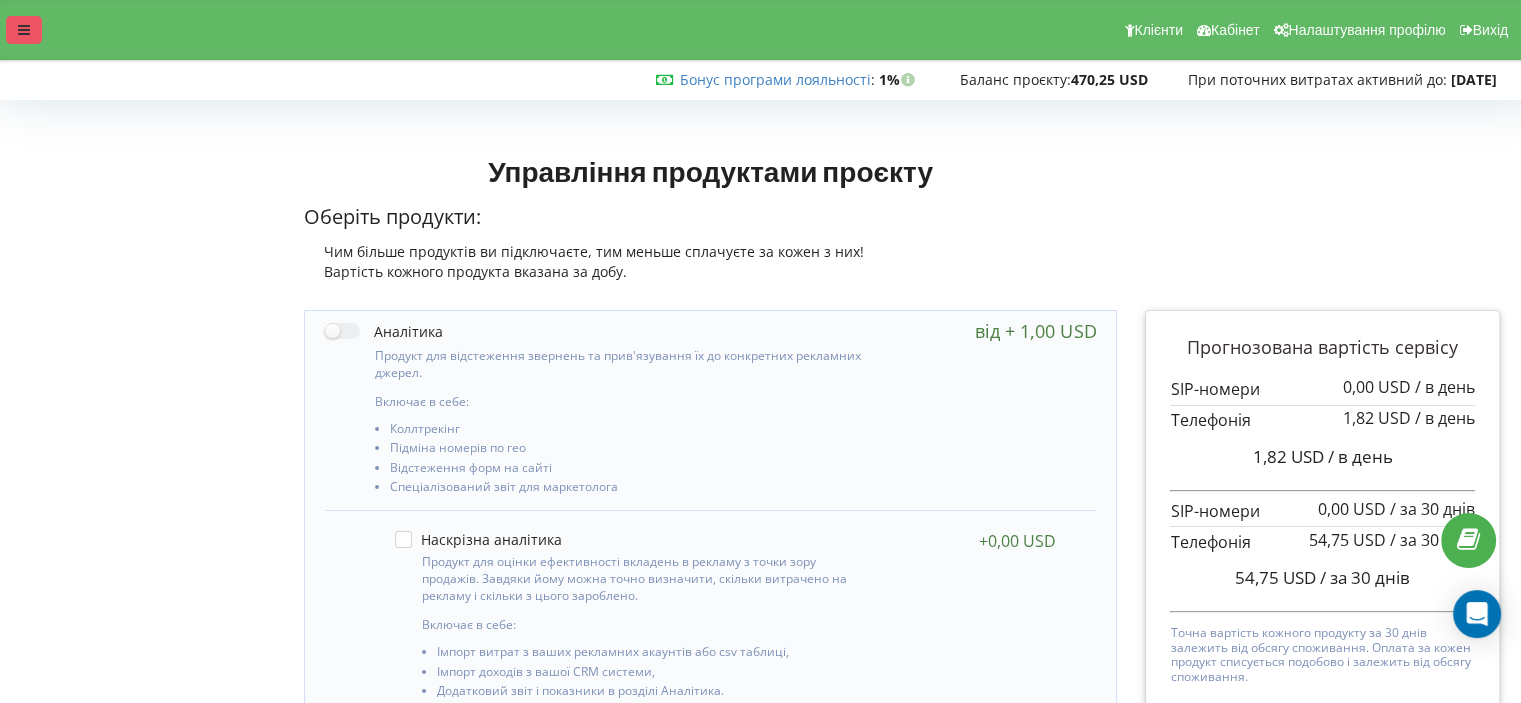 click at bounding box center [24, 30] 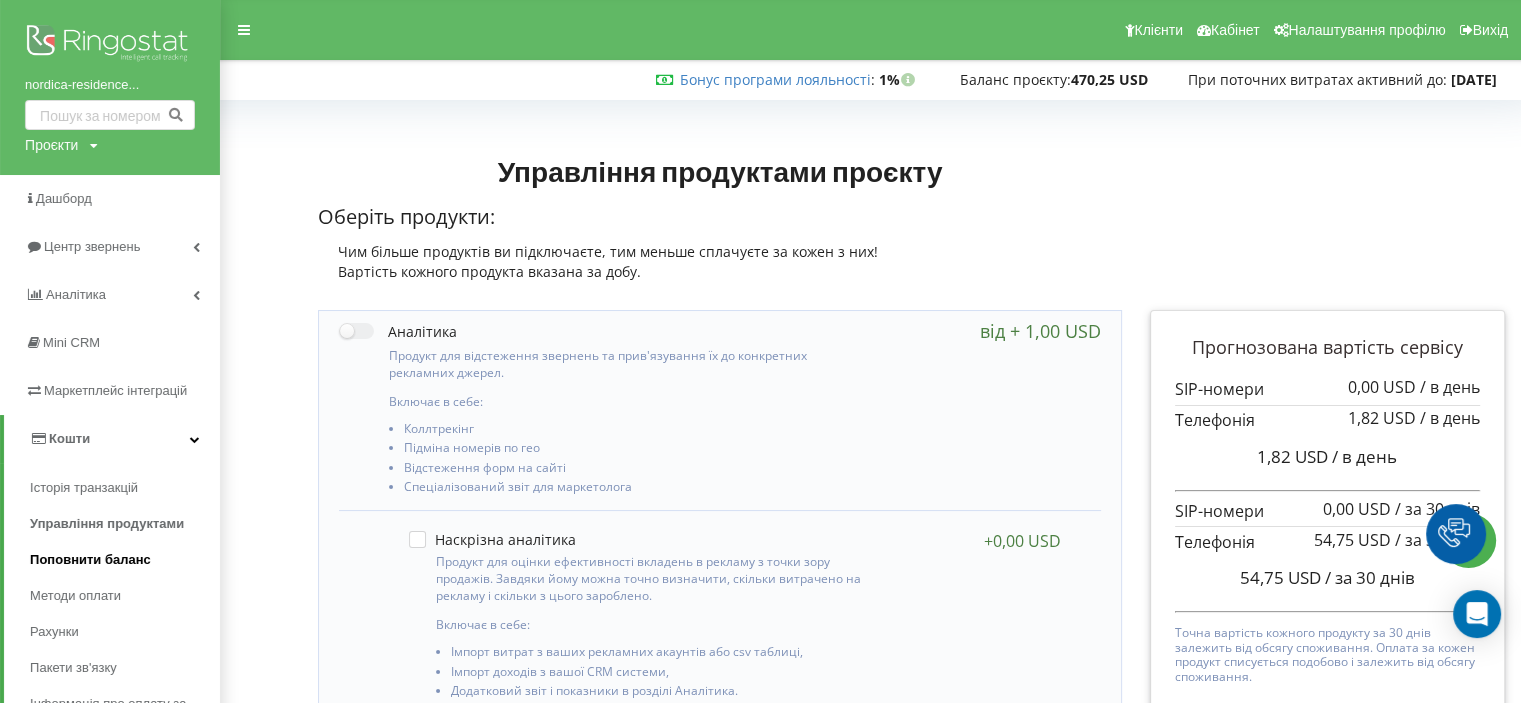 click on "Поповнити баланс" at bounding box center [90, 560] 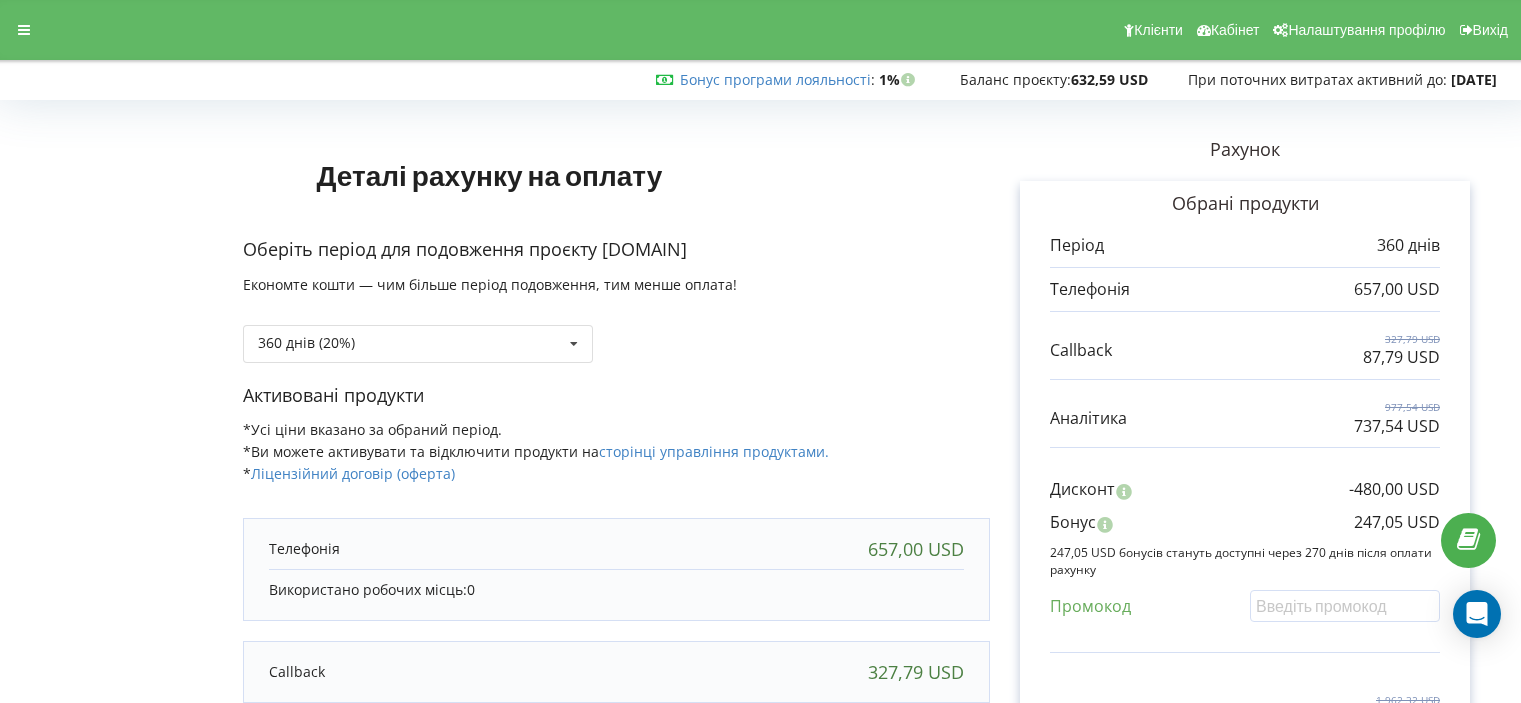 scroll, scrollTop: 220, scrollLeft: 0, axis: vertical 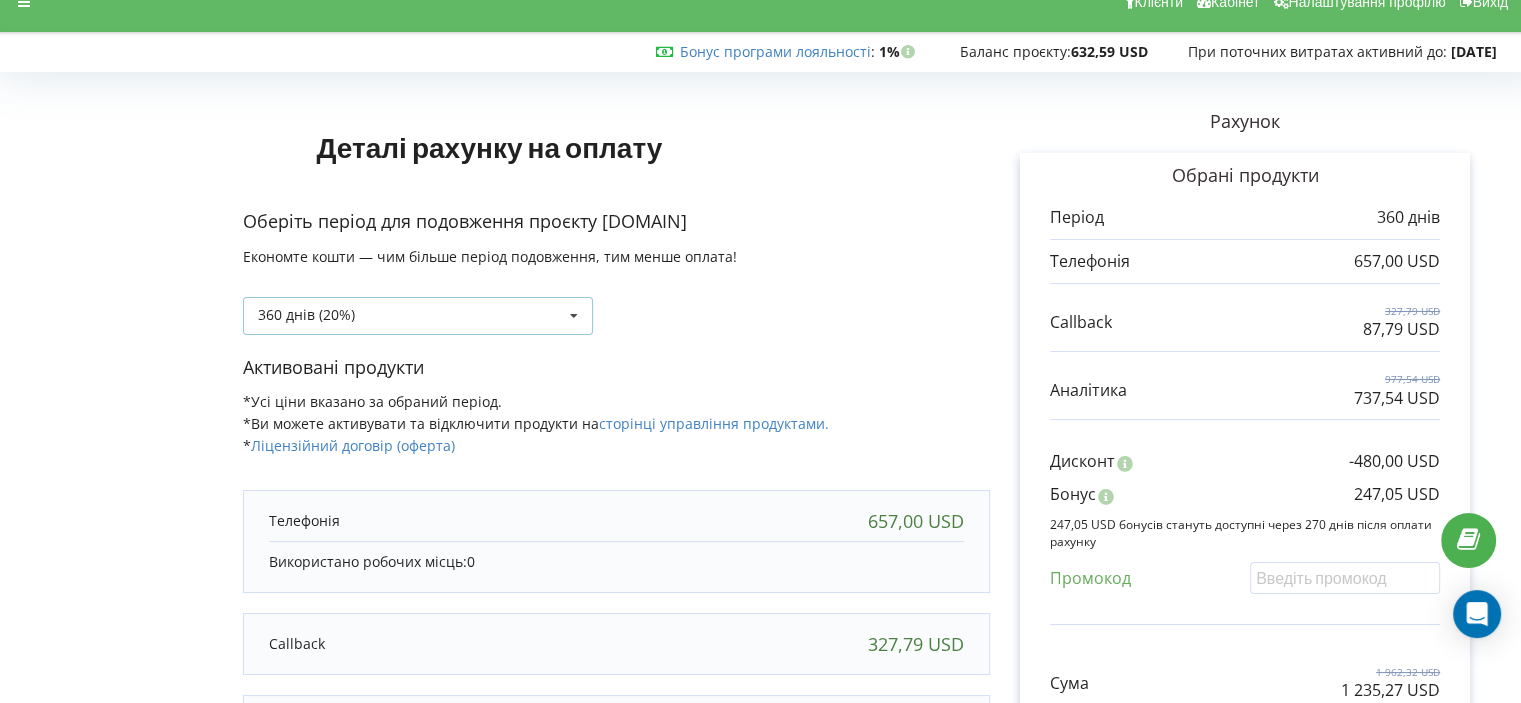 click on "360 днів
(20%)
Поповнити баланс без подовження" at bounding box center (418, 316) 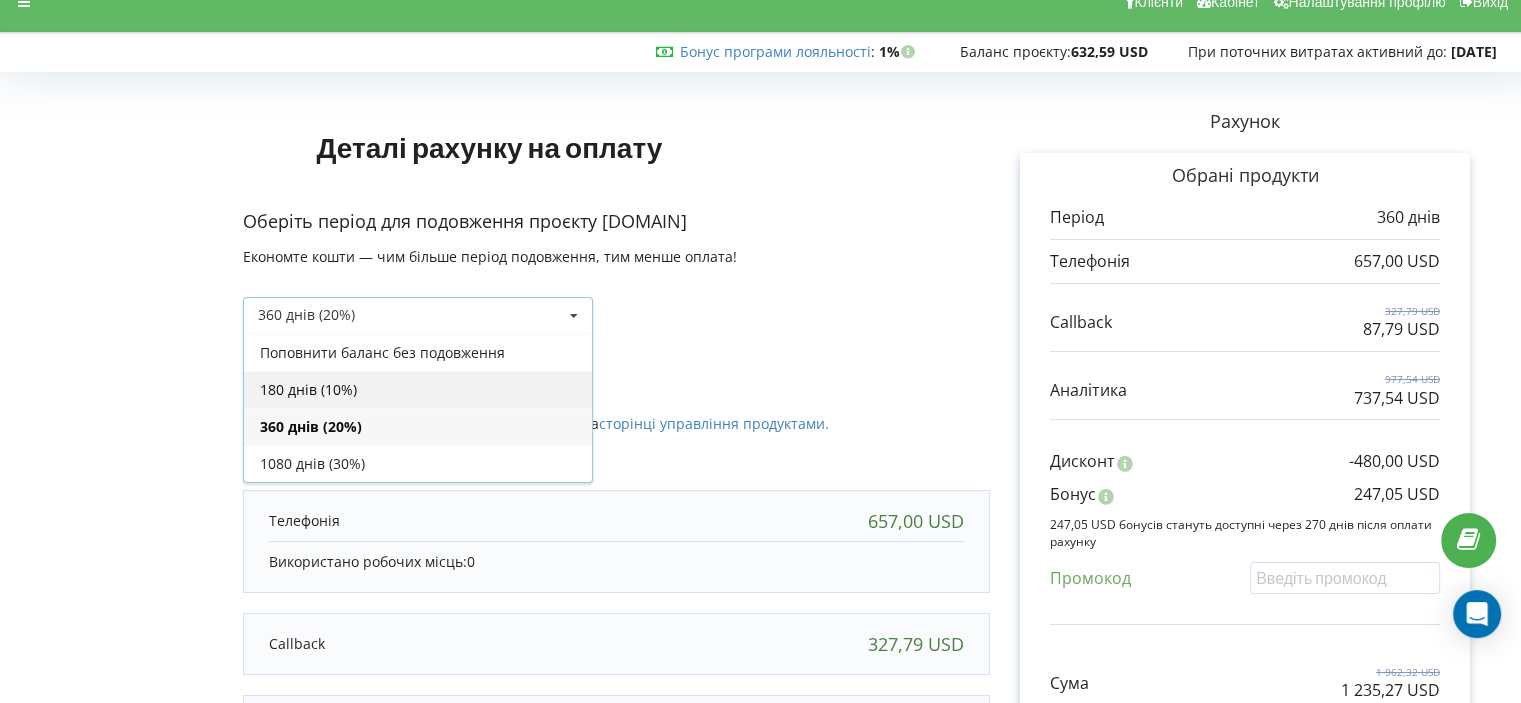 click on "180 днів
(10%)" at bounding box center (418, 389) 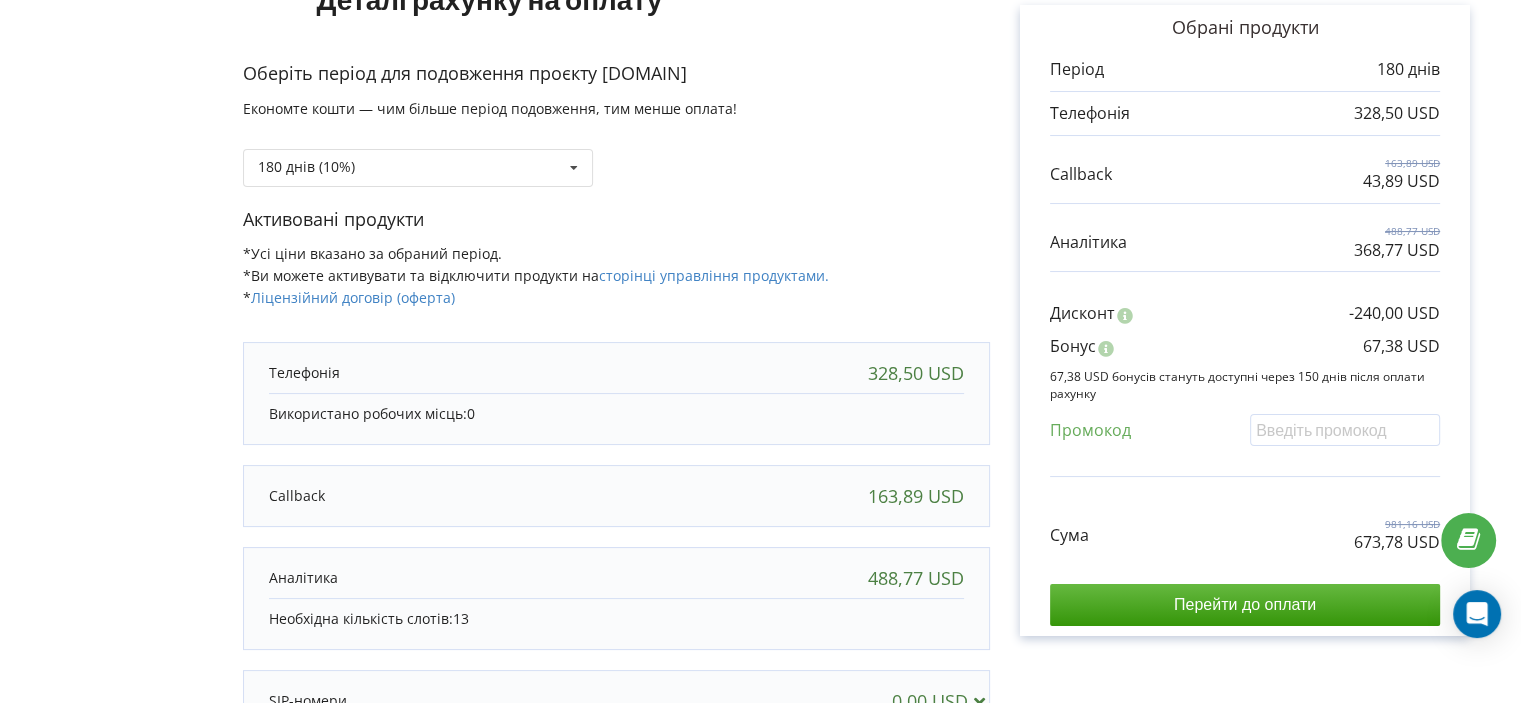 scroll, scrollTop: 0, scrollLeft: 0, axis: both 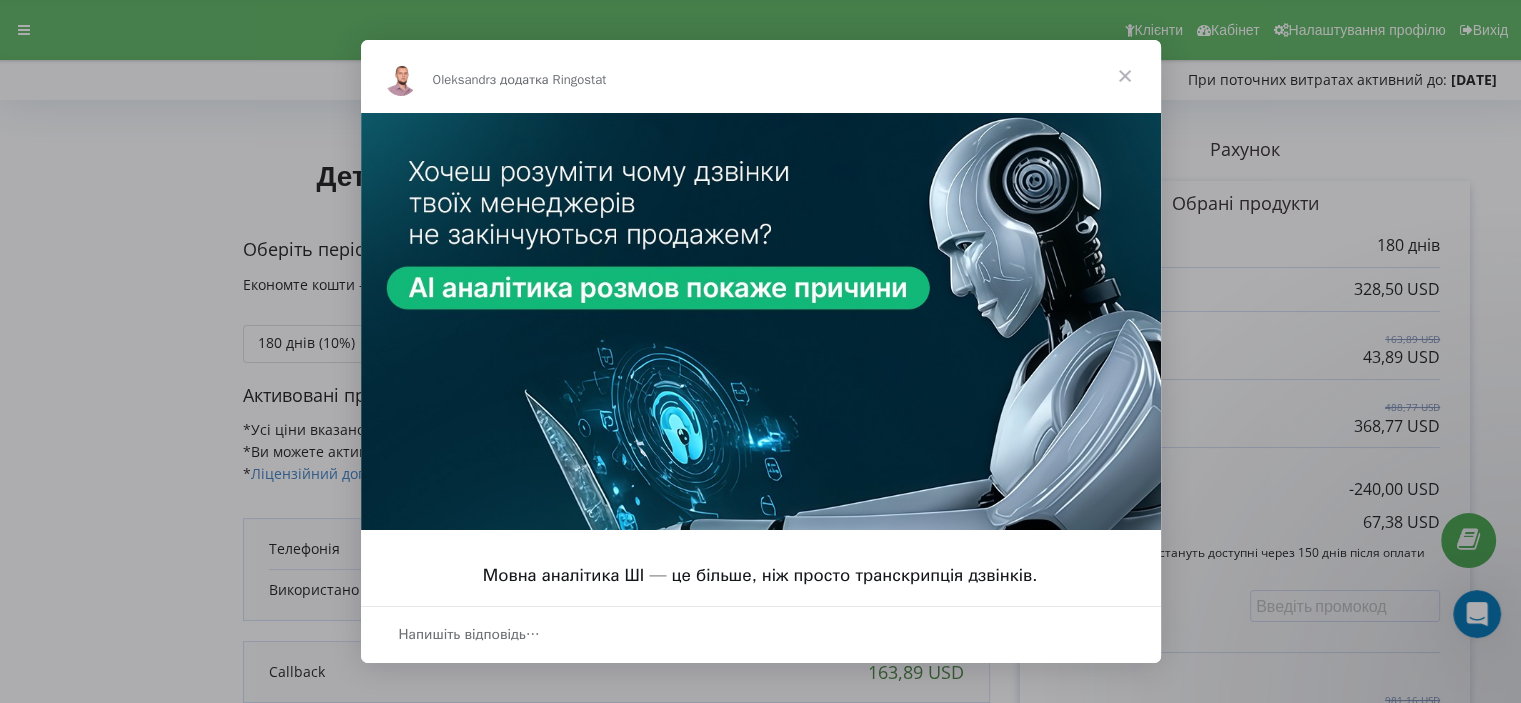 click at bounding box center [1125, 76] 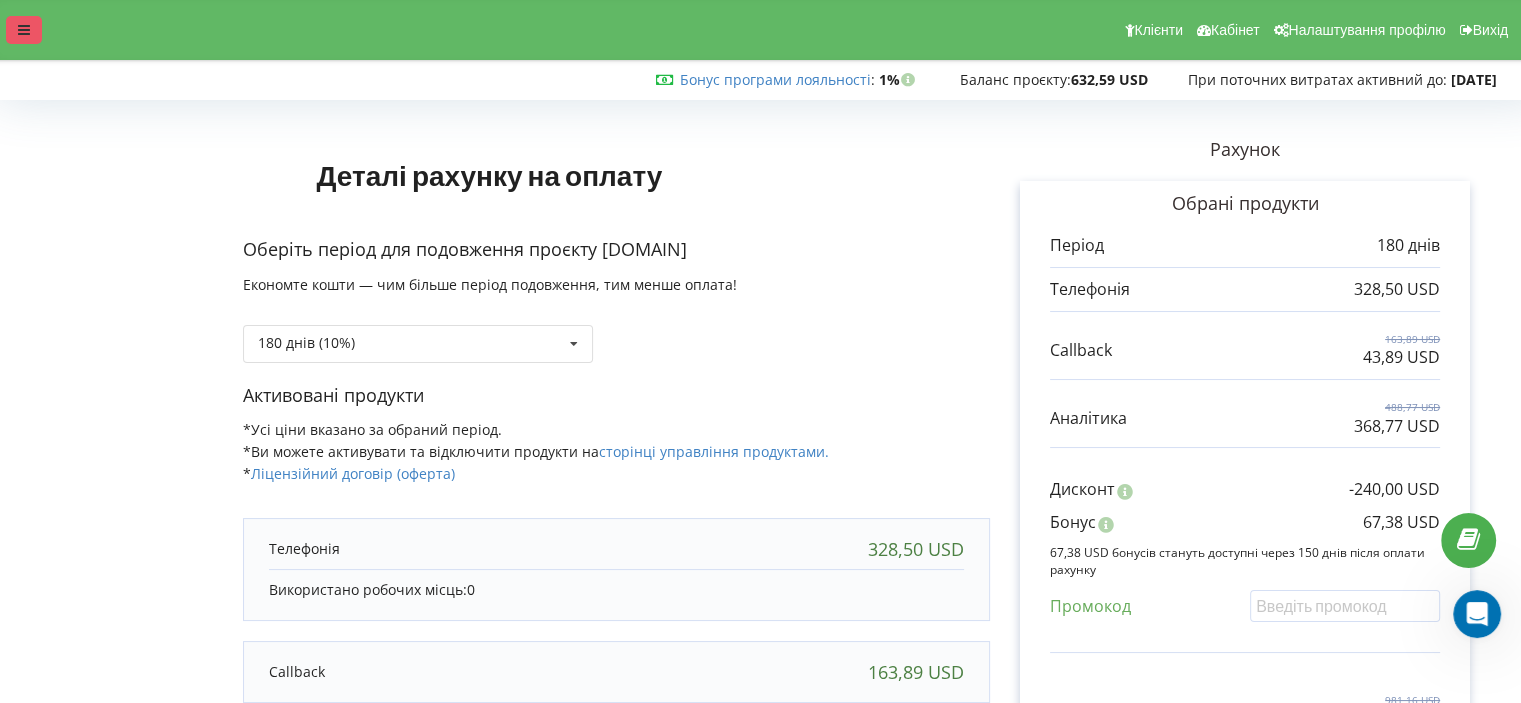 click at bounding box center (24, 30) 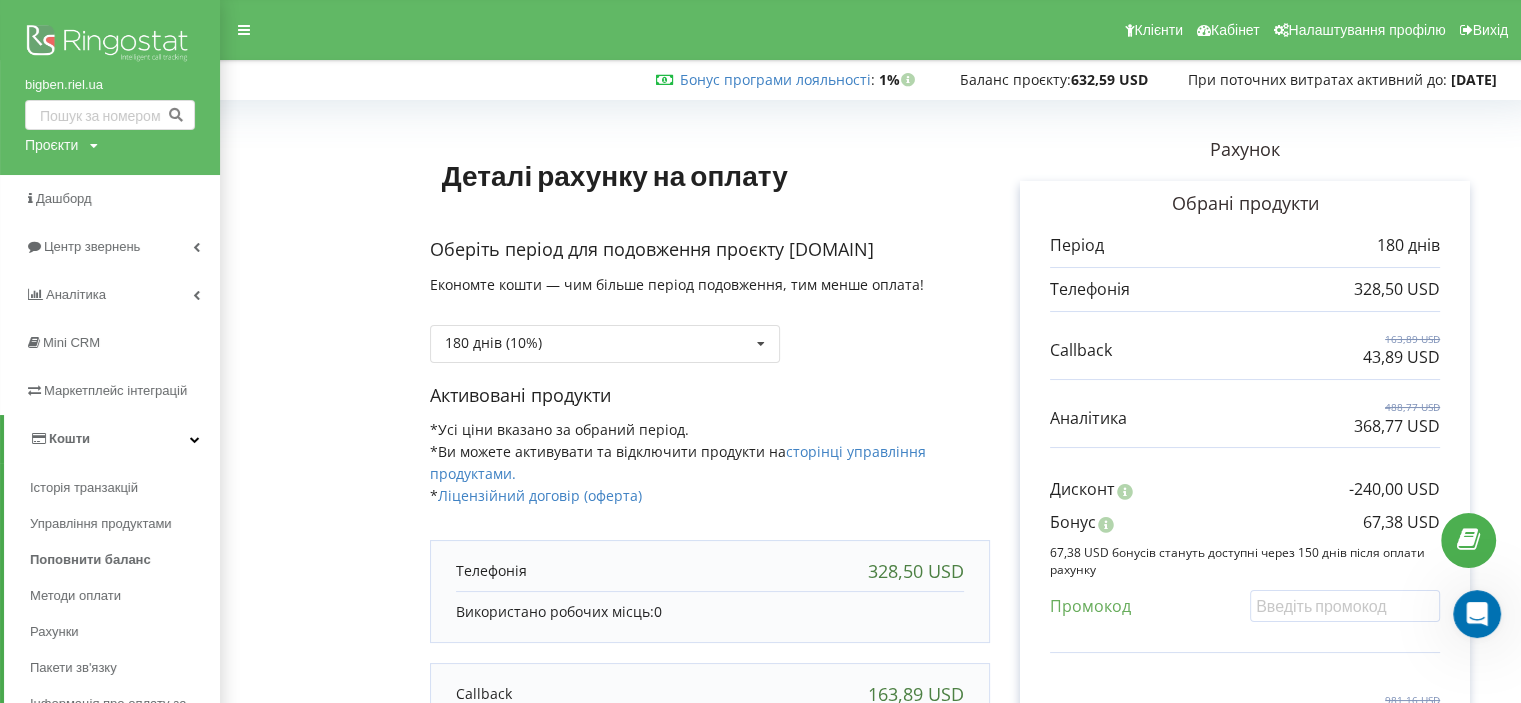 click at bounding box center (110, 45) 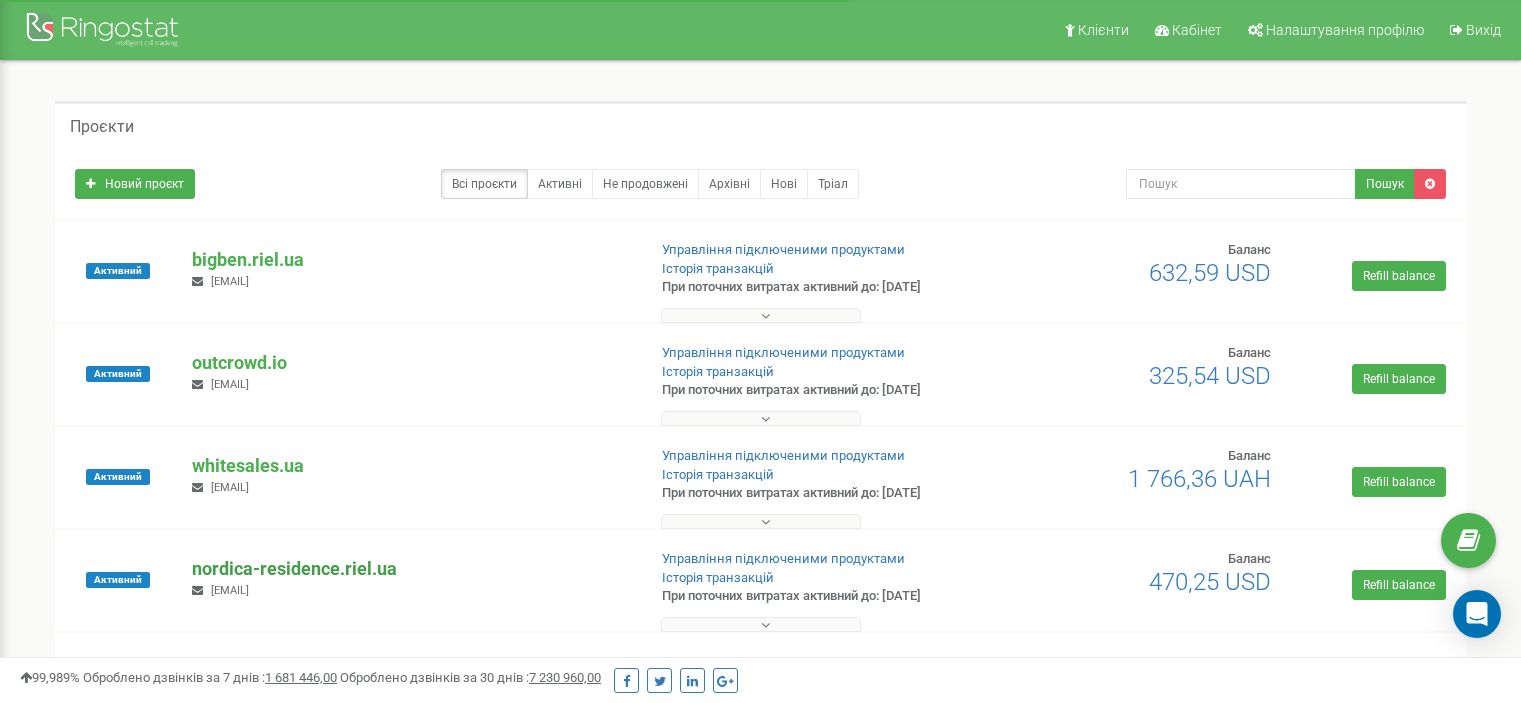 scroll, scrollTop: 0, scrollLeft: 0, axis: both 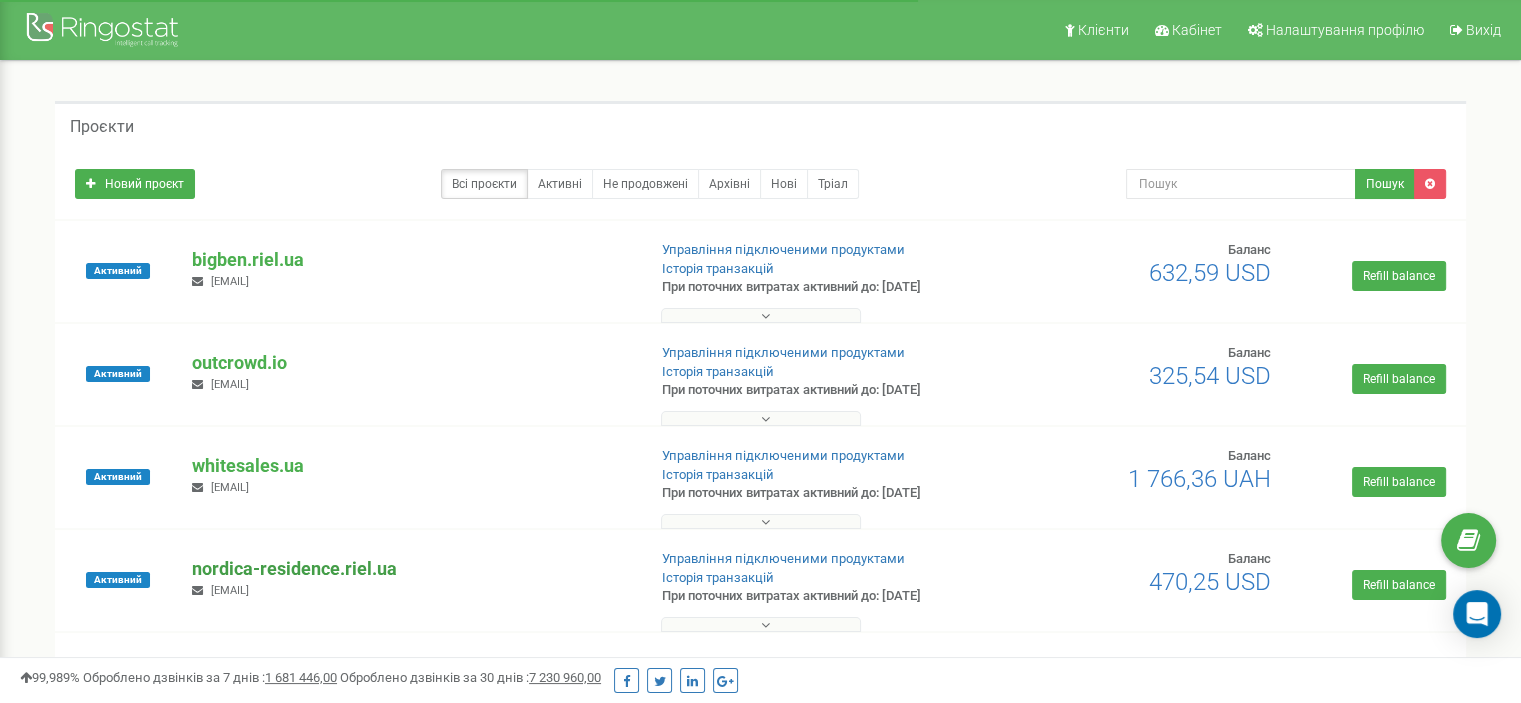 click on "nordica-residence.riel.ua" at bounding box center [410, 569] 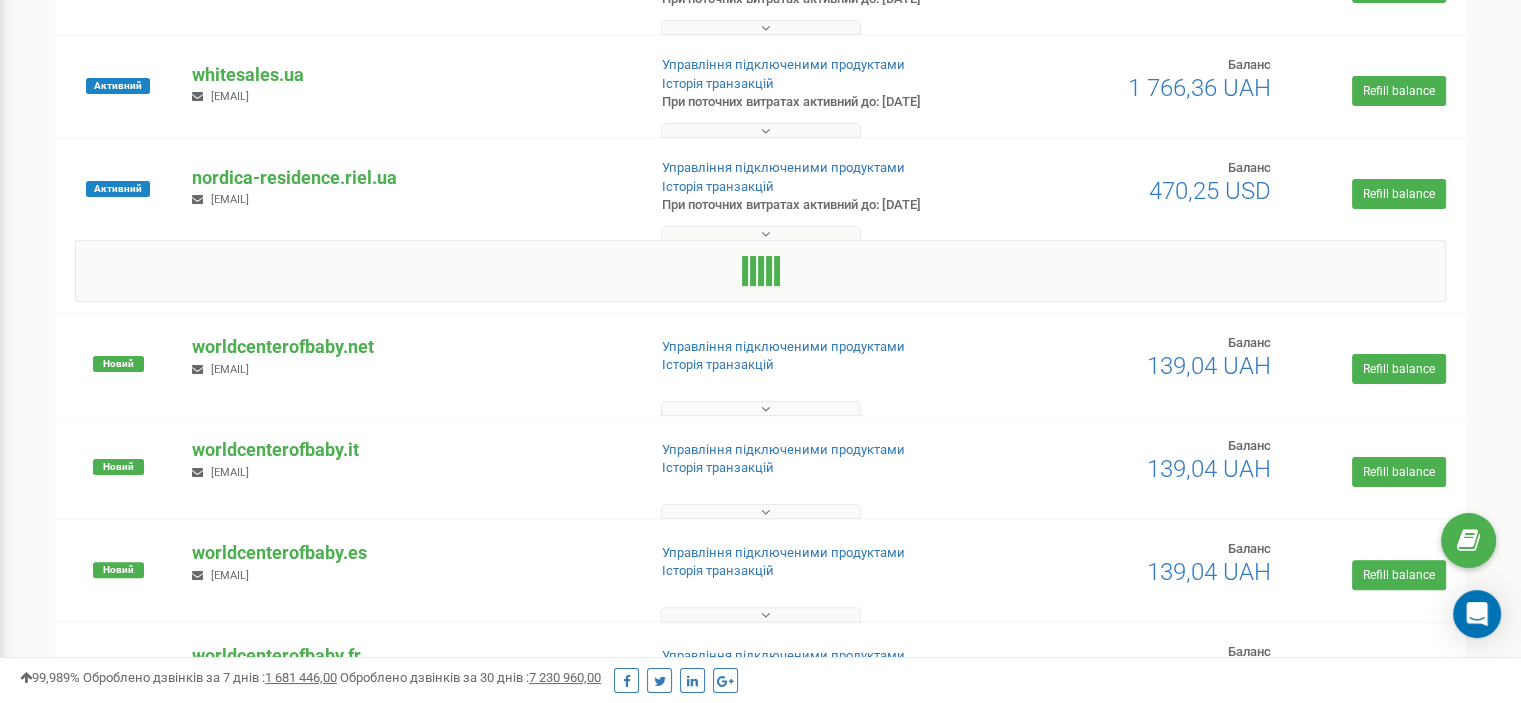 scroll, scrollTop: 392, scrollLeft: 0, axis: vertical 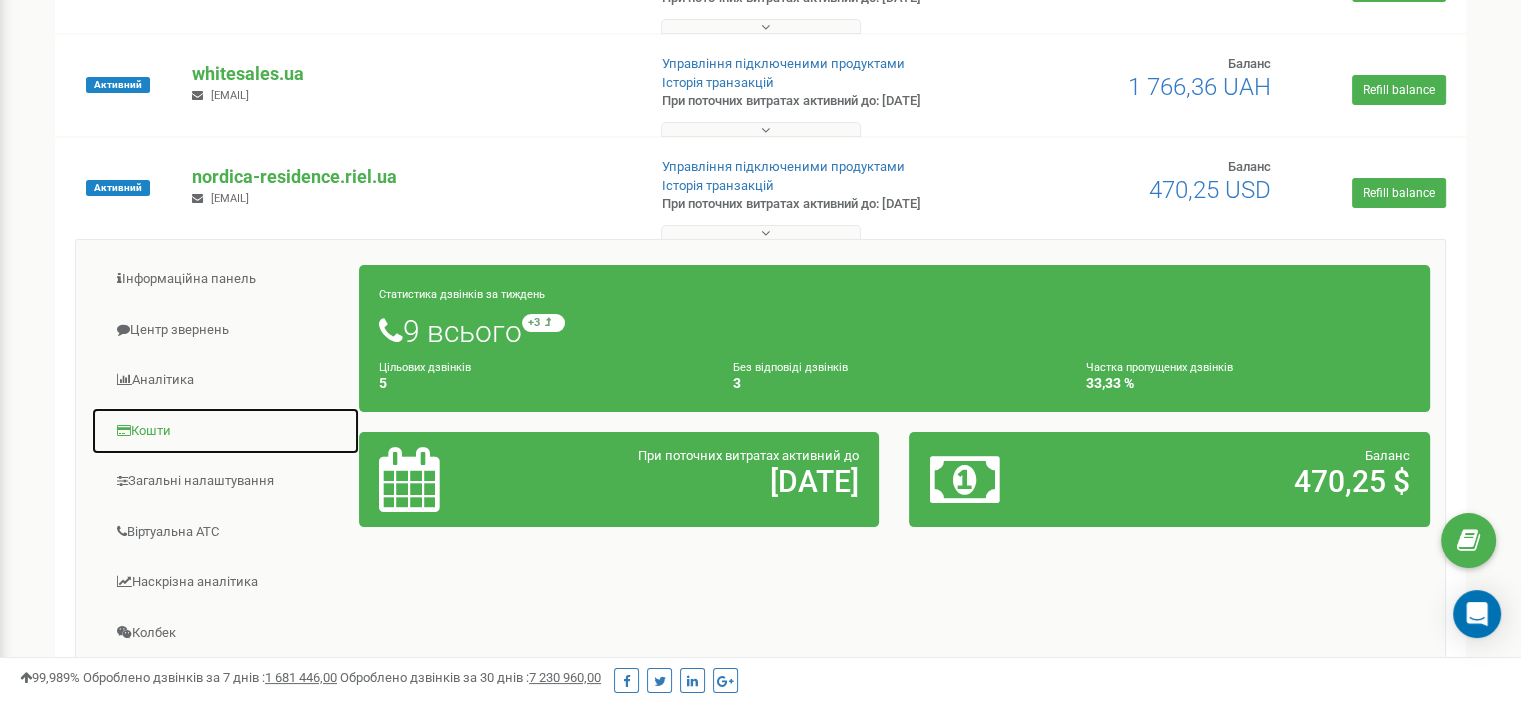click on "Кошти" at bounding box center (225, 431) 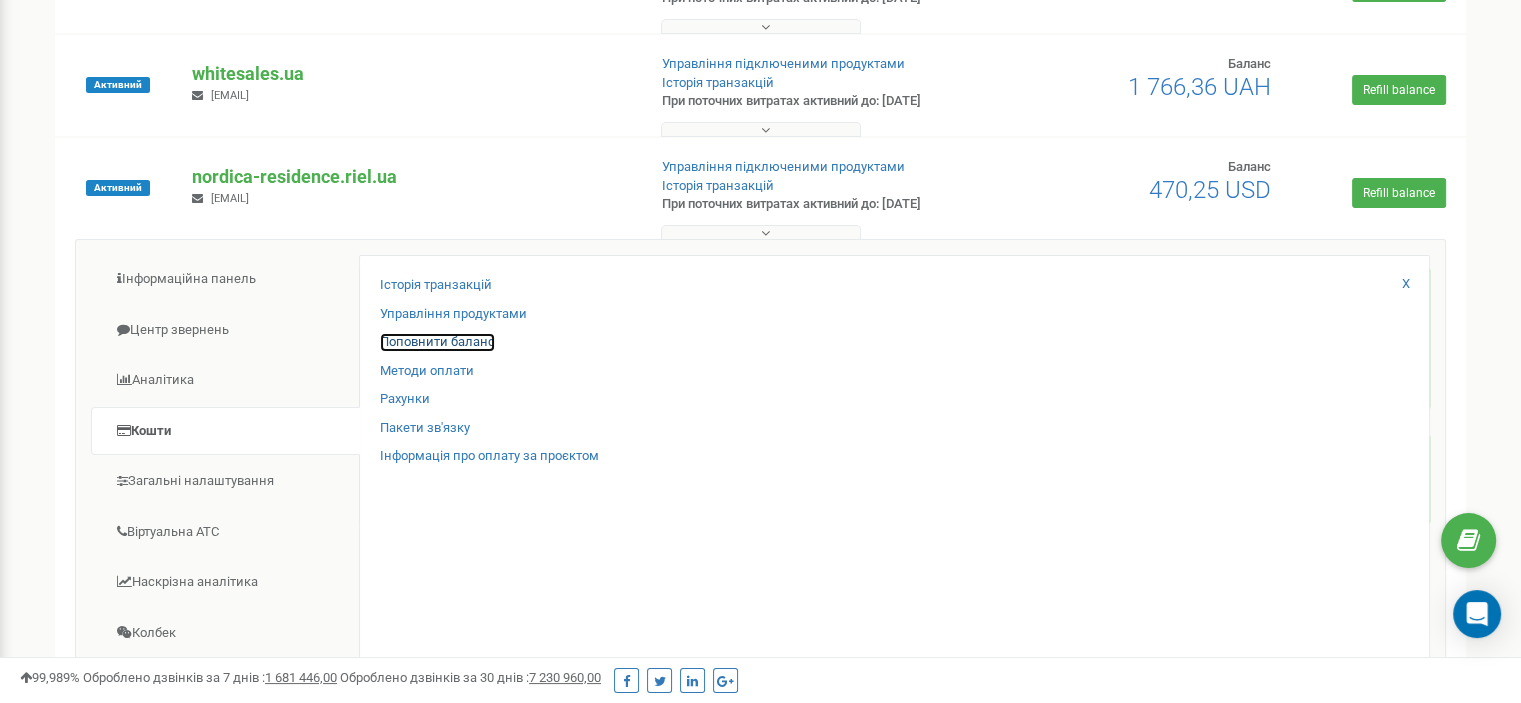 click on "Поповнити баланс" at bounding box center [437, 342] 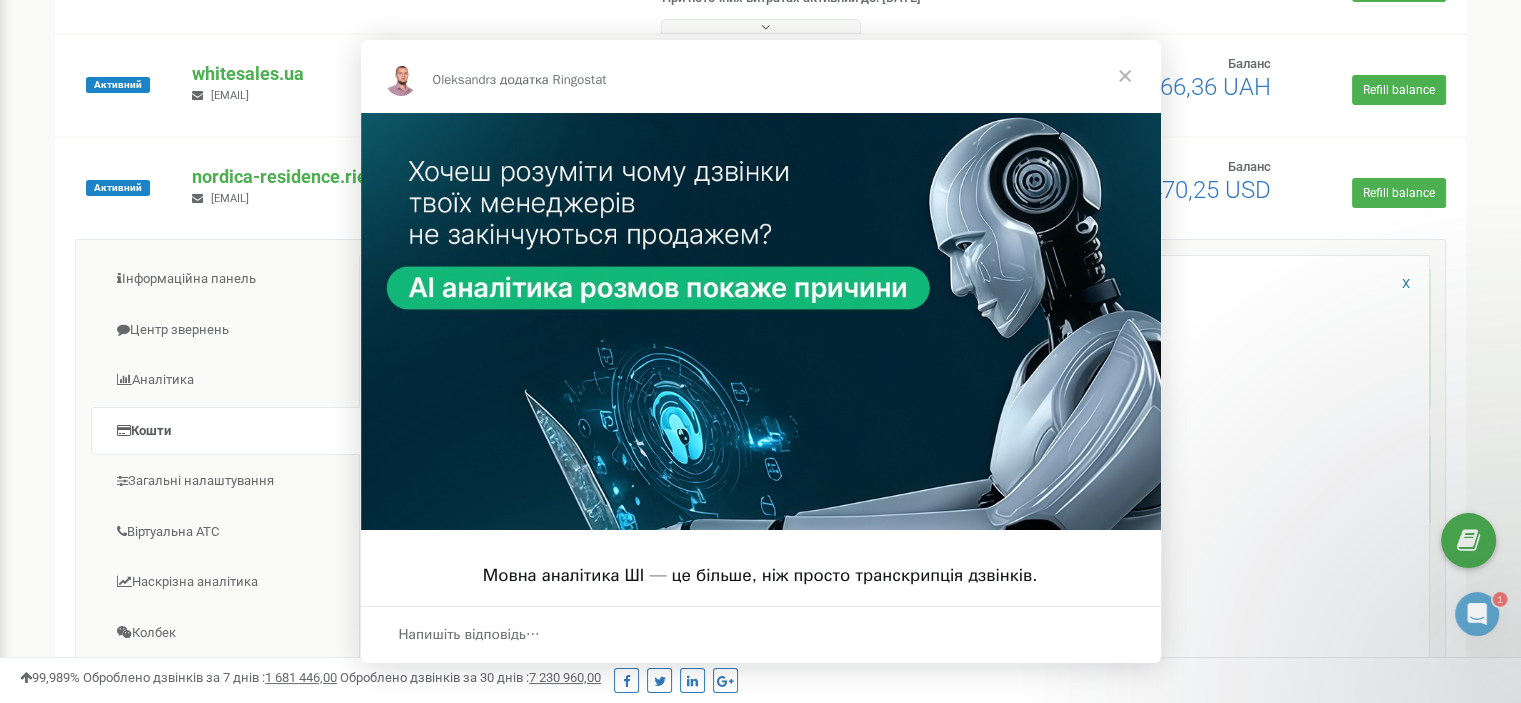 scroll, scrollTop: 0, scrollLeft: 0, axis: both 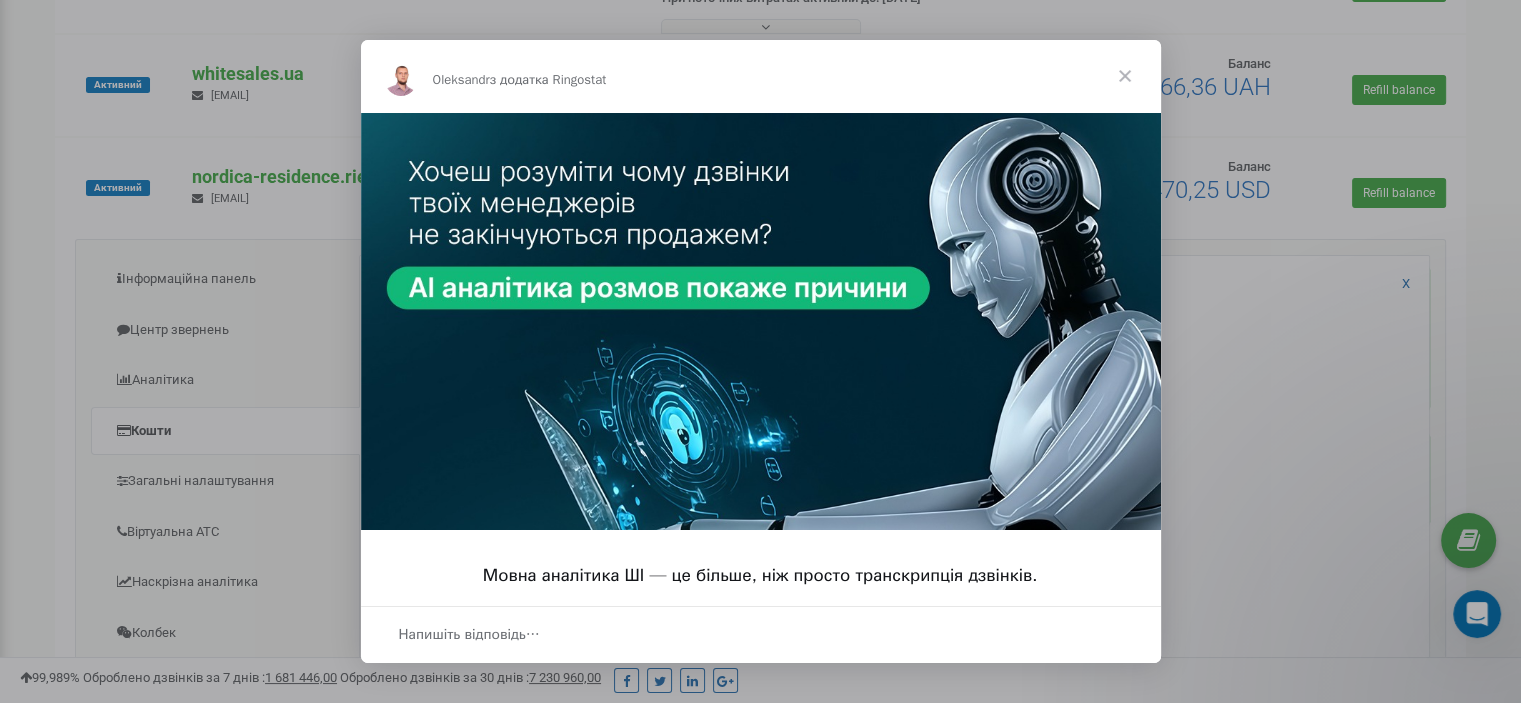 click at bounding box center [1125, 76] 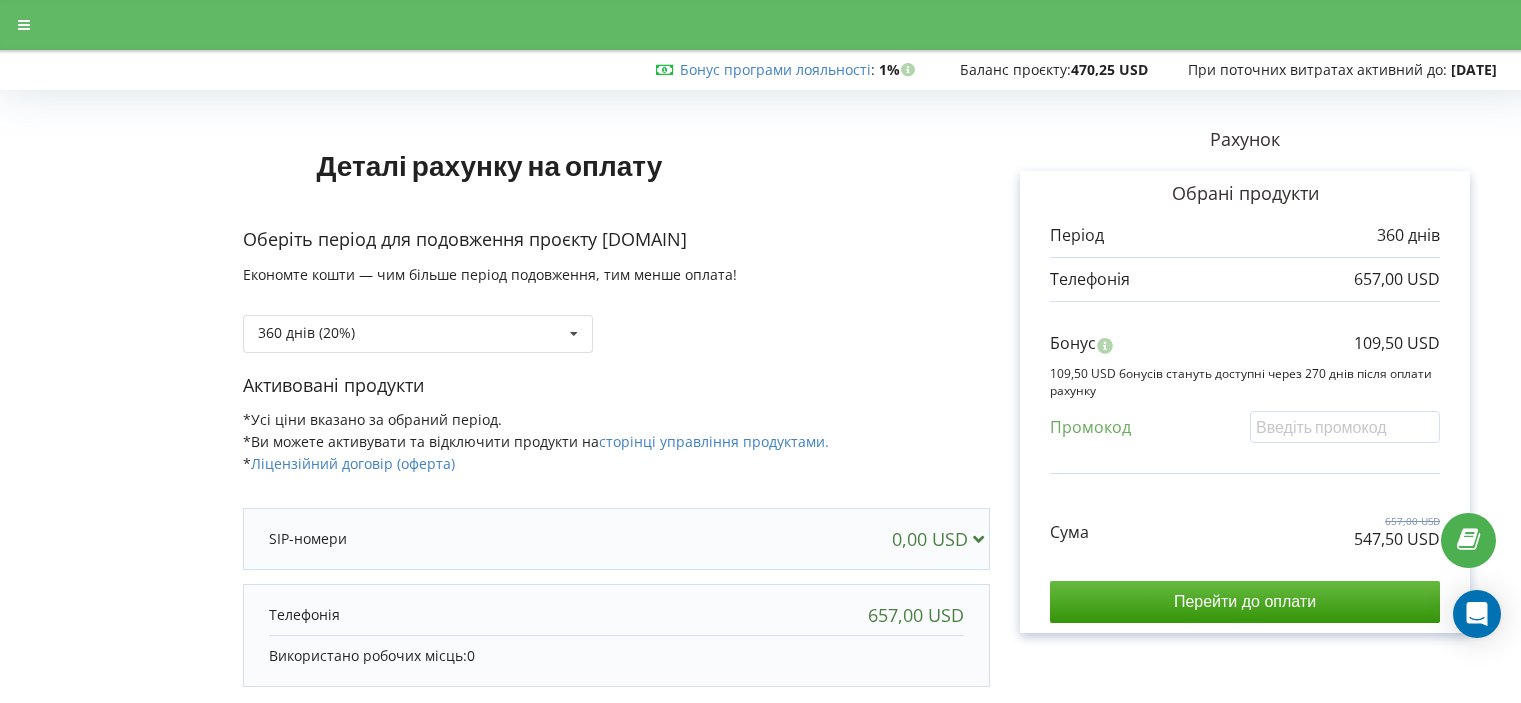 scroll, scrollTop: 0, scrollLeft: 0, axis: both 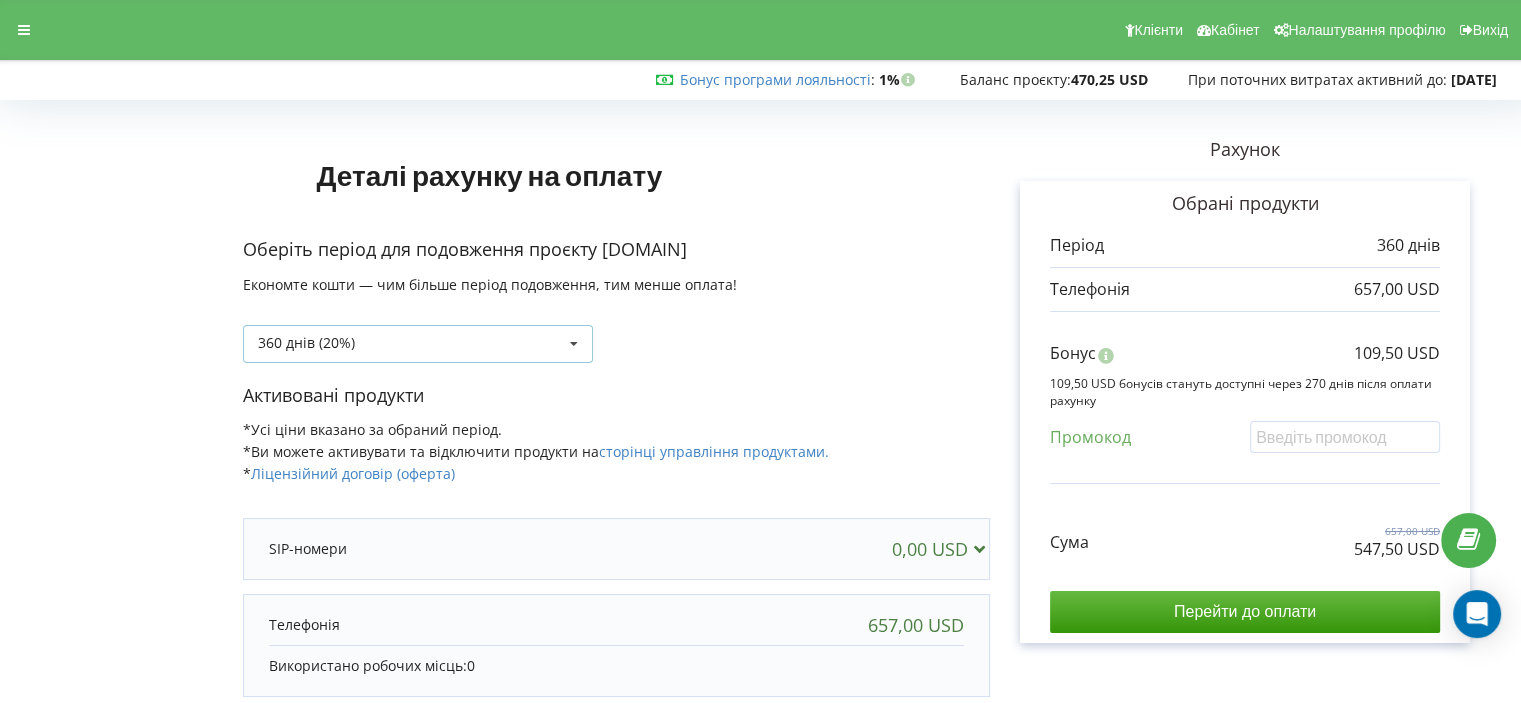 click on "360 днів
(20%)
Поповнити баланс без подовження" at bounding box center (418, 344) 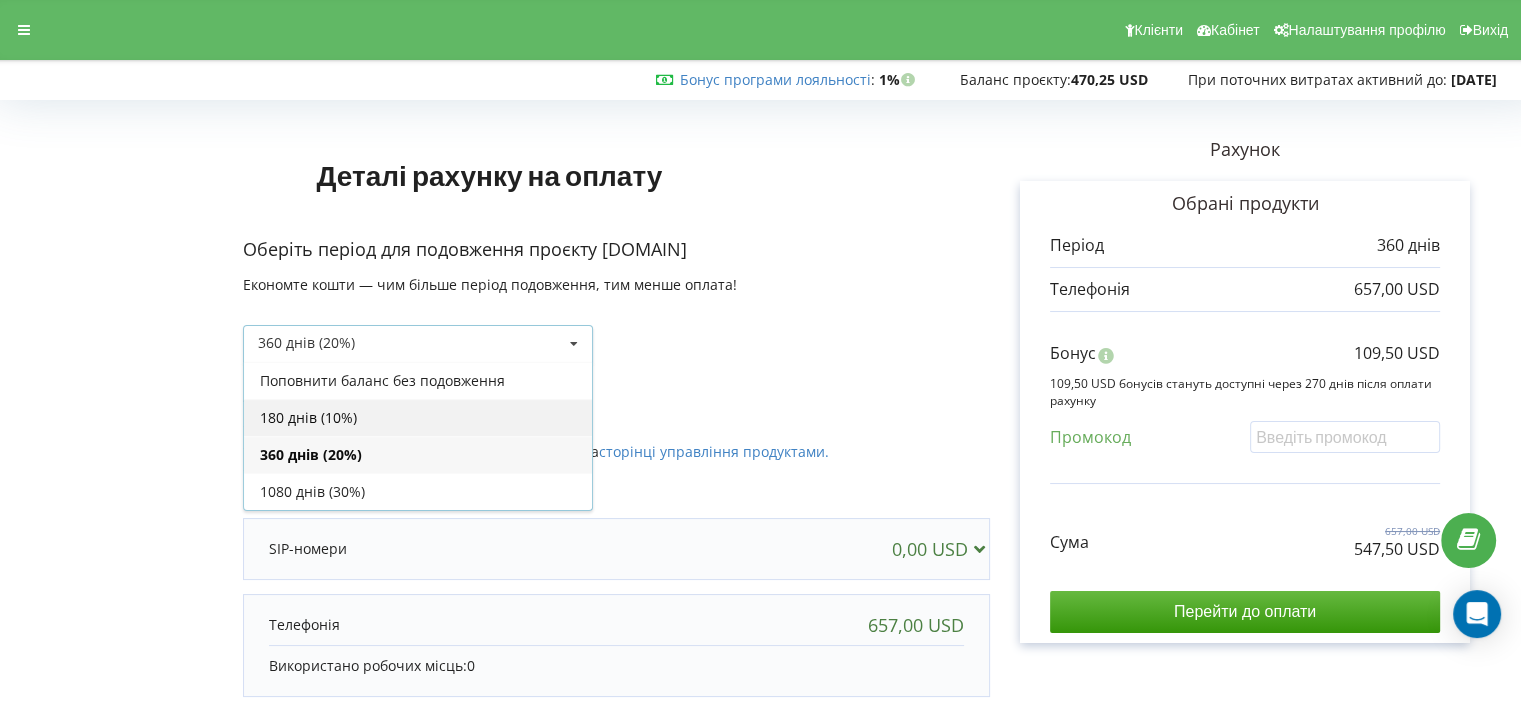 click on "180 днів
(10%)" at bounding box center (418, 417) 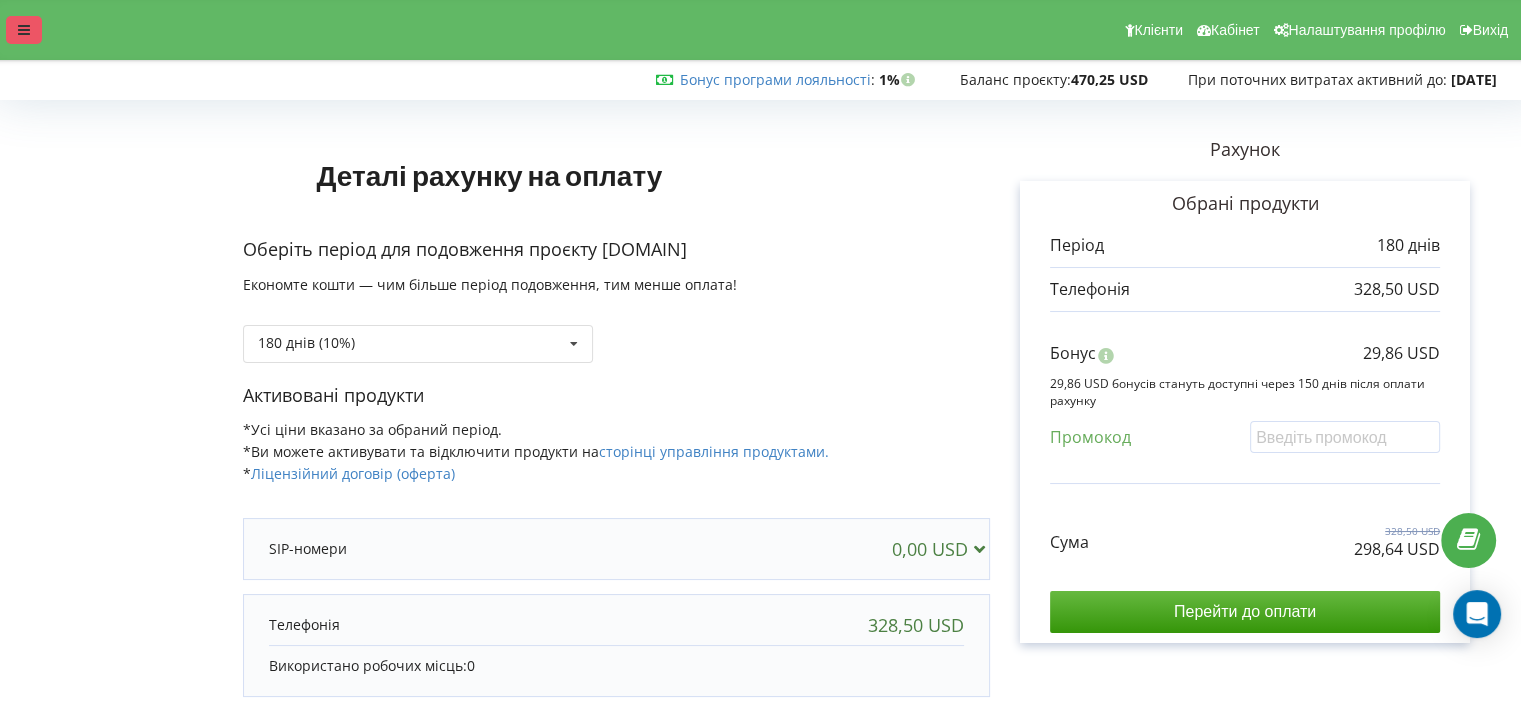 click at bounding box center [24, 30] 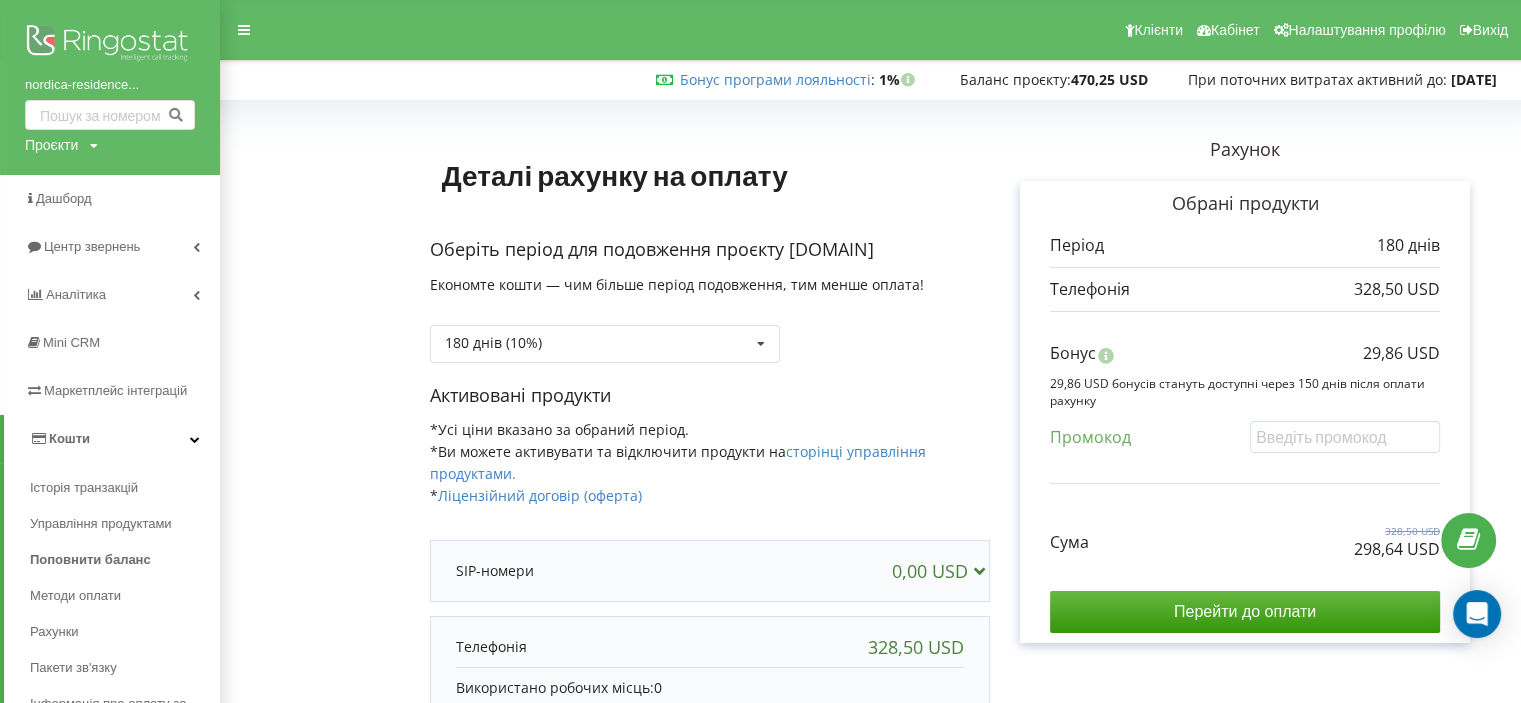 click at bounding box center [110, 45] 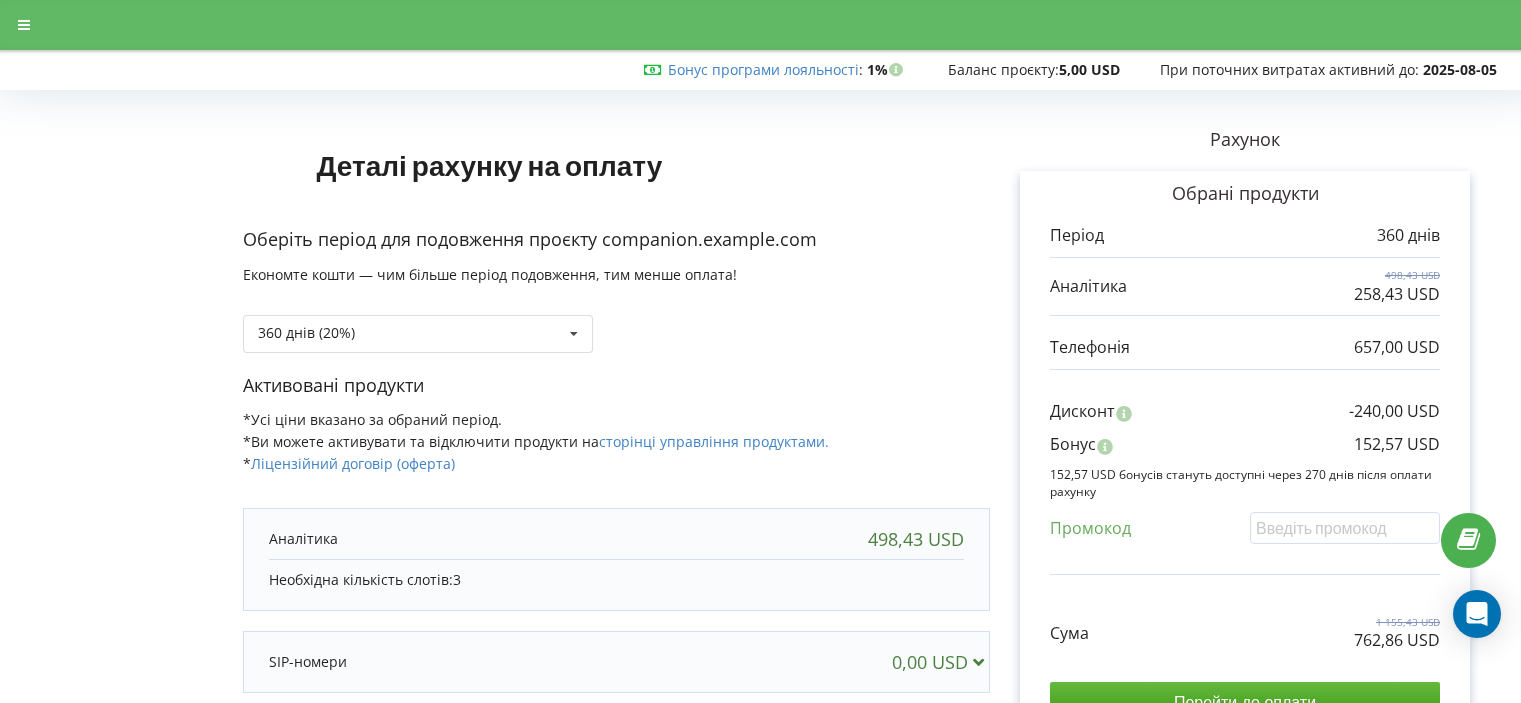 scroll, scrollTop: 0, scrollLeft: 0, axis: both 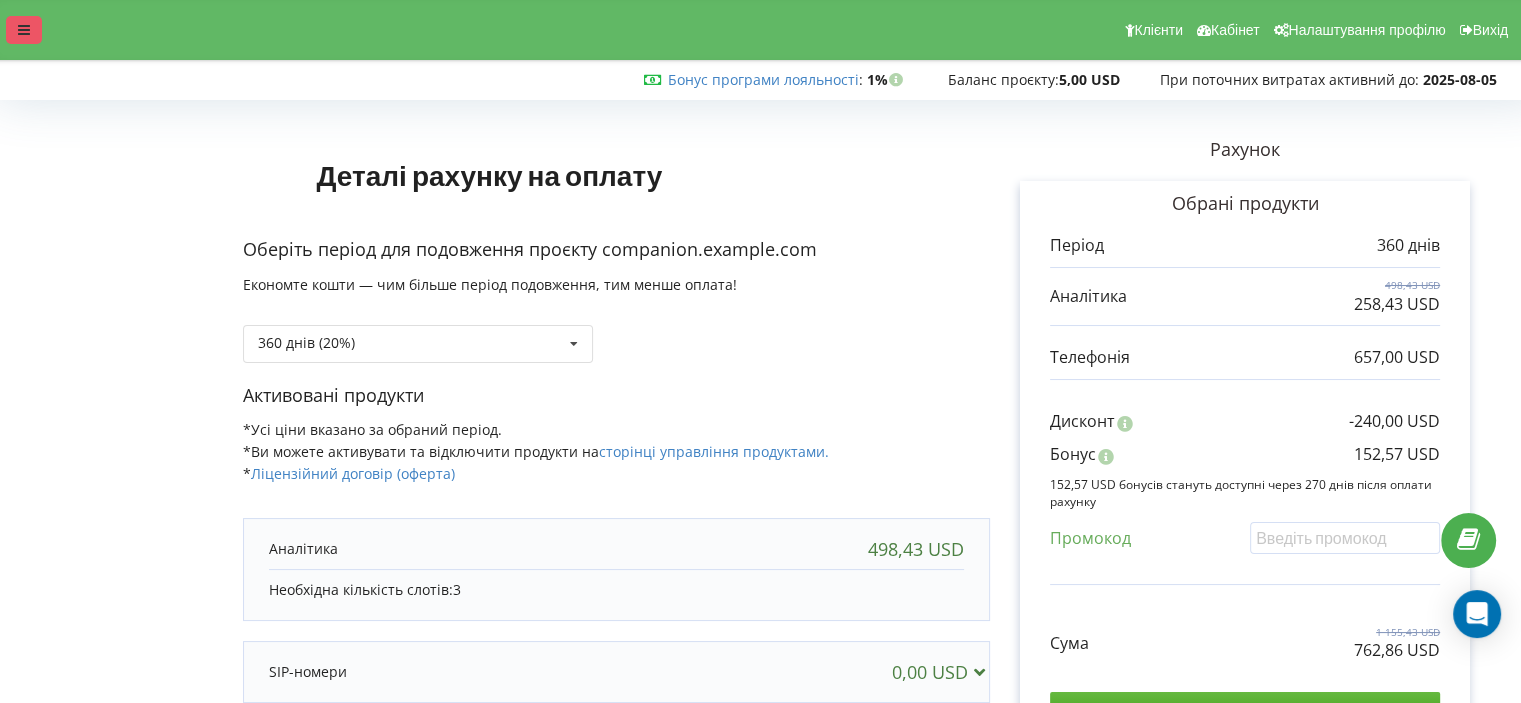 click at bounding box center [24, 30] 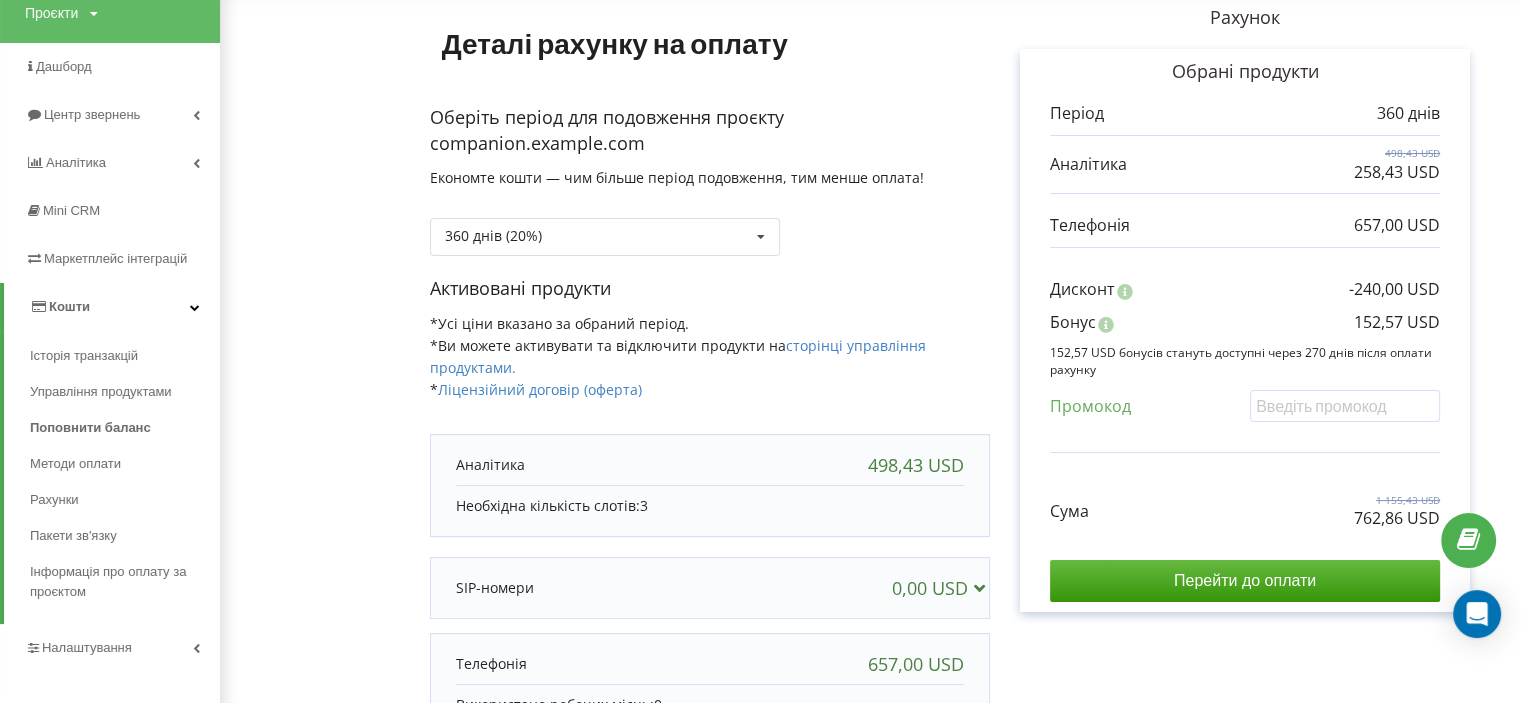 scroll, scrollTop: 0, scrollLeft: 0, axis: both 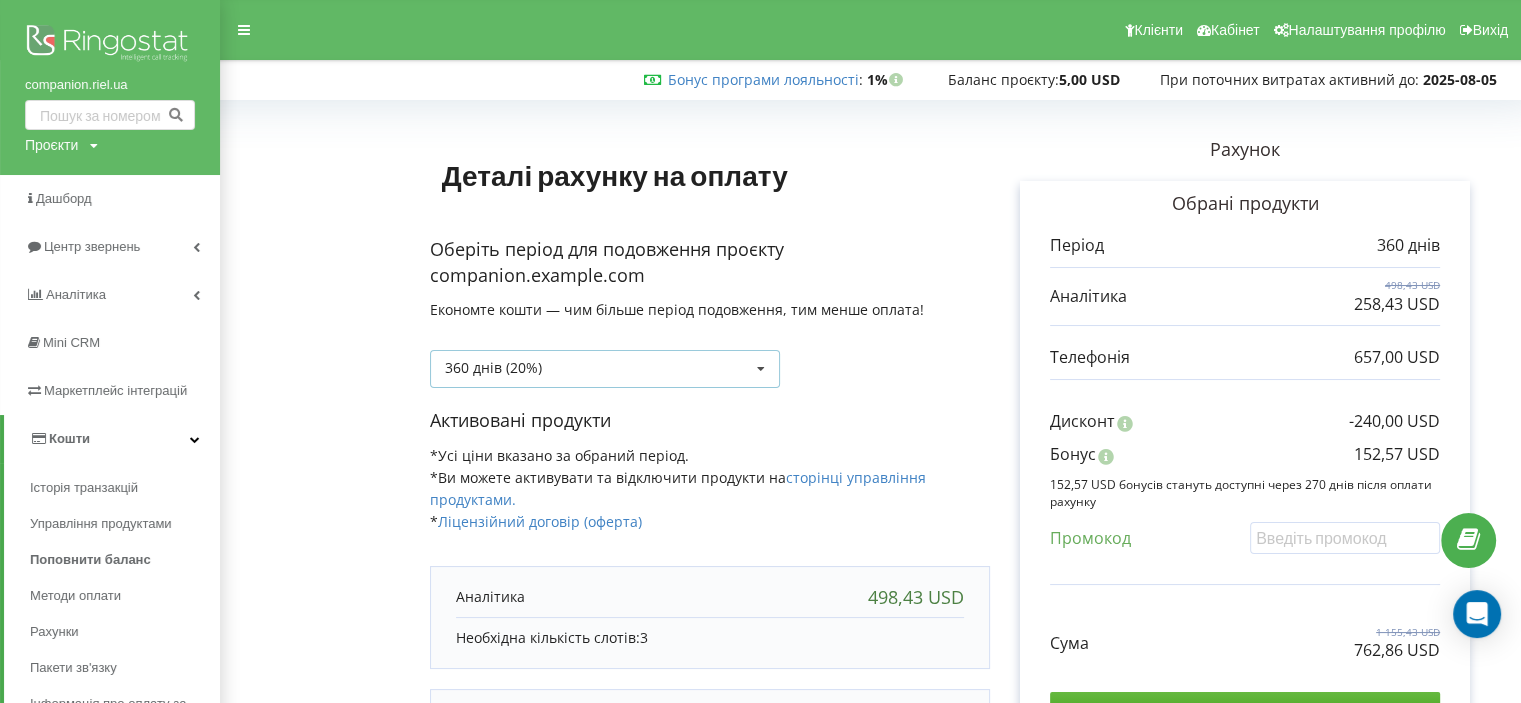 click on "360 днів
(20%)
360 днів
(20%)" at bounding box center [605, 369] 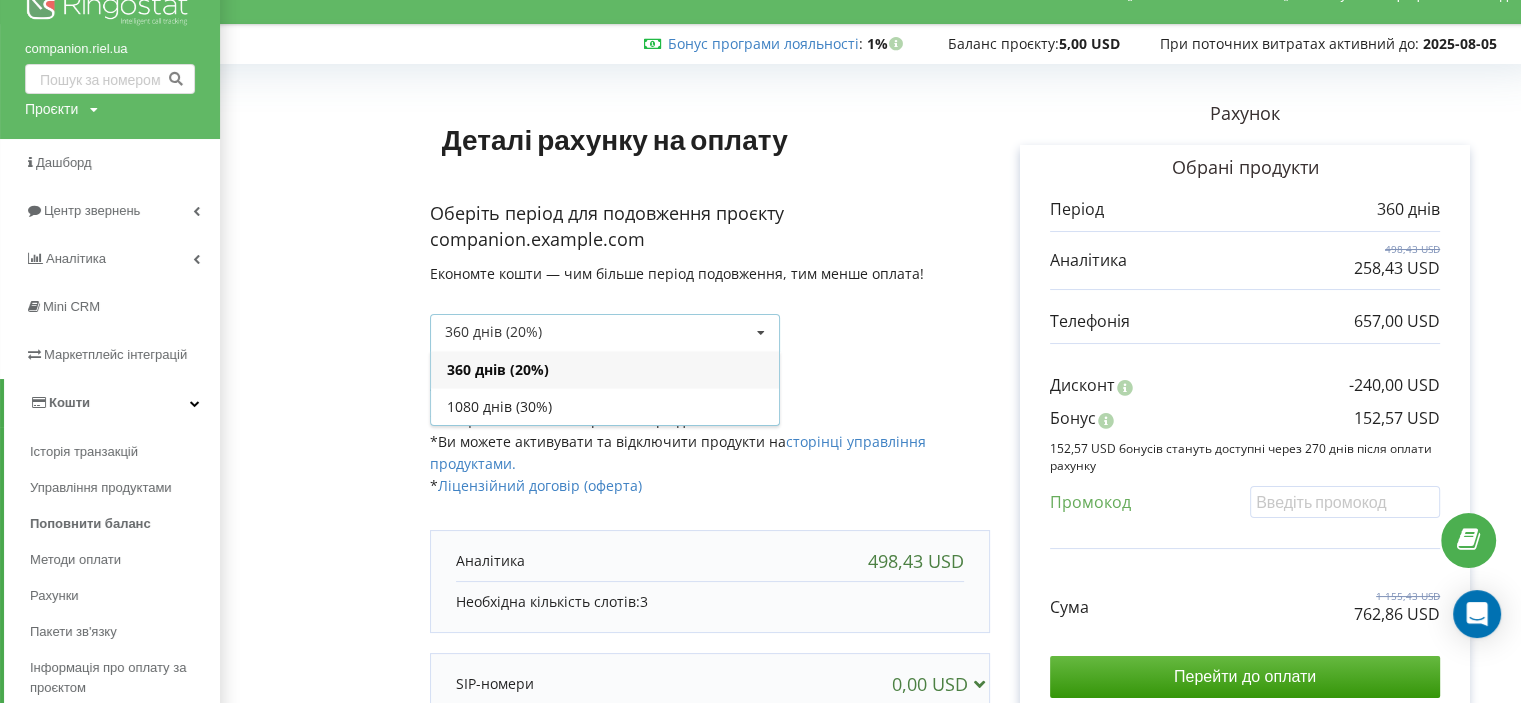 scroll, scrollTop: 202, scrollLeft: 0, axis: vertical 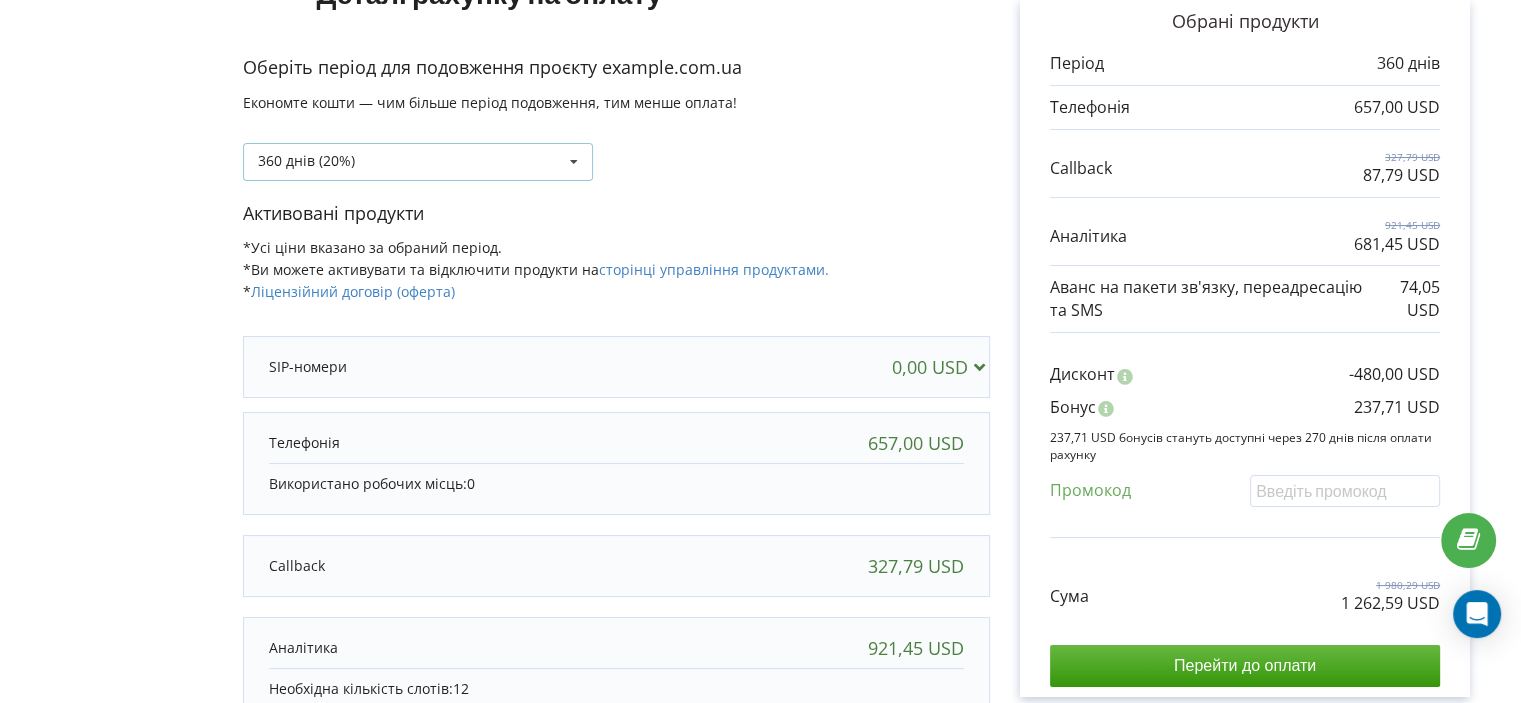 click on "360 днів
(20%)
Поповнити баланс без подовження" at bounding box center [418, 162] 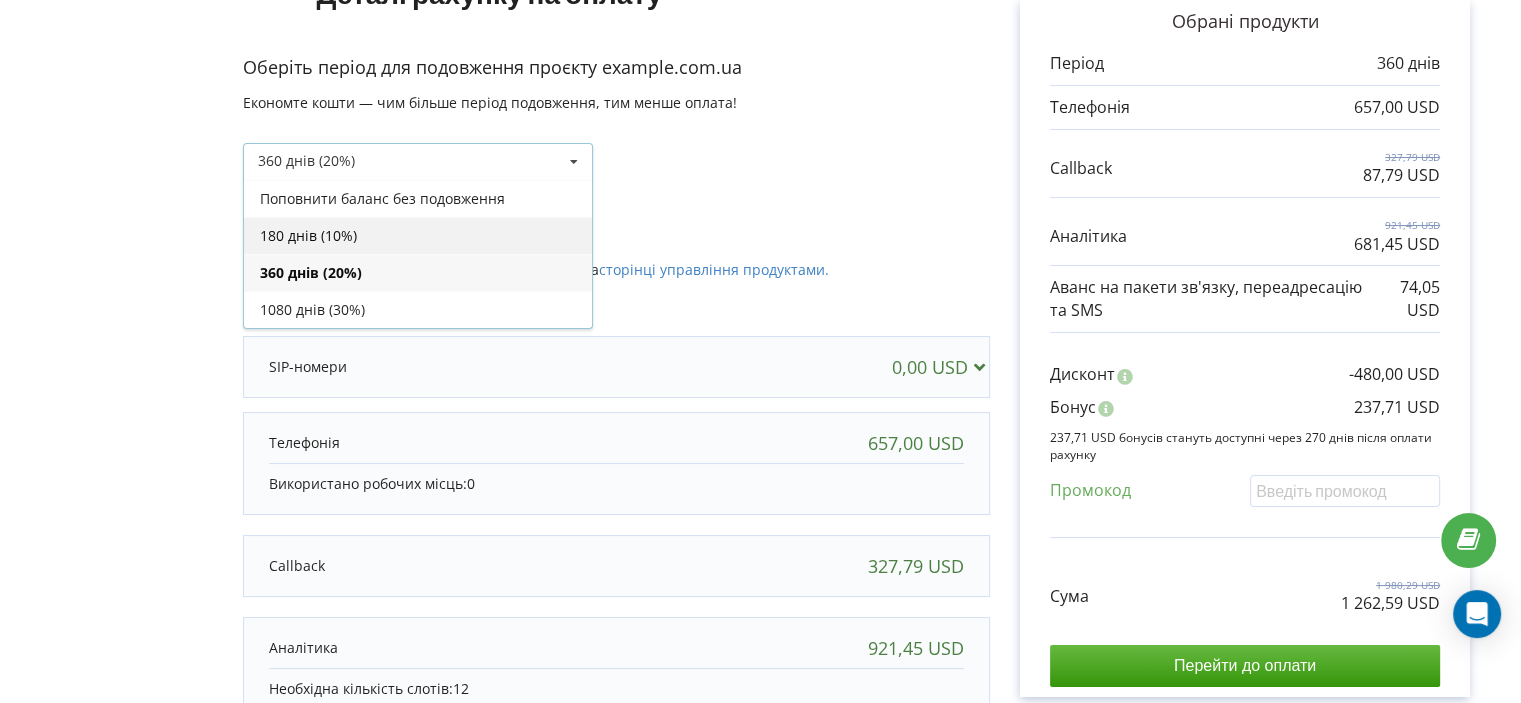 click on "180 днів
(10%)" at bounding box center [418, 235] 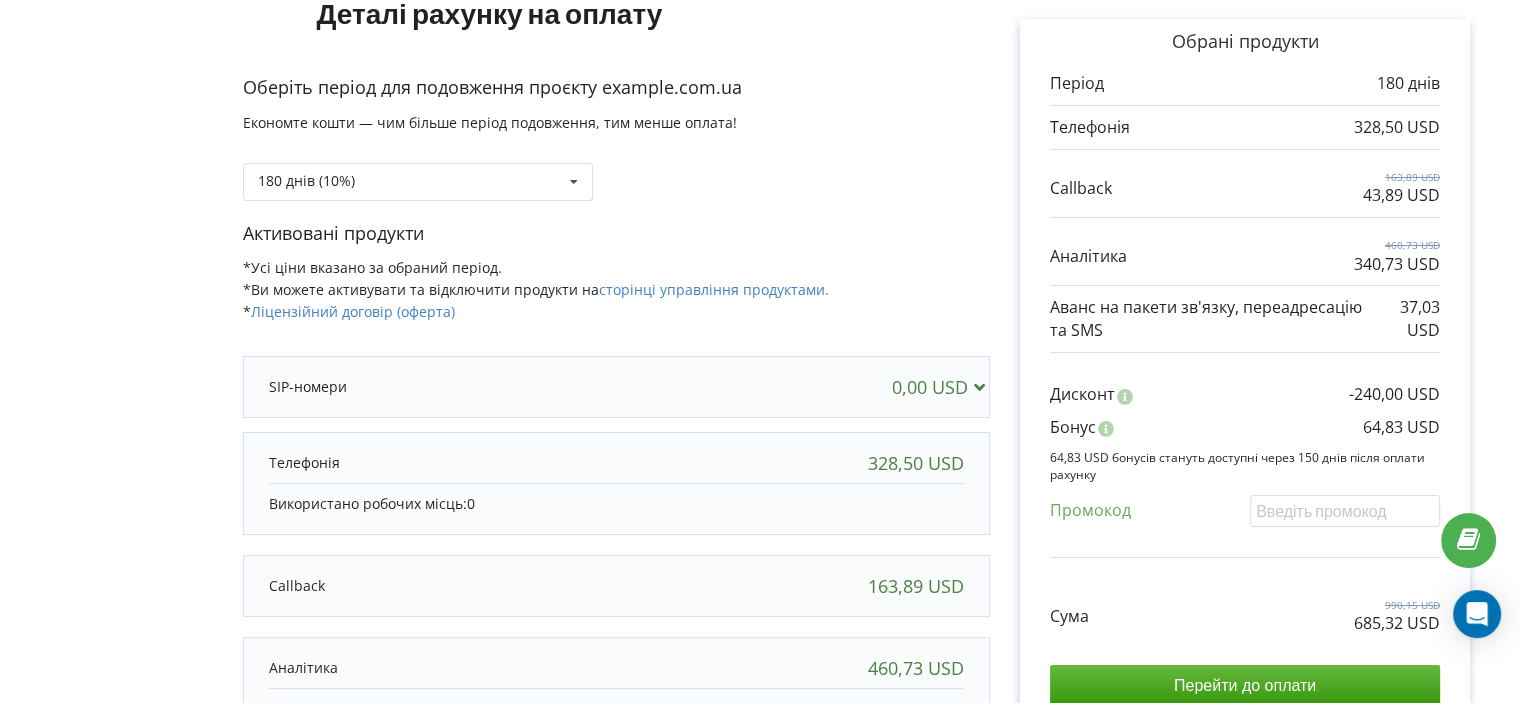 scroll, scrollTop: 0, scrollLeft: 0, axis: both 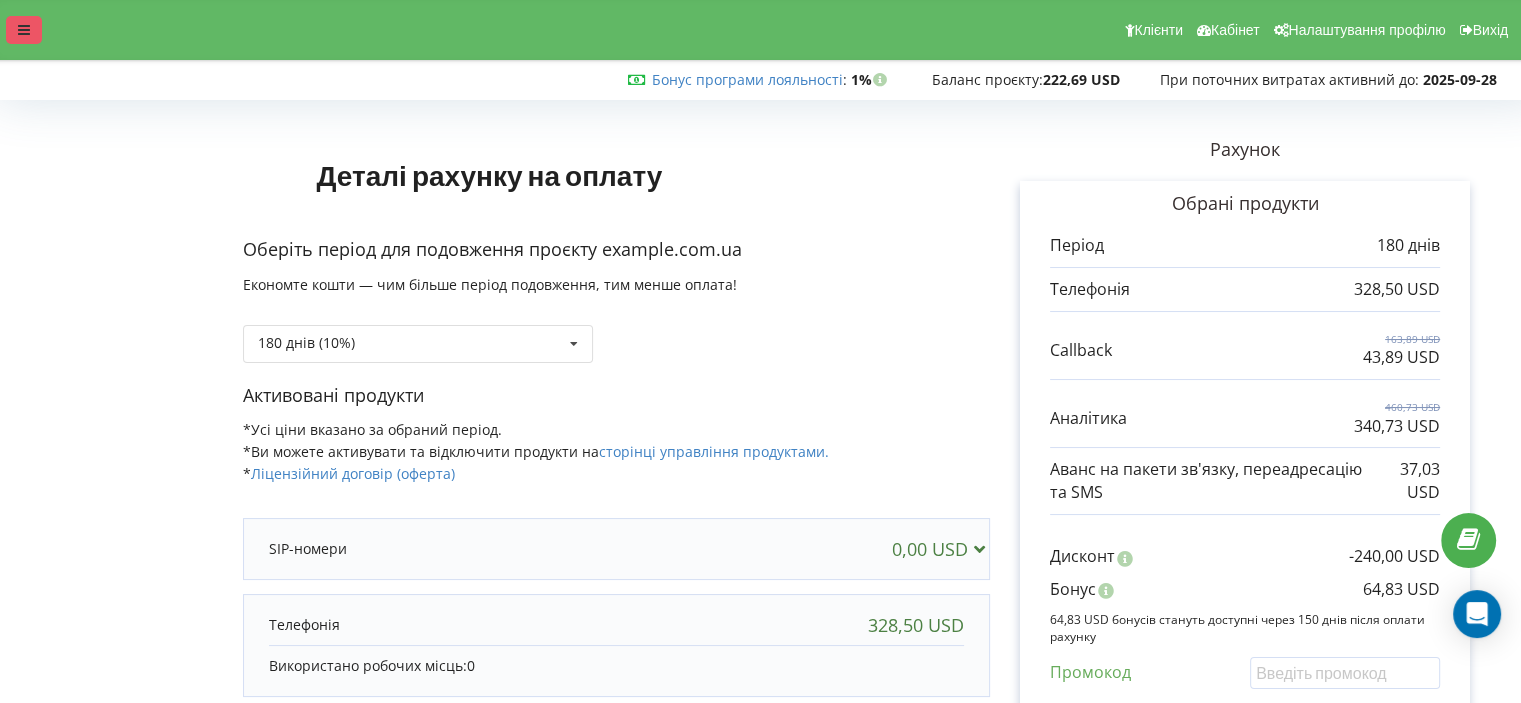 click at bounding box center [24, 30] 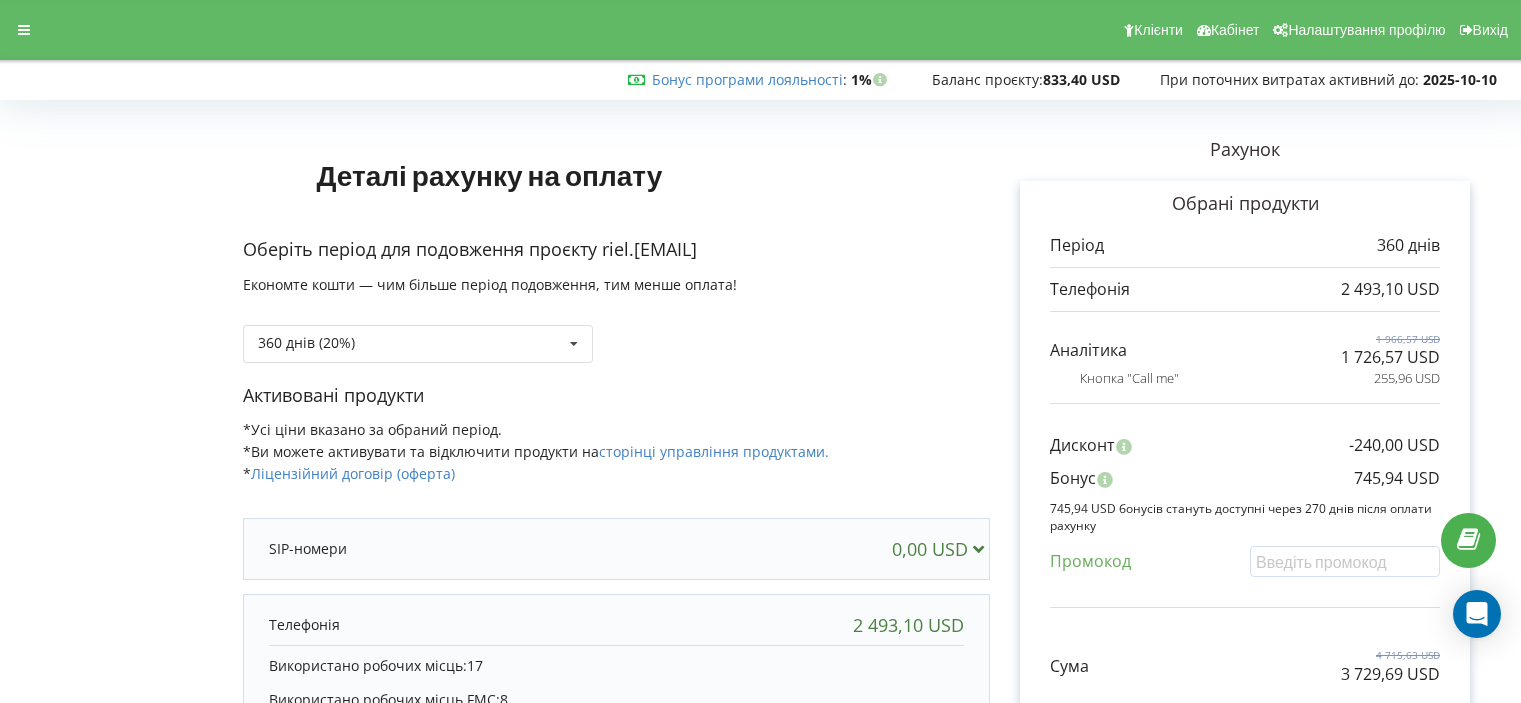 scroll, scrollTop: 0, scrollLeft: 0, axis: both 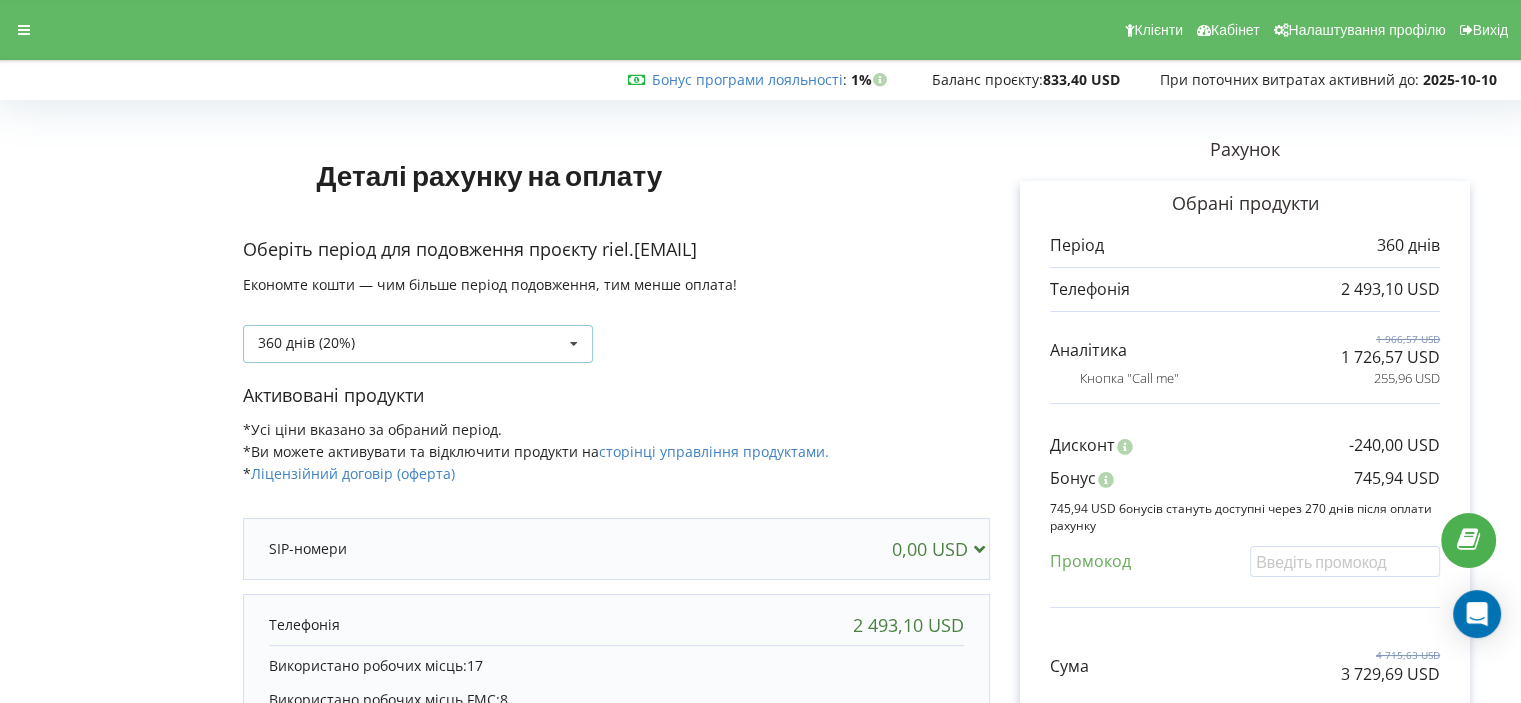 click on "360 днів
(20%)
Поповнити баланс без подовження" at bounding box center (418, 344) 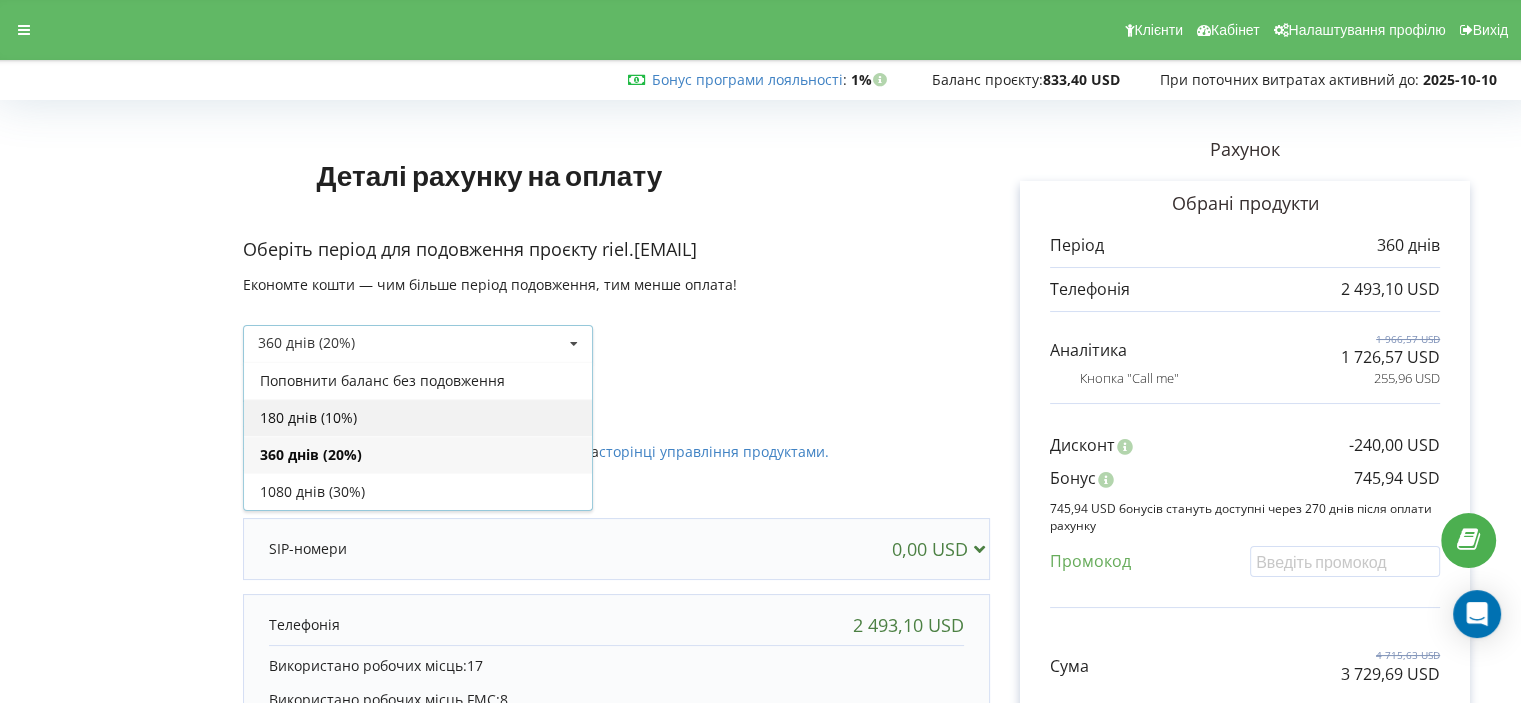 click on "180 днів
(10%)" at bounding box center [418, 417] 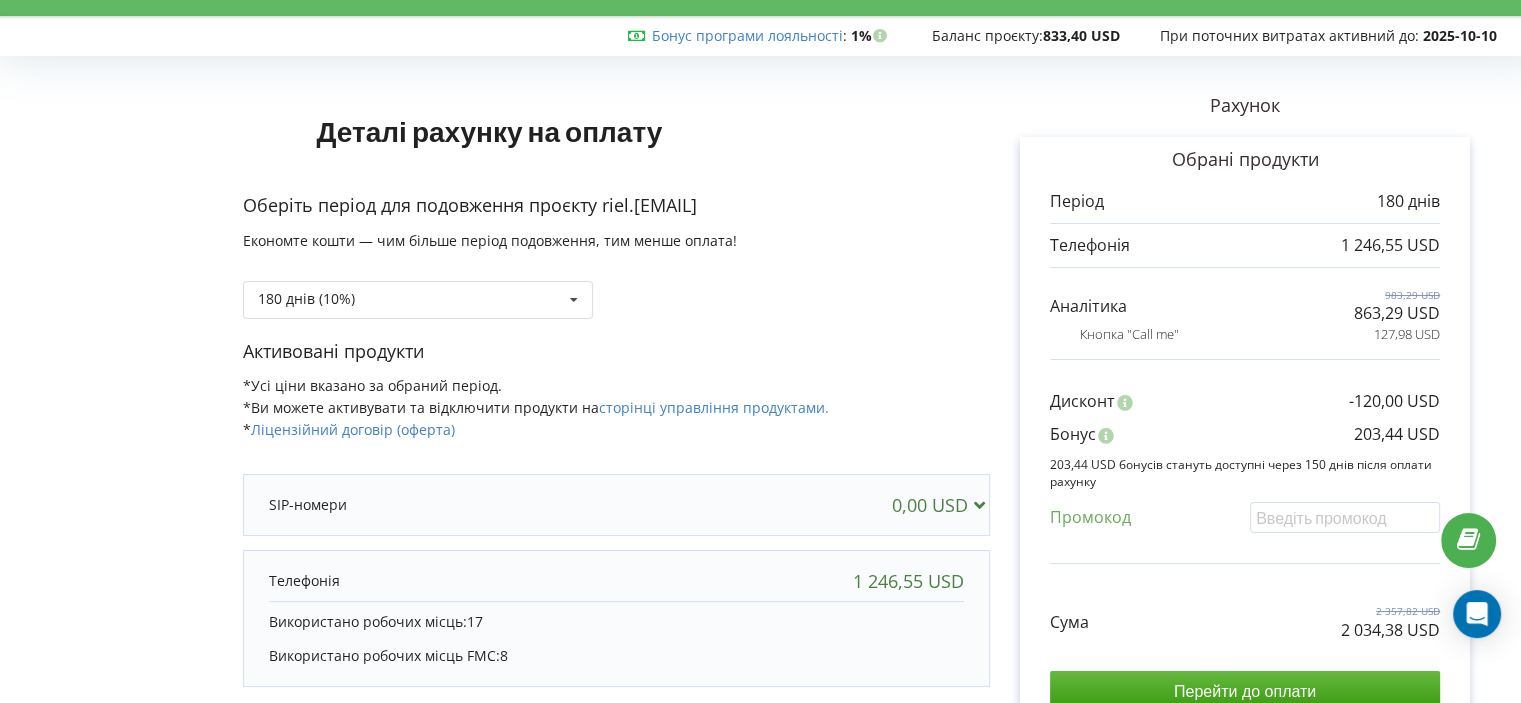 scroll, scrollTop: 78, scrollLeft: 0, axis: vertical 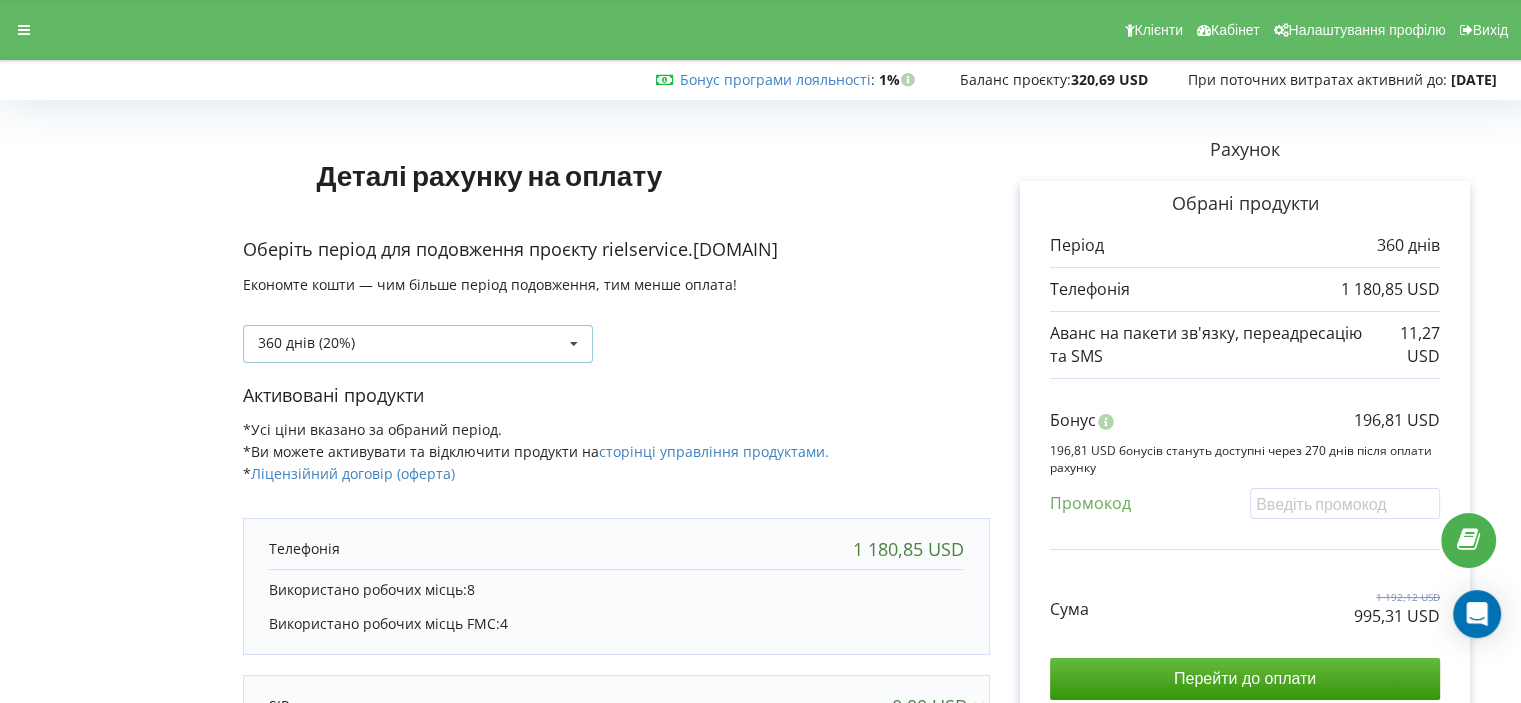 click on "360 днів
(20%)
Поповнити баланс без подовження" at bounding box center [418, 344] 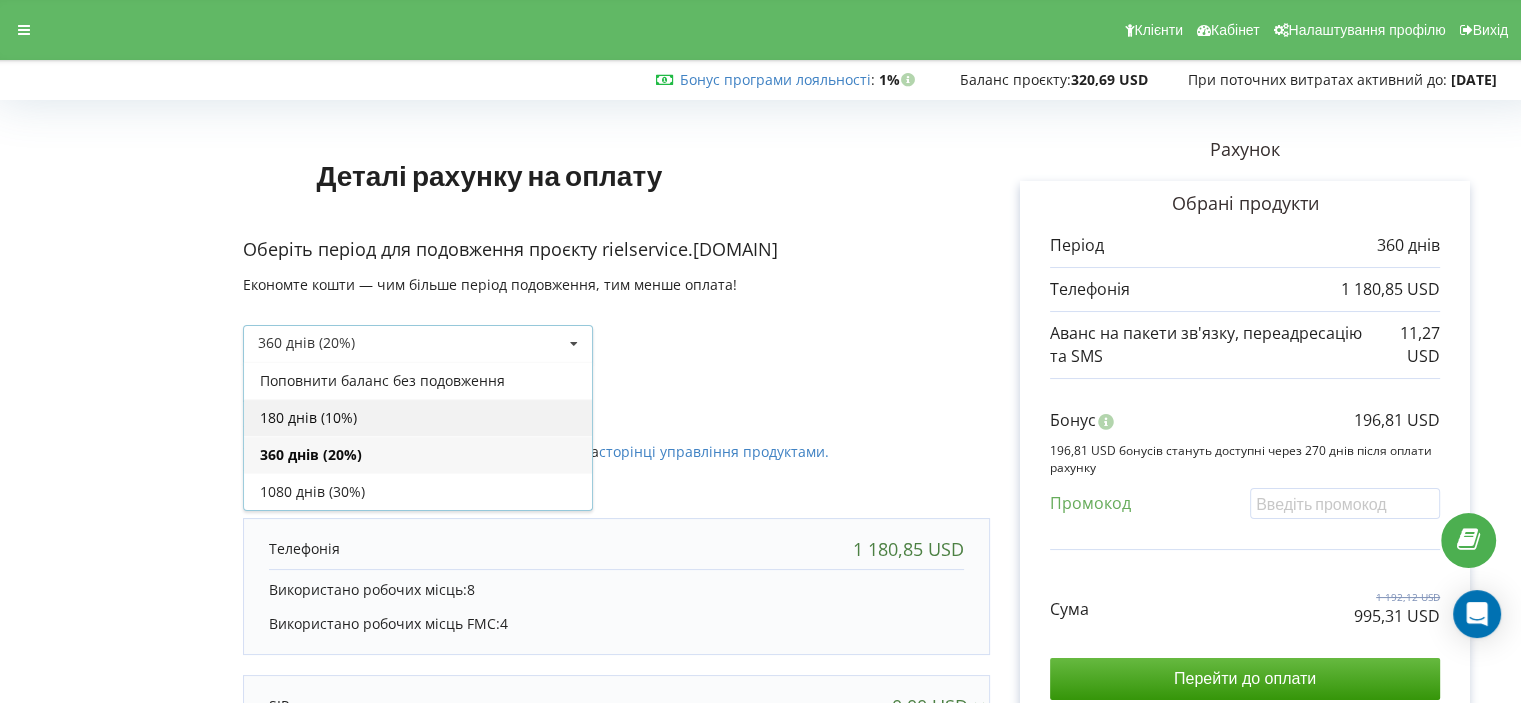 click on "180 днів
(10%)" at bounding box center [418, 417] 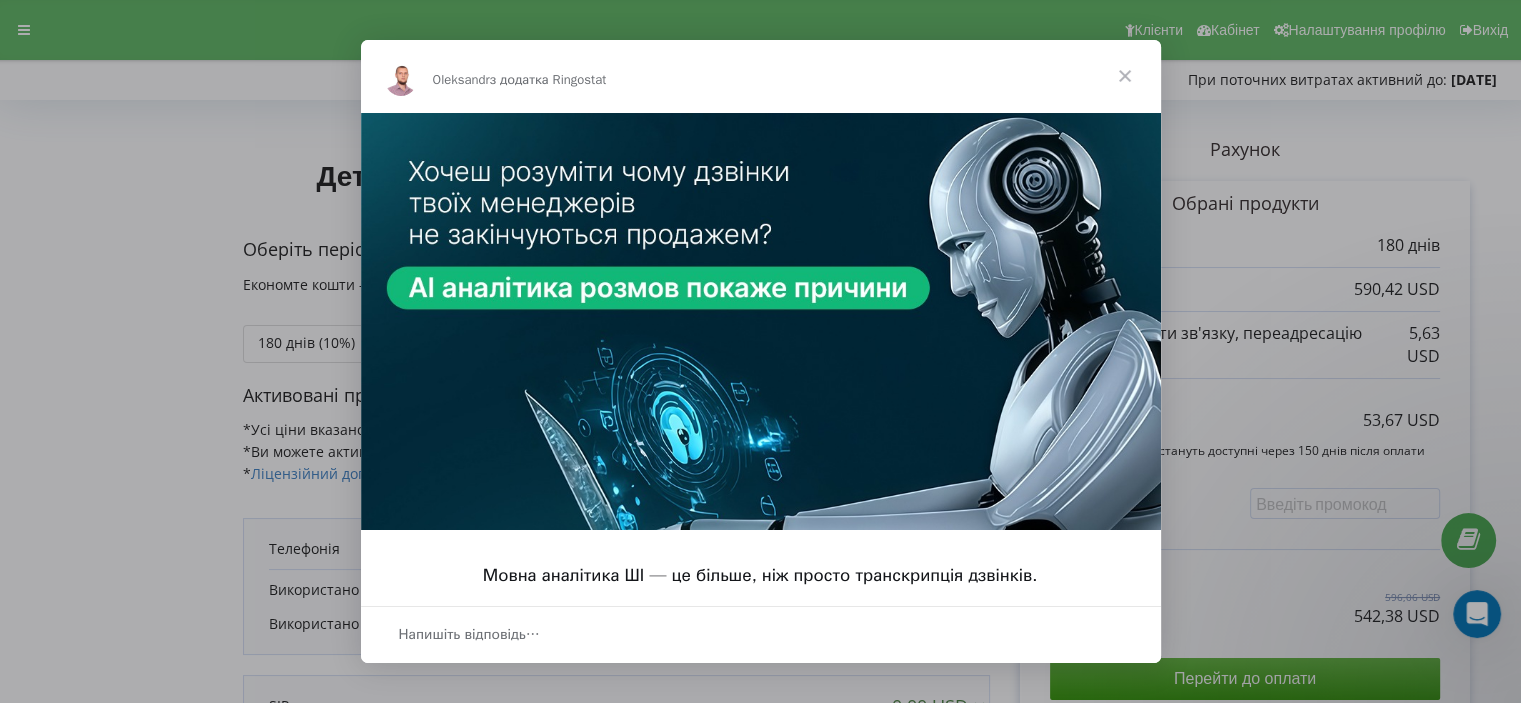 scroll, scrollTop: 0, scrollLeft: 0, axis: both 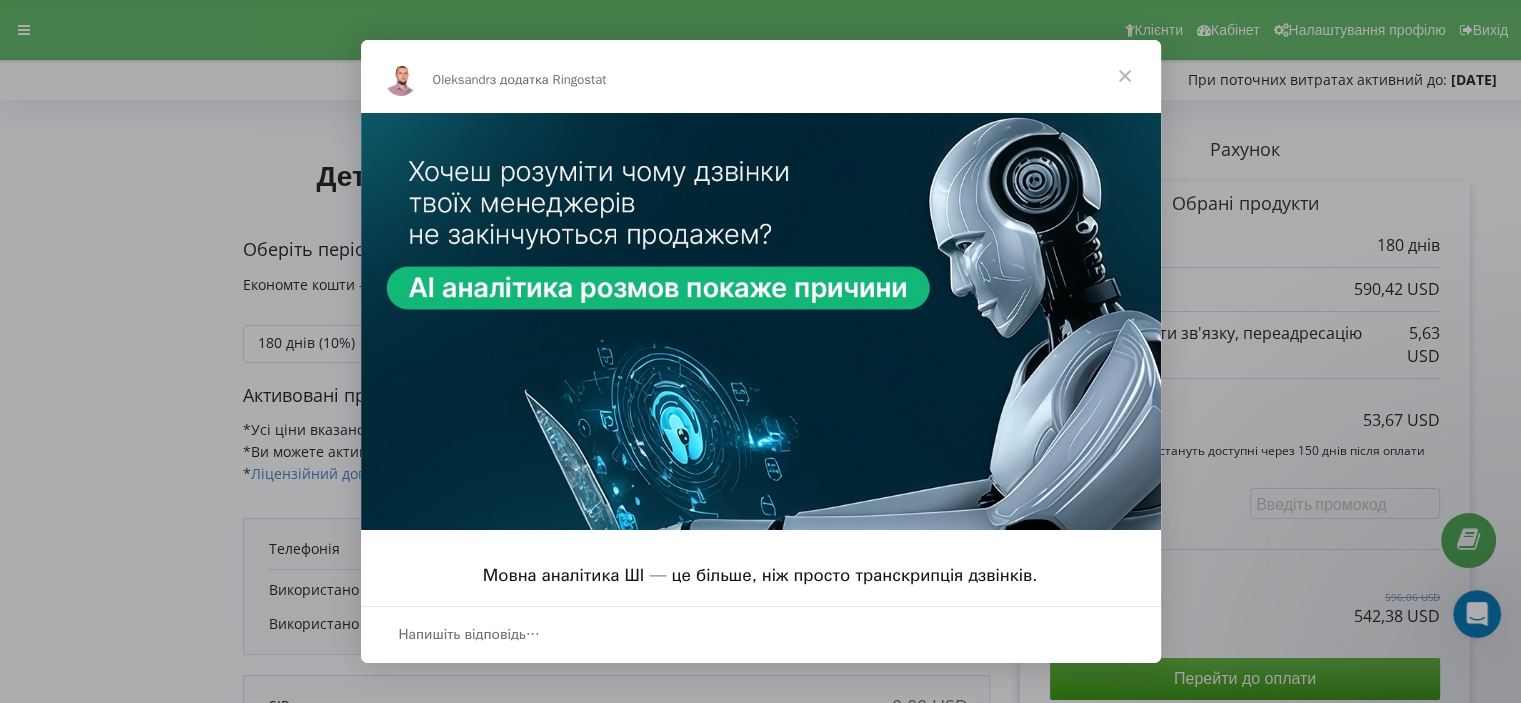 click at bounding box center (1125, 76) 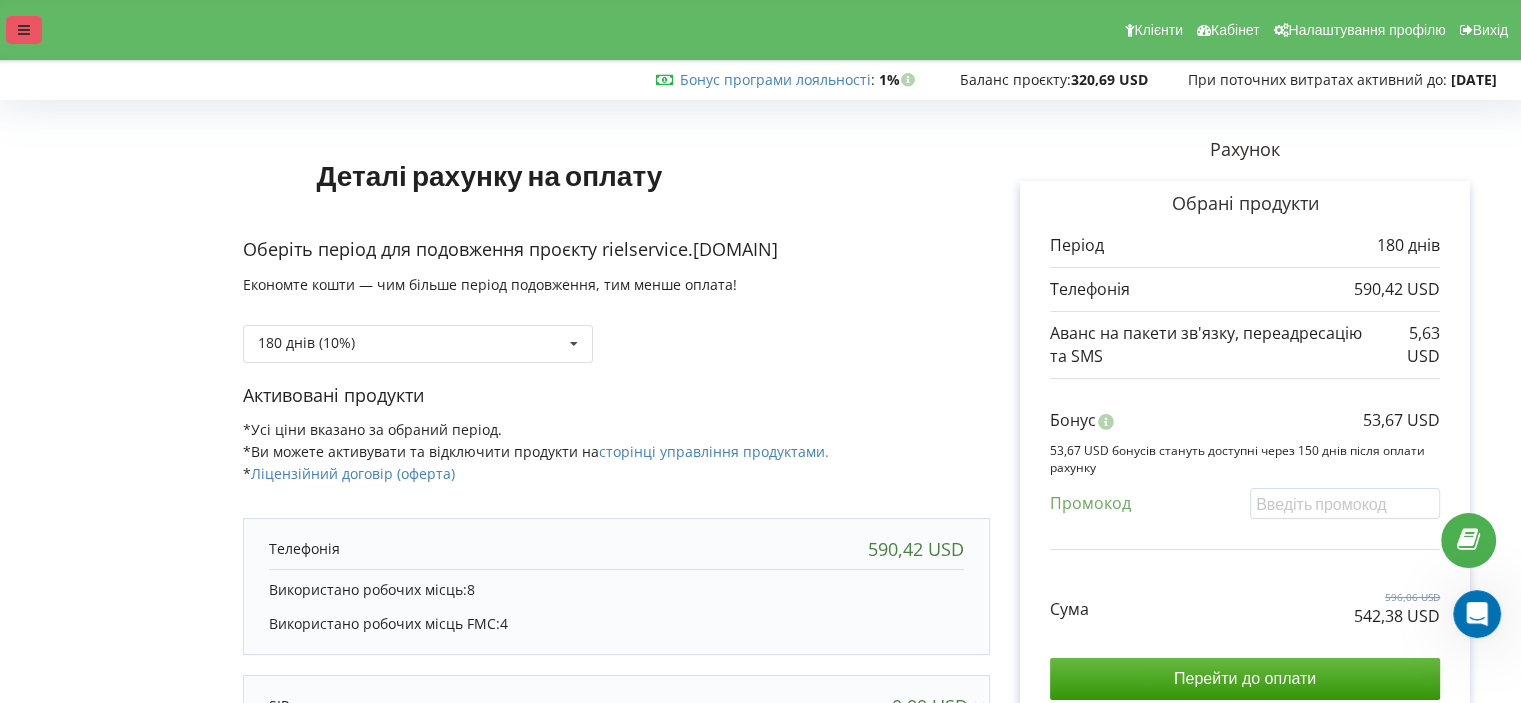 click at bounding box center (24, 30) 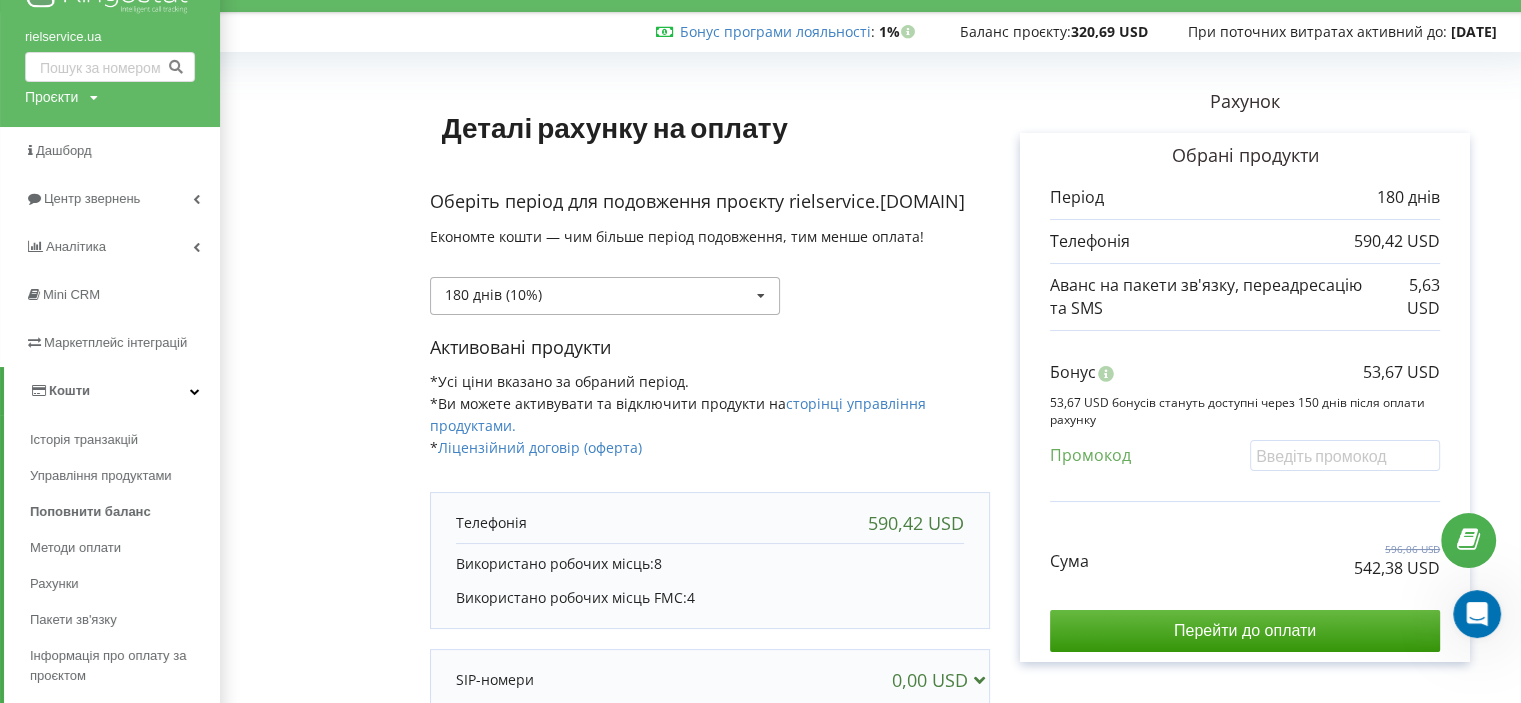 scroll, scrollTop: 0, scrollLeft: 0, axis: both 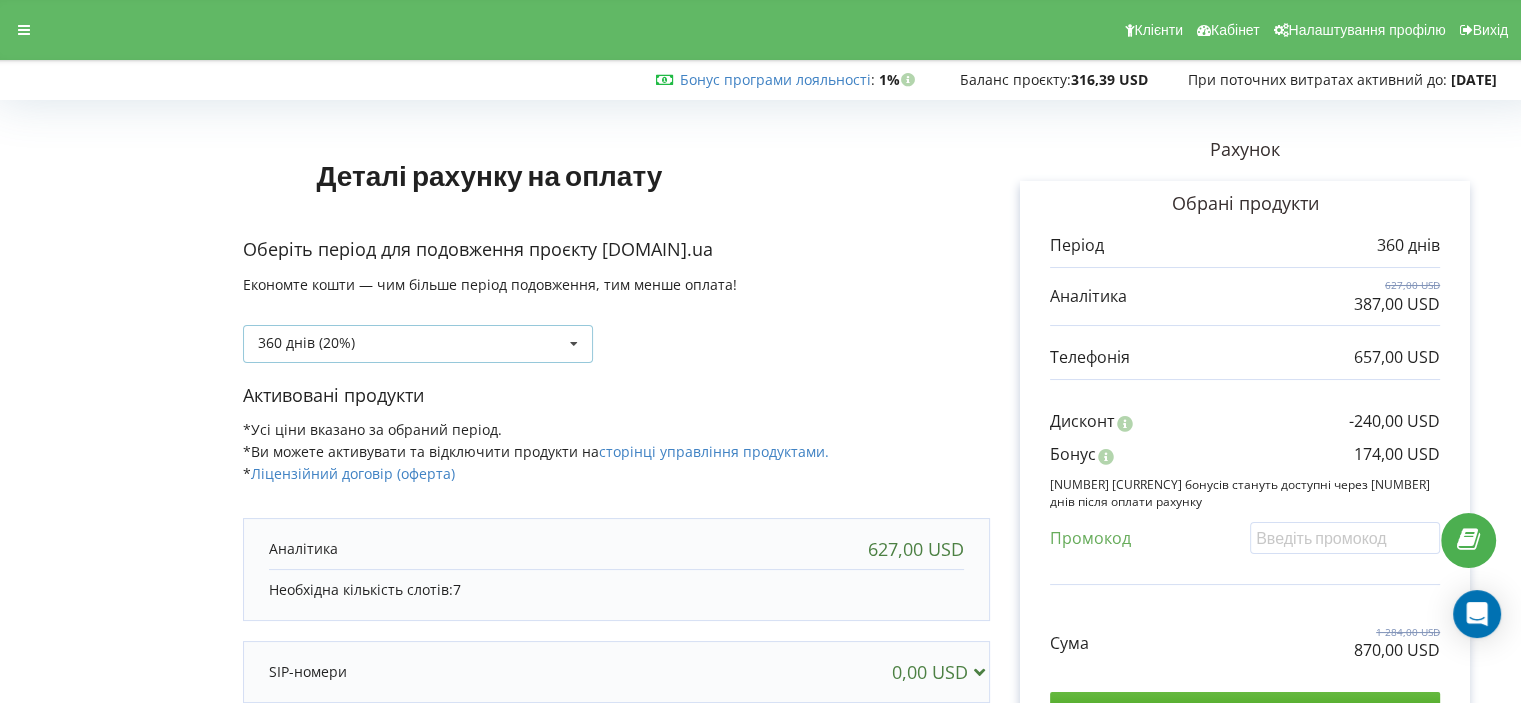 click on "360 днів
(20%)
Поповнити баланс без подовження" at bounding box center (418, 344) 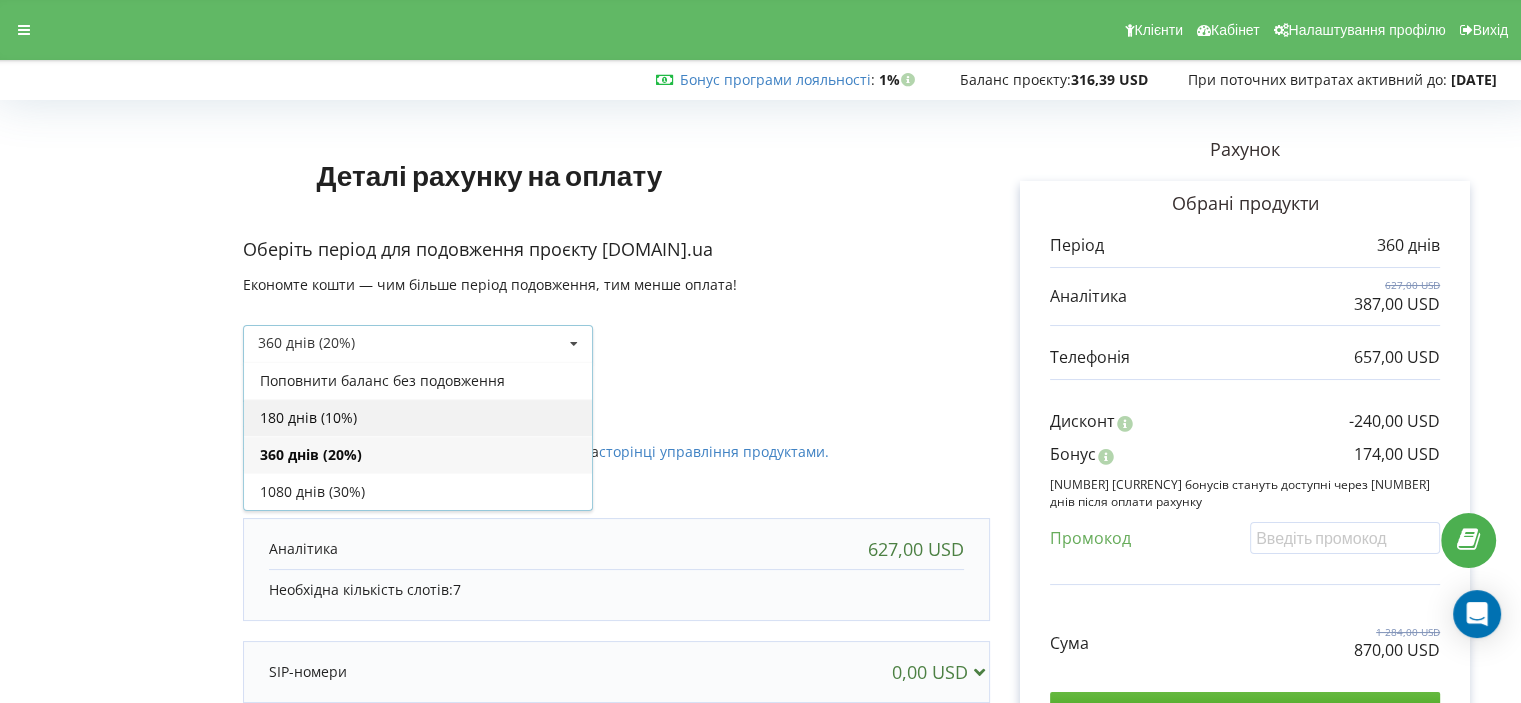 click on "180 днів
(10%)" at bounding box center [418, 417] 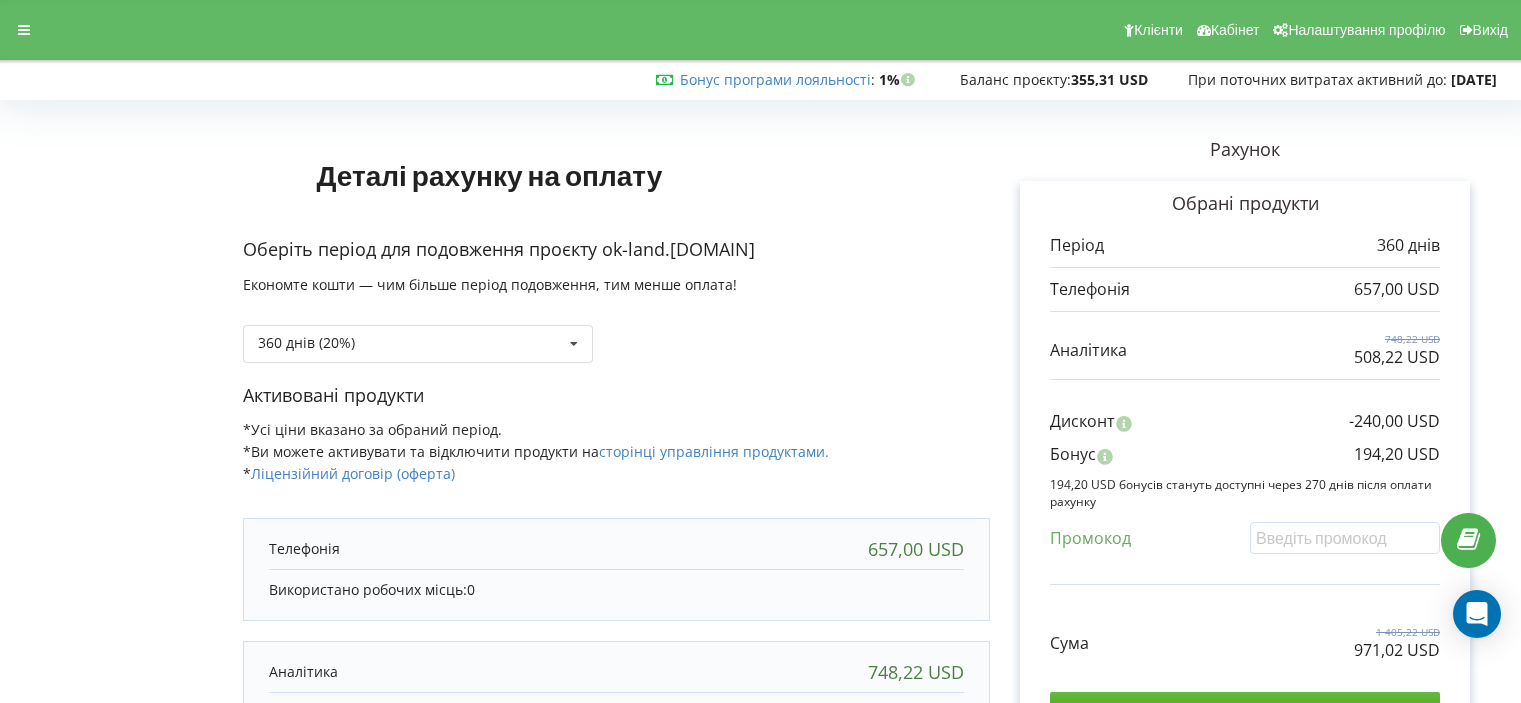 scroll, scrollTop: 0, scrollLeft: 0, axis: both 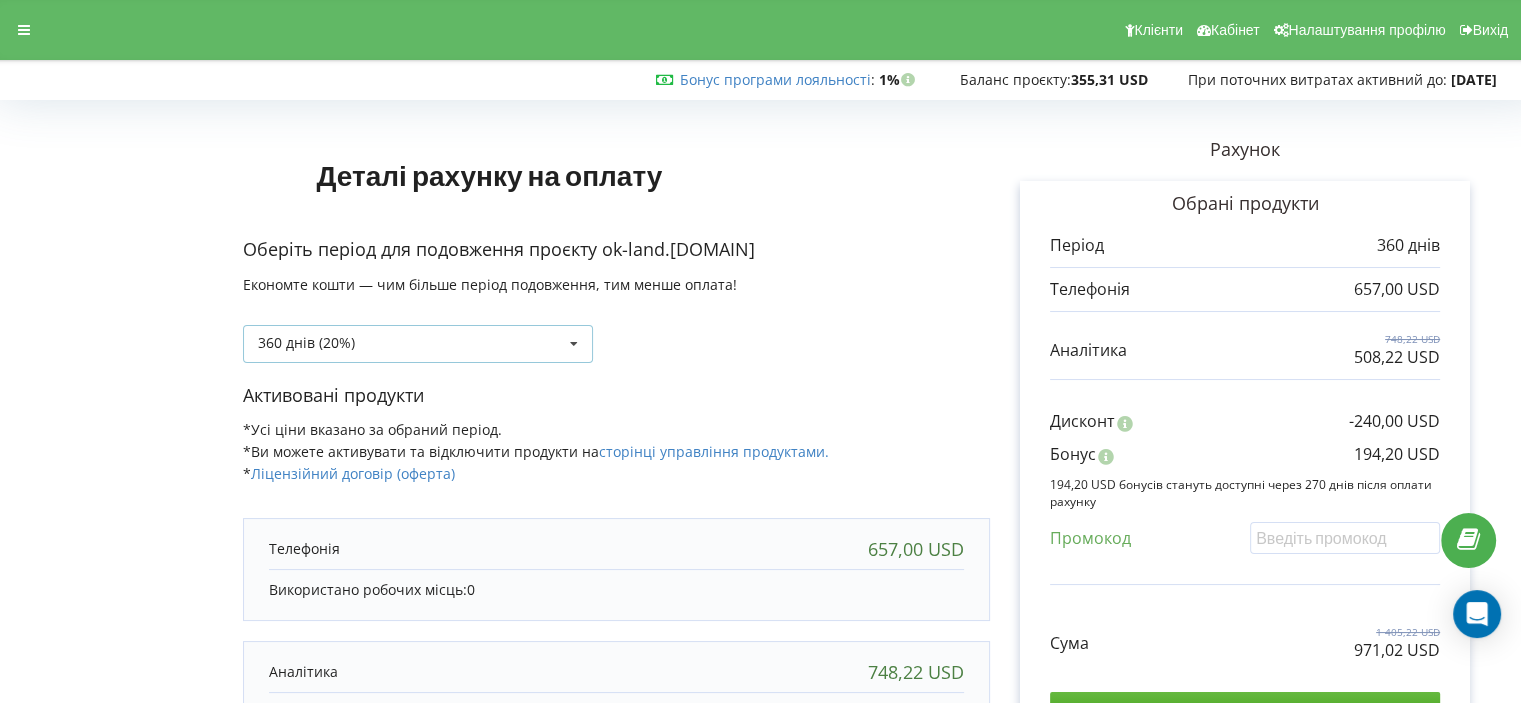 click on "360 днів
(20%)
Поповнити баланс без подовження" at bounding box center (418, 344) 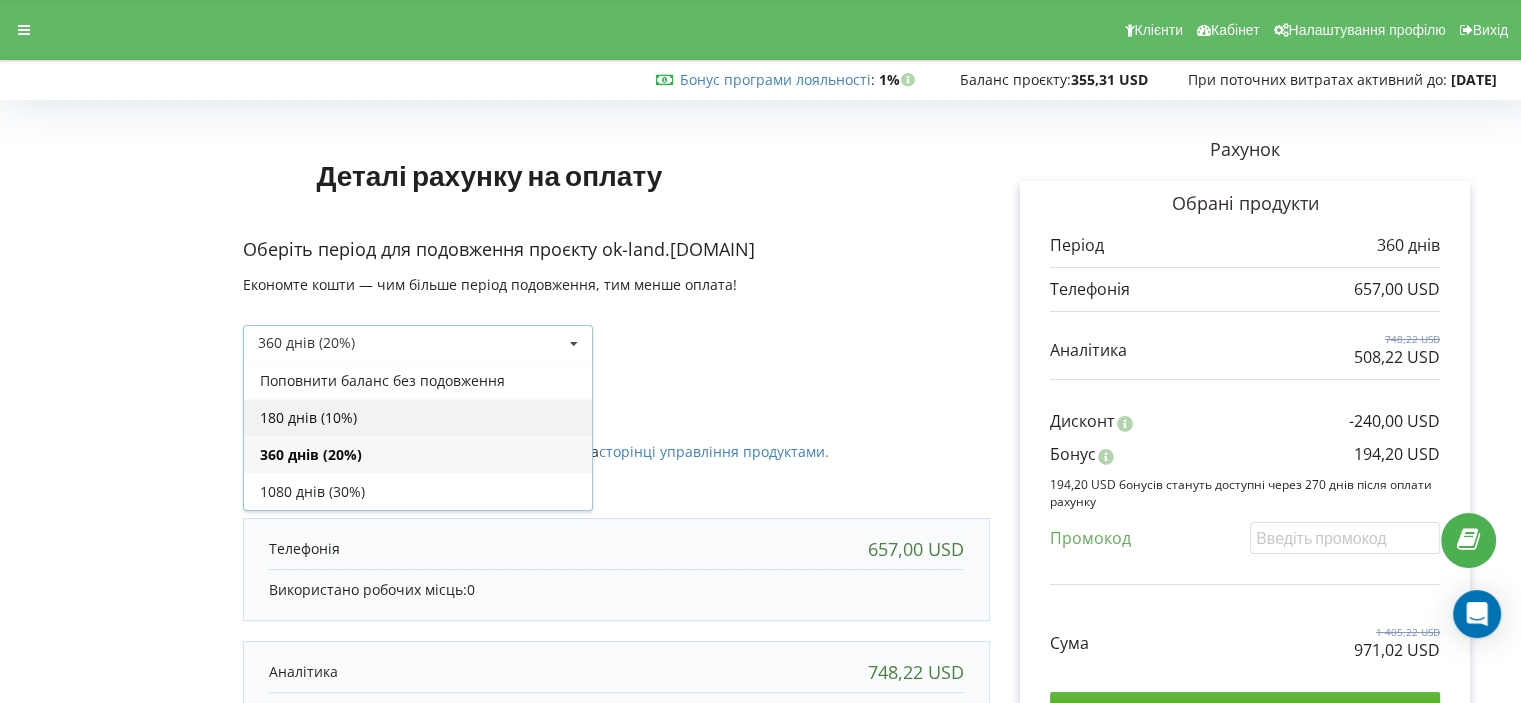 click on "180 днів
(10%)" at bounding box center [418, 417] 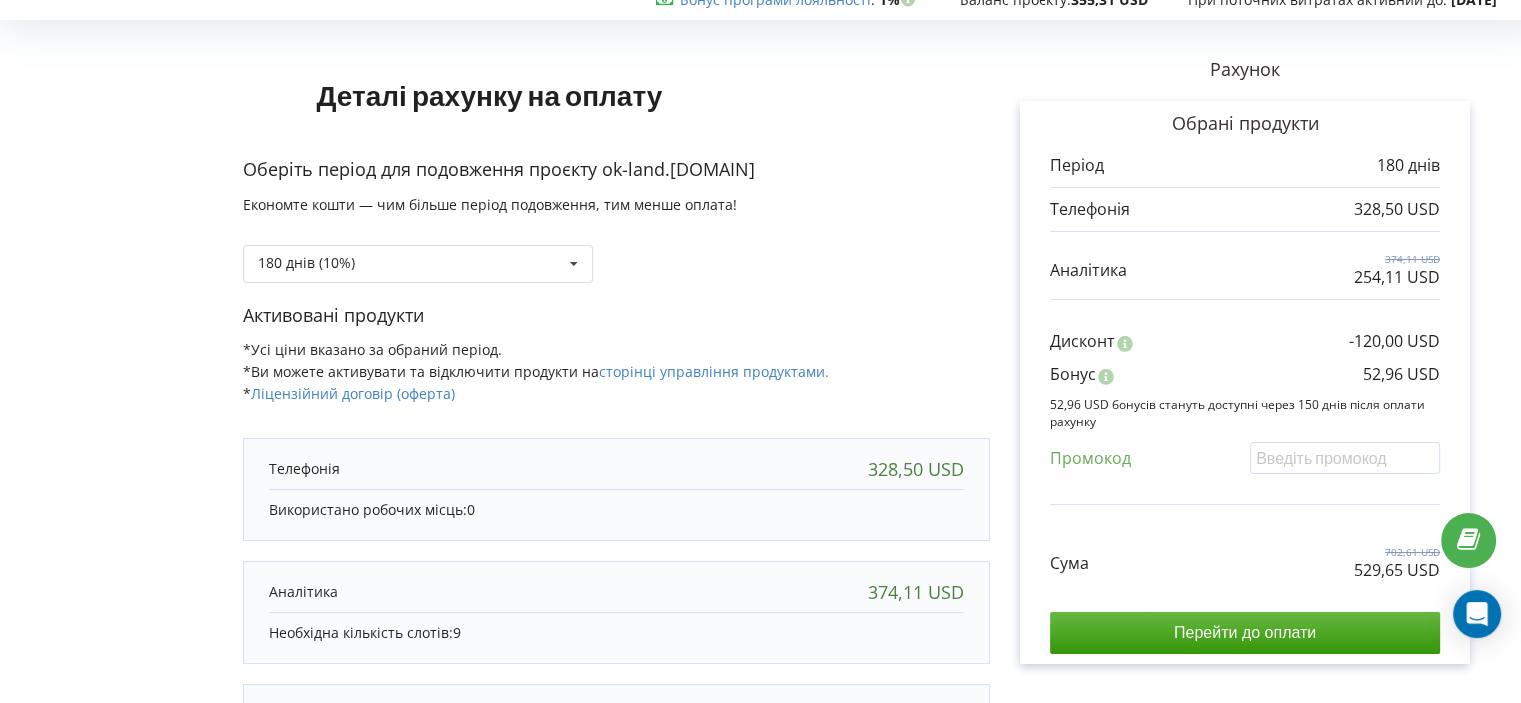 scroll, scrollTop: 0, scrollLeft: 0, axis: both 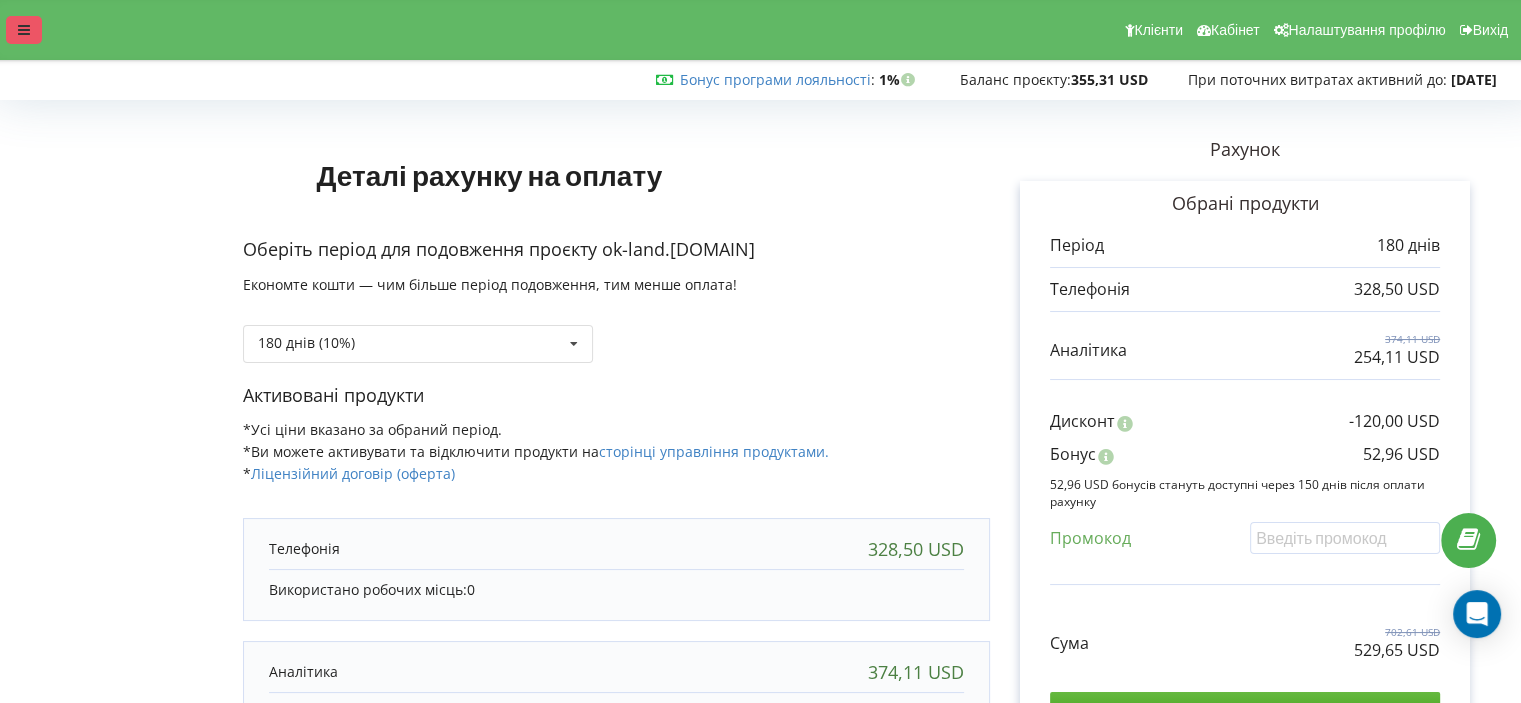 click at bounding box center [24, 30] 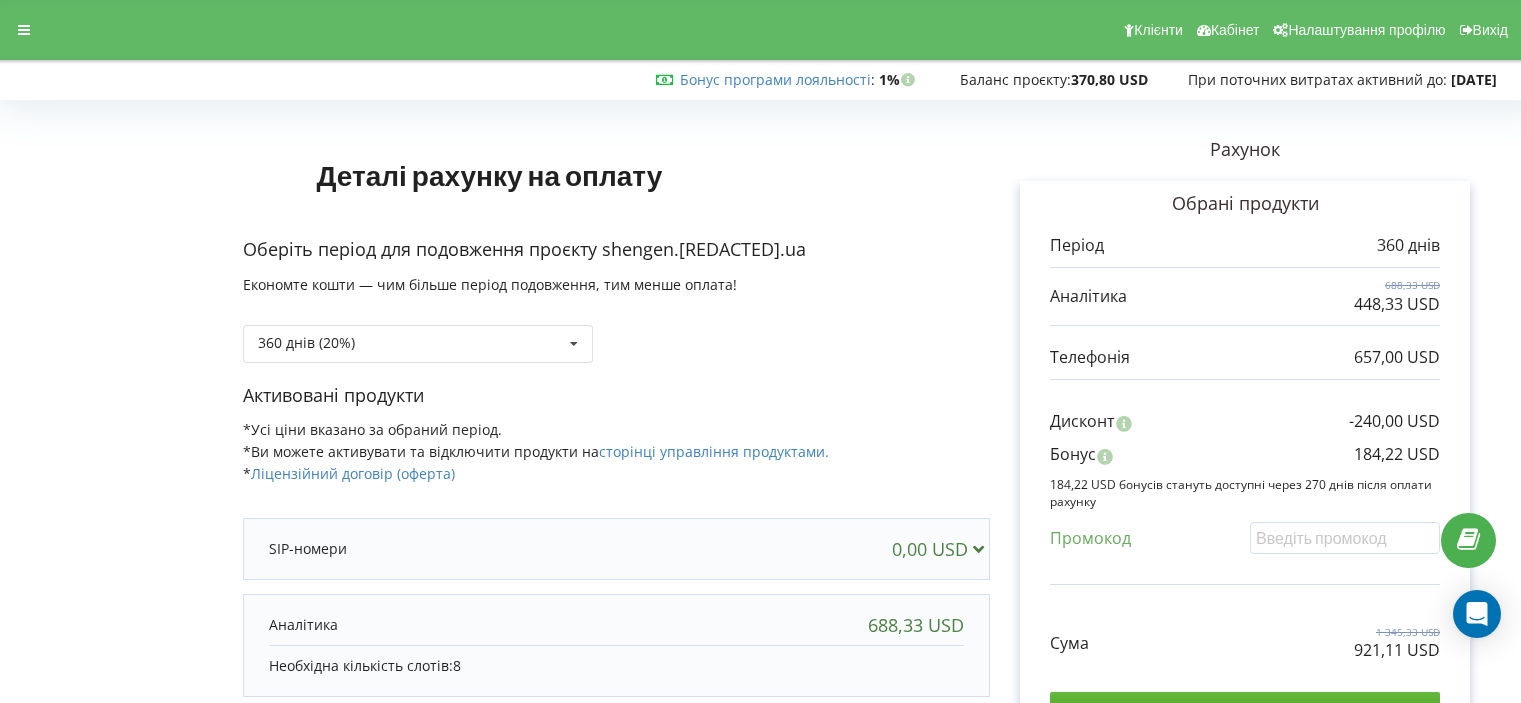 scroll, scrollTop: 0, scrollLeft: 0, axis: both 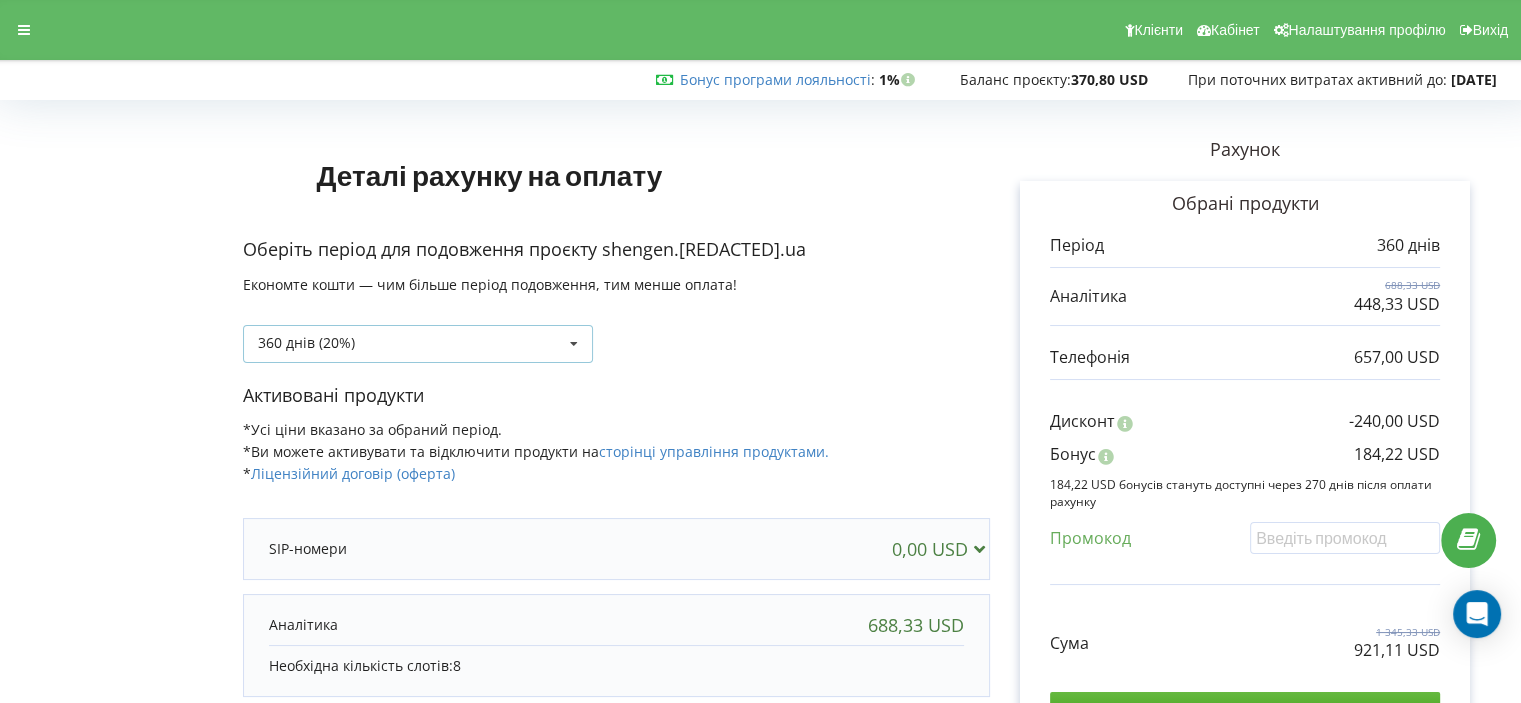 click on "360 днів
(20%)" at bounding box center [306, 343] 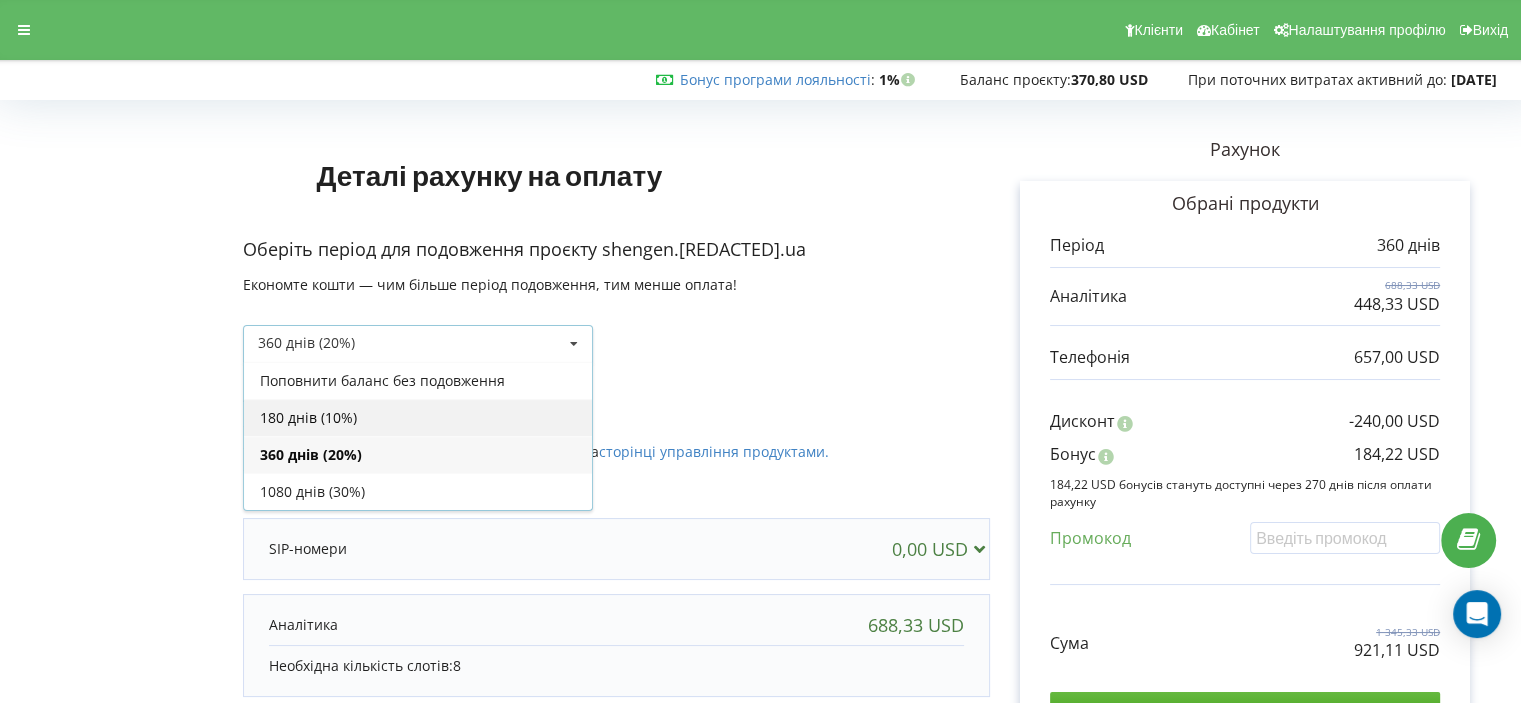 click on "180 днів
(10%)" at bounding box center (418, 417) 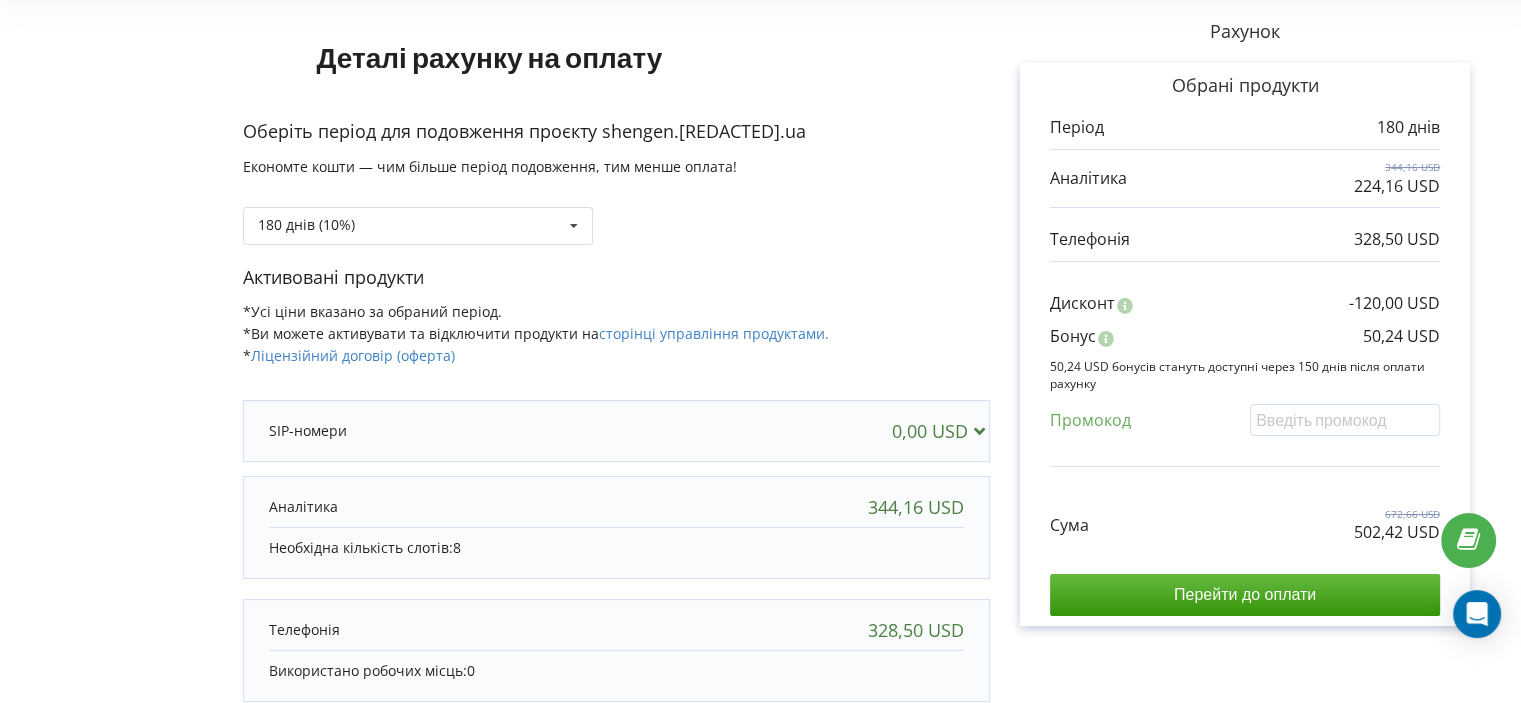 scroll, scrollTop: 0, scrollLeft: 0, axis: both 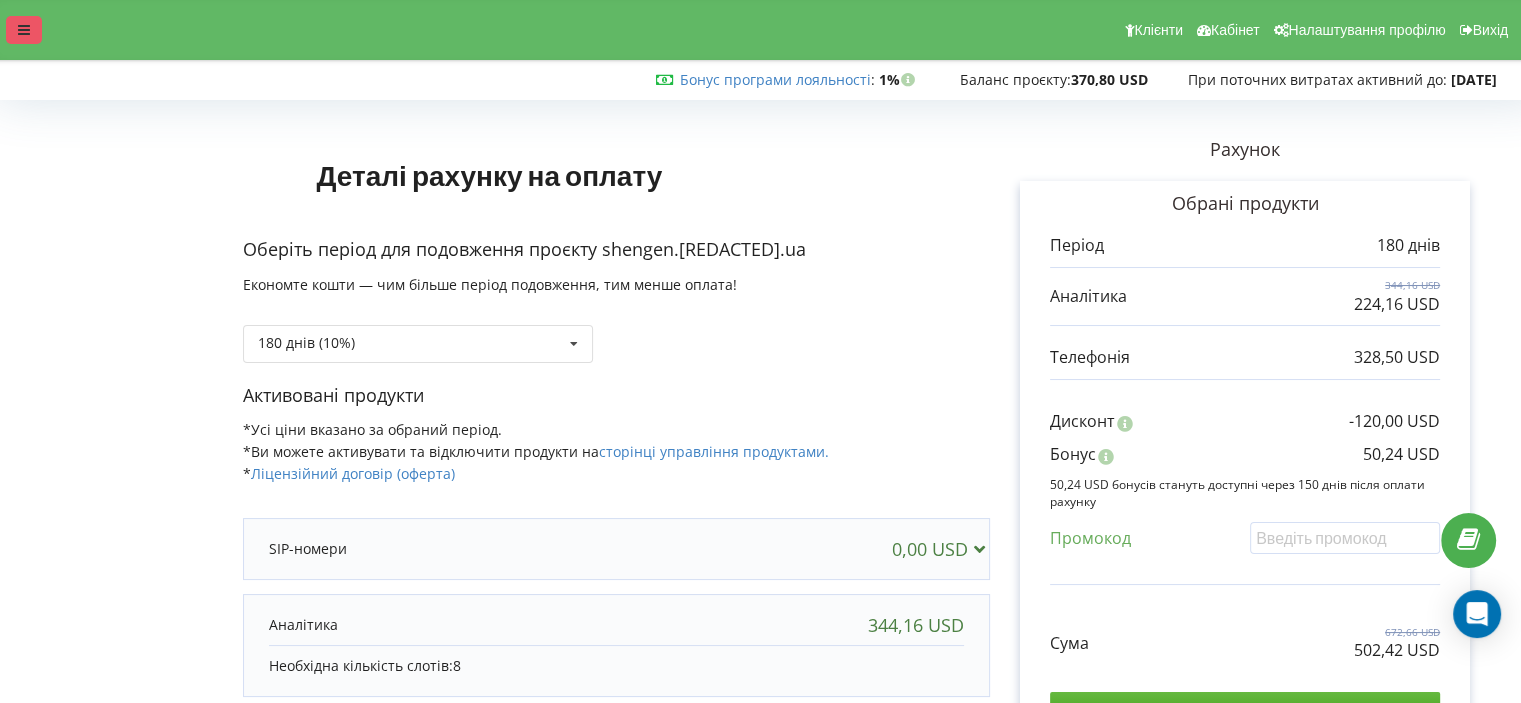 click at bounding box center [24, 30] 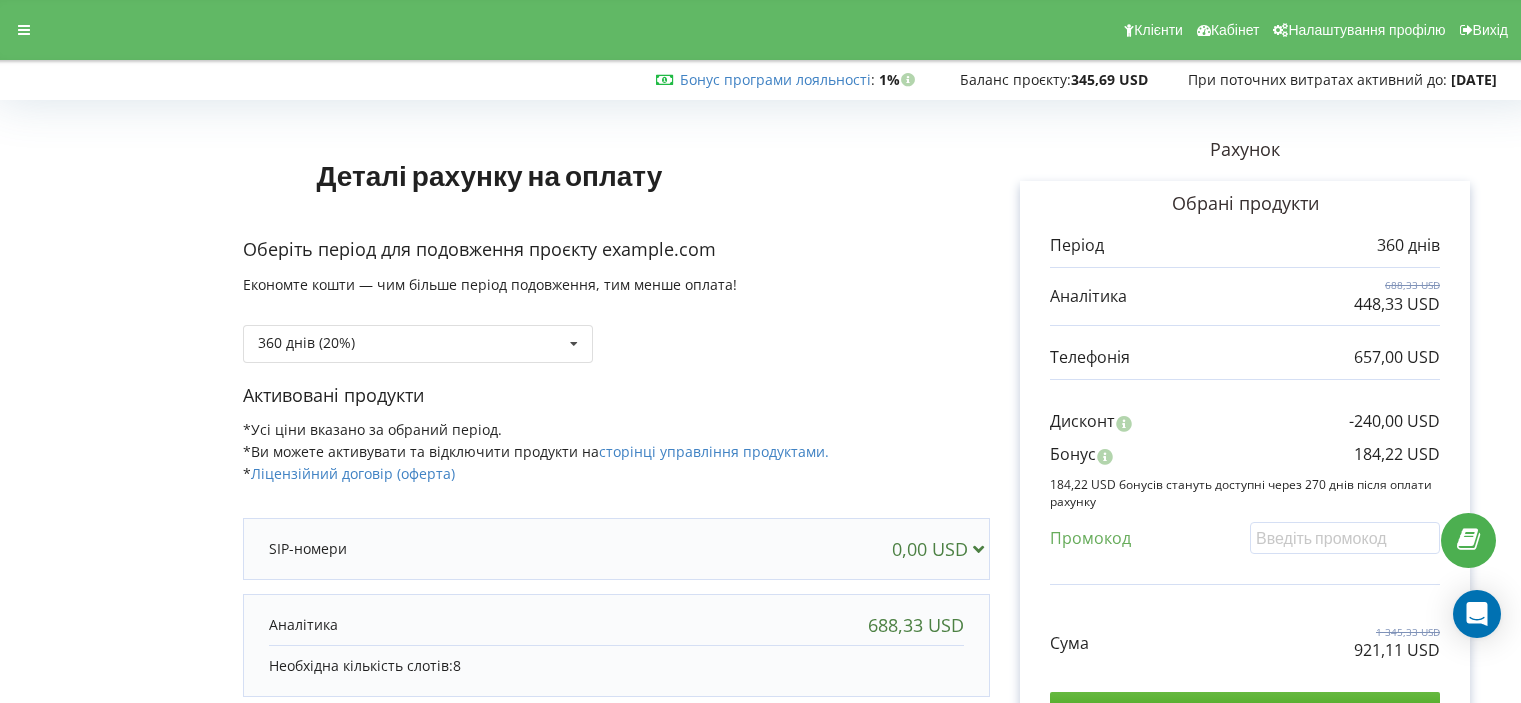 scroll, scrollTop: 0, scrollLeft: 0, axis: both 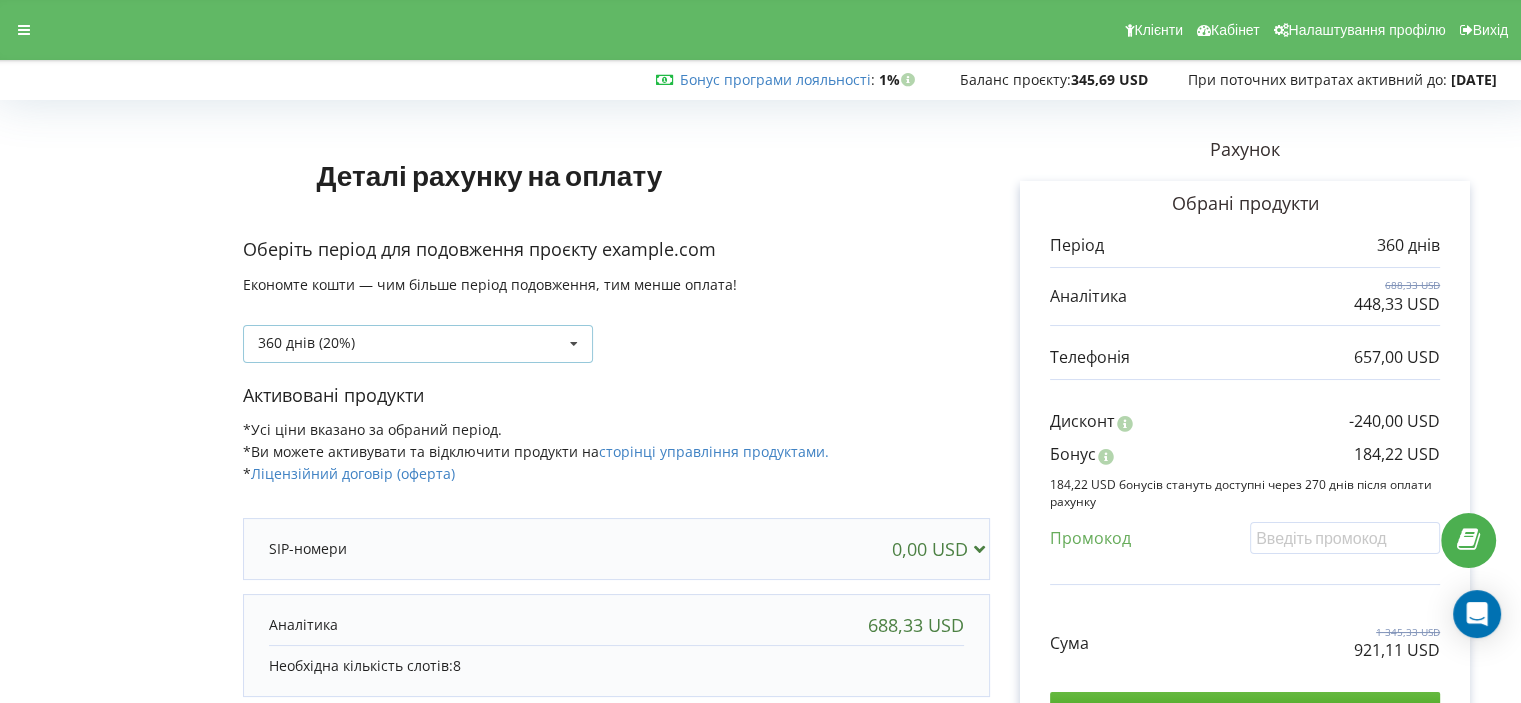 click on "360 днів
(20%)
Поповнити баланс без подовження" at bounding box center (418, 344) 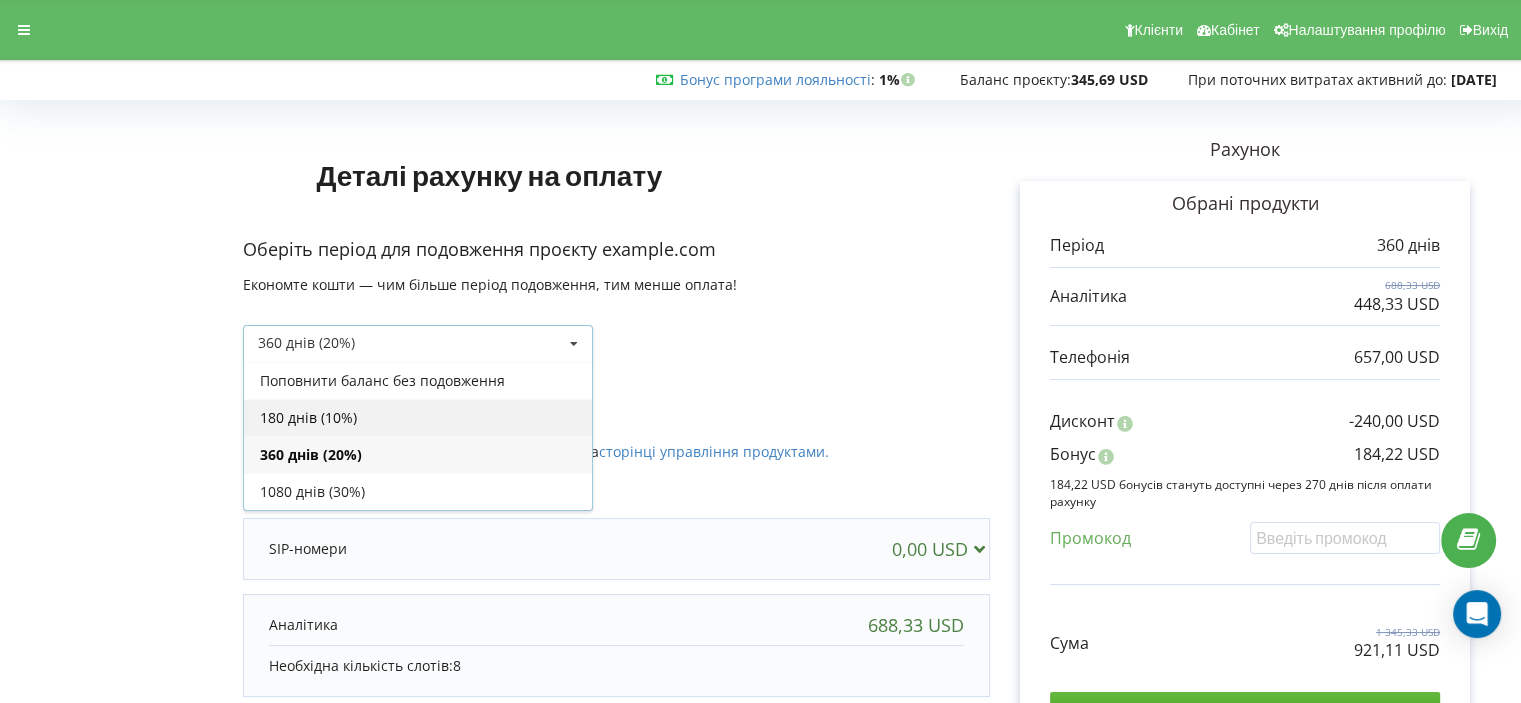 click on "180 днів
(10%)" at bounding box center (418, 417) 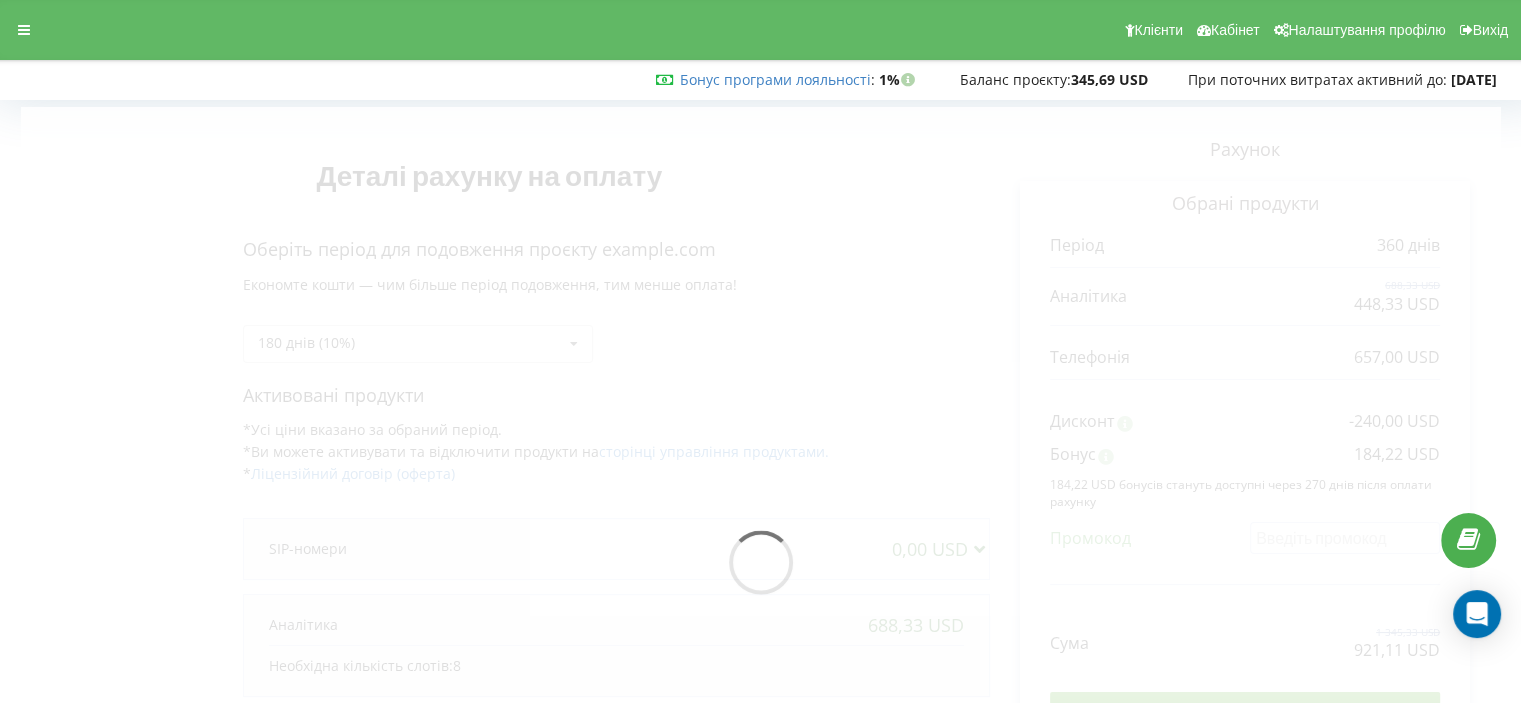 scroll, scrollTop: 100, scrollLeft: 0, axis: vertical 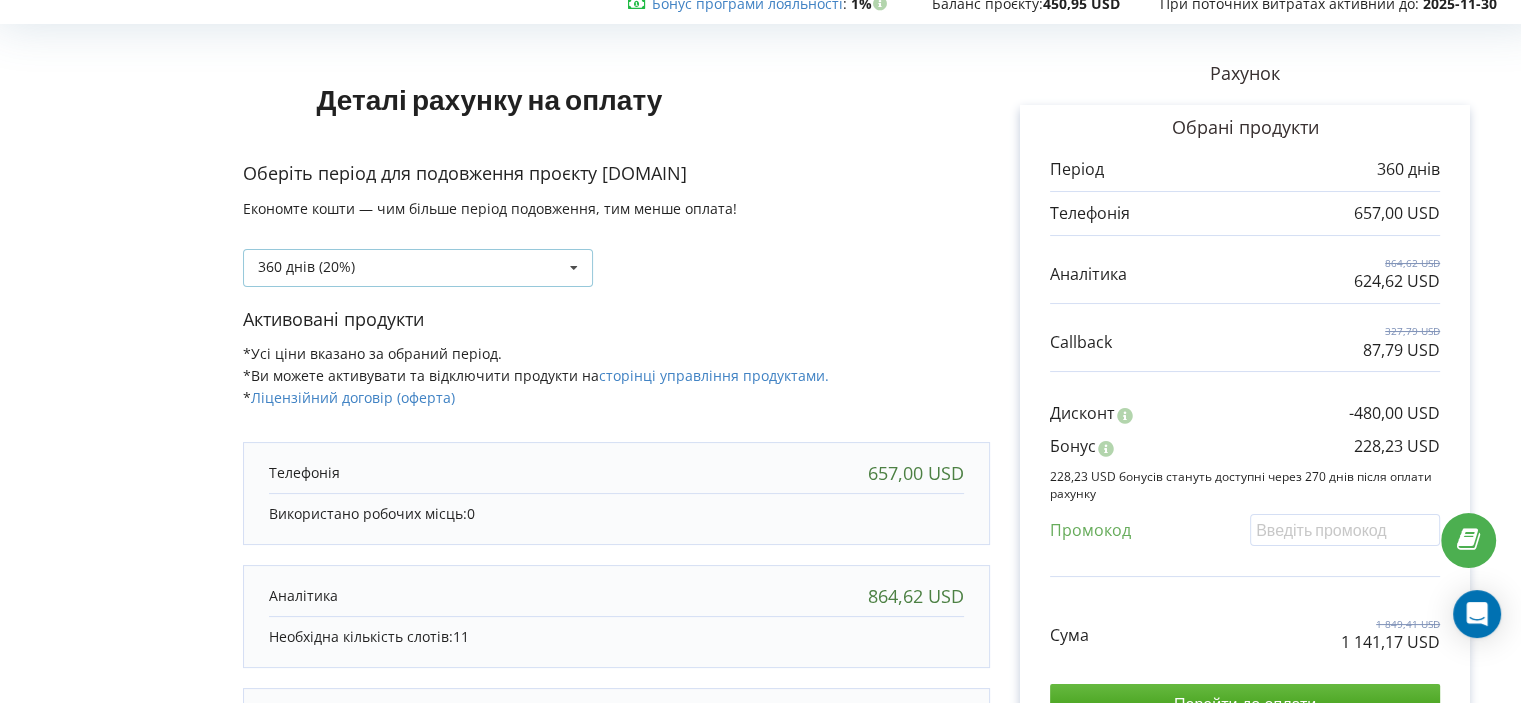 click on "360 днів
(20%)
Поповнити баланс без подовження" at bounding box center (418, 268) 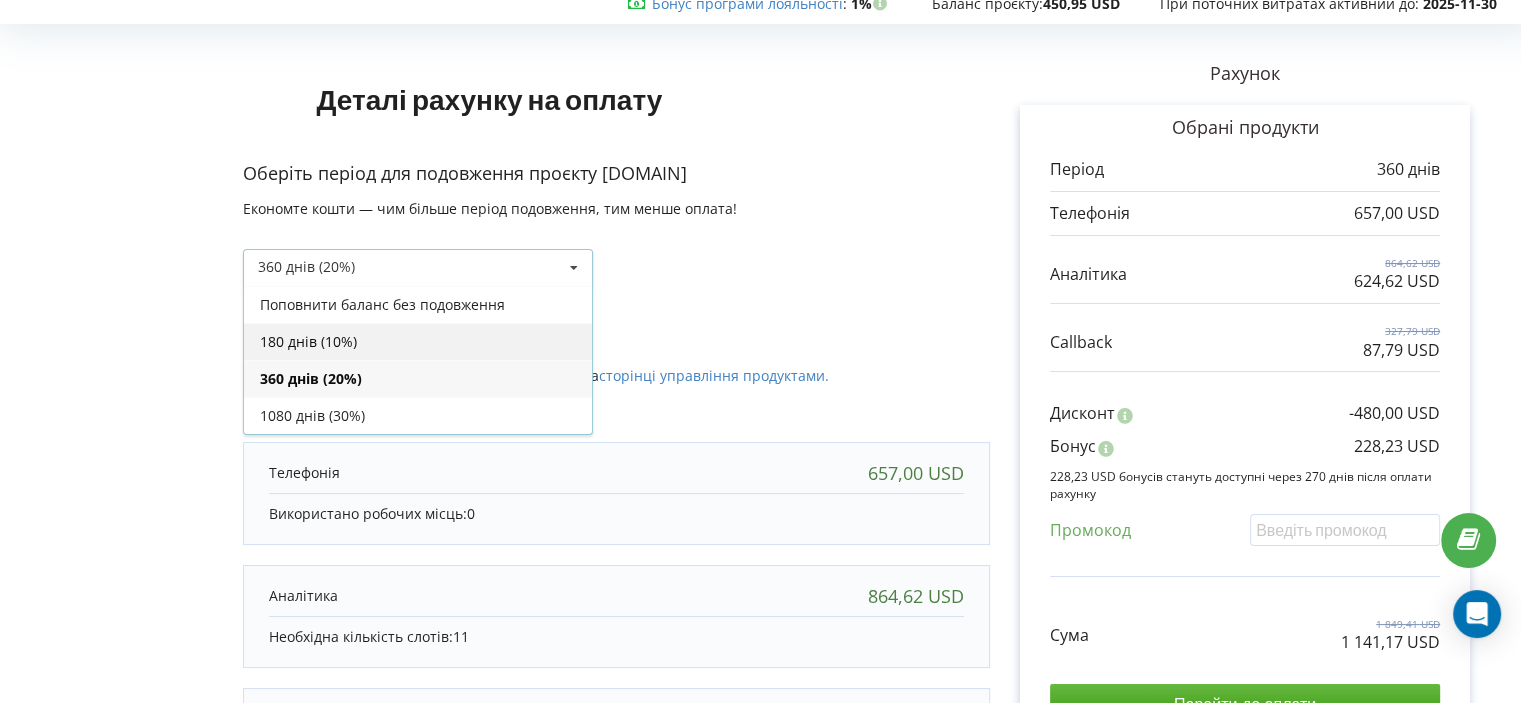 click on "180 днів
(10%)" at bounding box center (418, 341) 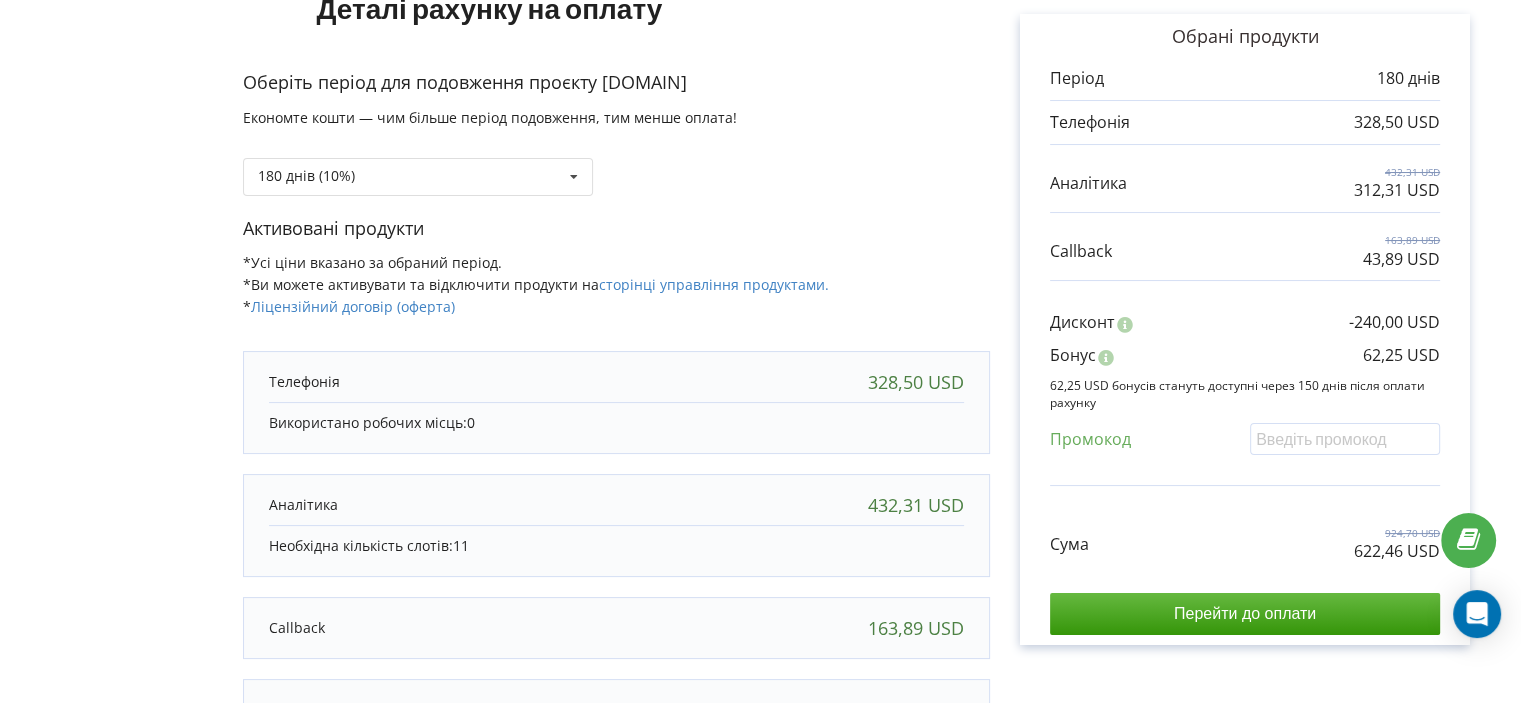 scroll, scrollTop: 0, scrollLeft: 0, axis: both 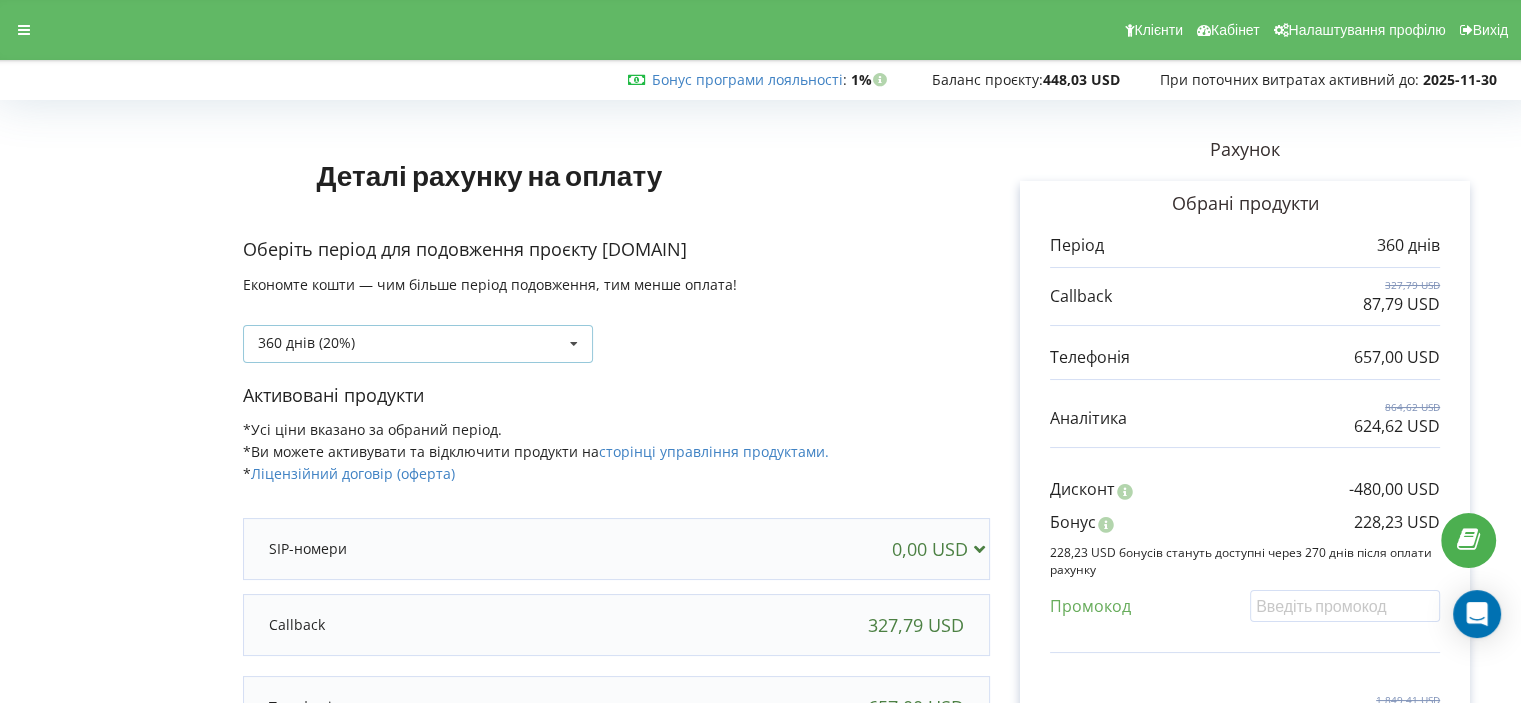 click on "360 днів
(20%)
Поповнити баланс без подовження" at bounding box center [418, 344] 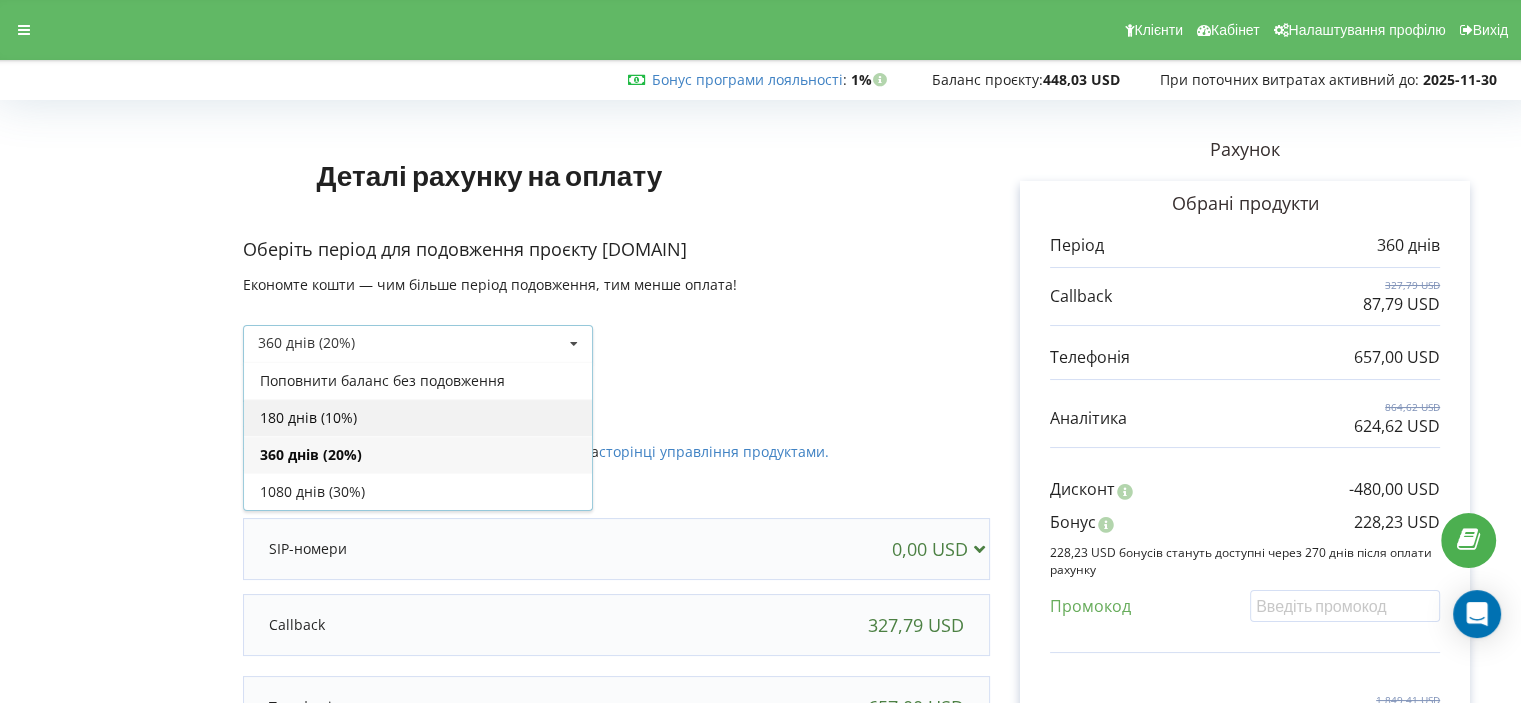 click on "180 днів
(10%)" at bounding box center (418, 417) 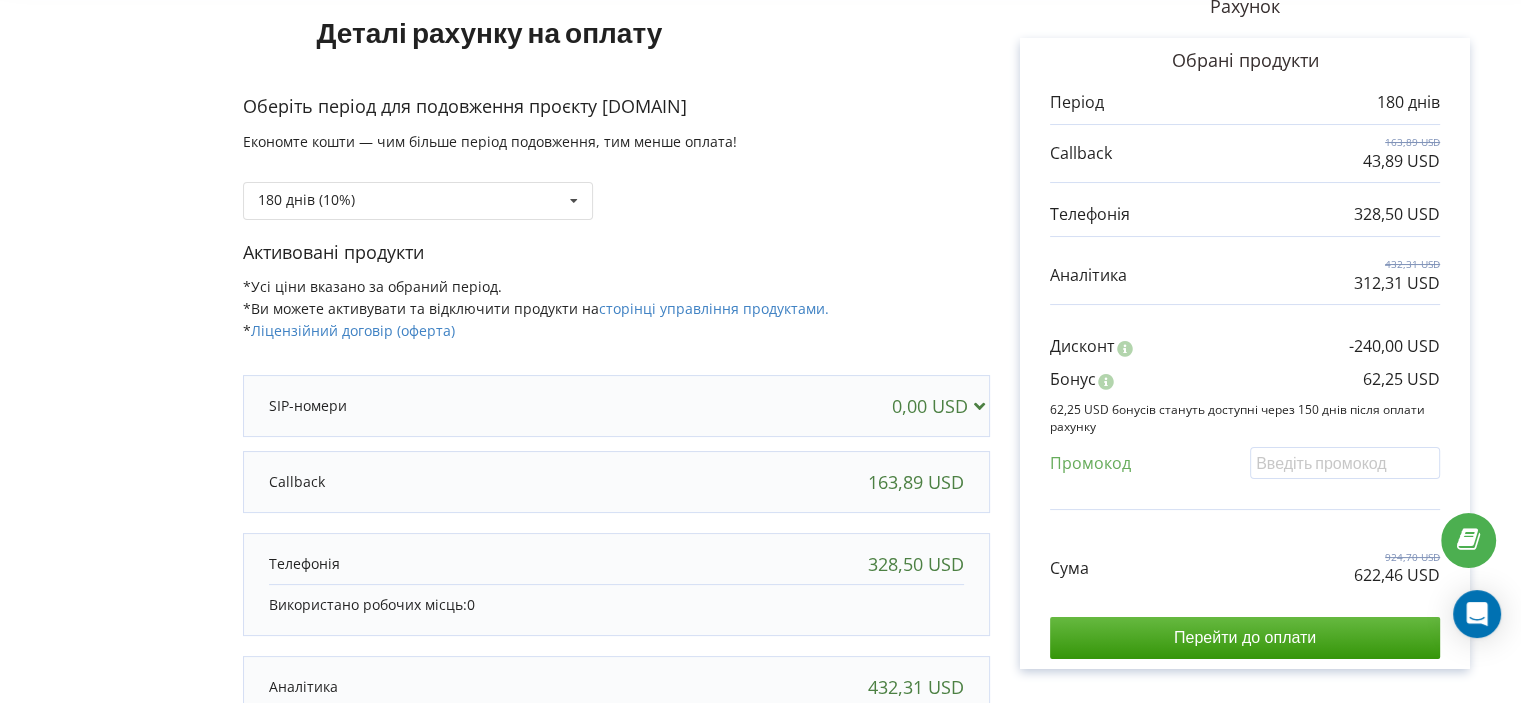 scroll, scrollTop: 0, scrollLeft: 0, axis: both 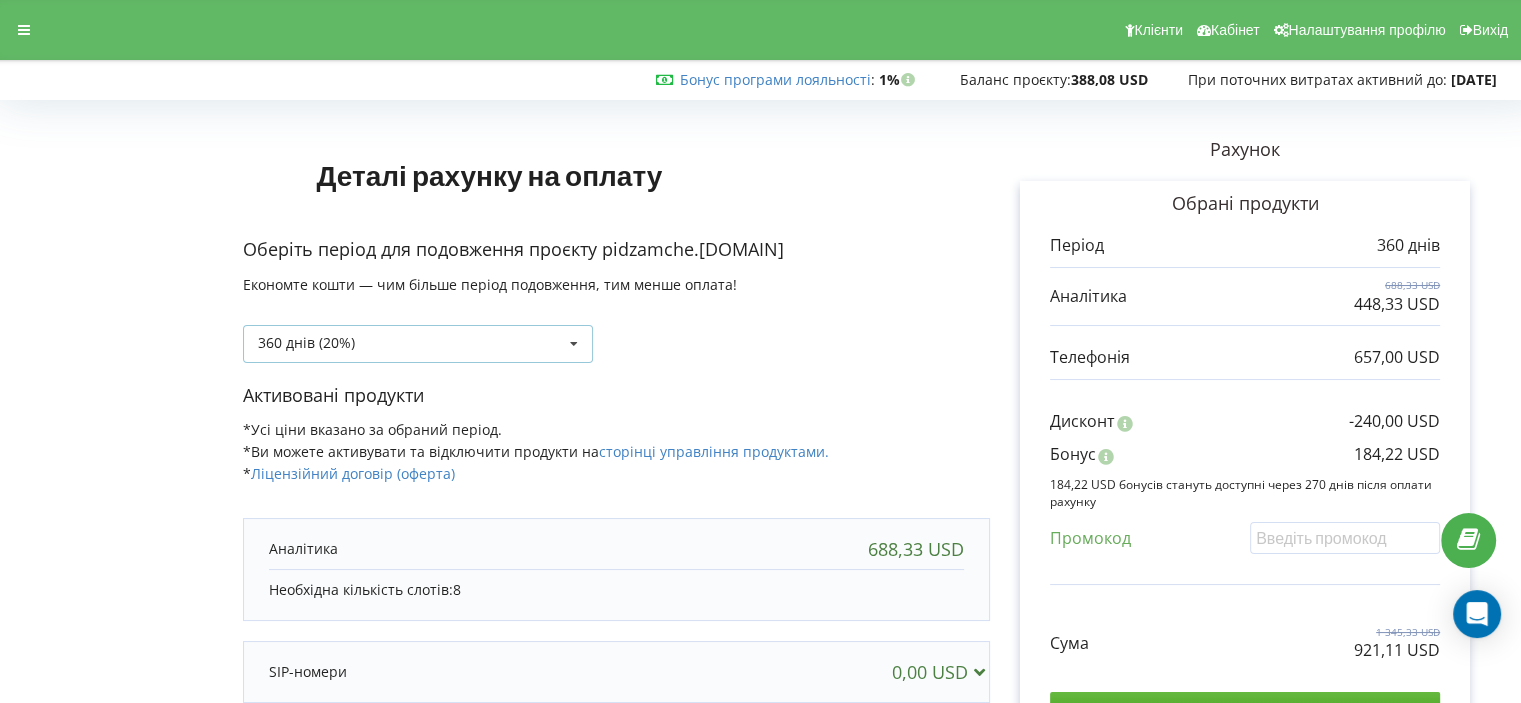 click on "360 днів
(20%)
Поповнити баланс без подовження" at bounding box center (418, 344) 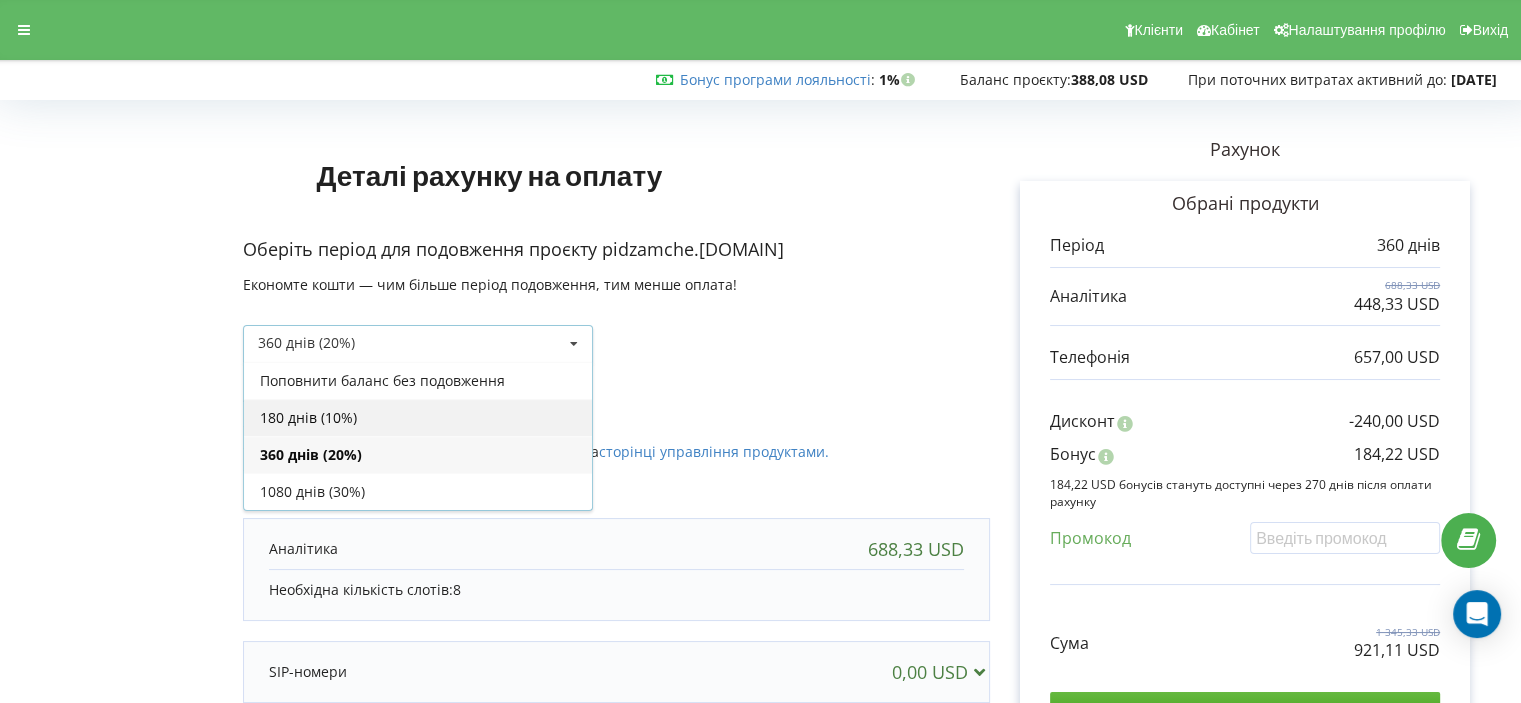 click on "180 днів
(10%)" at bounding box center [418, 417] 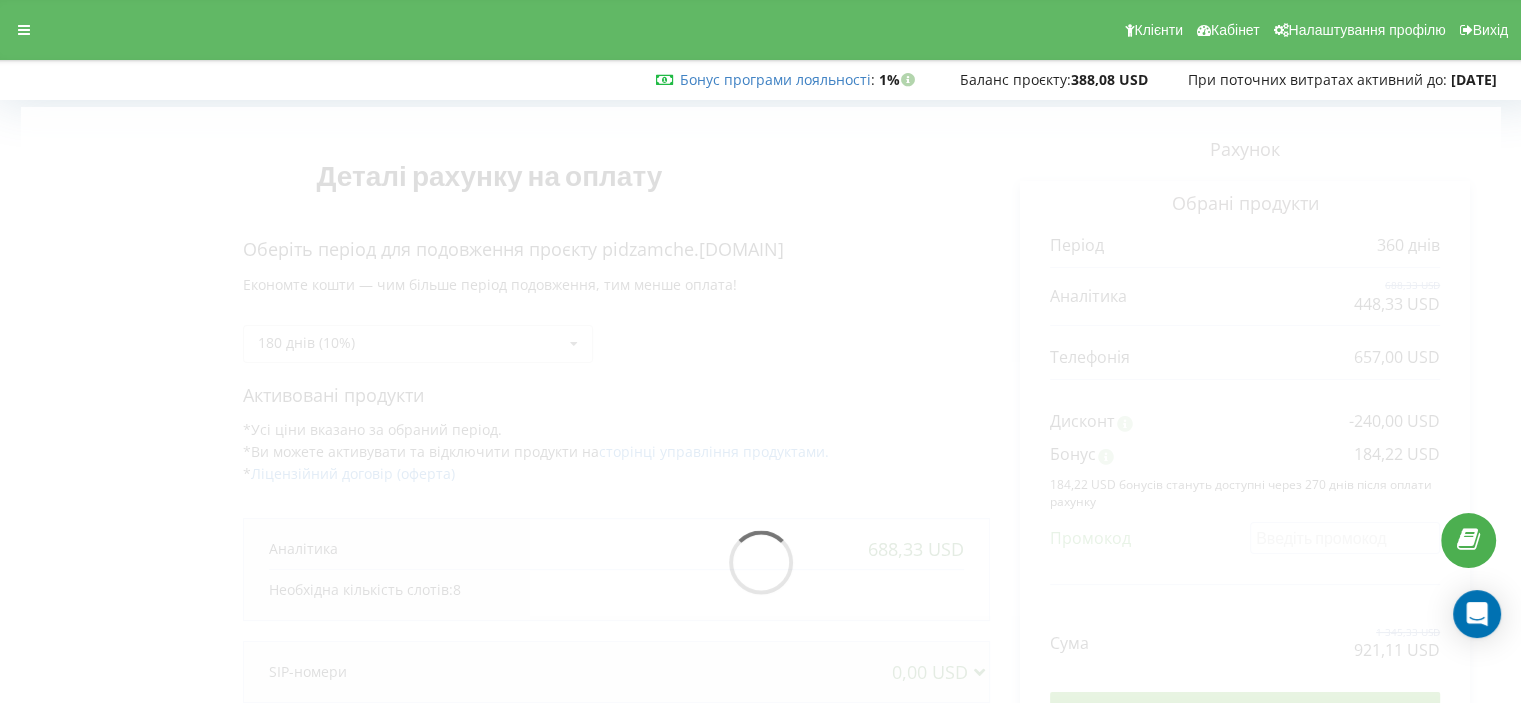 scroll, scrollTop: 71, scrollLeft: 0, axis: vertical 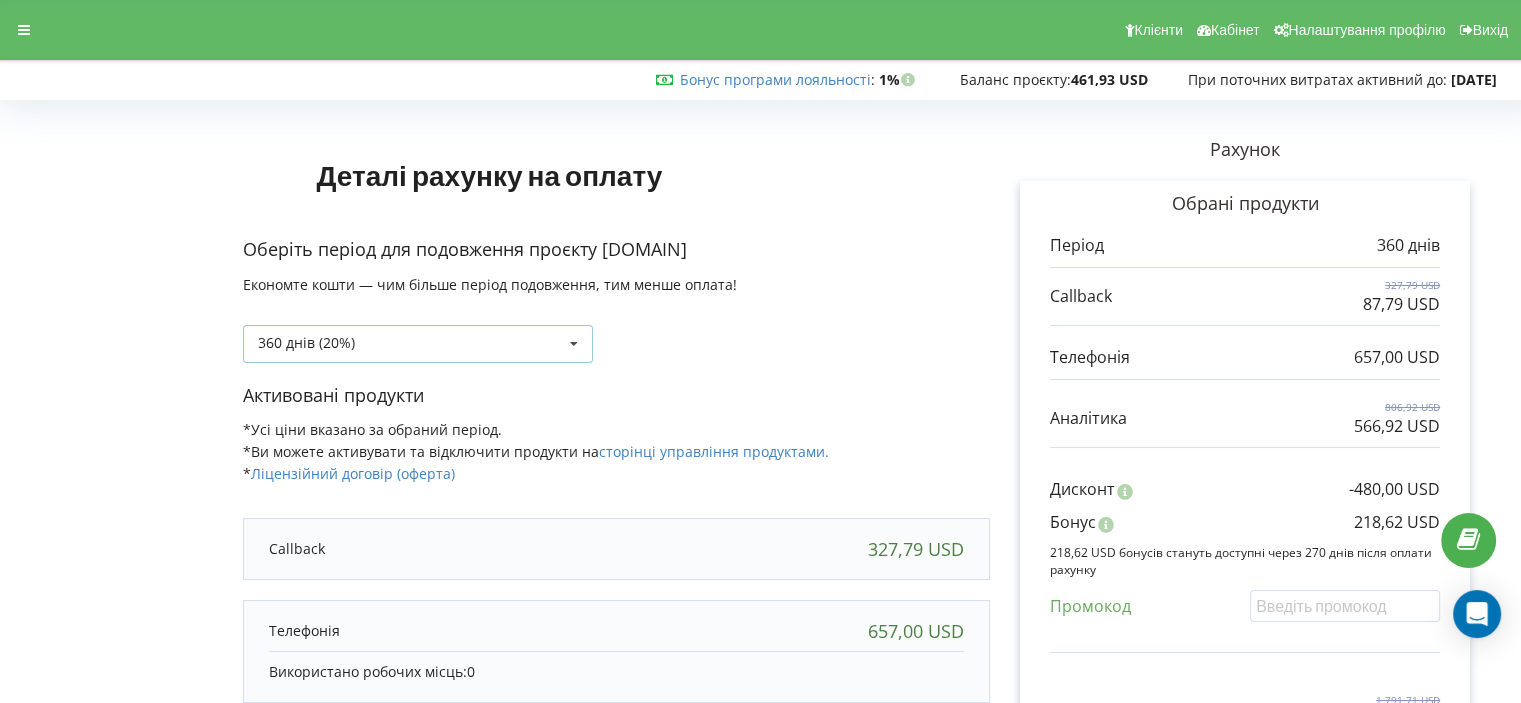 click on "360 днів
(20%)
Поповнити баланс без подовження" at bounding box center (418, 344) 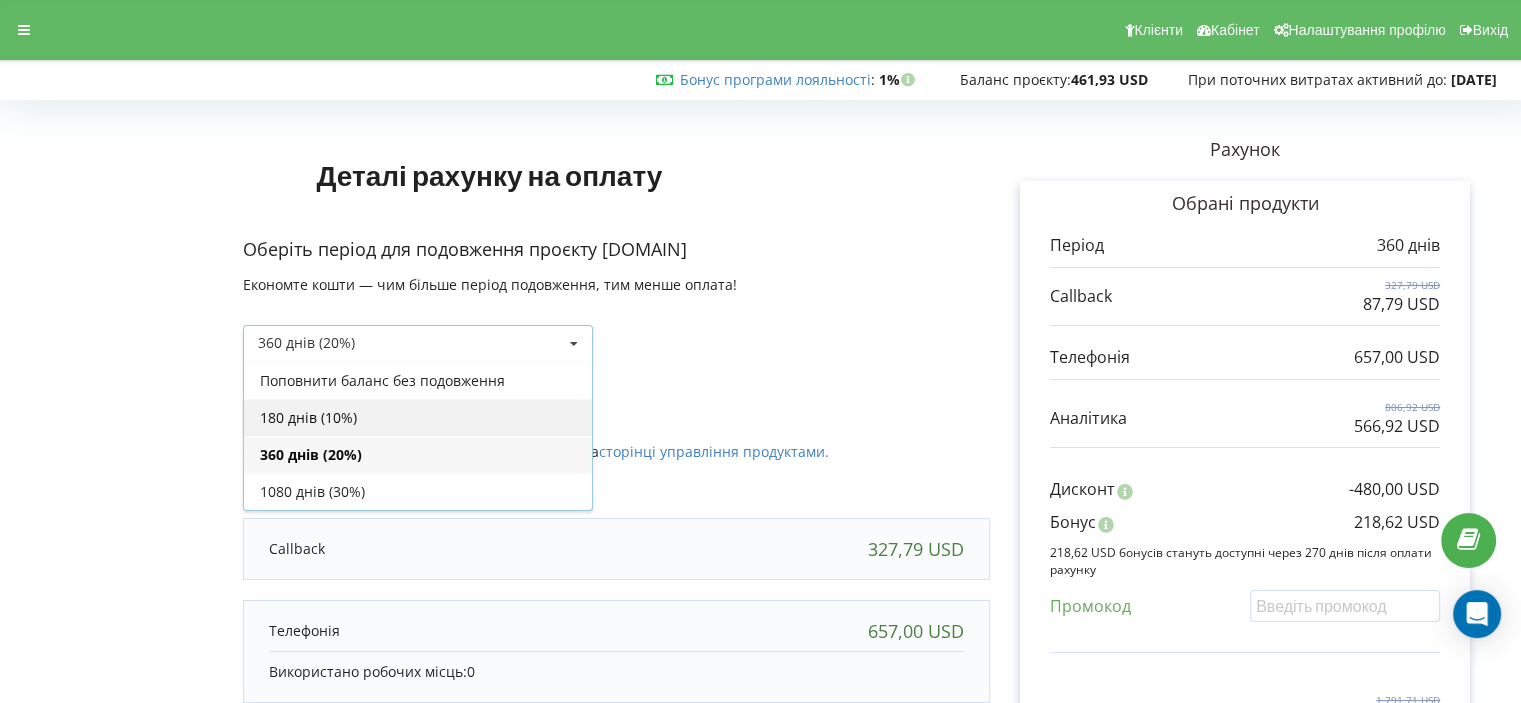 click on "180 днів
(10%)" at bounding box center [418, 417] 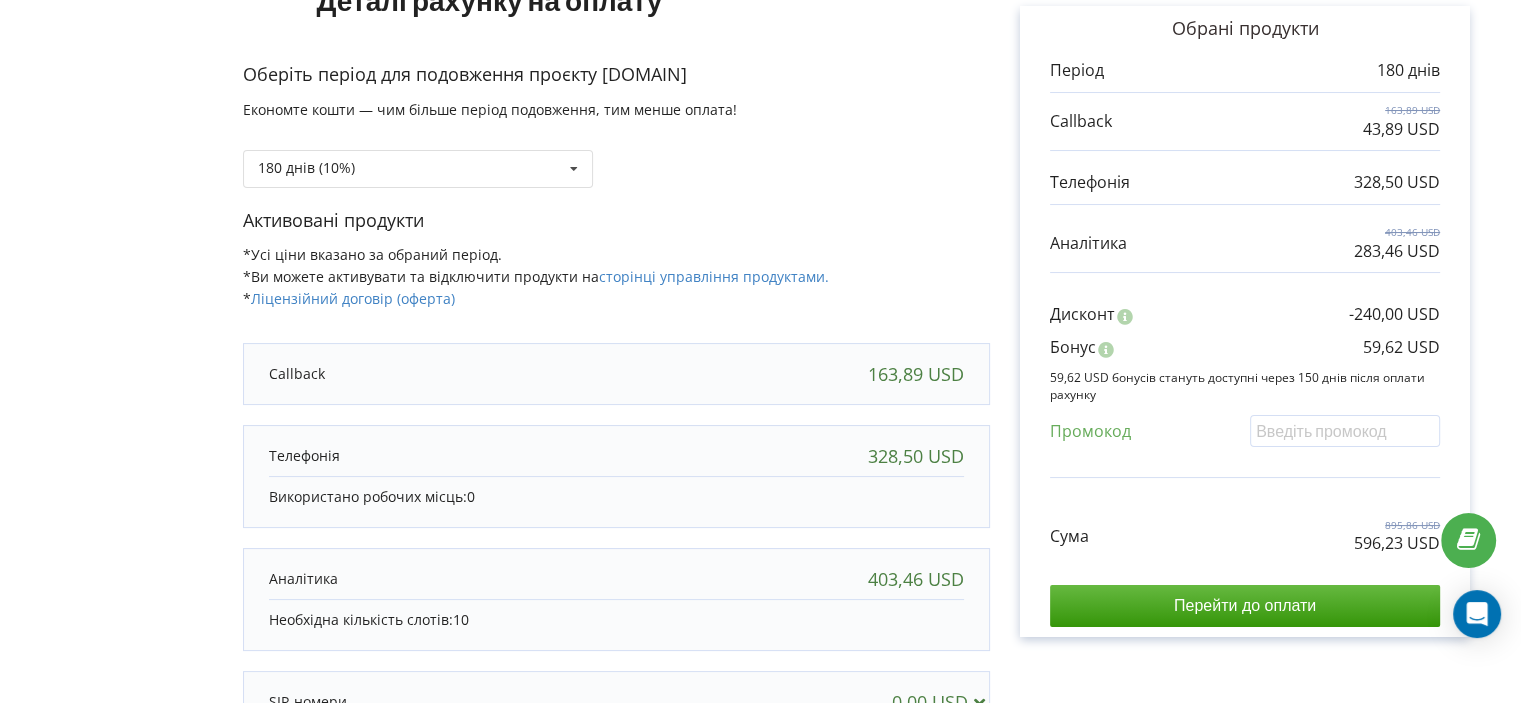 scroll, scrollTop: 0, scrollLeft: 0, axis: both 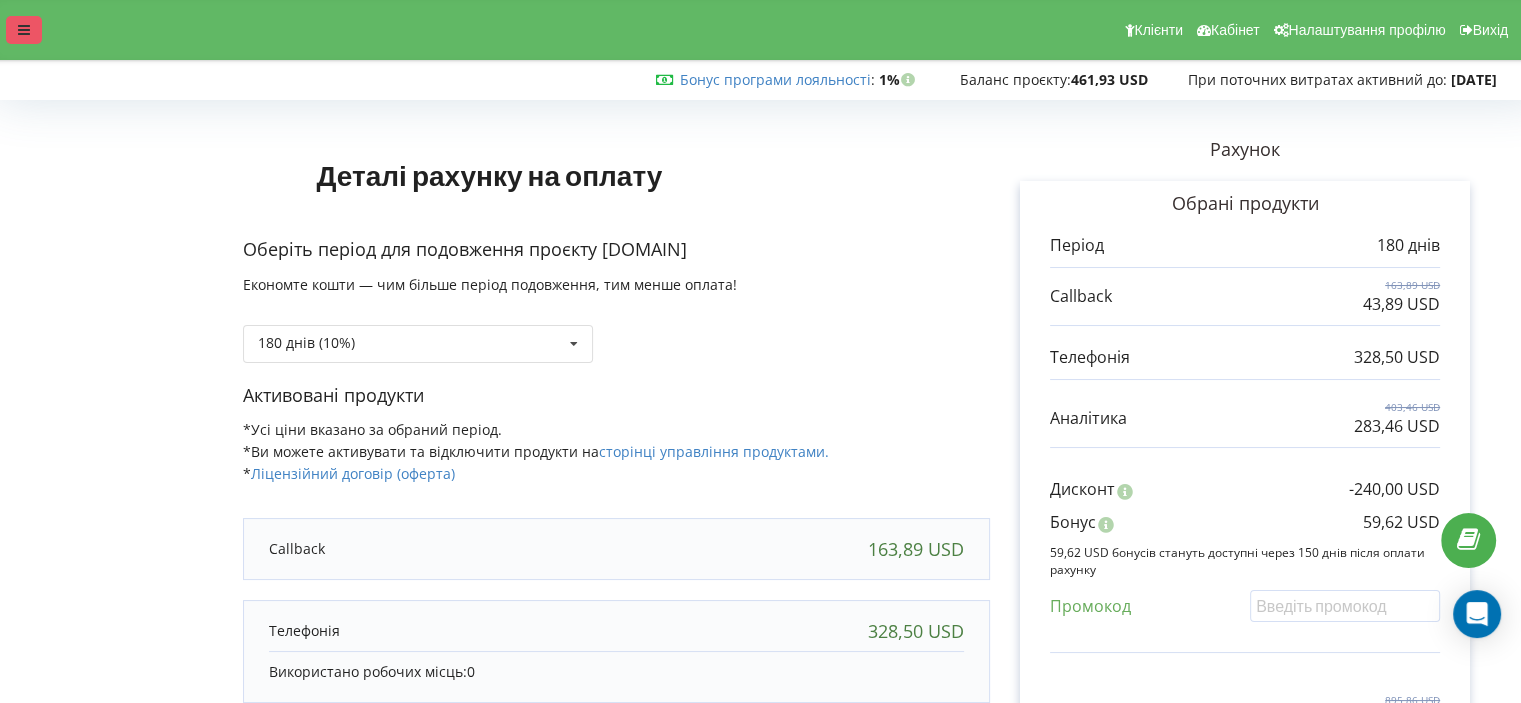 click at bounding box center (24, 30) 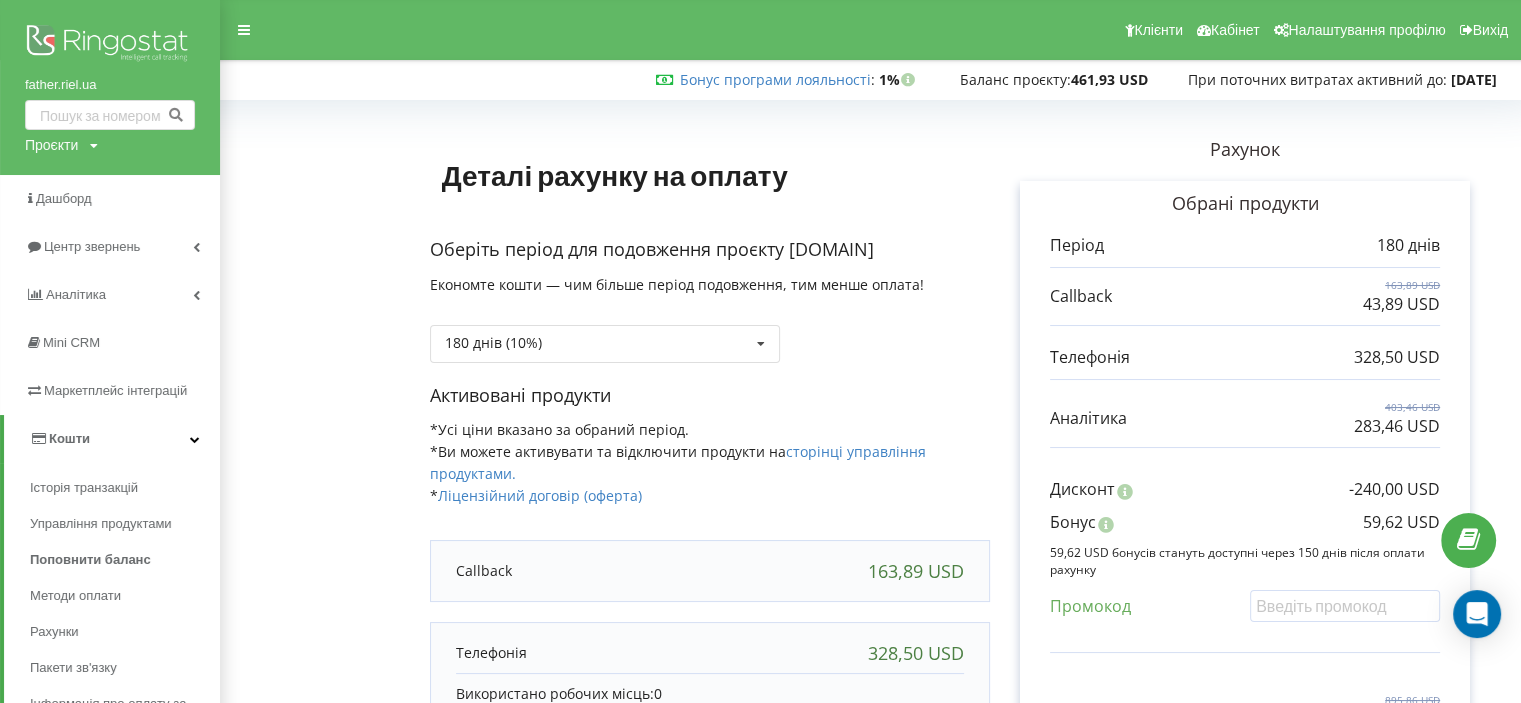 click on "Деталі рахунку на оплату" at bounding box center (615, 175) 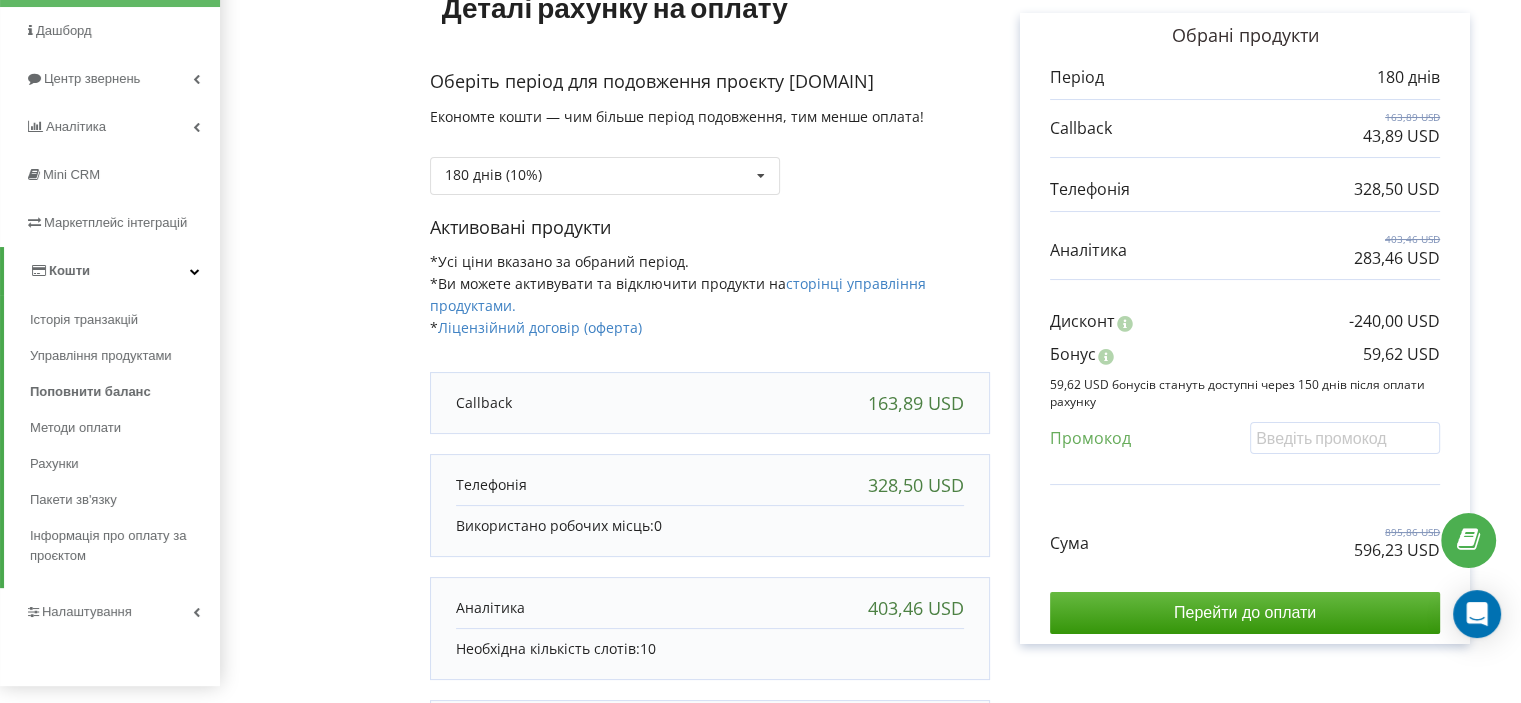 scroll, scrollTop: 168, scrollLeft: 0, axis: vertical 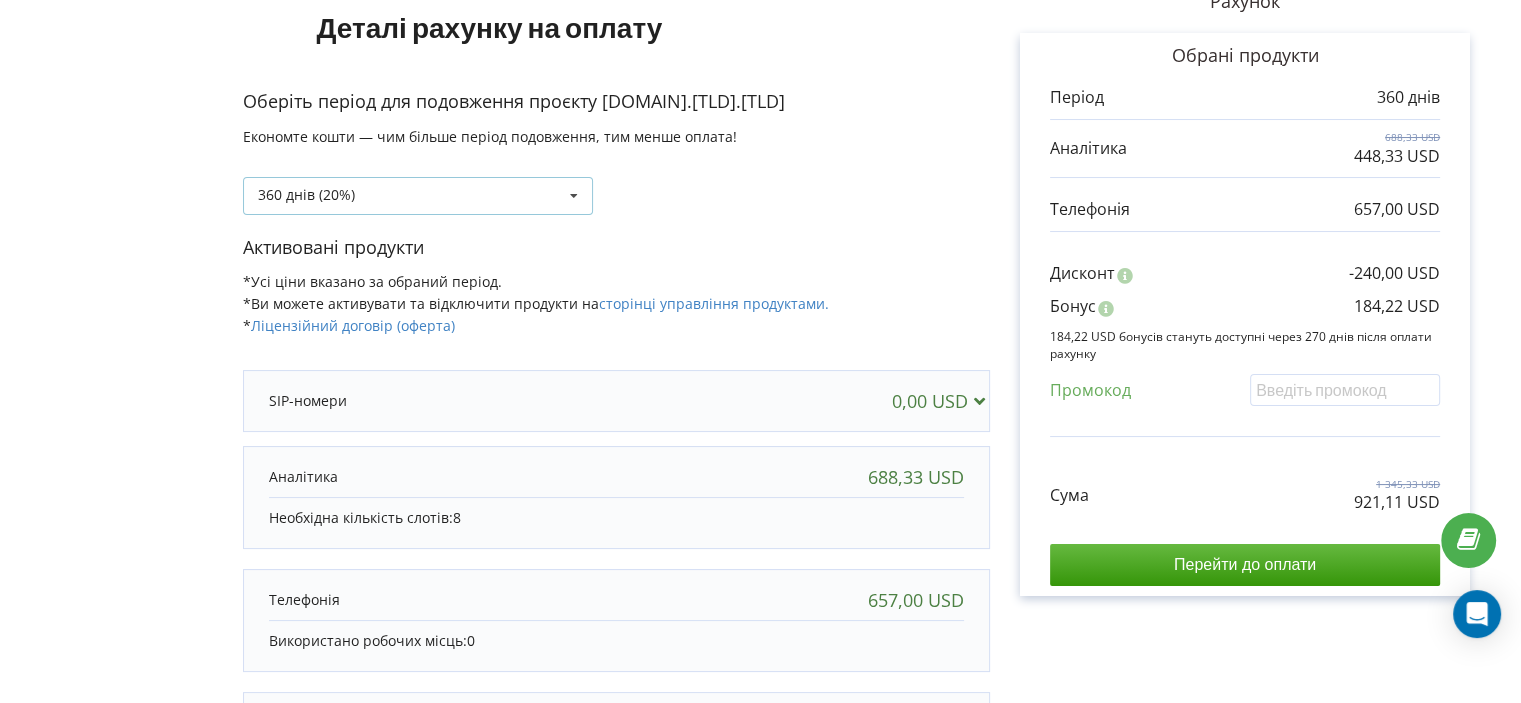 click on "360 днів
(20%)
Поповнити баланс без подовження" at bounding box center [418, 196] 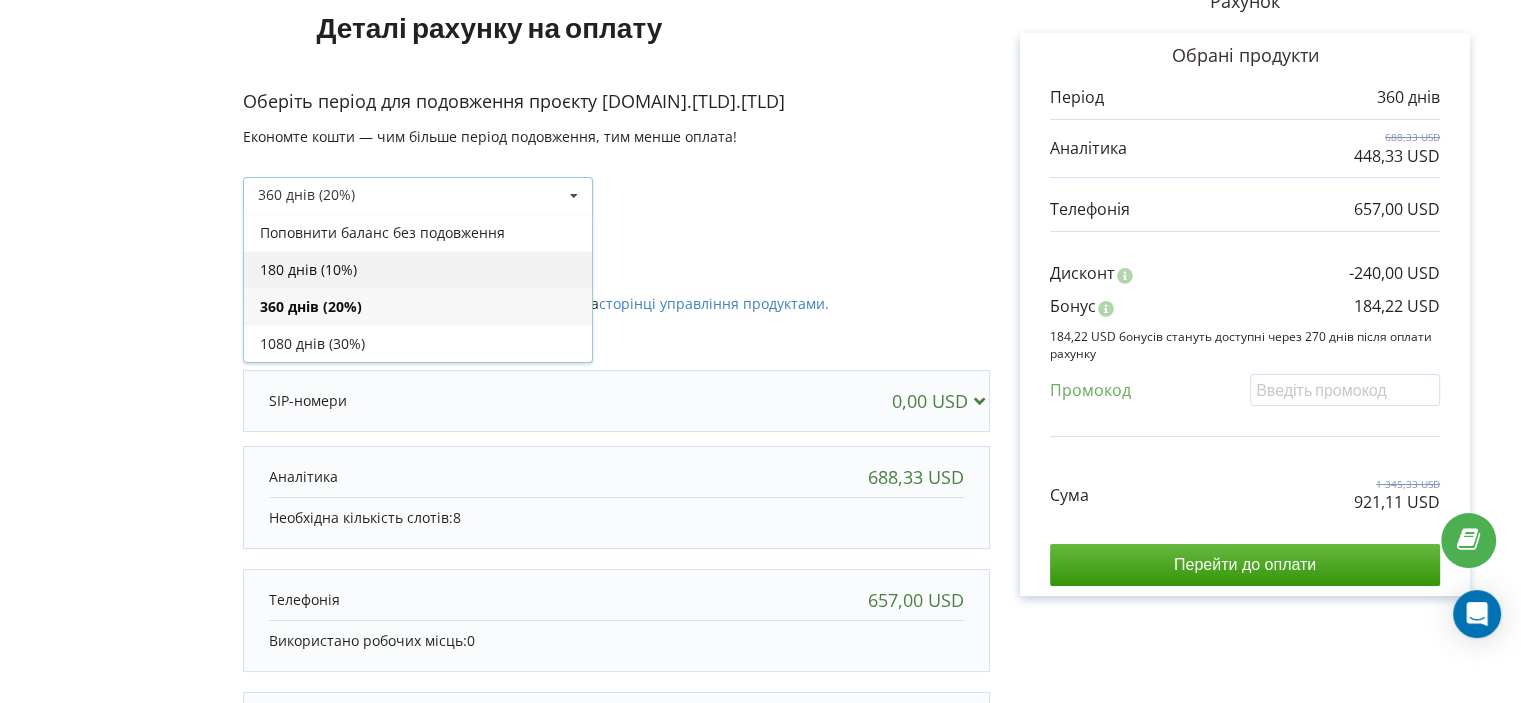 click on "180 днів
(10%)" at bounding box center [418, 269] 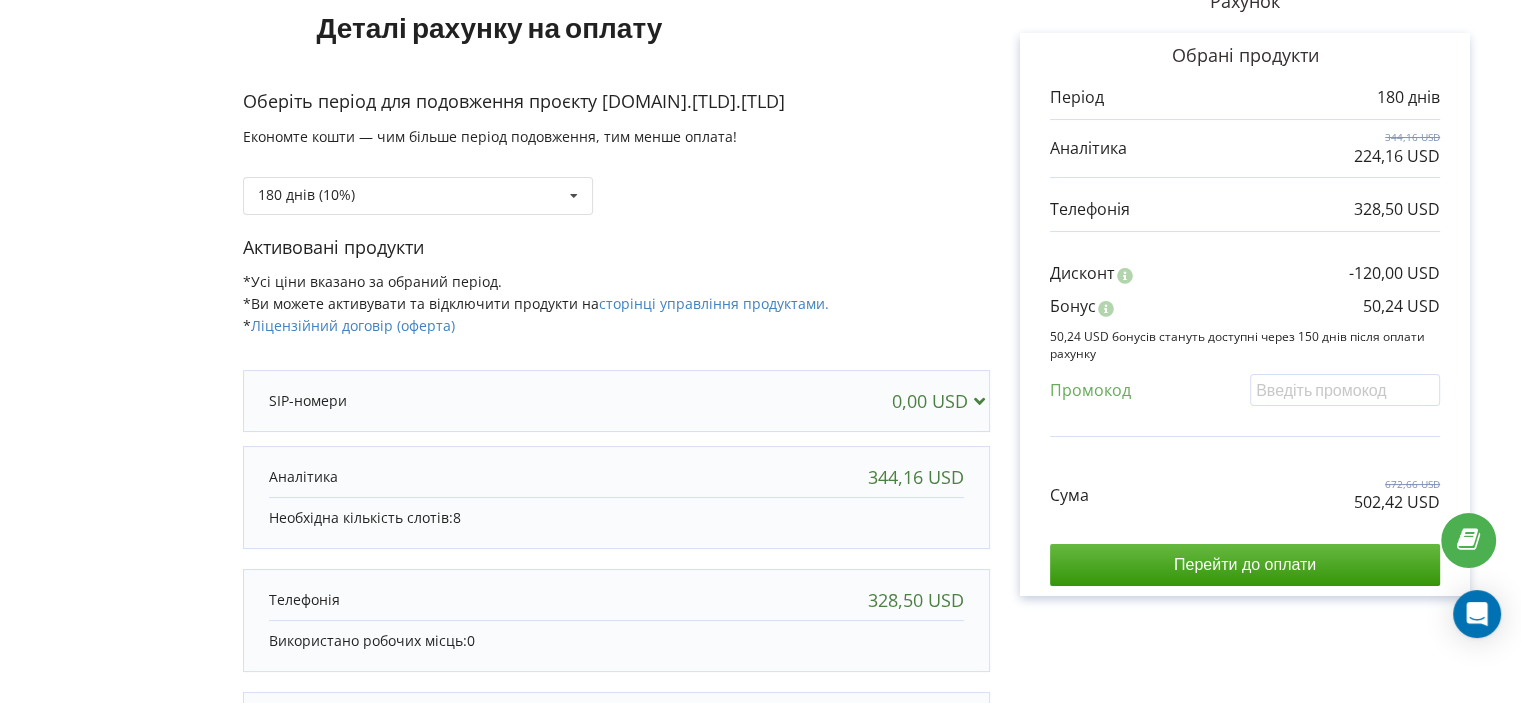 scroll, scrollTop: 192, scrollLeft: 0, axis: vertical 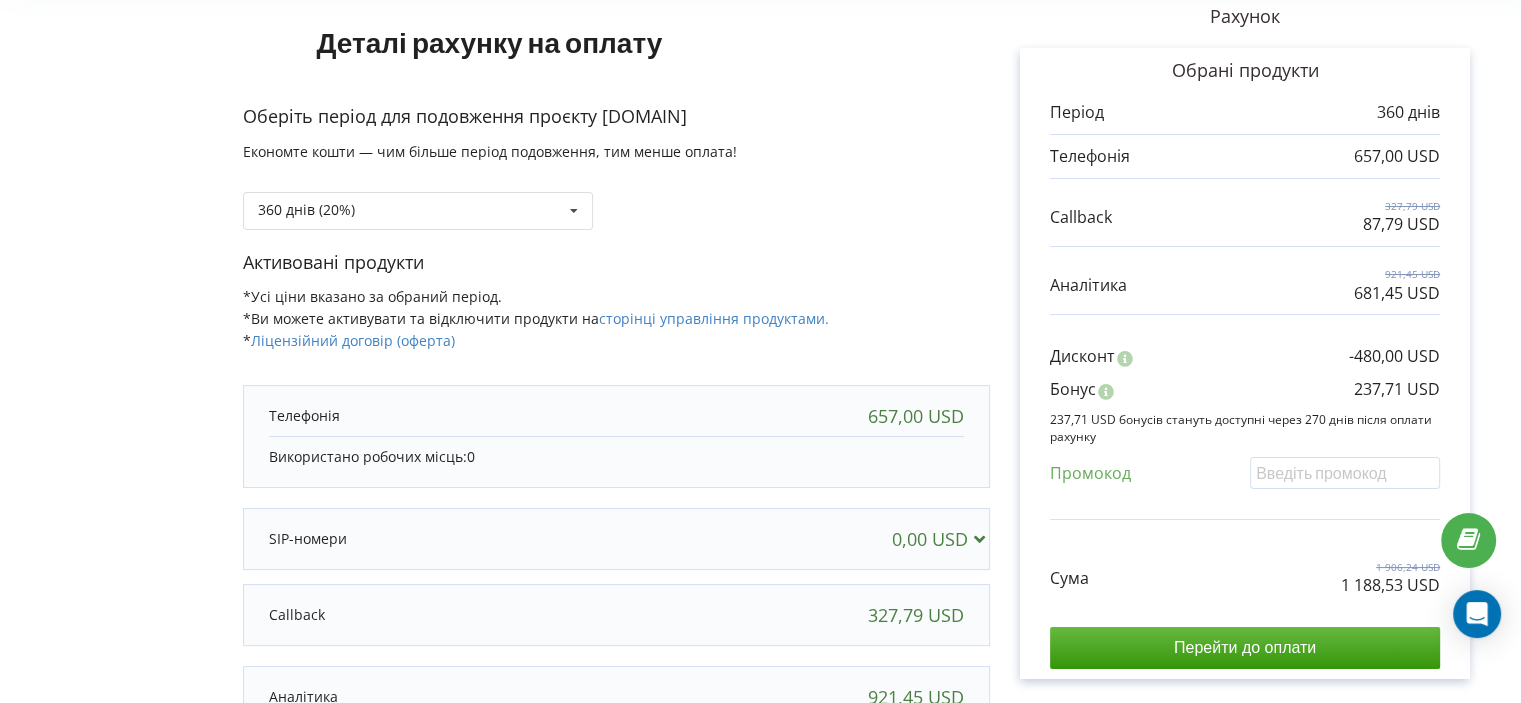 click on "360 днів
(20%)
Поповнити баланс без подовження
180 днів
(10%)" at bounding box center (616, 196) 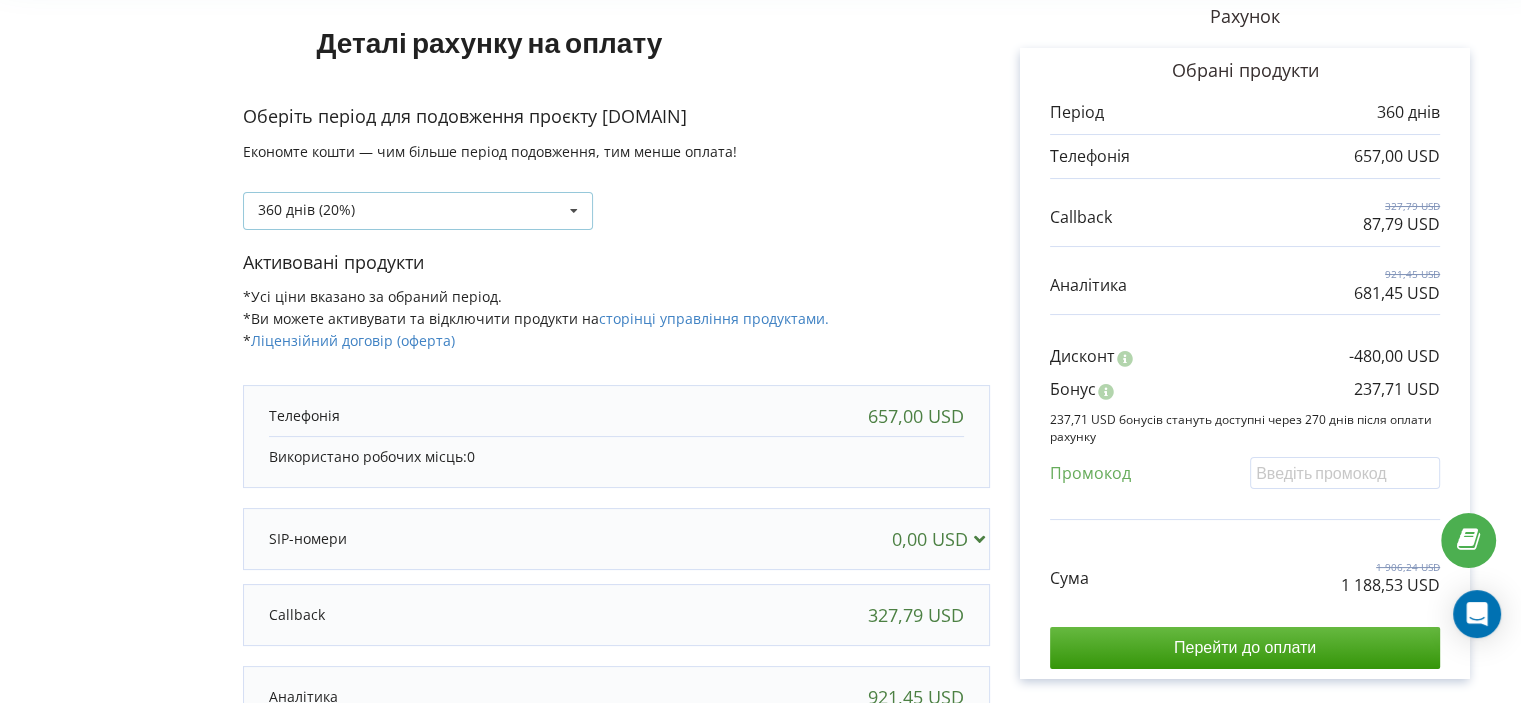 click on "360 днів
(20%)
Поповнити баланс без подовження" at bounding box center [418, 211] 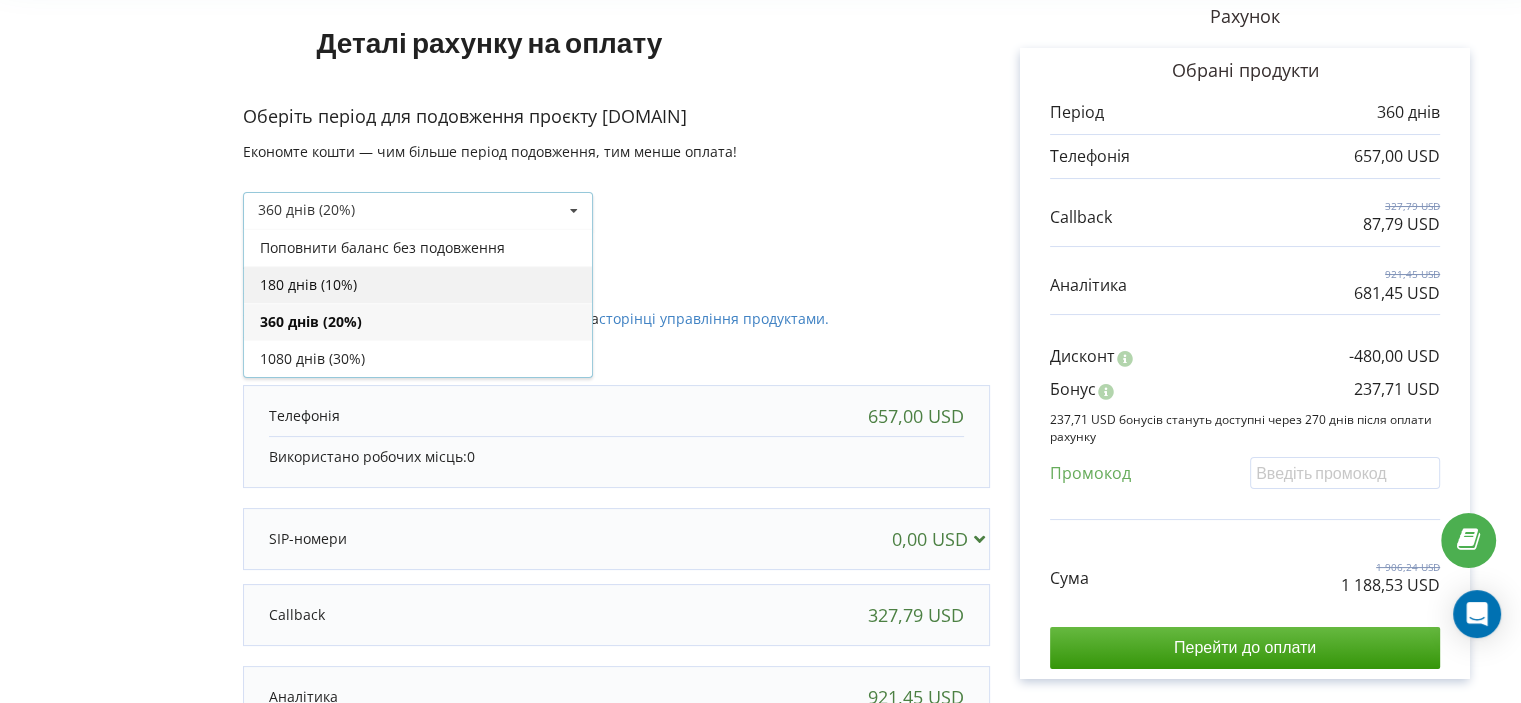 click on "180 днів
(10%)" at bounding box center (418, 284) 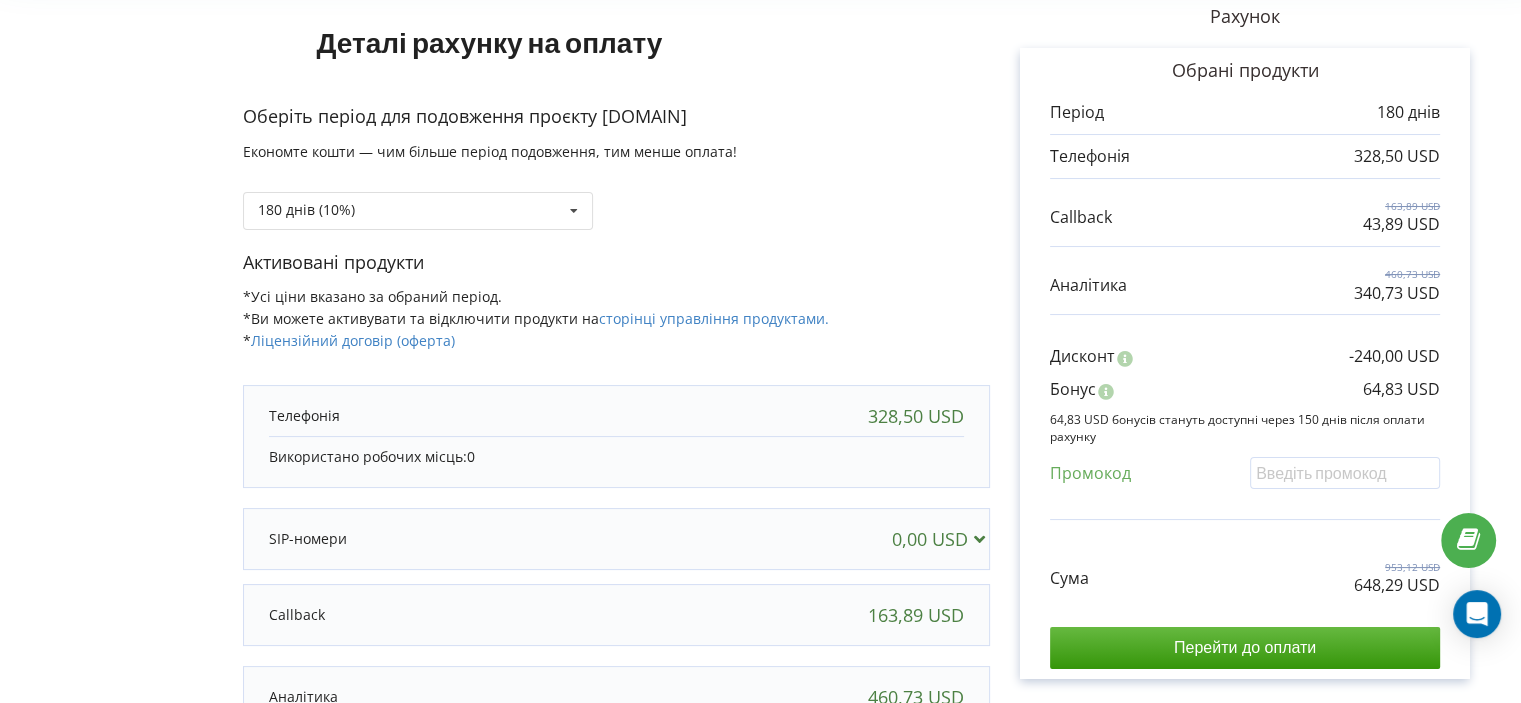 scroll, scrollTop: 0, scrollLeft: 0, axis: both 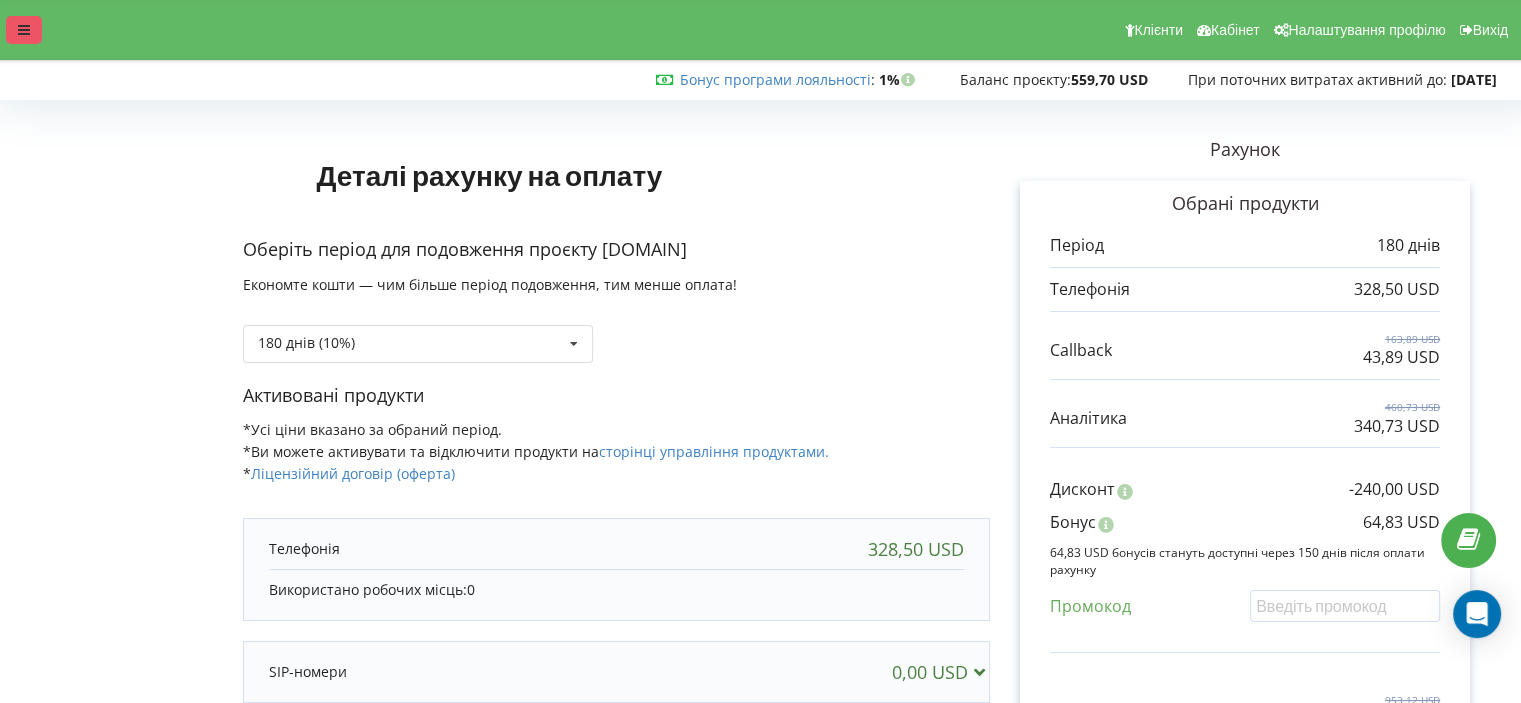 click at bounding box center [24, 30] 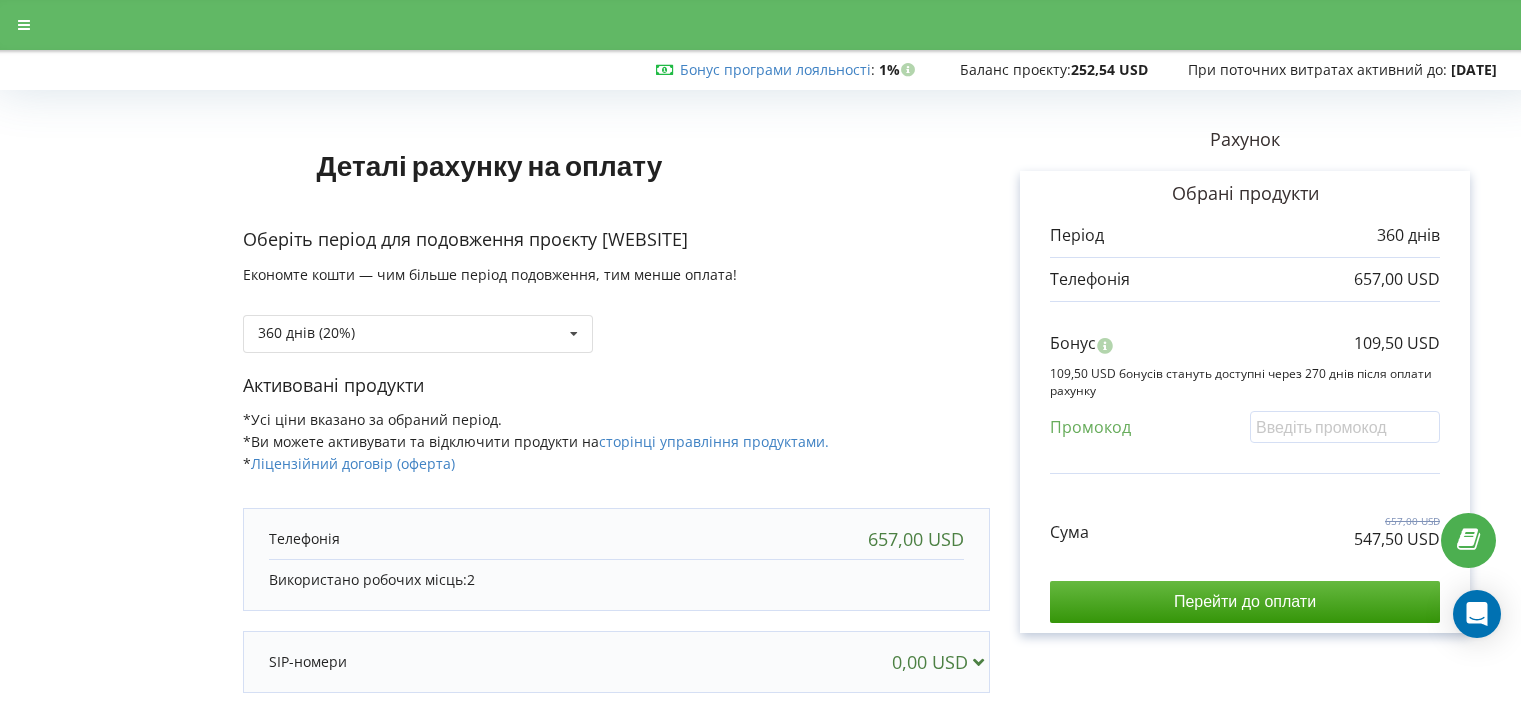 scroll, scrollTop: 0, scrollLeft: 0, axis: both 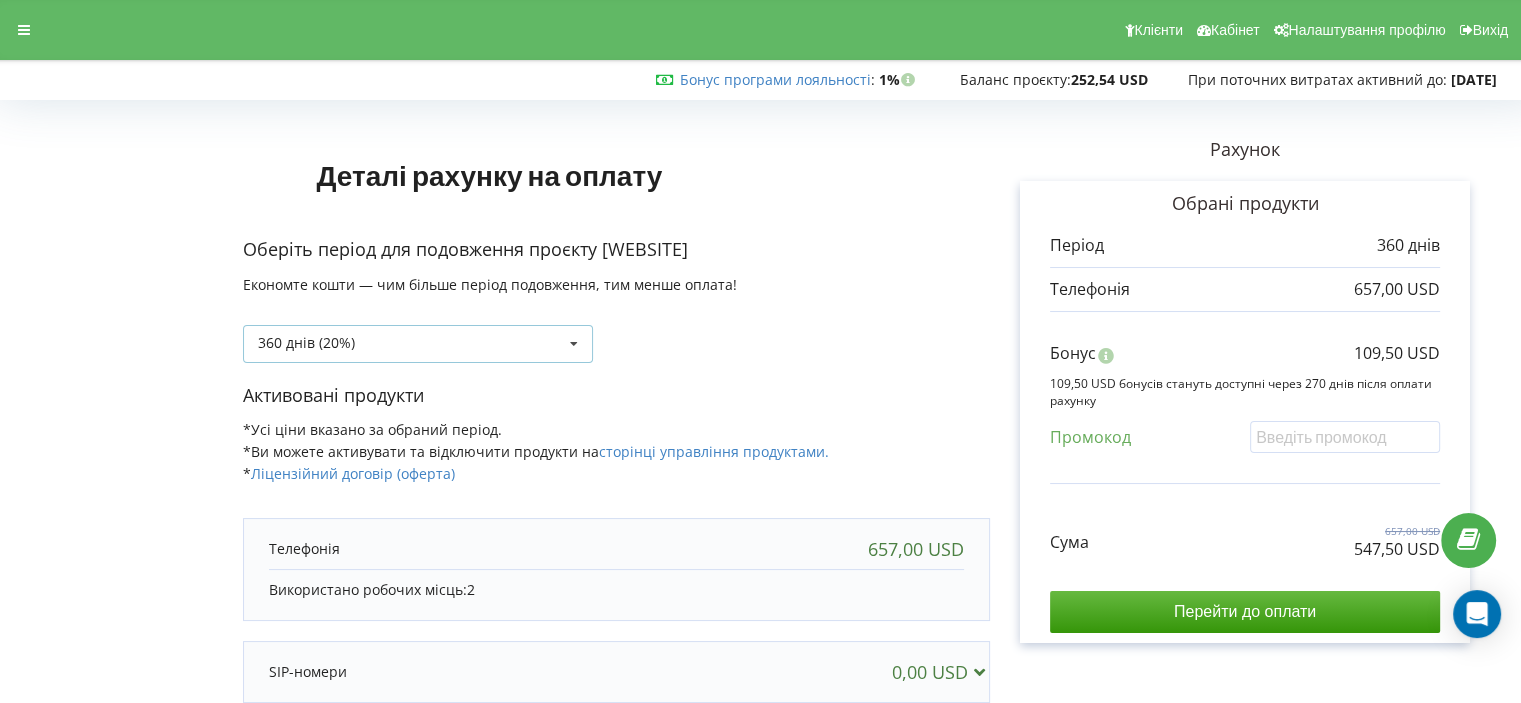click on "360 днів
(20%)
Поповнити баланс без подовження" at bounding box center [418, 344] 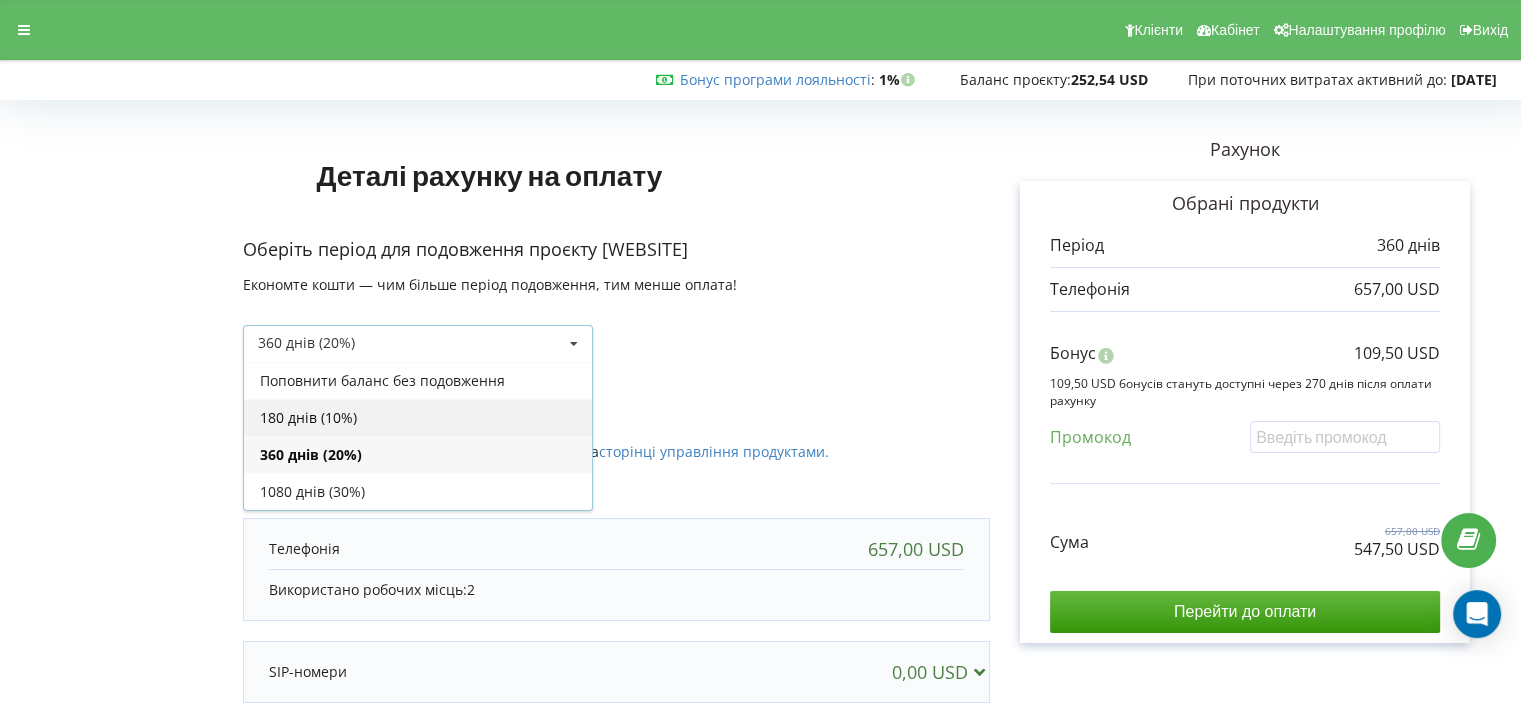 click on "180 днів
(10%)" at bounding box center [418, 417] 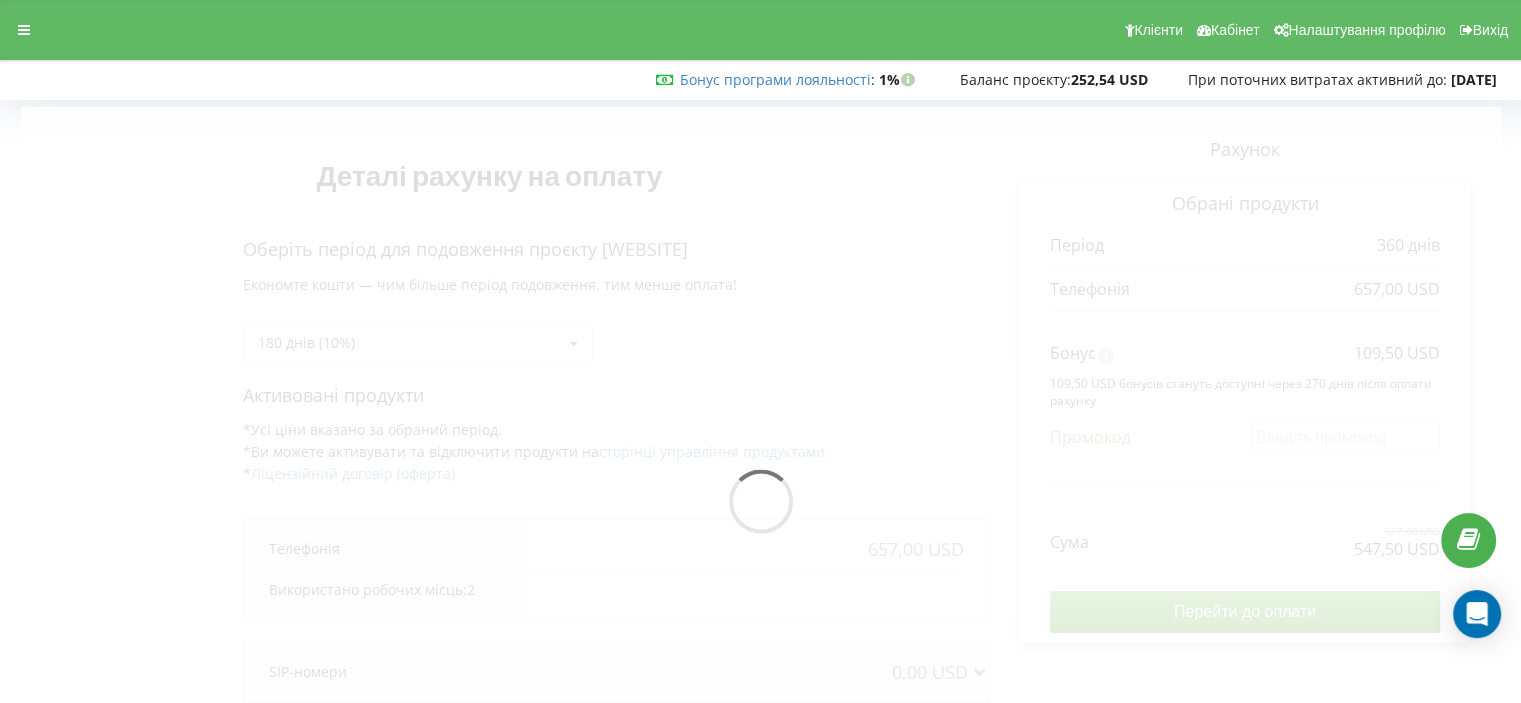 scroll, scrollTop: 48, scrollLeft: 0, axis: vertical 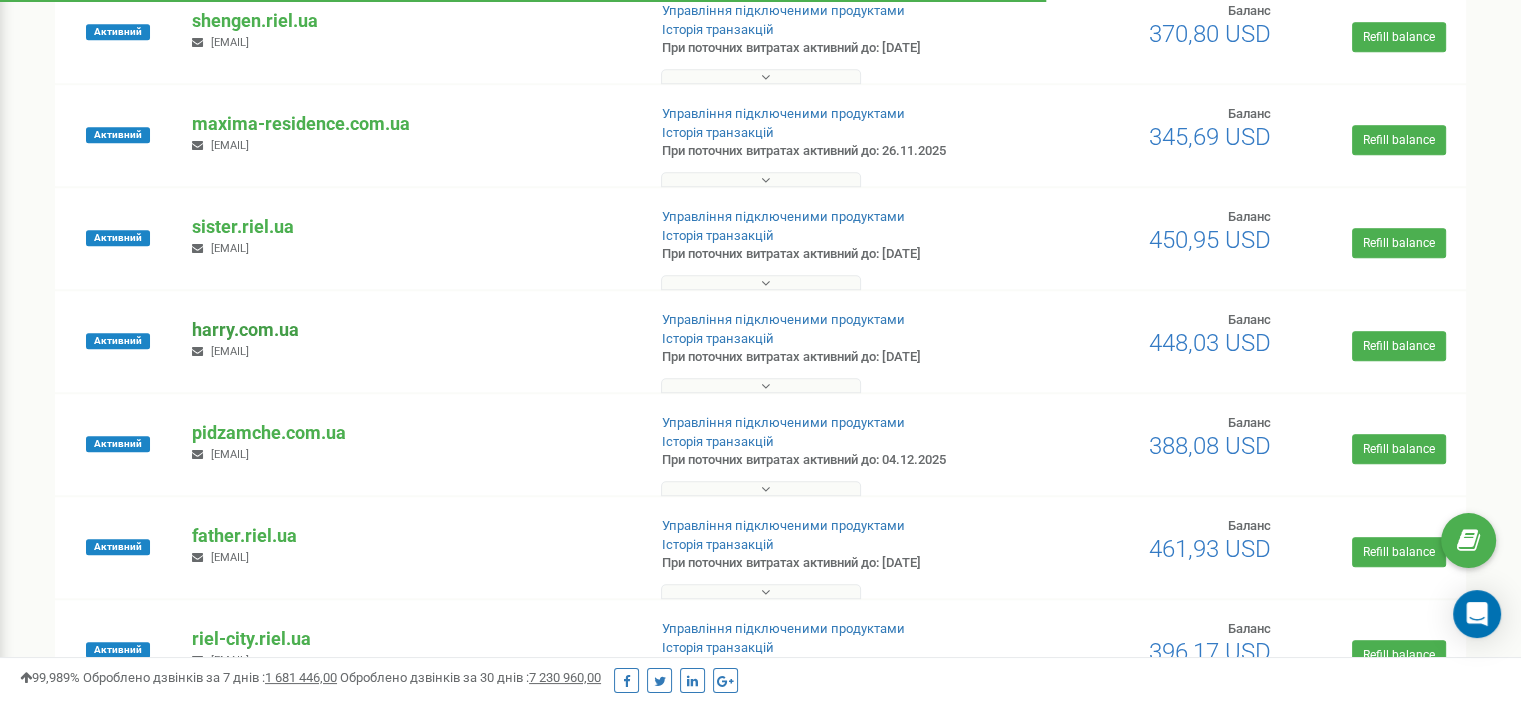 click on "harry.com.ua" at bounding box center [410, 330] 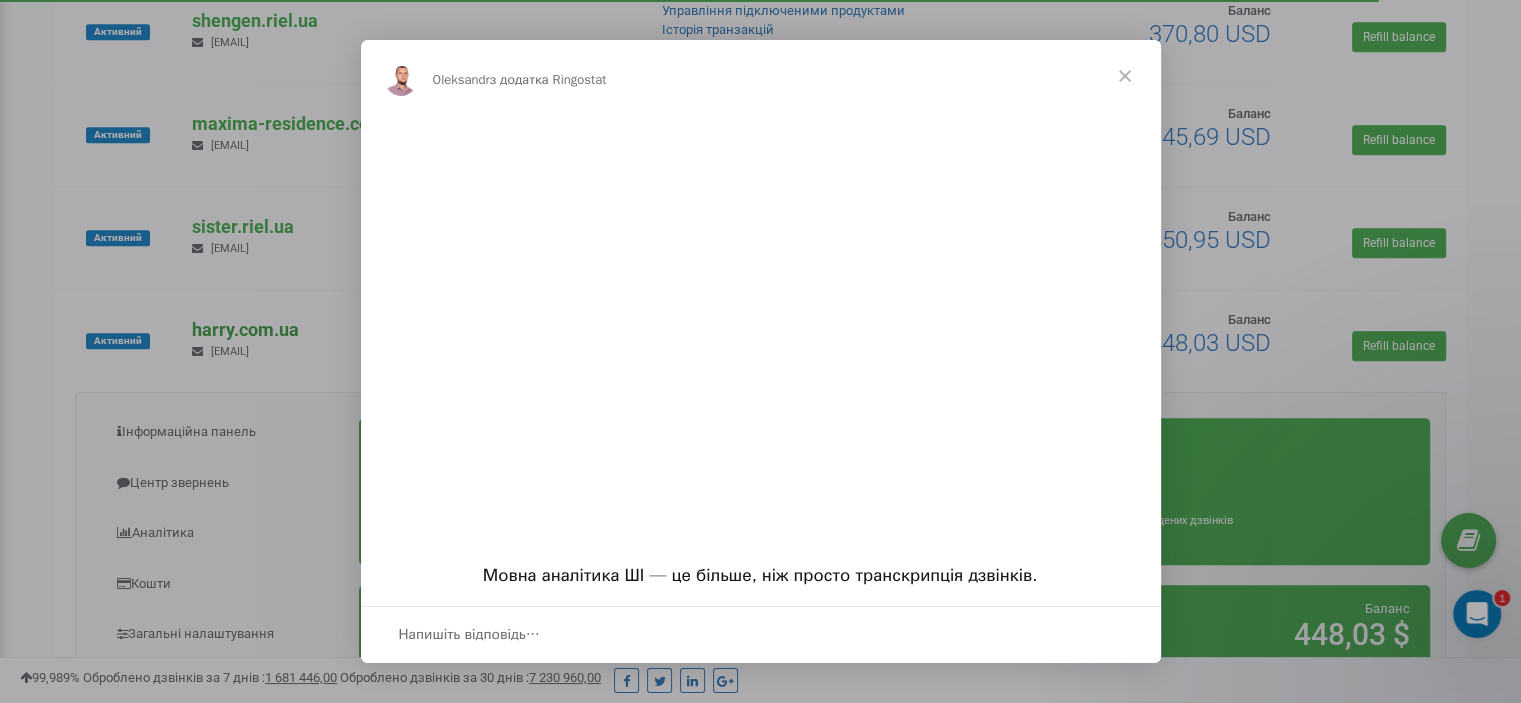 scroll, scrollTop: 0, scrollLeft: 0, axis: both 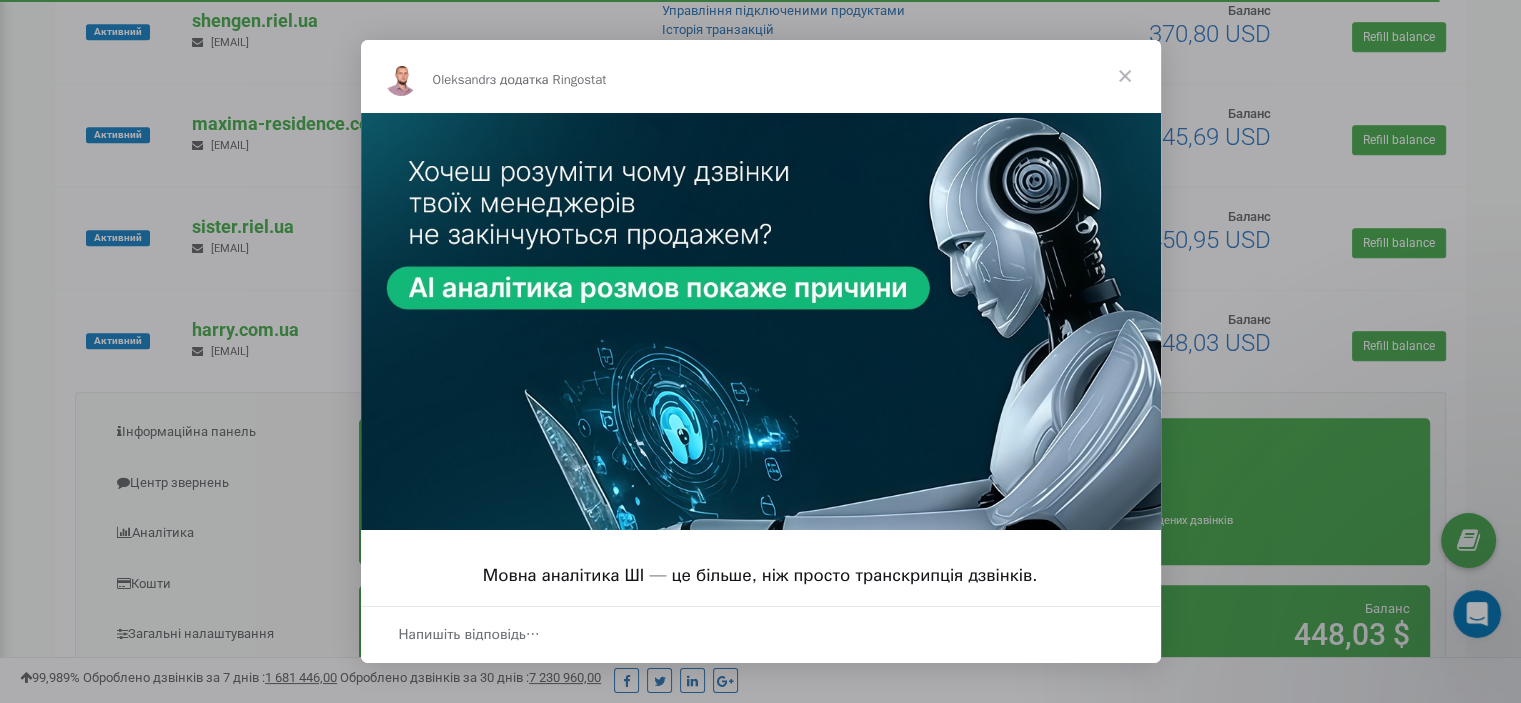 click at bounding box center [1125, 76] 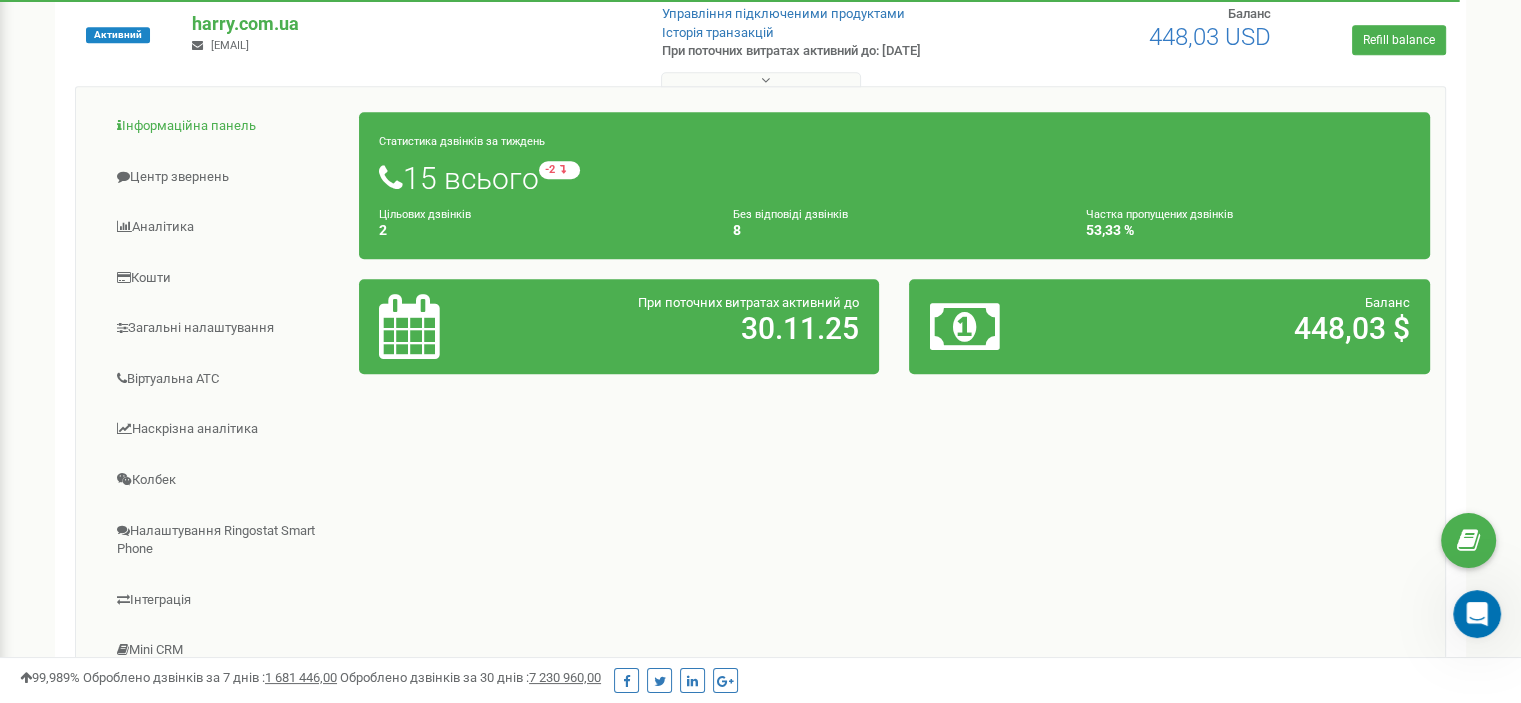 scroll, scrollTop: 1679, scrollLeft: 0, axis: vertical 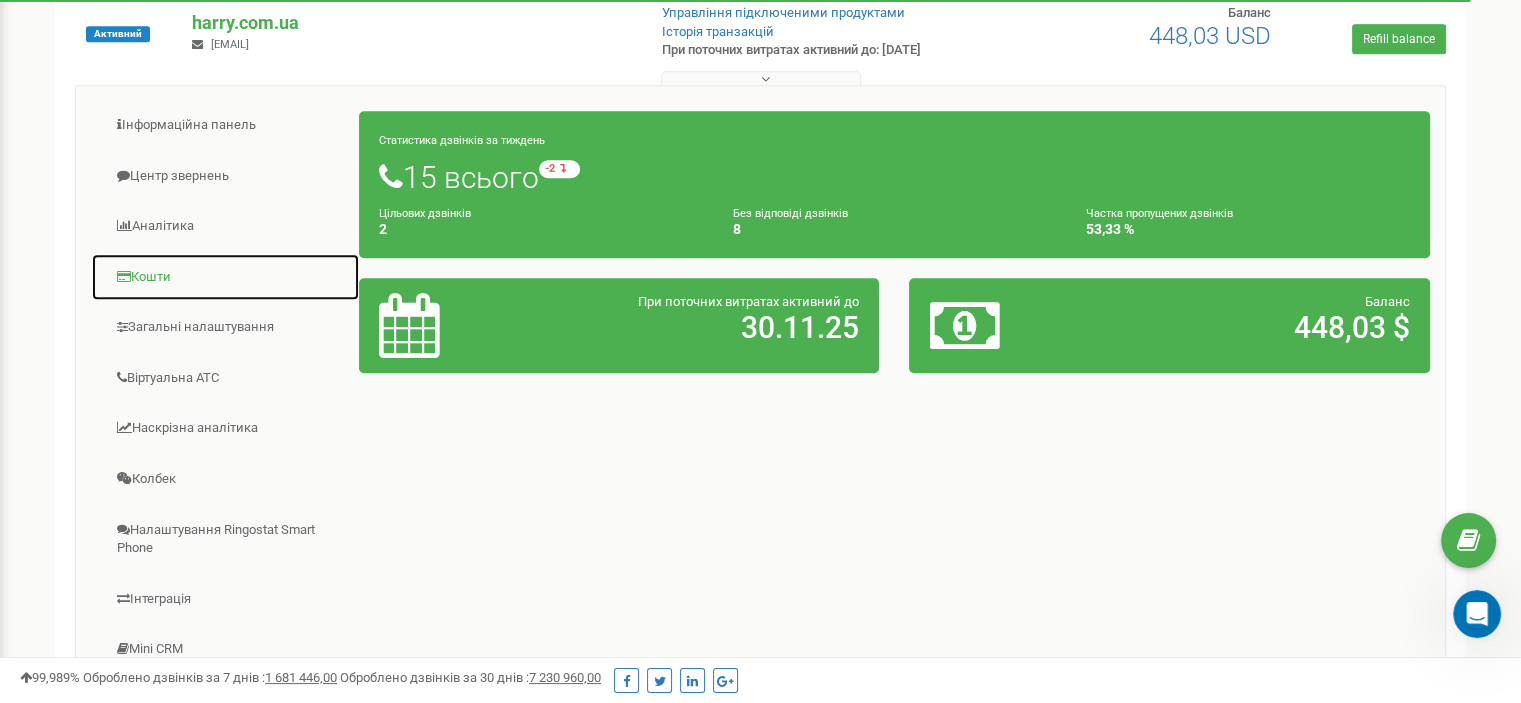 click on "Кошти" at bounding box center (225, 277) 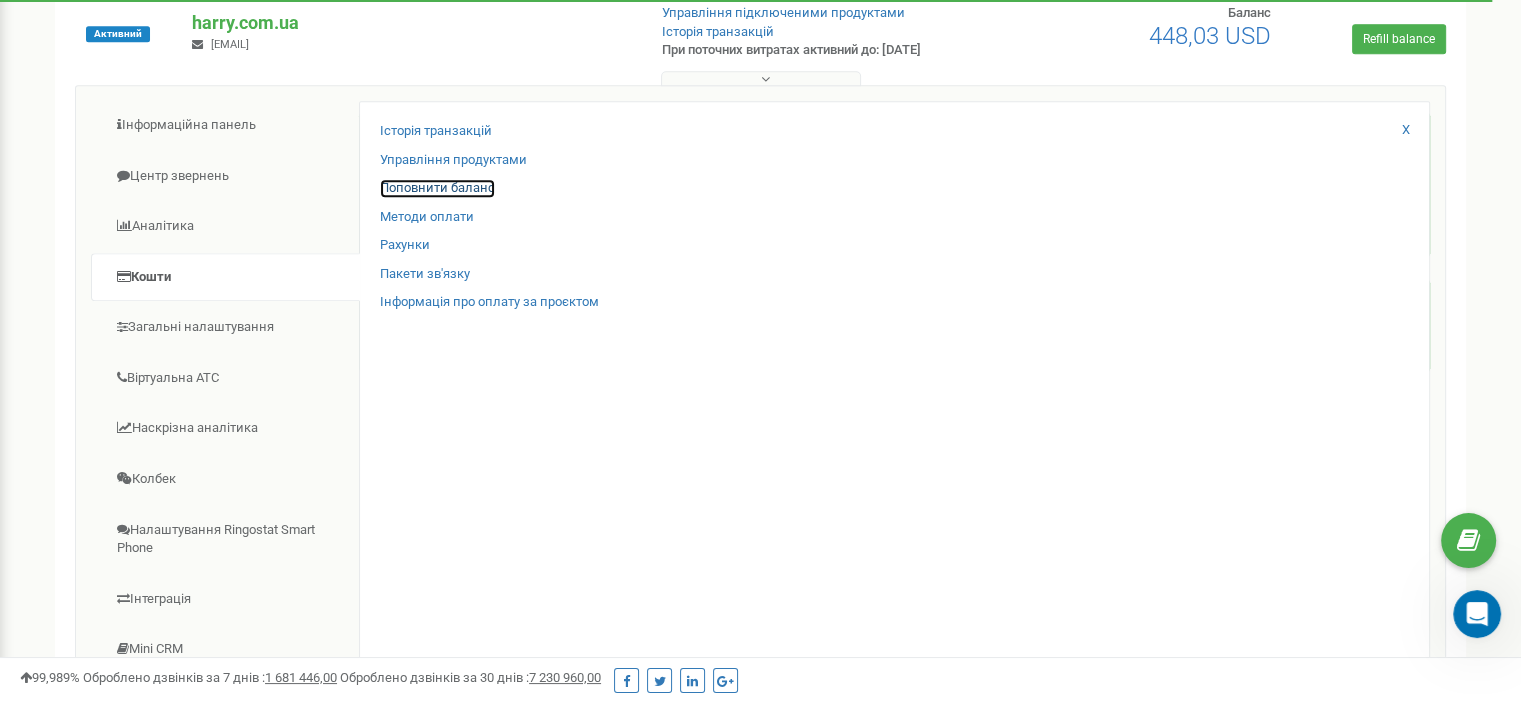 click on "Поповнити баланс" at bounding box center [437, 188] 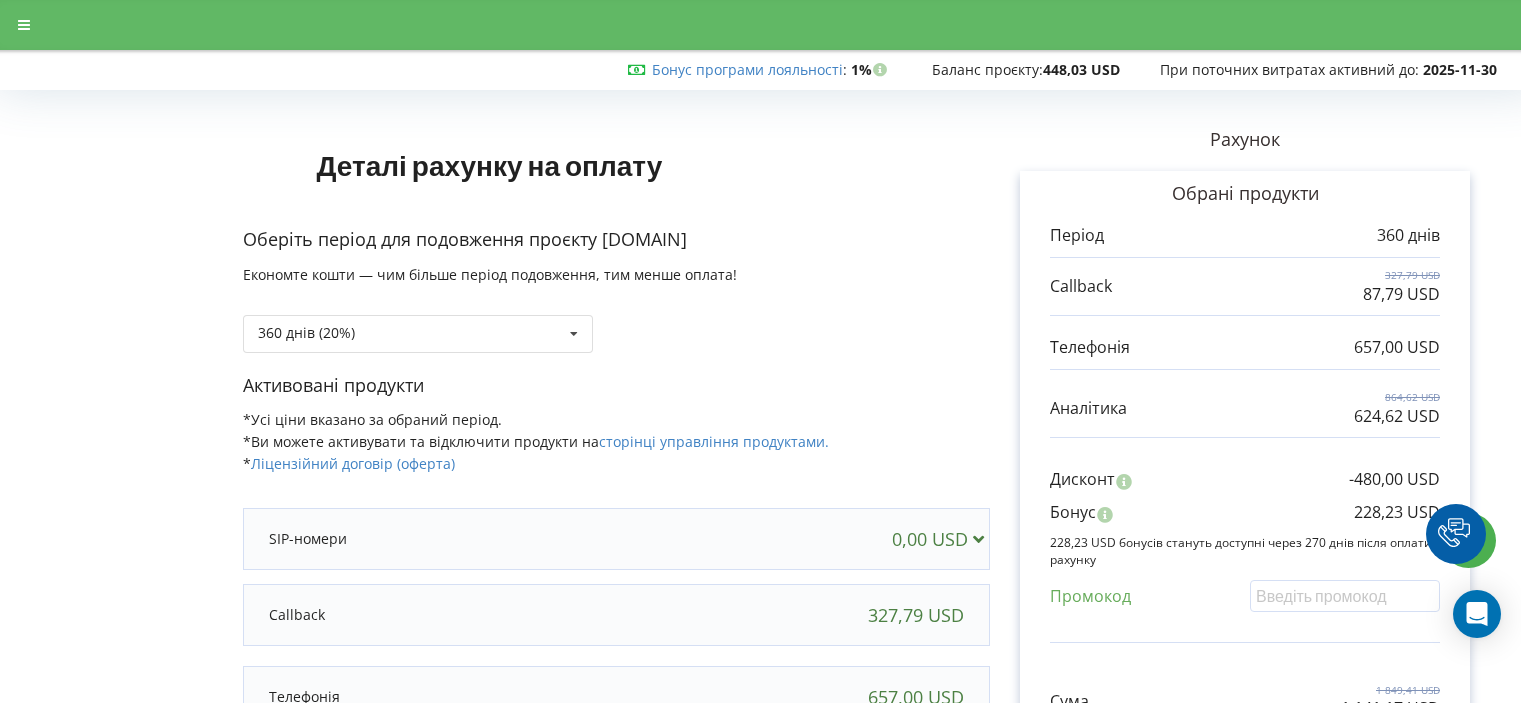 scroll, scrollTop: 0, scrollLeft: 0, axis: both 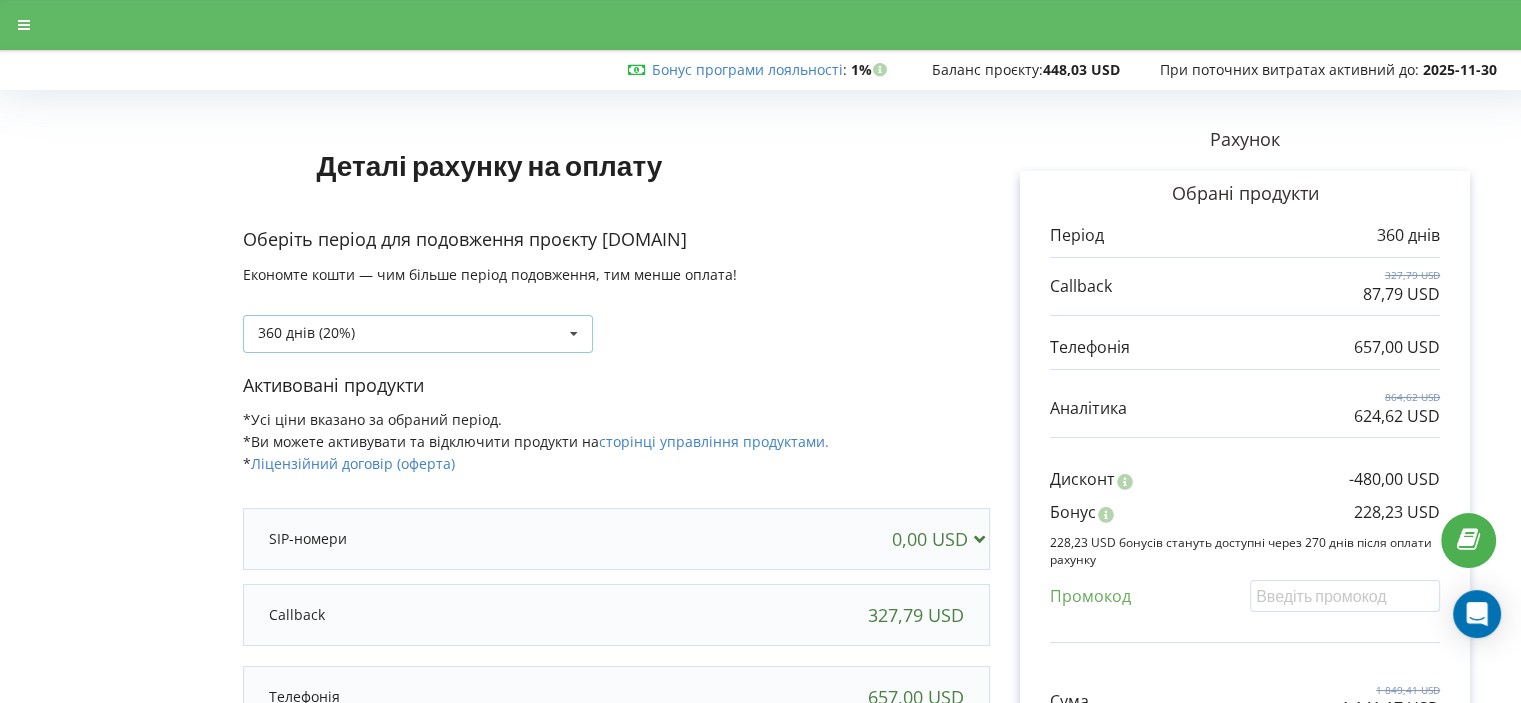 click on "360 днів
(20%)
Поповнити баланс без подовження" at bounding box center [418, 334] 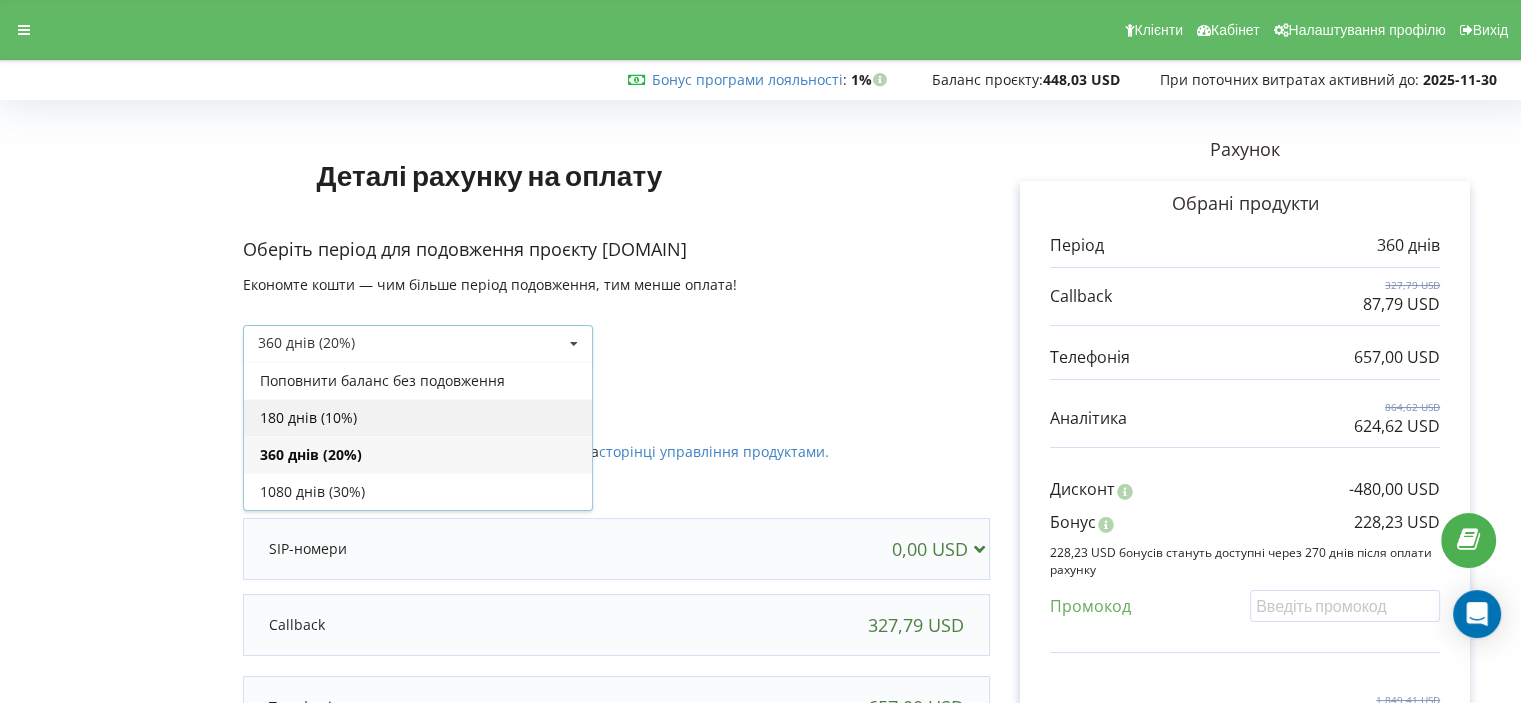 click on "180 днів
(10%)" at bounding box center [418, 417] 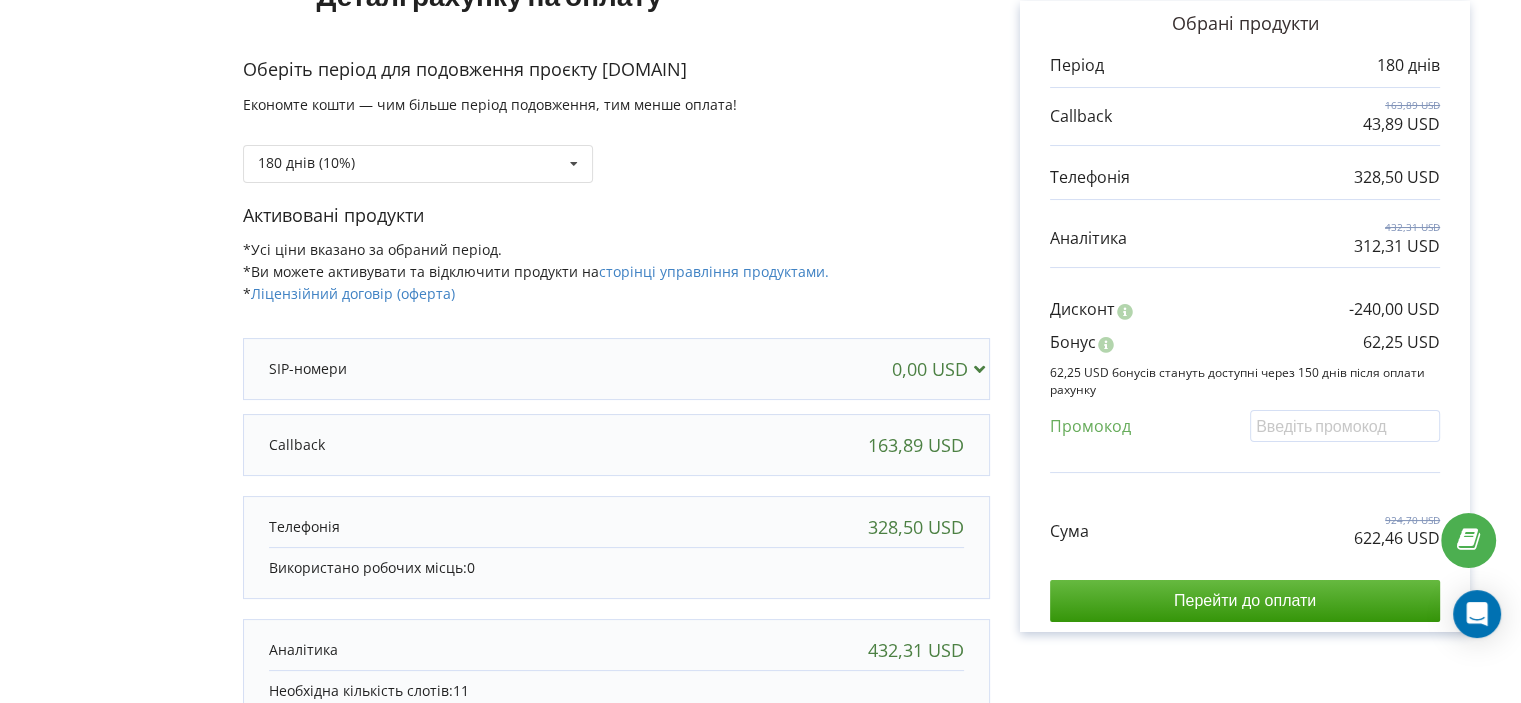 scroll, scrollTop: 0, scrollLeft: 0, axis: both 